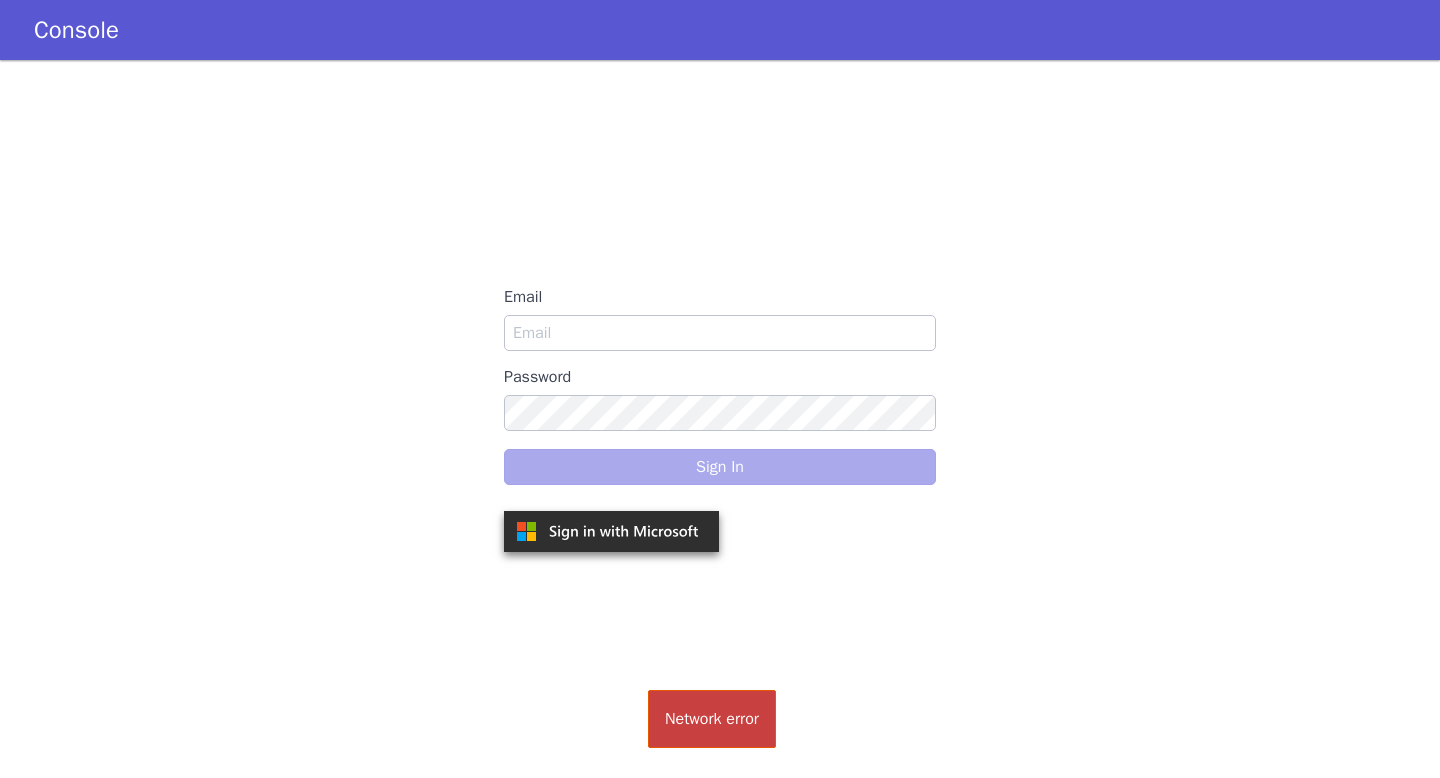 scroll, scrollTop: 0, scrollLeft: 0, axis: both 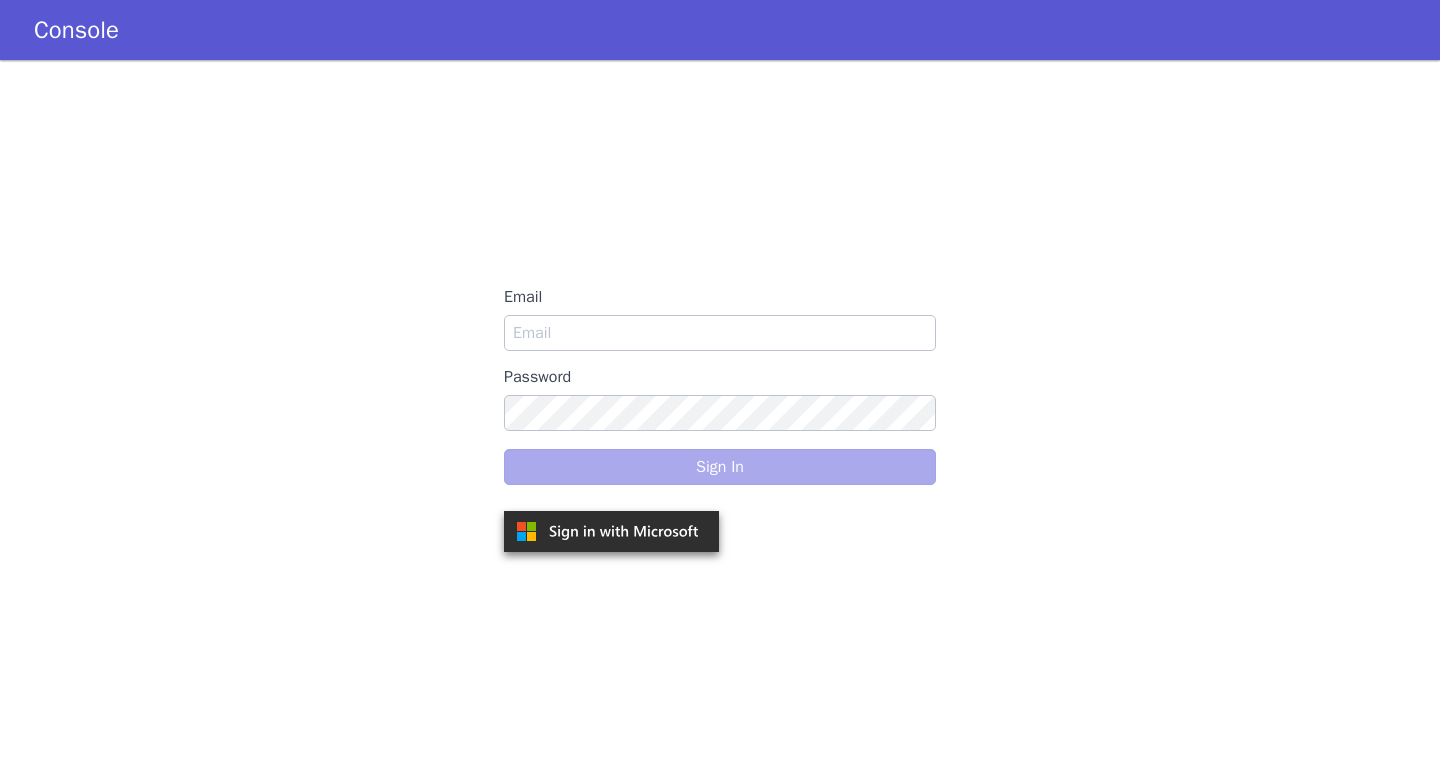 click on "Email Password Sign In" at bounding box center [720, 419] 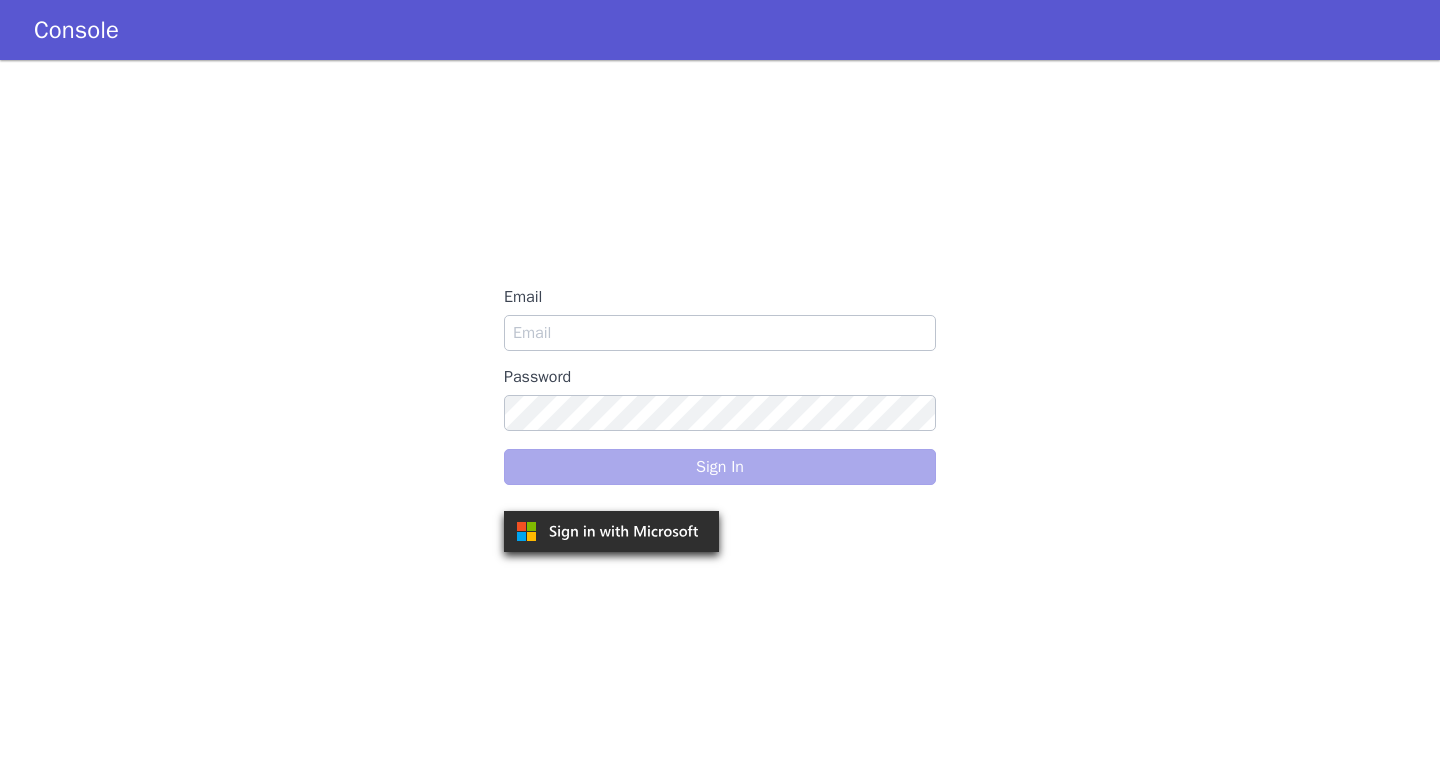 click at bounding box center [611, 531] 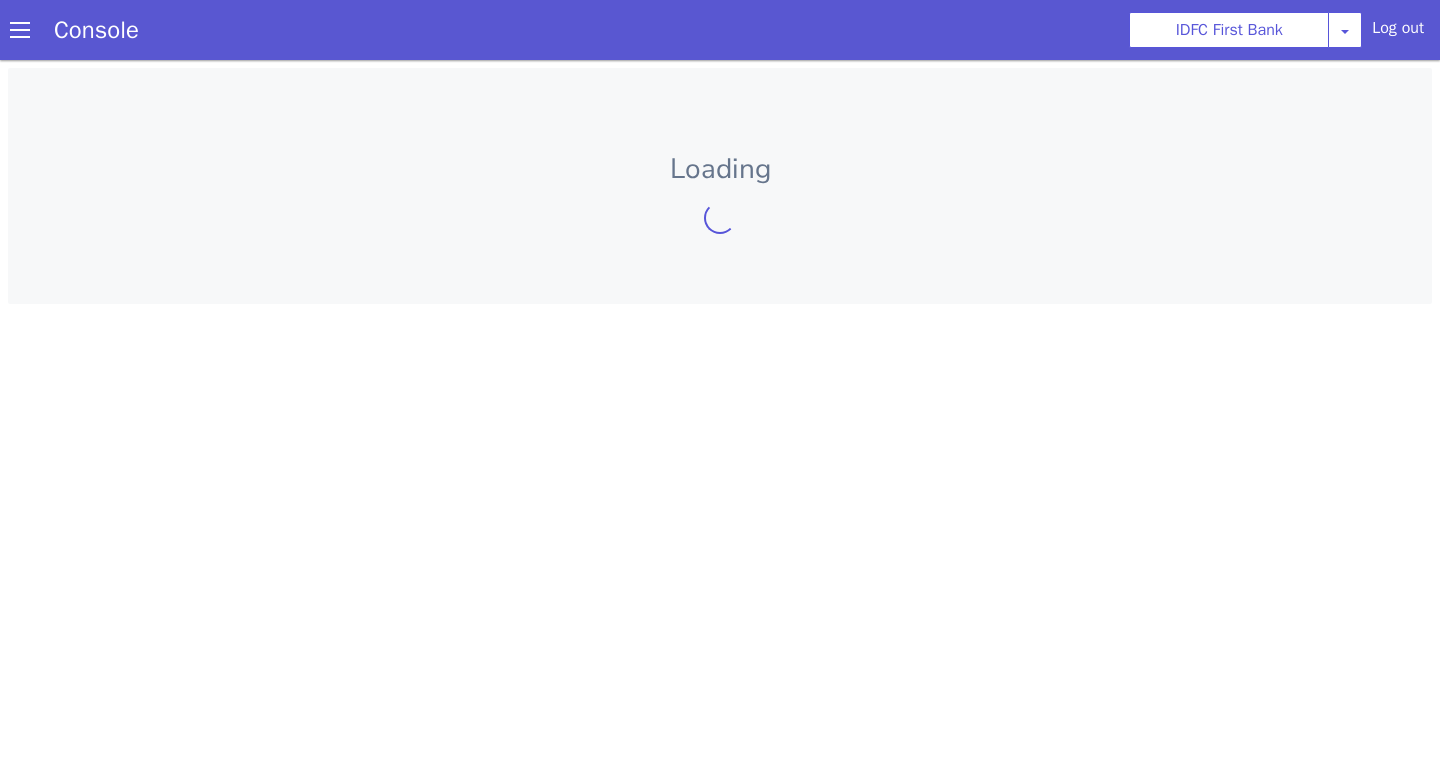 scroll, scrollTop: 0, scrollLeft: 0, axis: both 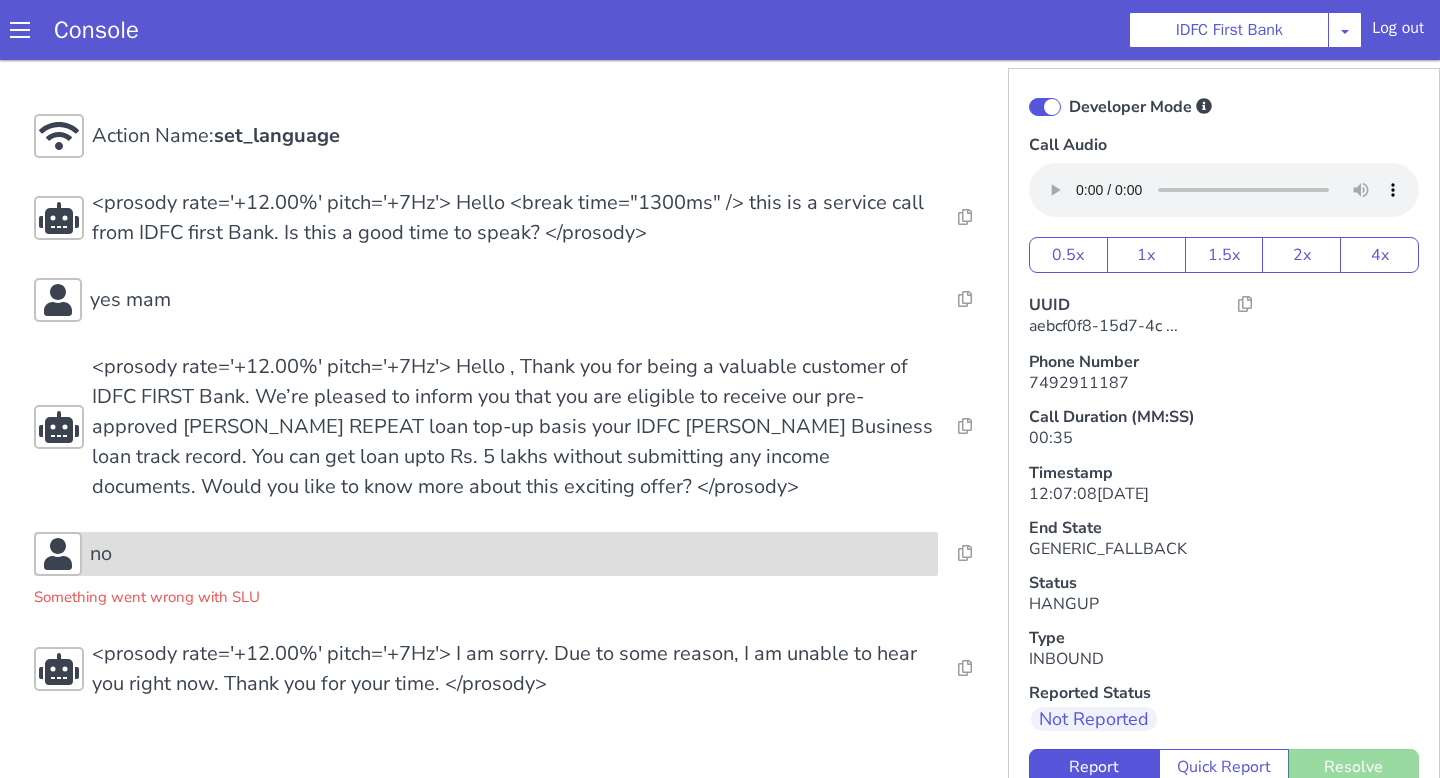 click on "no" at bounding box center [1982, 1127] 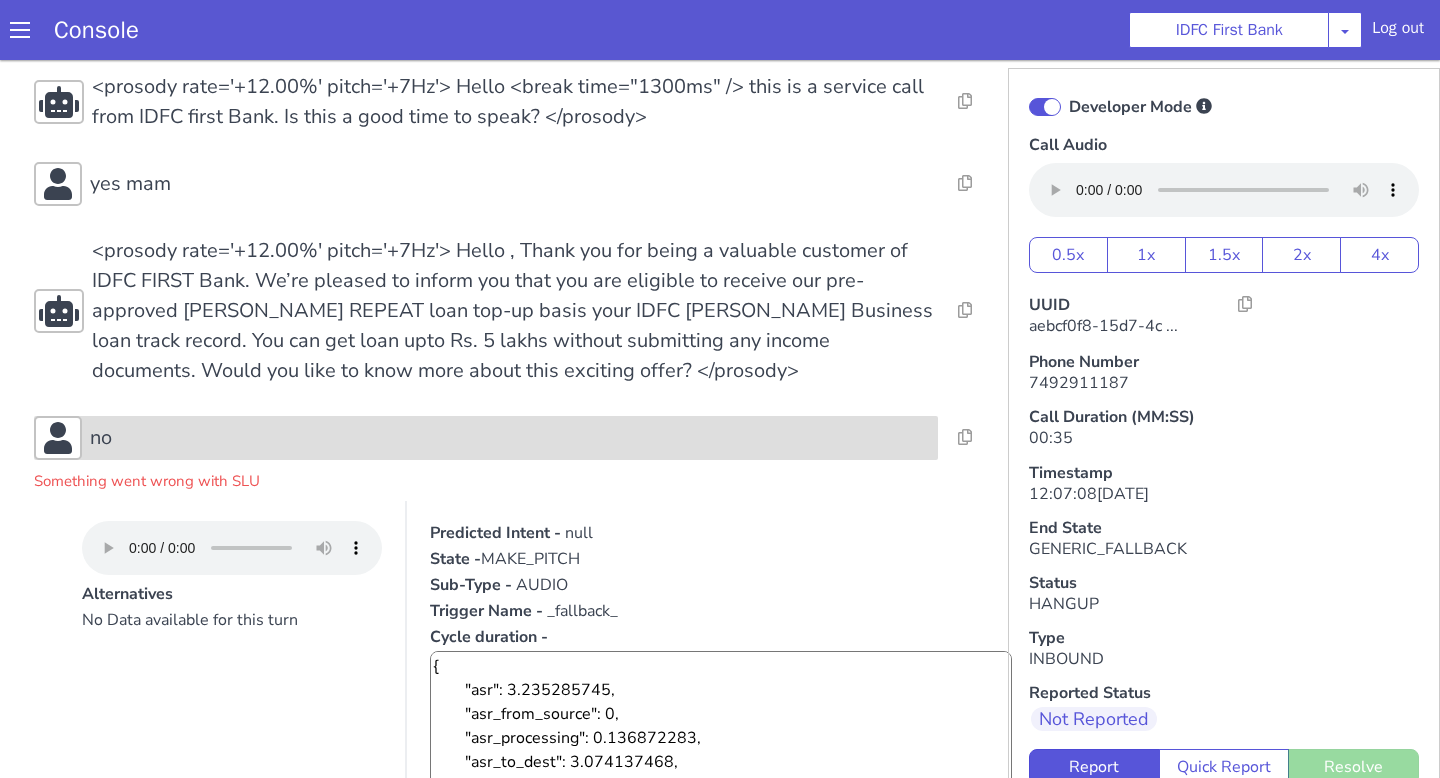 scroll, scrollTop: 126, scrollLeft: 0, axis: vertical 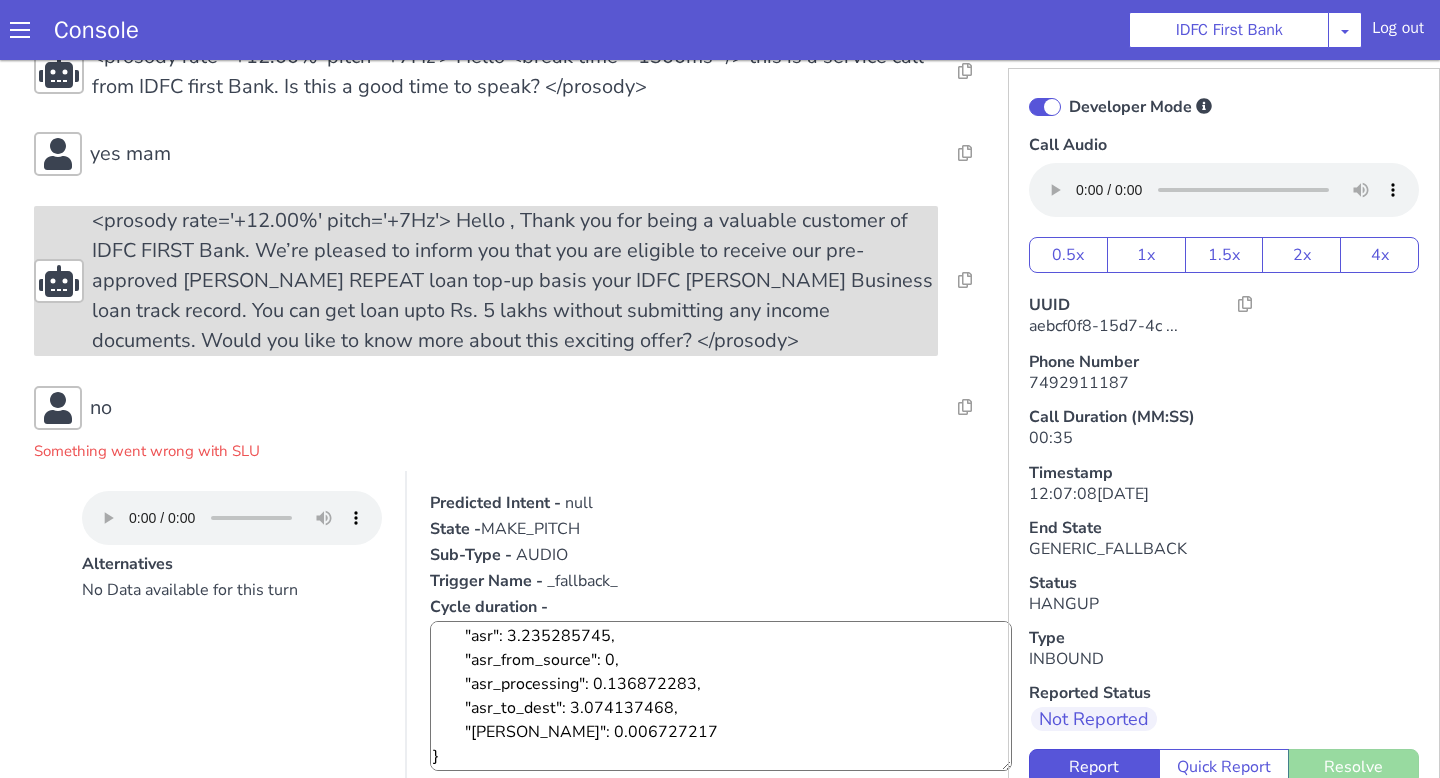 click on "<prosody rate='+12.00%' pitch='+7Hz'> Hello , Thank you for being a valuable customer of IDFC FIRST Bank. We’re pleased to inform you that you are eligible to receive our pre-approved MEL REPEAT loan top-up basis your IDFC MEL Business loan track record. You can get loan upto Rs. 5 lakhs without submitting any income documents. Would you like to know more about this exciting offer? </prosody>" at bounding box center [599, 1082] 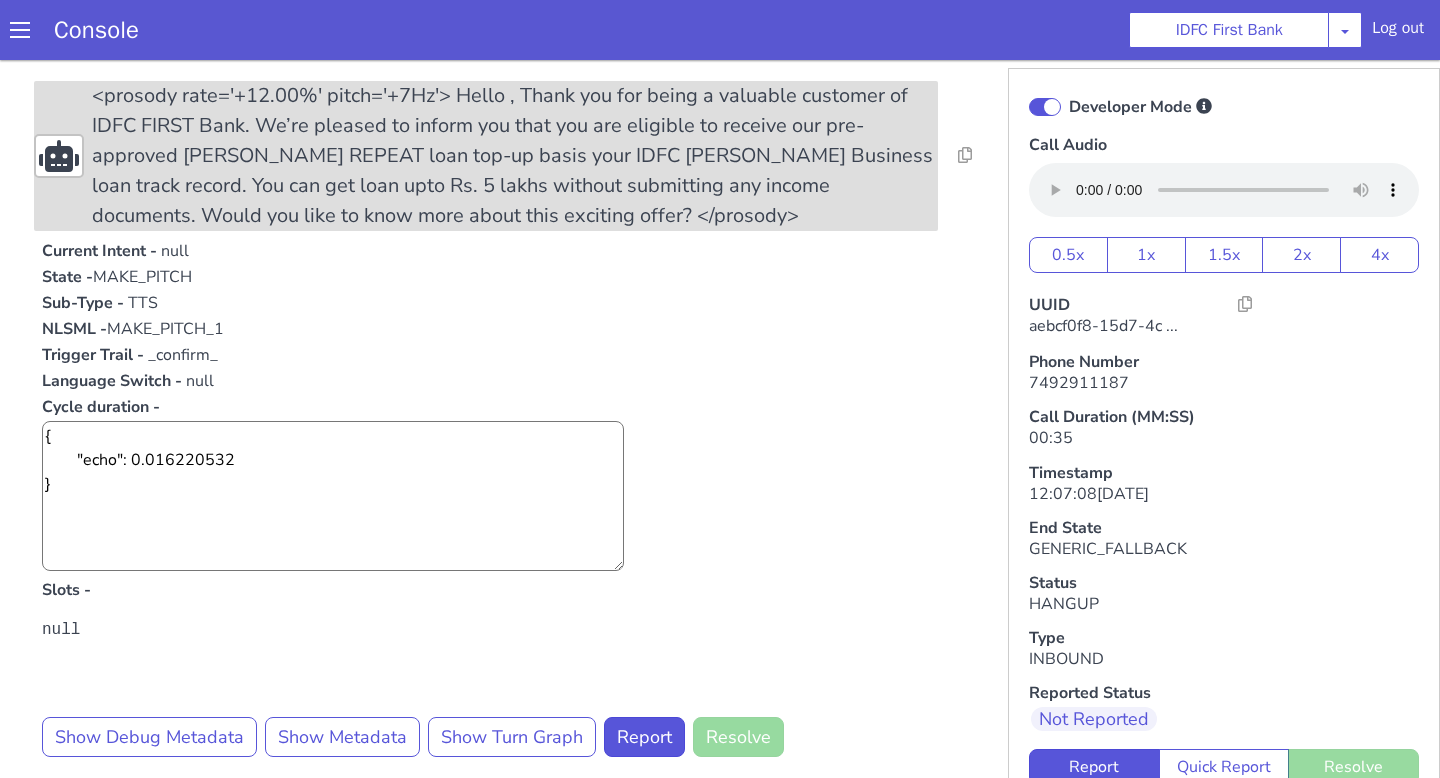 scroll, scrollTop: 244, scrollLeft: 0, axis: vertical 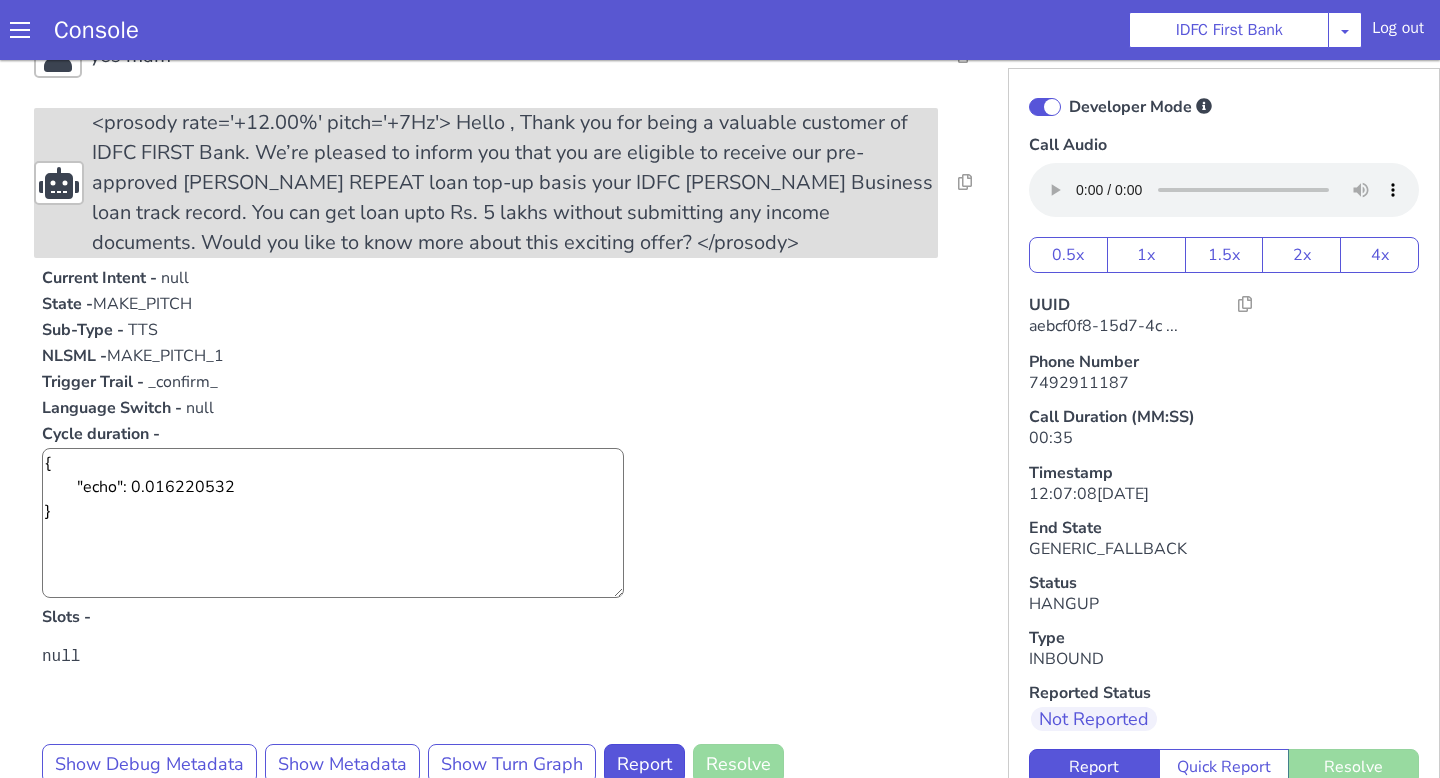 click on "<prosody rate='+12.00%' pitch='+7Hz'> Hello , Thank you for being a valuable customer of IDFC FIRST Bank. We’re pleased to inform you that you are eligible to receive our pre-approved MEL REPEAT loan top-up basis your IDFC MEL Business loan track record. You can get loan upto Rs. 5 lakhs without submitting any income documents. Would you like to know more about this exciting offer? </prosody>" at bounding box center (1723, 1134) 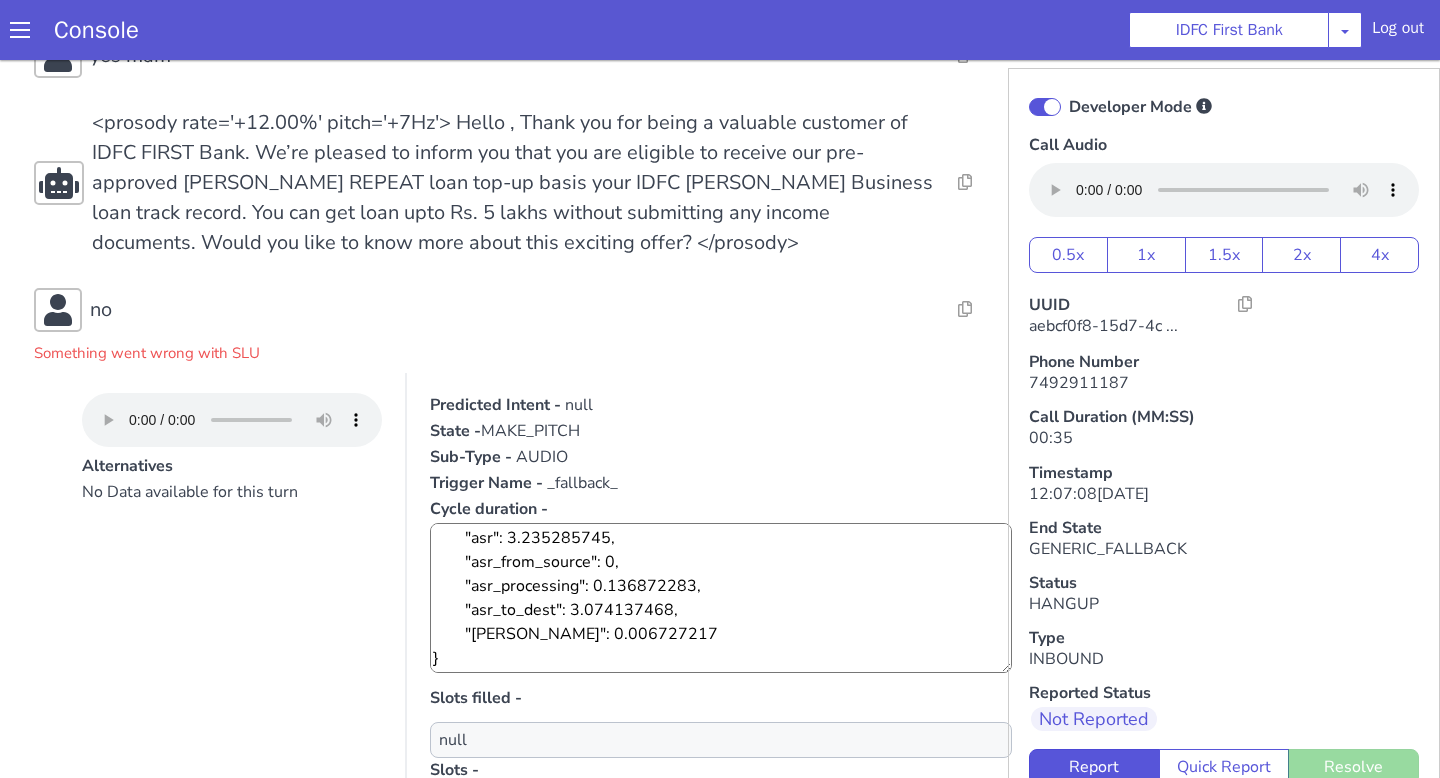 click at bounding box center [1374, -47] 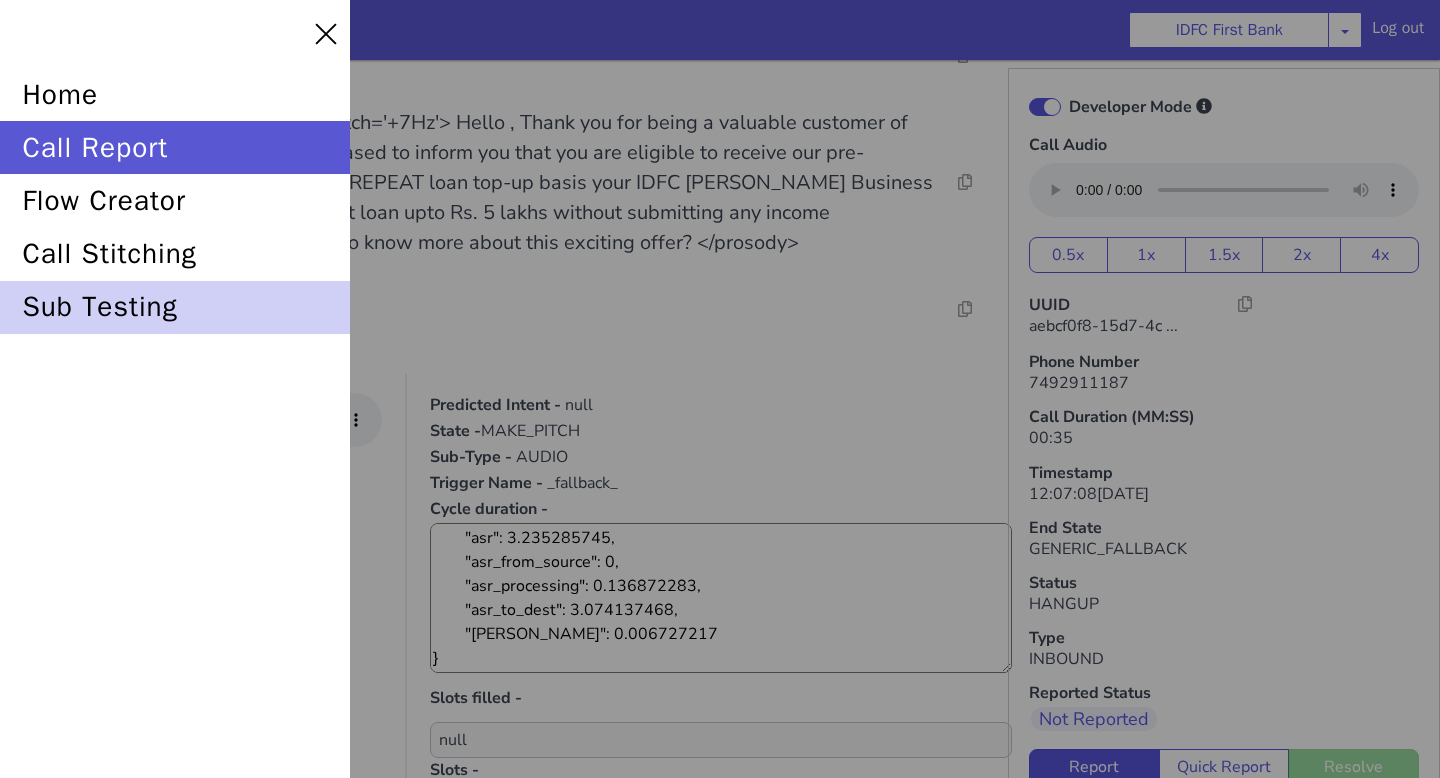 click on "sub testing" at bounding box center [175, 307] 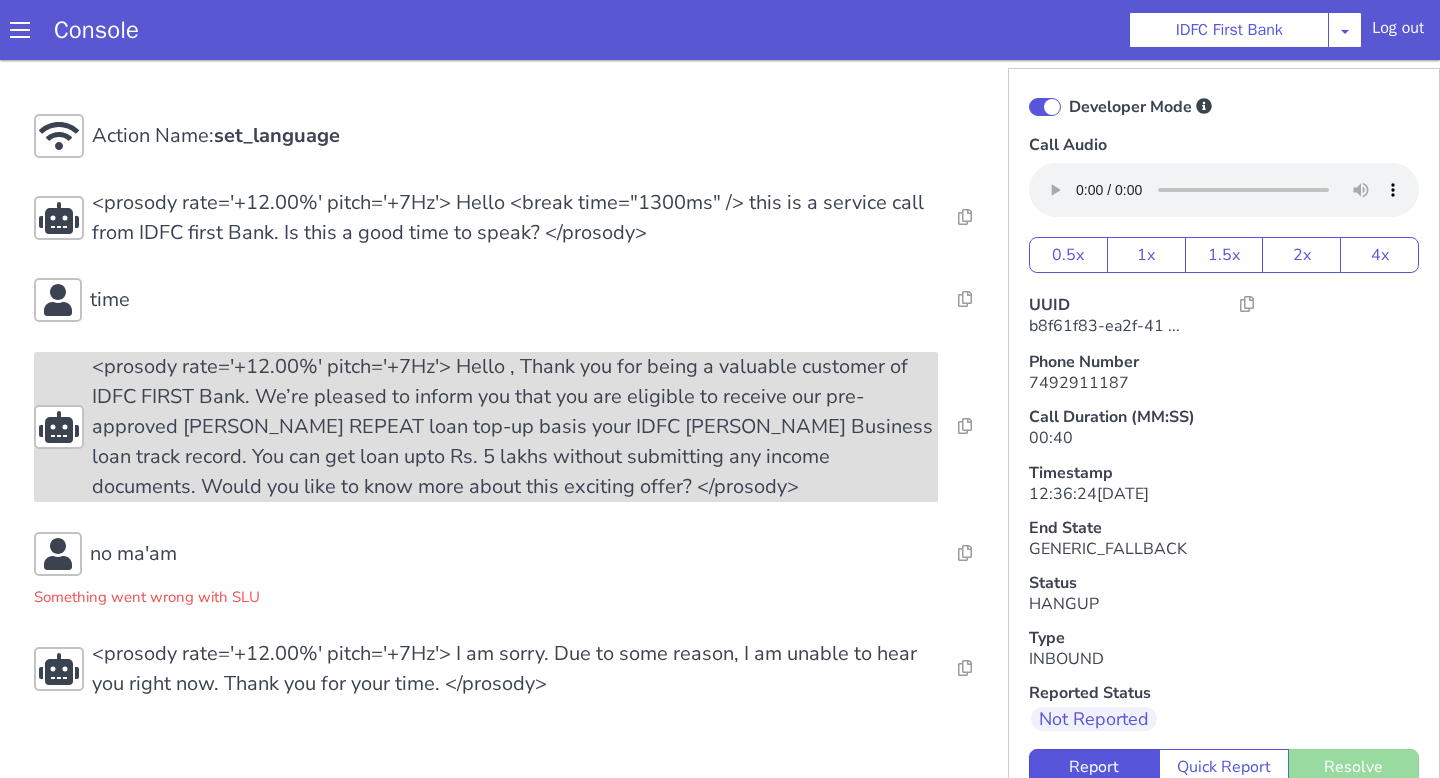 scroll, scrollTop: 8, scrollLeft: 0, axis: vertical 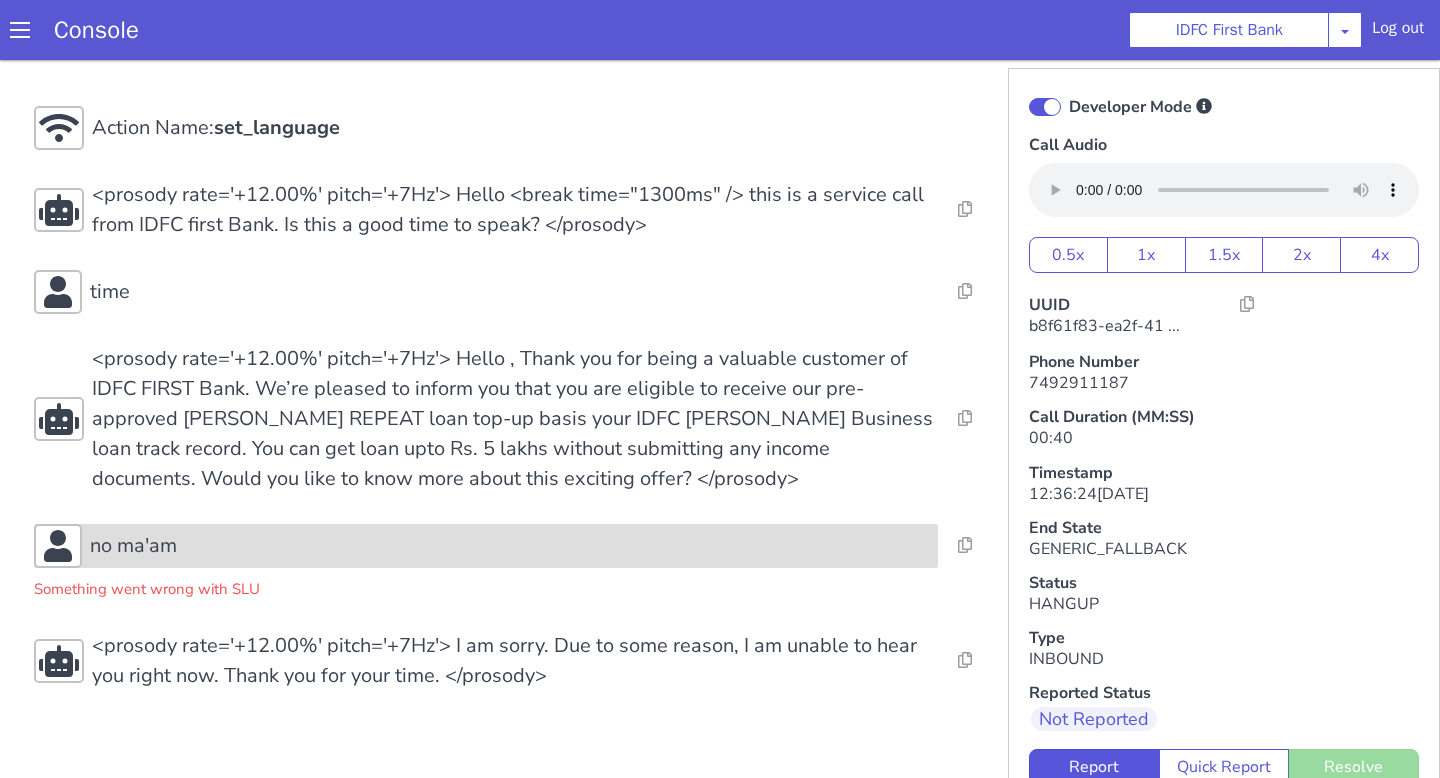 click on "no ma'am" at bounding box center (486, 546) 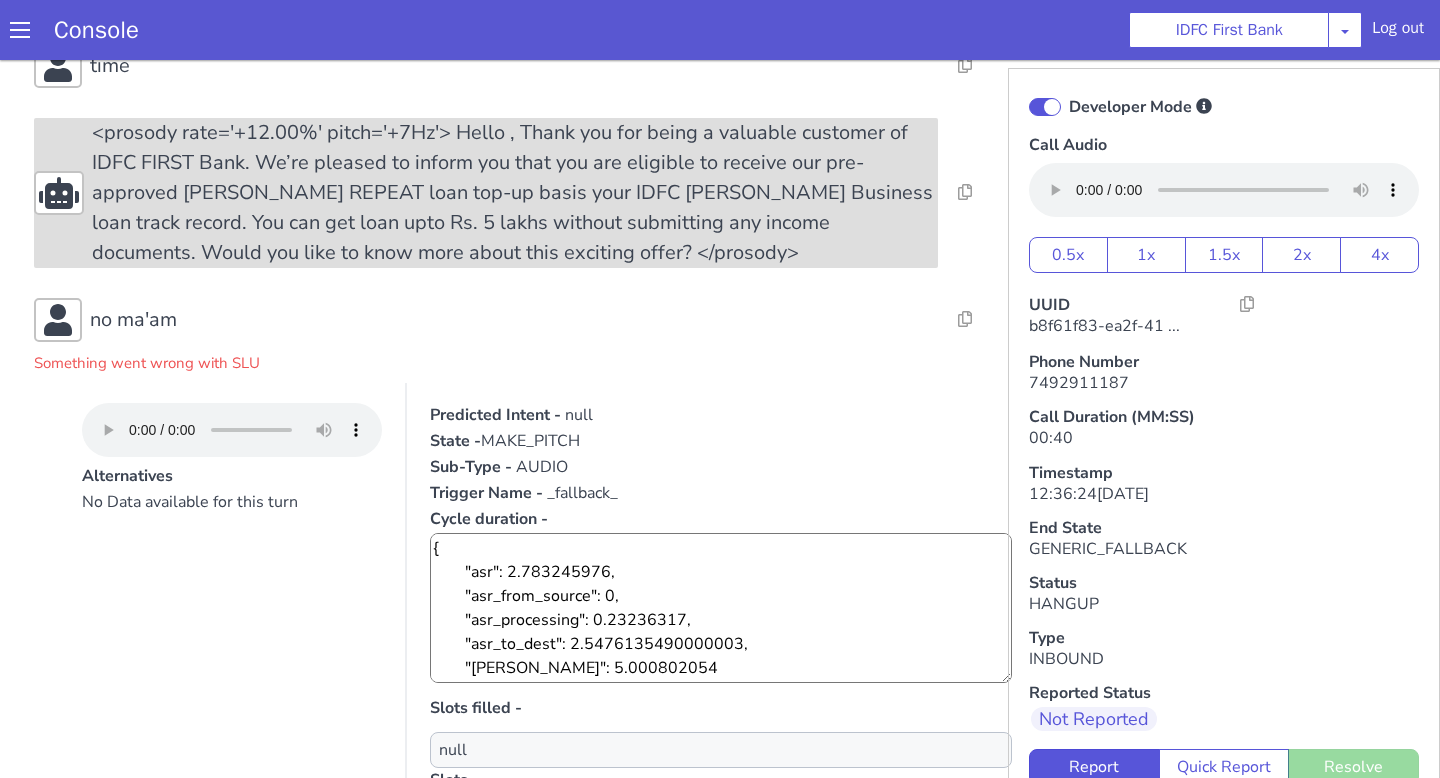 scroll, scrollTop: 235, scrollLeft: 0, axis: vertical 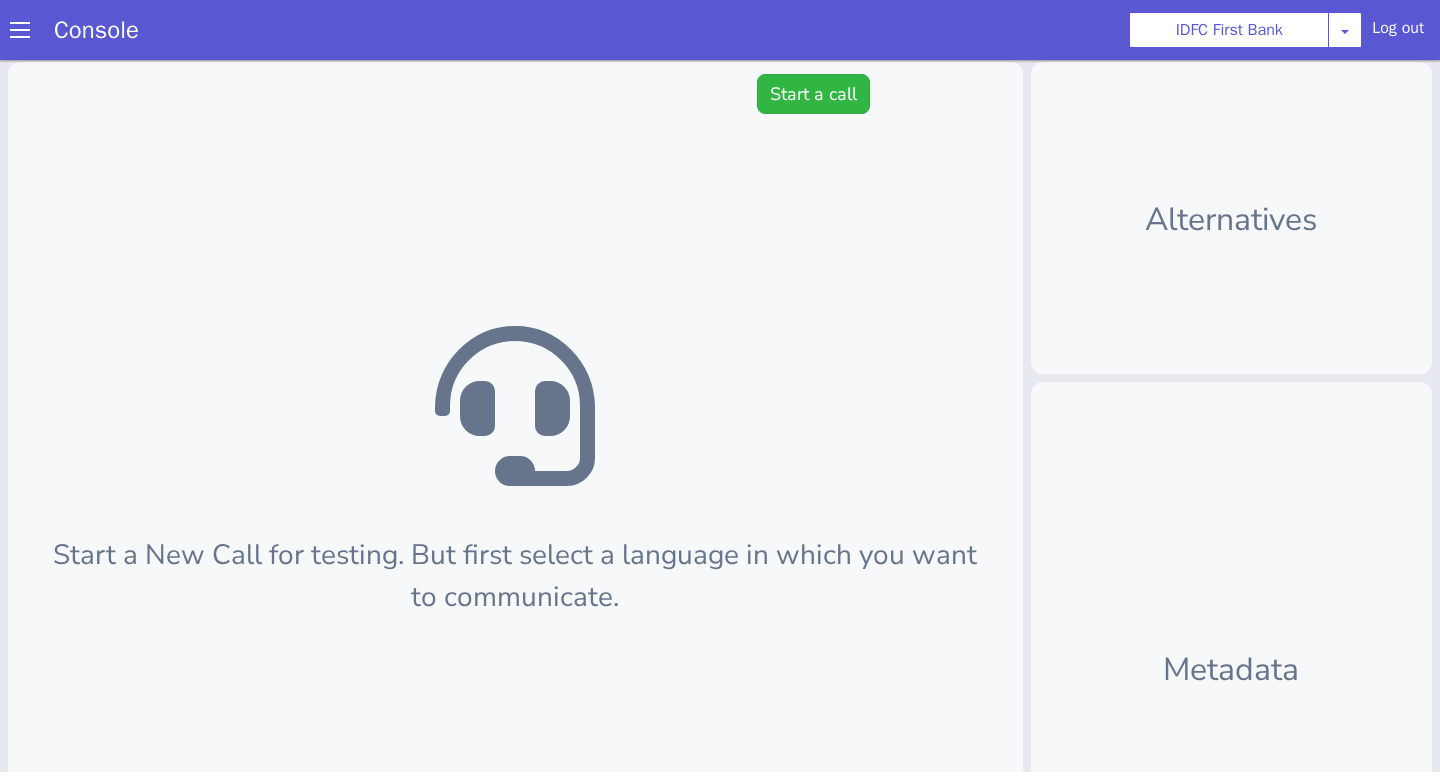 click on "Start a New Call for testing. But first select a language in which you want to communicate. For in-depth analysis, click here" at bounding box center (534, 1234) 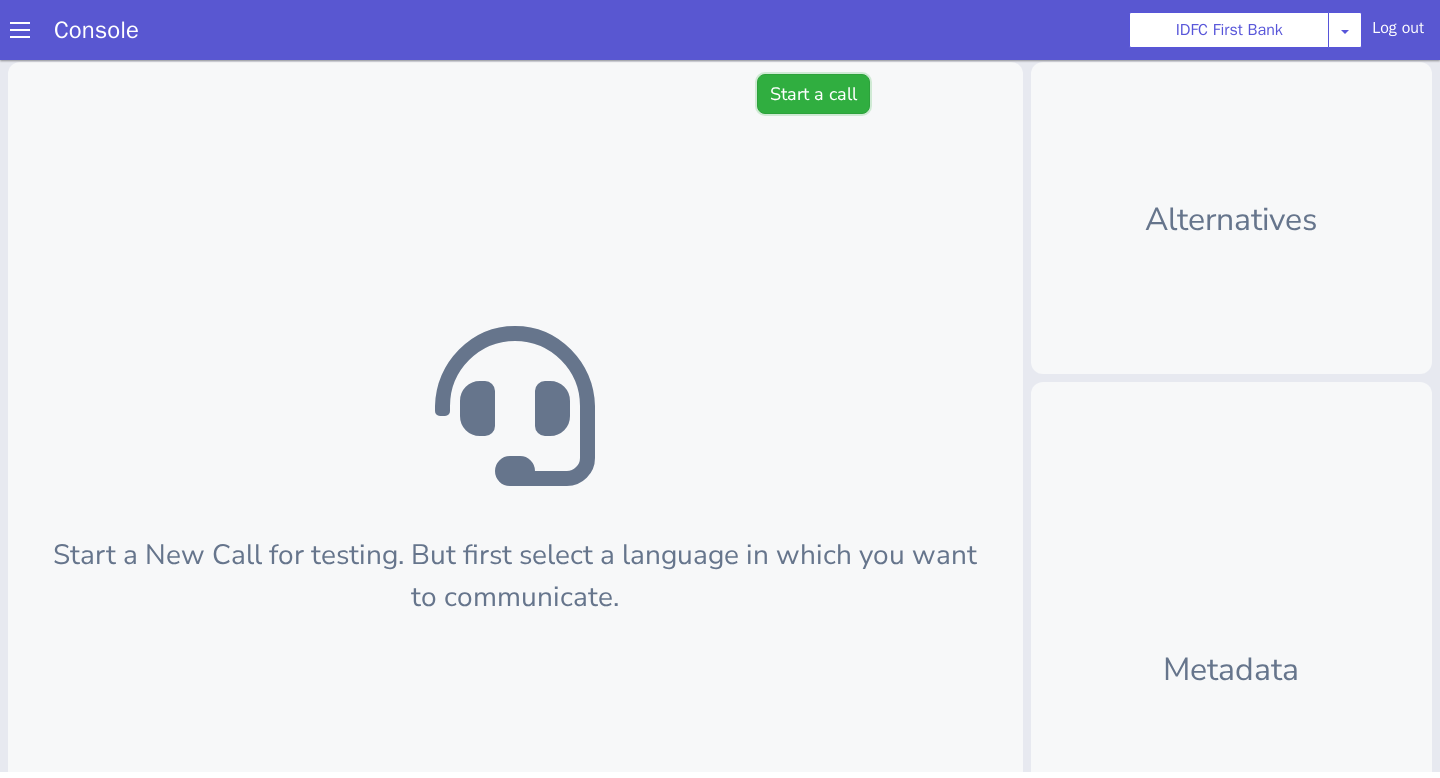 click on "Start a call" at bounding box center [1731, 1189] 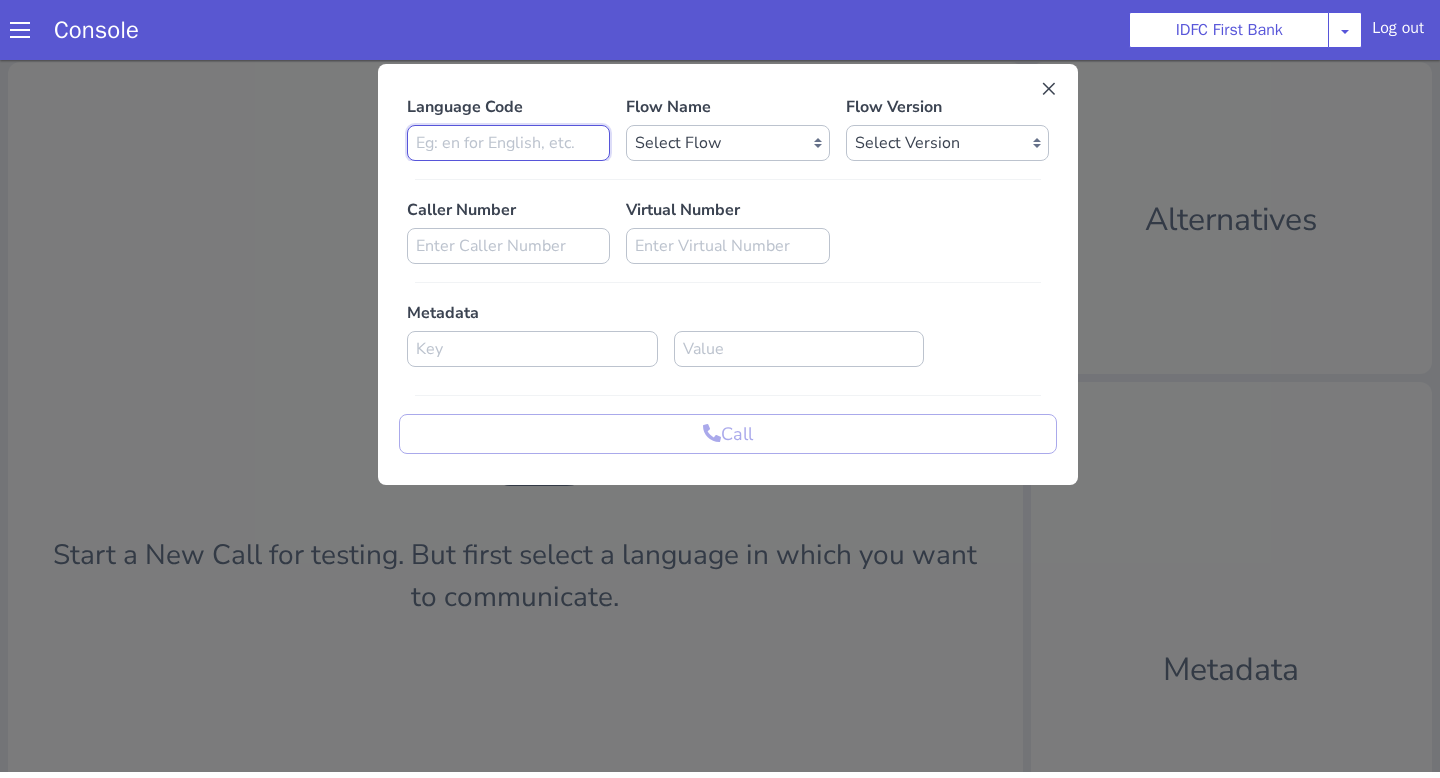 click at bounding box center (1426, 1238) 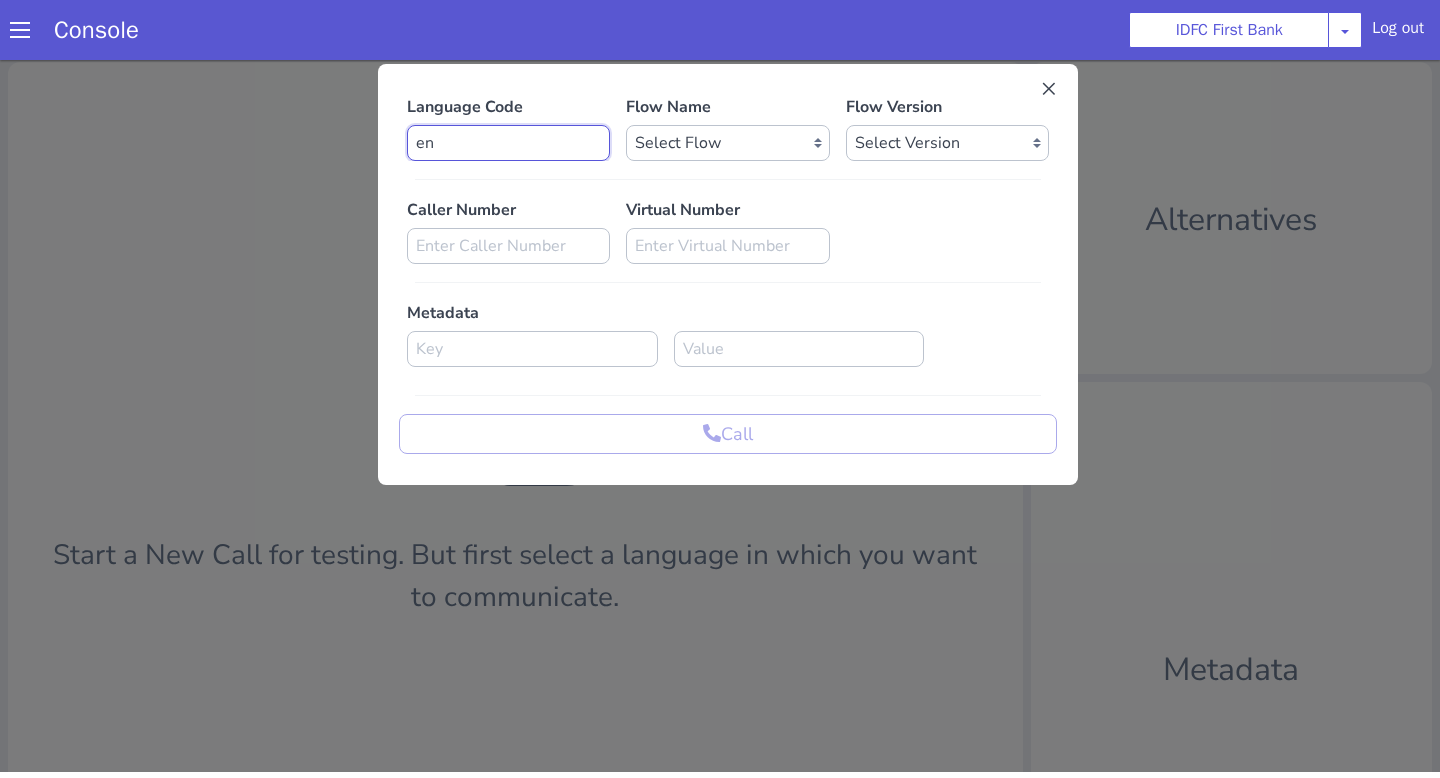 type on "en" 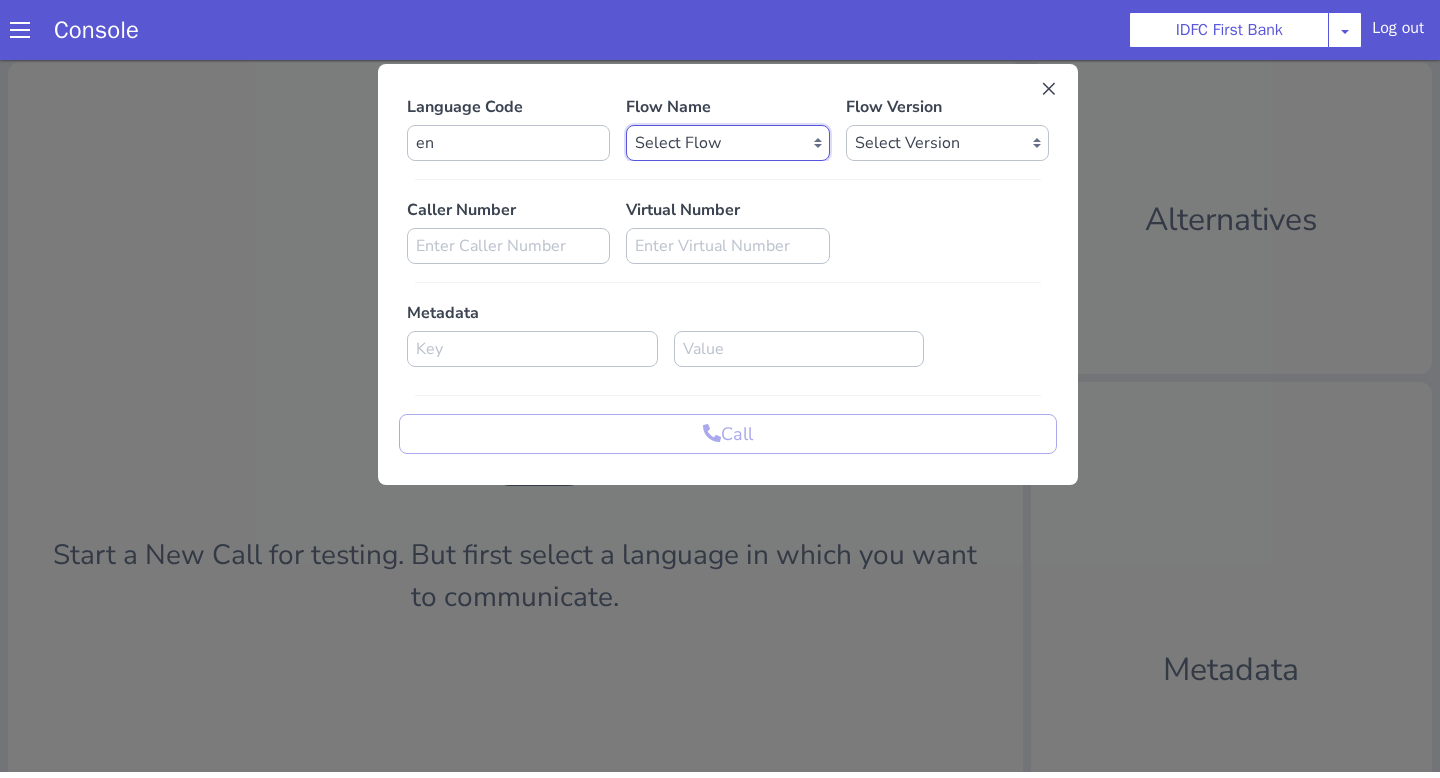 click on "Select Flow IDFC - MEL Flexi Rough work IDFC Test - English SA Funding T+15 Reminder IDFC Adhoc Feature Testing IDFC Test - Hindi API Test flow Lead Qualification Experiment Flow - 1 Lead Qualification Experiment - 2 IDFC Health Insurance IDFC PLCL Rural IDFC - Fund more IDFC - FD Cross Sell IDFC Farmer bot - Tamil HLBT - Home Loan Balance Transfer Rough IDFC PLCL : PLFK IDFC - LAP Balance Transfer IDFC - Car Refinance LOC - Rural IDFC - BIL Business Loan AcePL FirstMoney IDFC - PLCL MBL PL IDFC_farmer_en IDFC - Loan Against Property MBL Affordable Housing Loan BT IDFC - Life Insurance Policy IDFC CC PA+PQ IDFC - BALCON LOC - Loan on Credit Card SA Funding Rural IDFC - AcePL Rural Farmer_Bot_Bengali MEL Flexi Repeat IDFC_farmer_marathi IDFC_farmer_telugu IDFC_farmer_kannada IDFC_farmer_odiya IDFC Pre Approved Loan Lead Conversion IDFC - EMI Conversion SA FundMore Rural IDFC - MBL HL Fresh IDFC - FD Rural IDFC - CA Funding IDFC - Gold loan BT IDFC VKYC Reminder IDFC Corporate Salary HPCL - Credit_Card_Upgrade" at bounding box center (2085, 4) 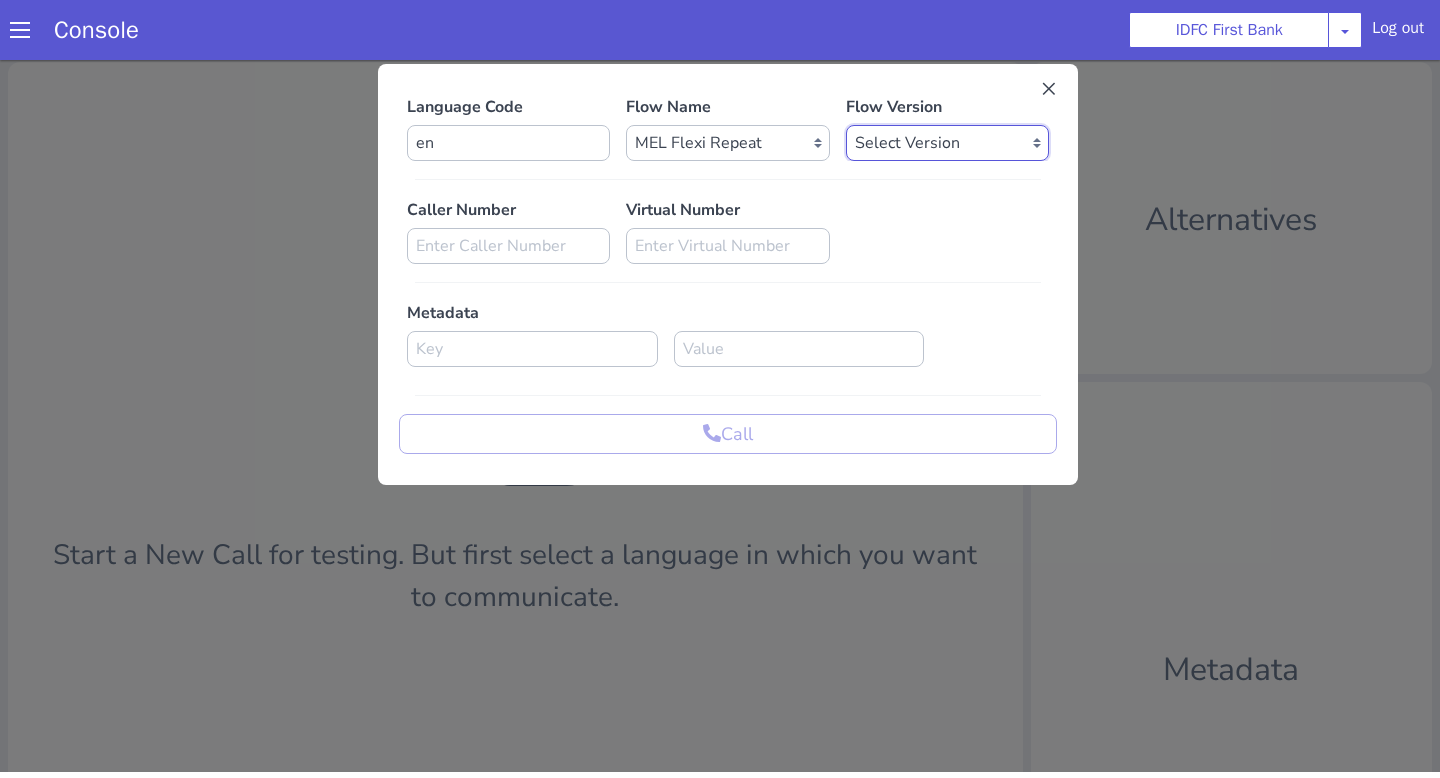 click on "Select Version 0.0.3 0.0.2 0.0.1" at bounding box center [2457, 515] 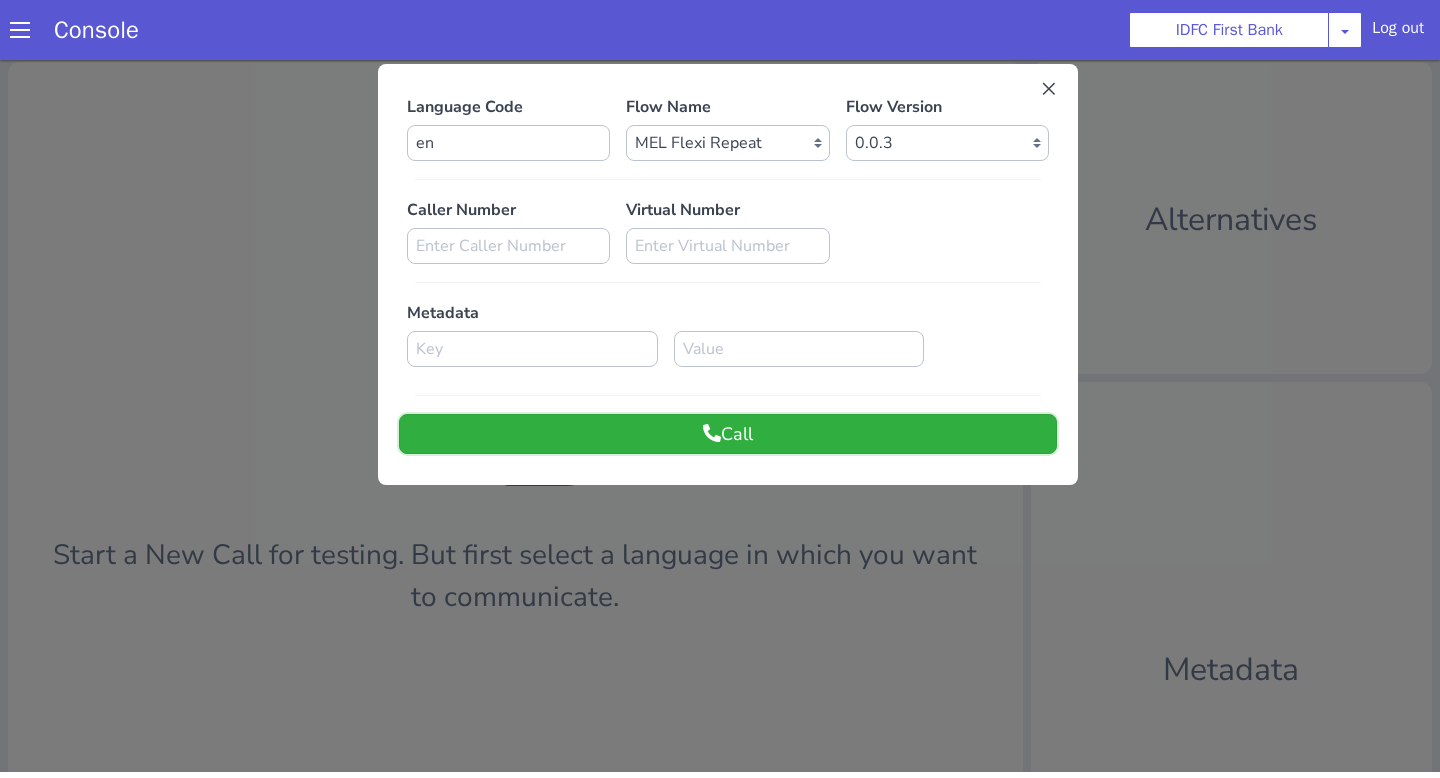 click on "Call" at bounding box center (1362, 1550) 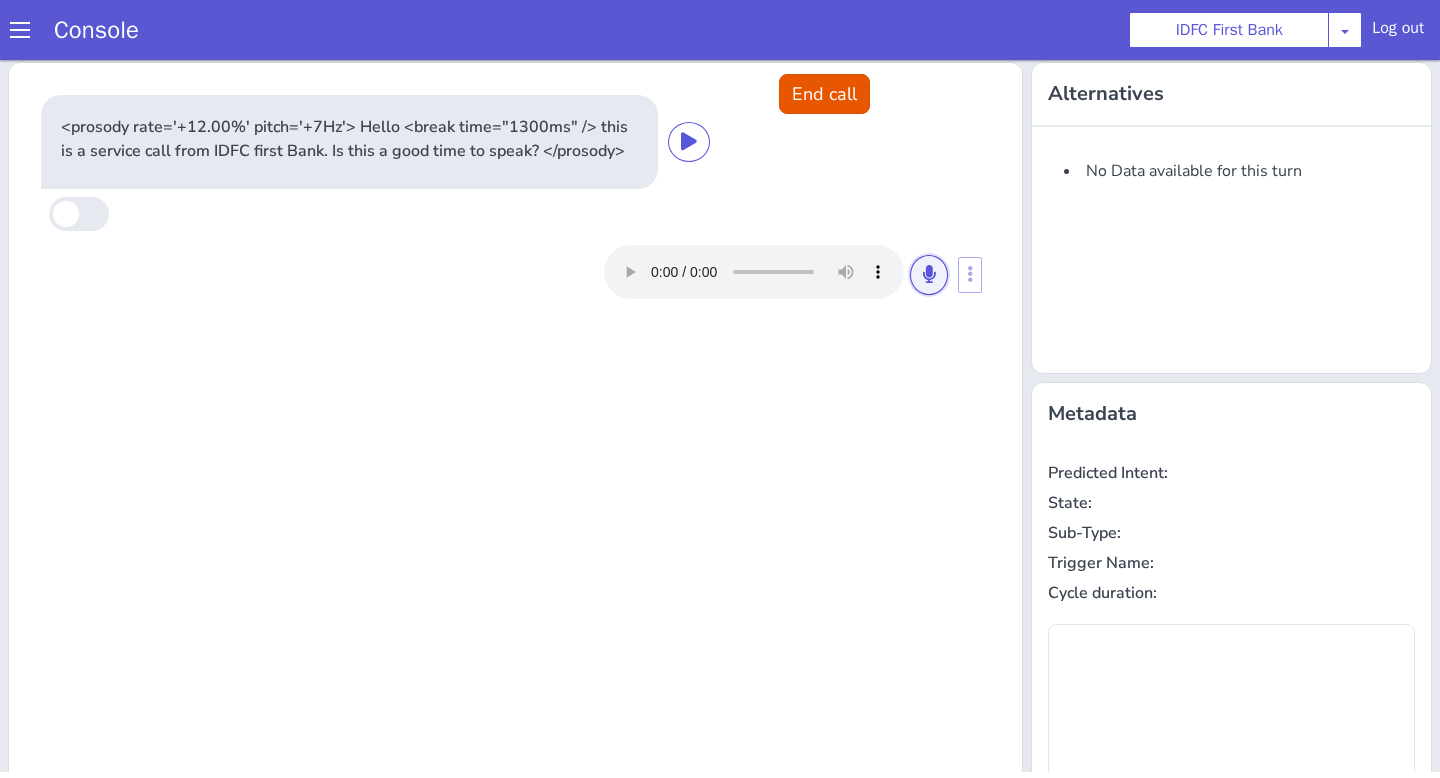 click at bounding box center (1116, 19) 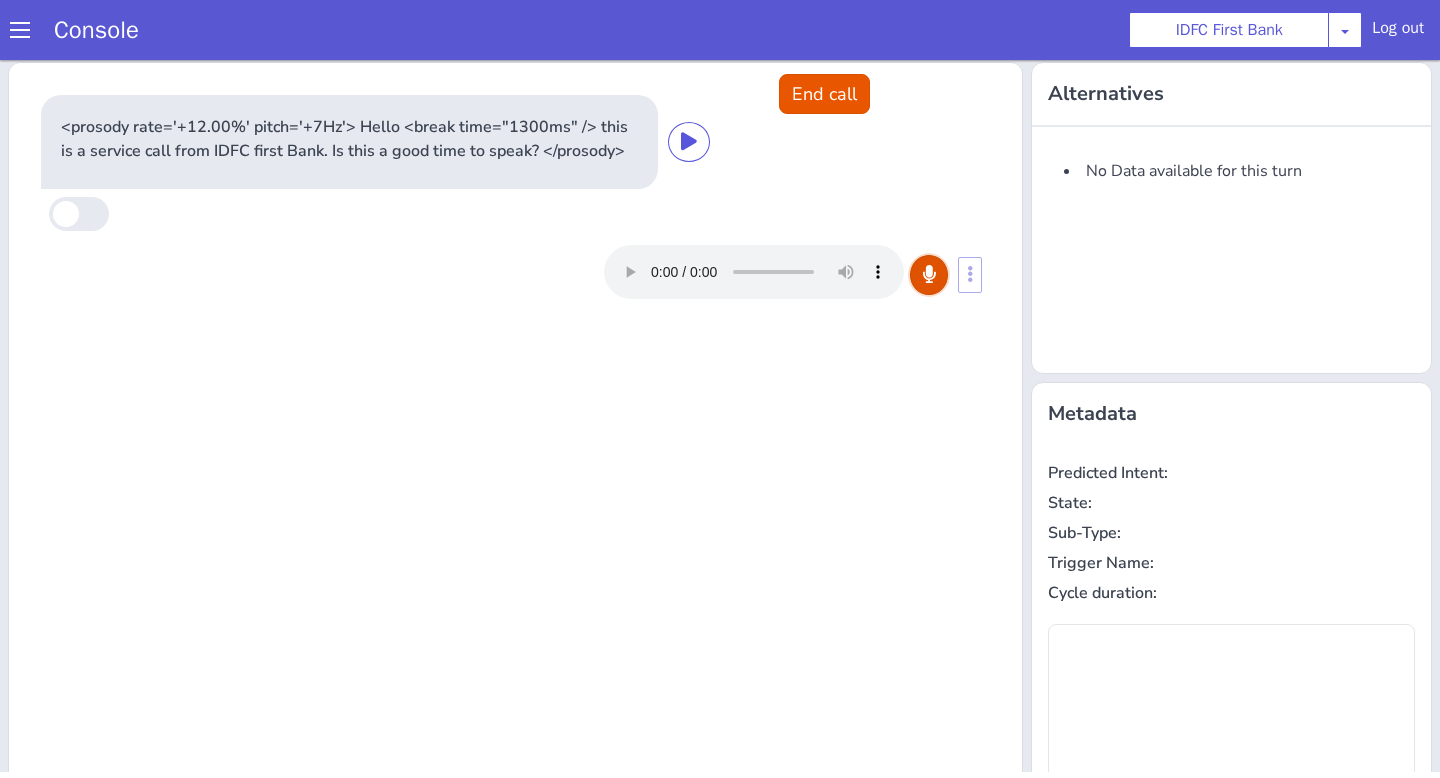 click at bounding box center (2215, 51) 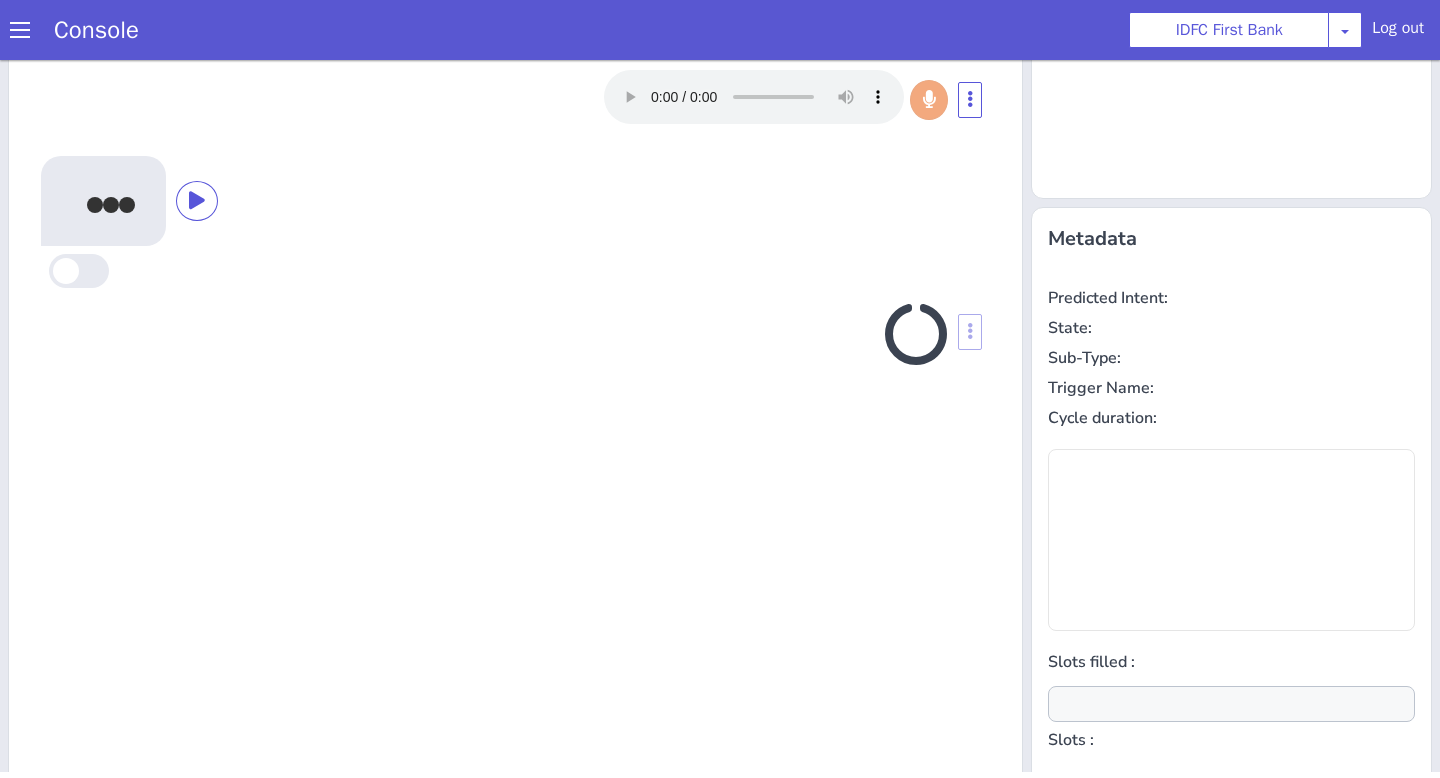 scroll, scrollTop: 242, scrollLeft: 0, axis: vertical 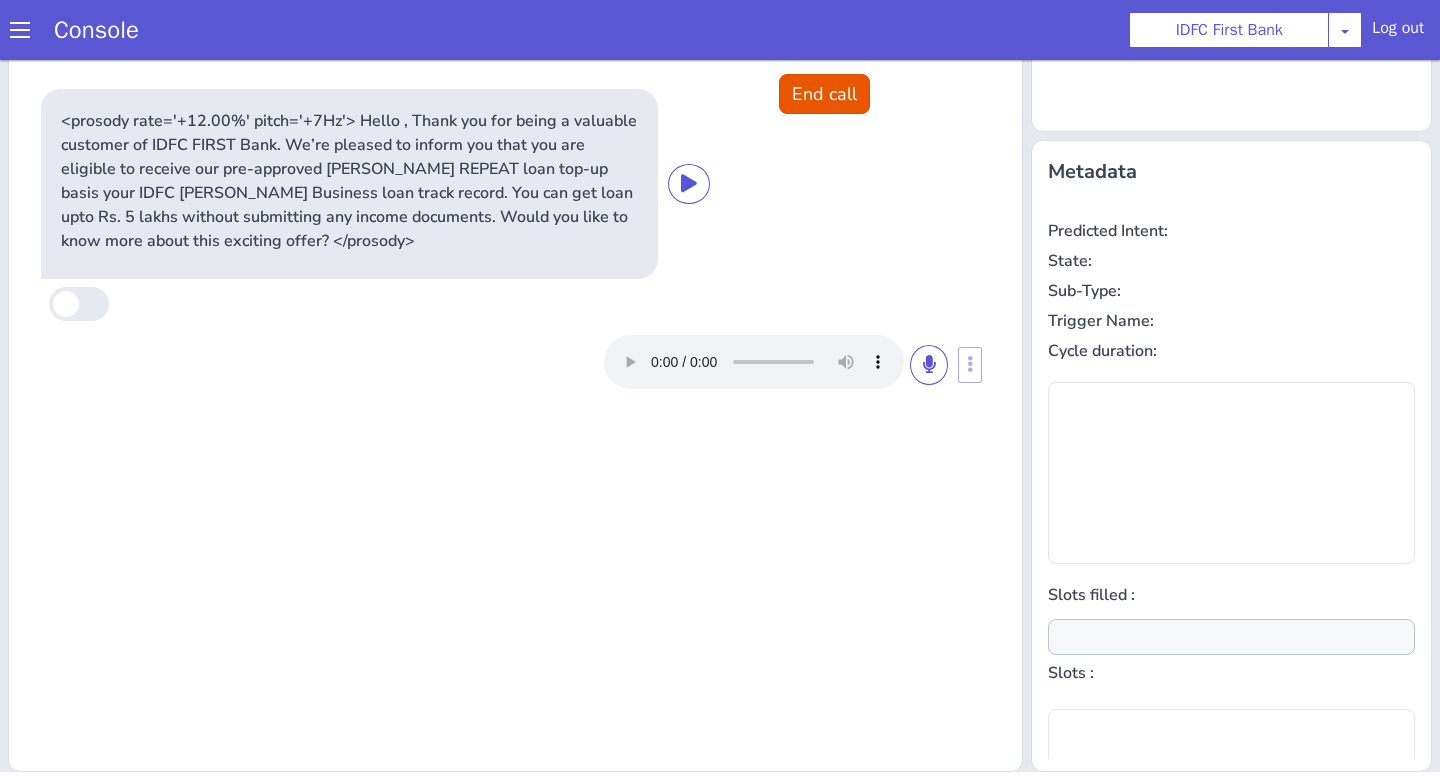 type on "null" 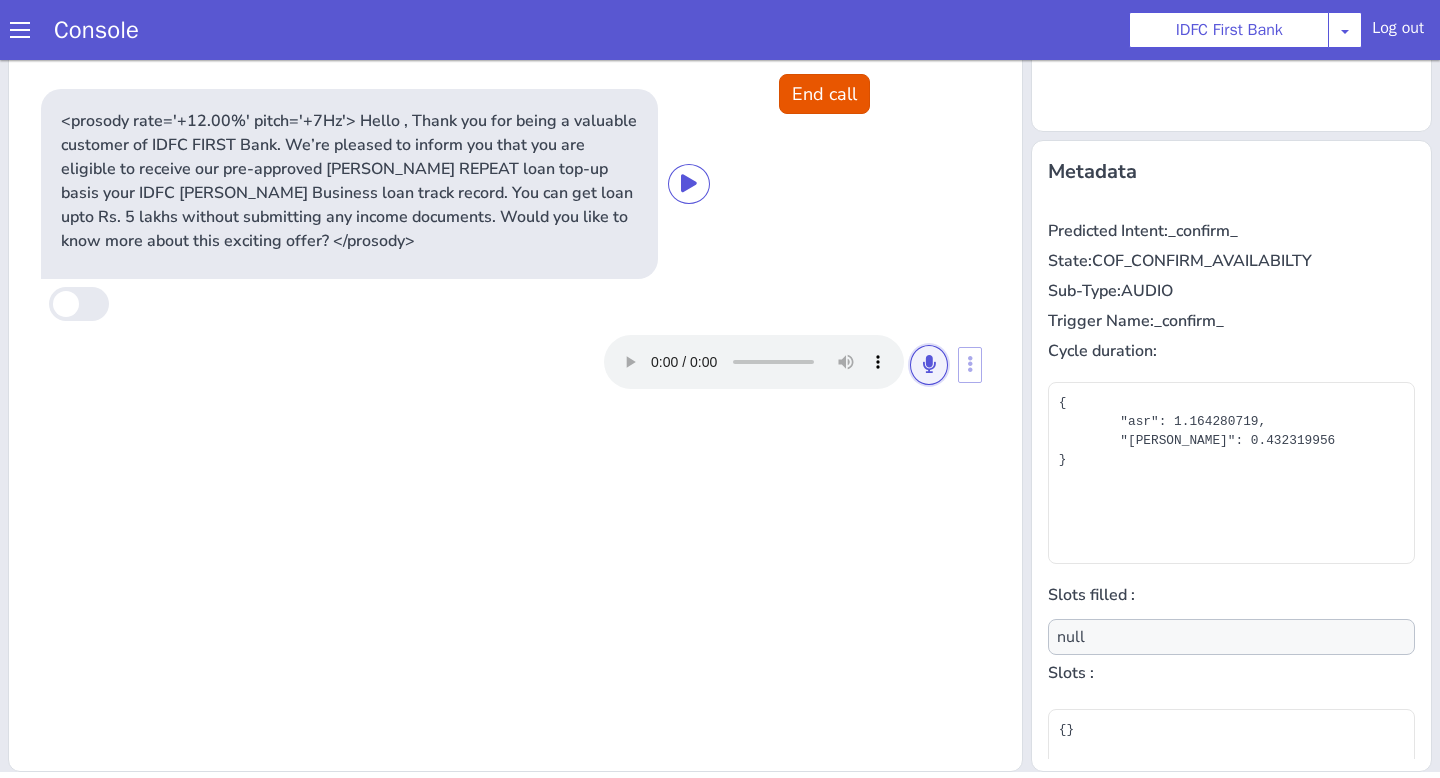click at bounding box center [2439, 737] 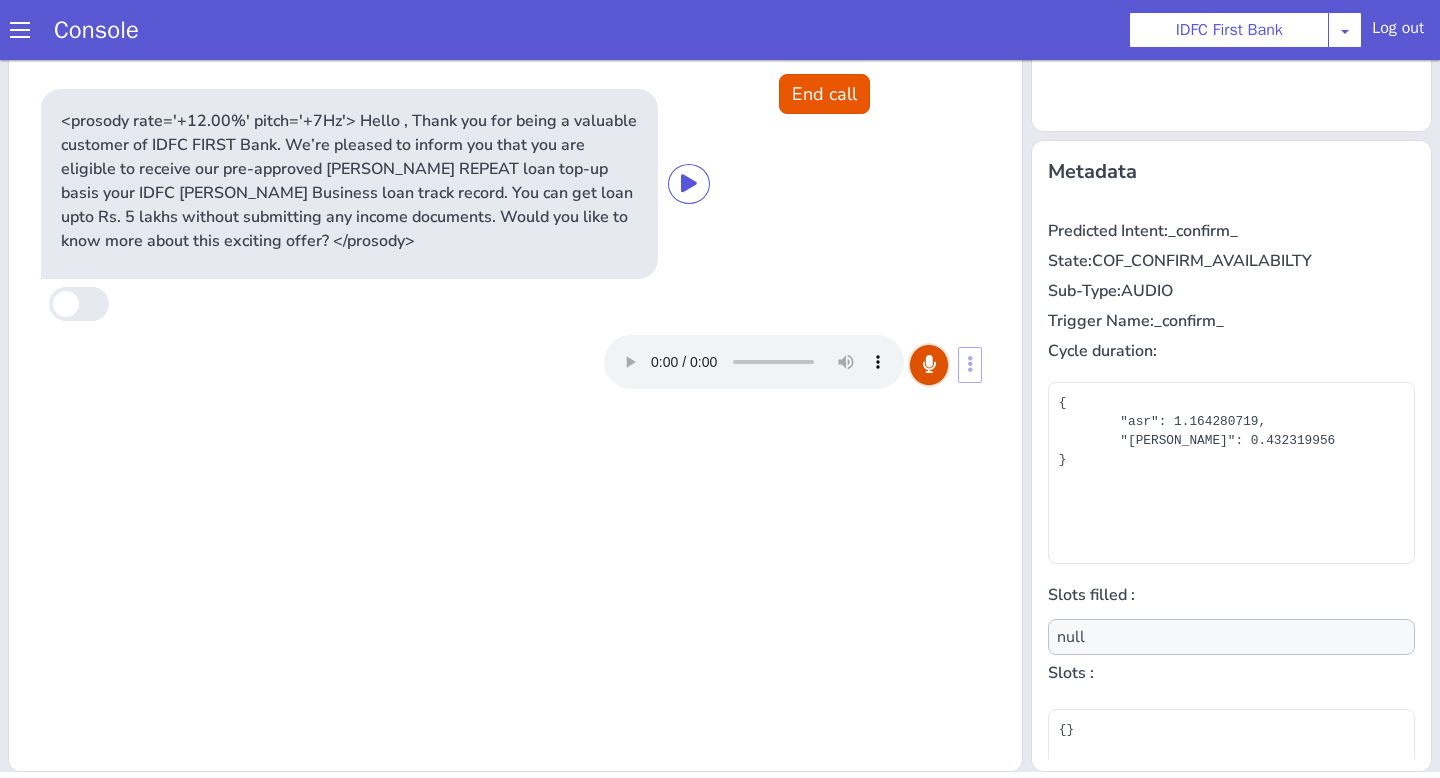 click at bounding box center [931, 1027] 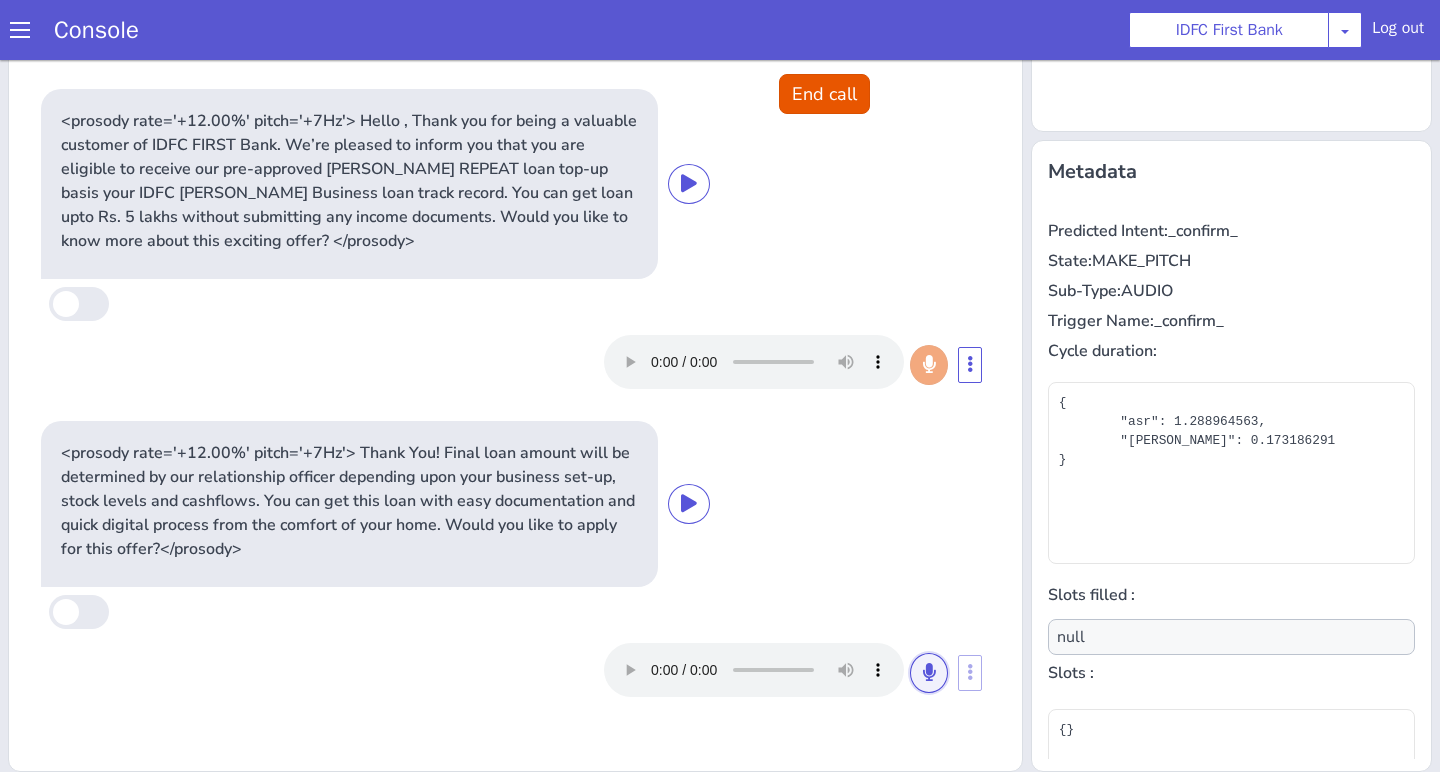 click at bounding box center (1498, 1778) 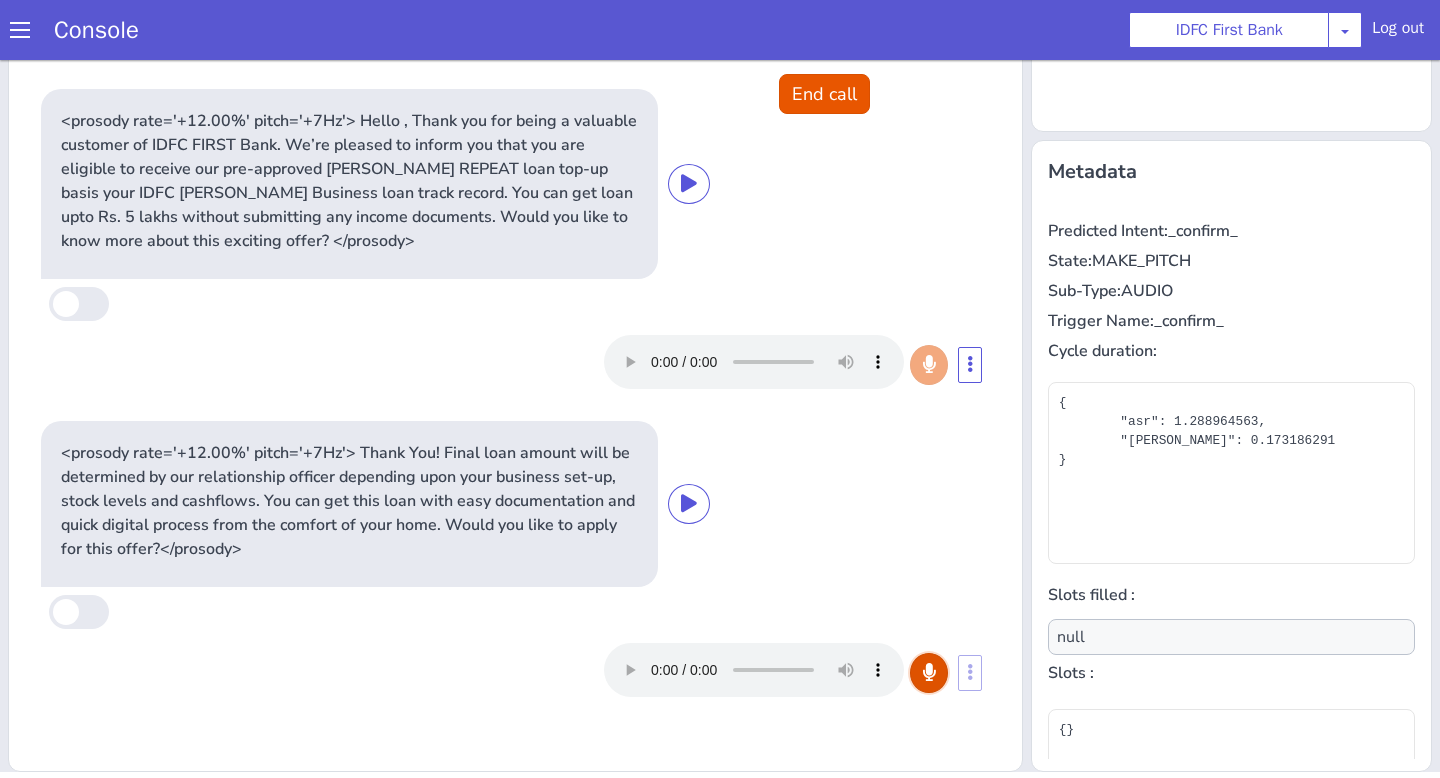 click at bounding box center (1637, 210) 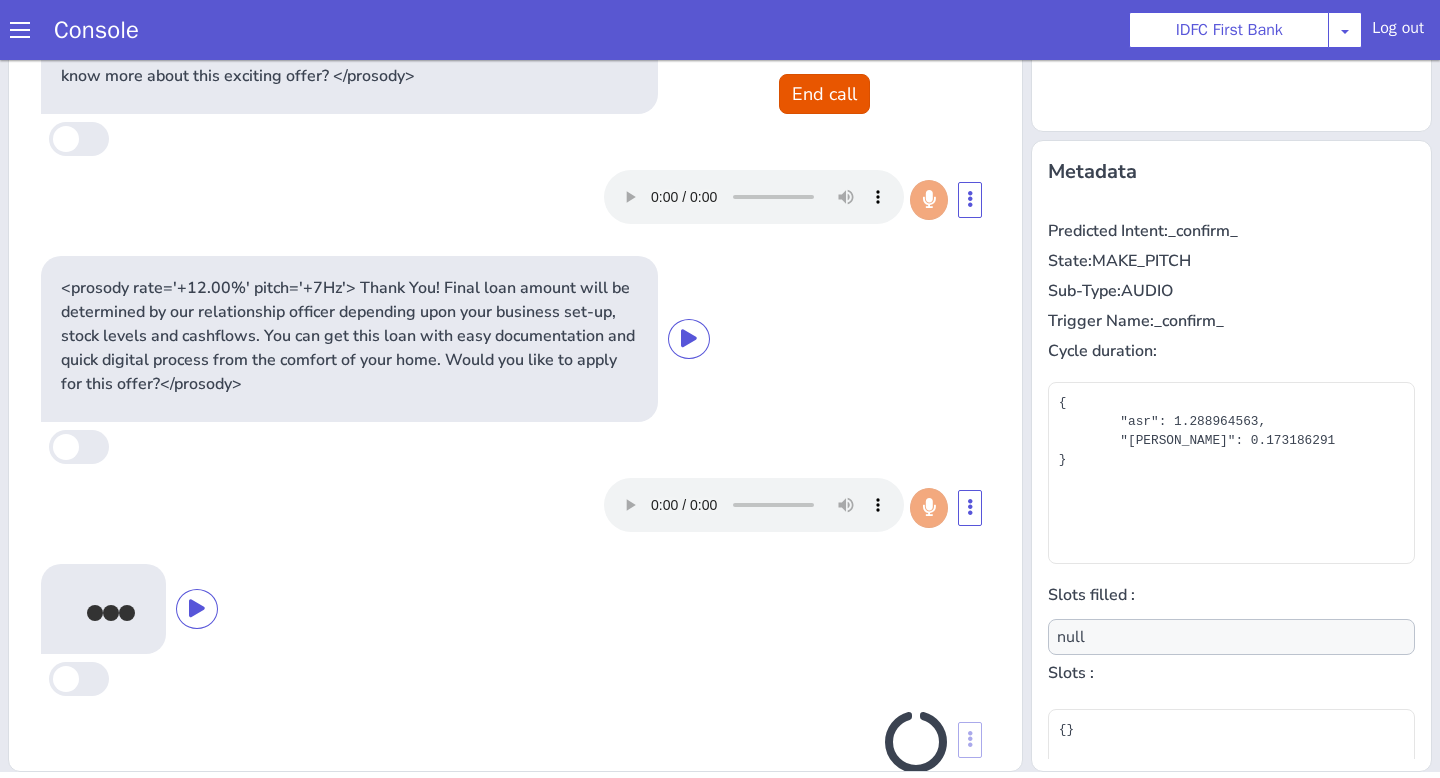 scroll, scrollTop: 208, scrollLeft: 0, axis: vertical 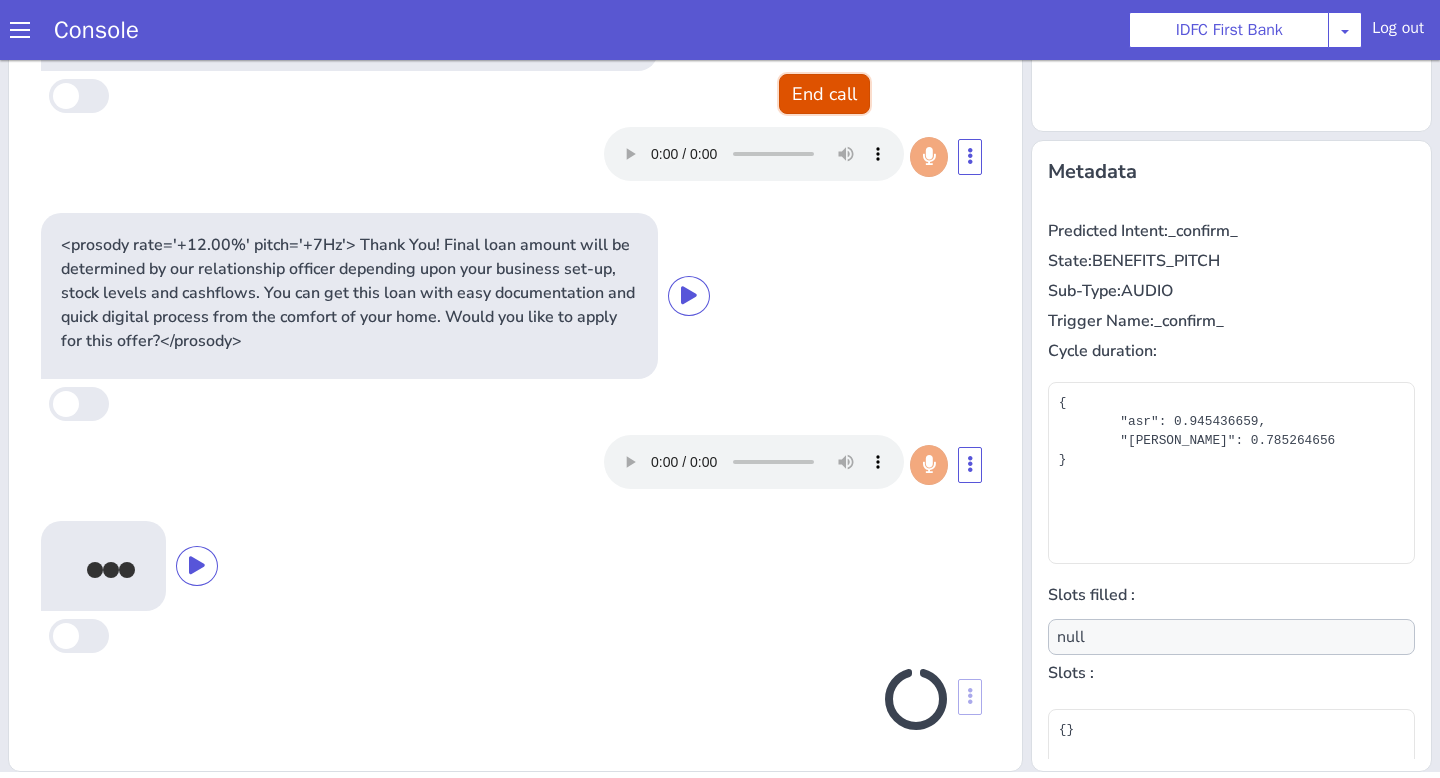 click on "End call" at bounding box center [1526, 1214] 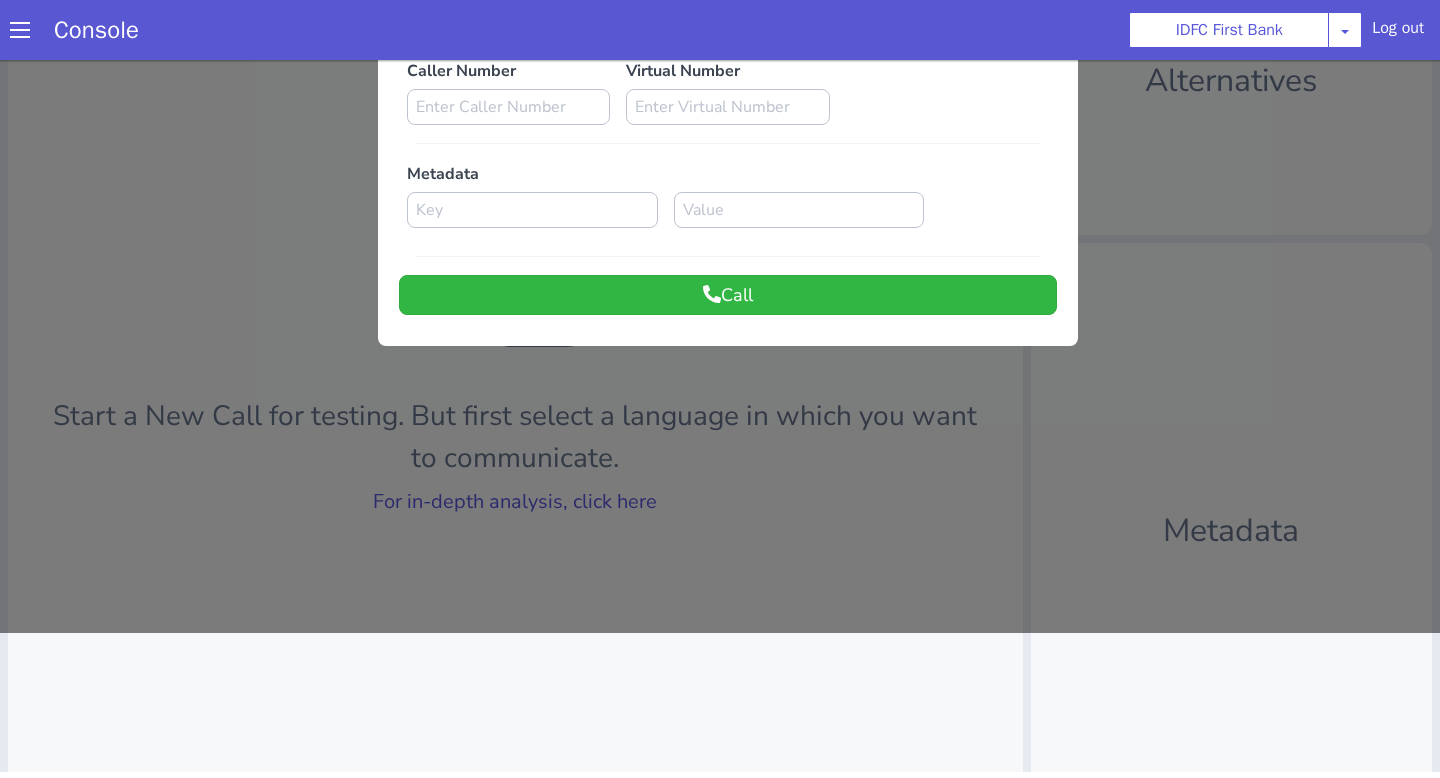scroll, scrollTop: 106, scrollLeft: 0, axis: vertical 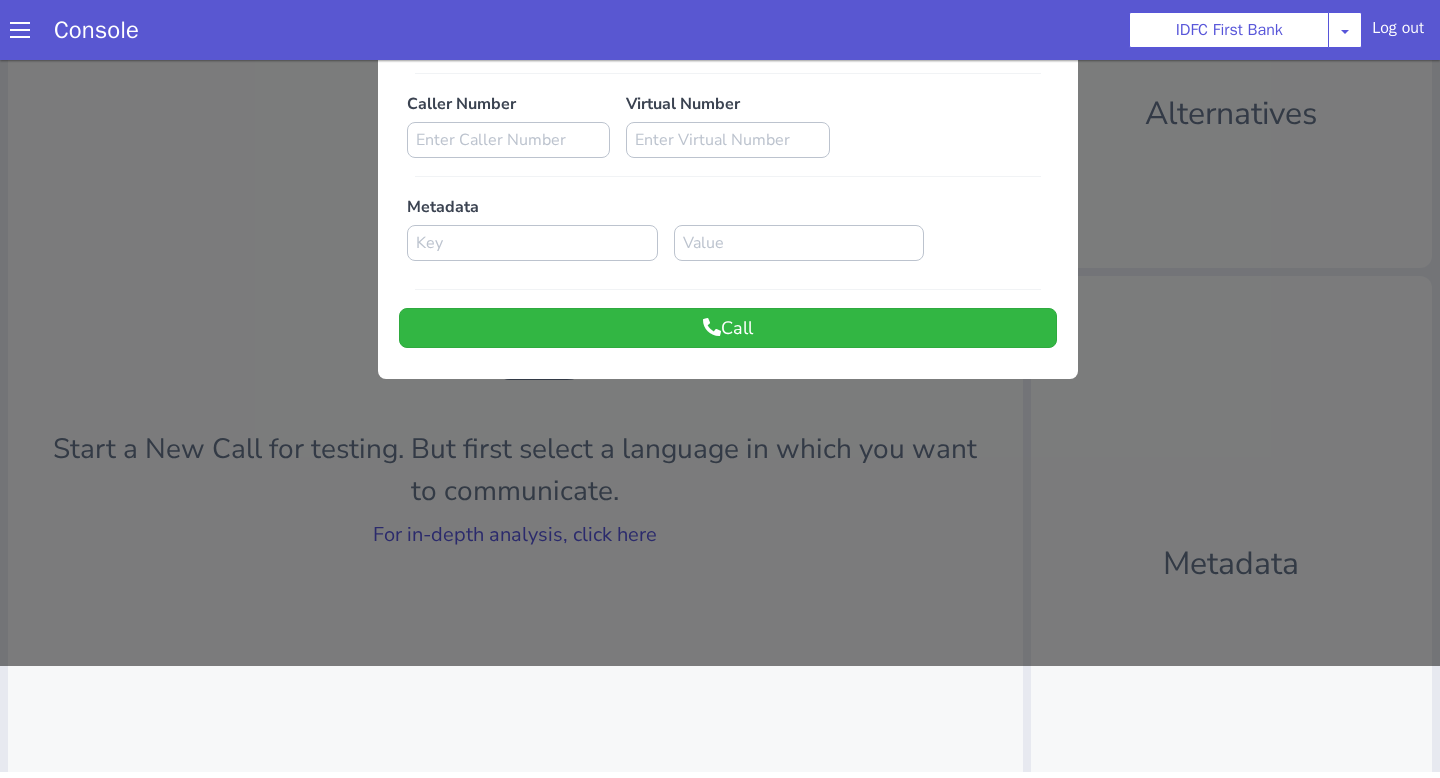 click at bounding box center (2137, 261) 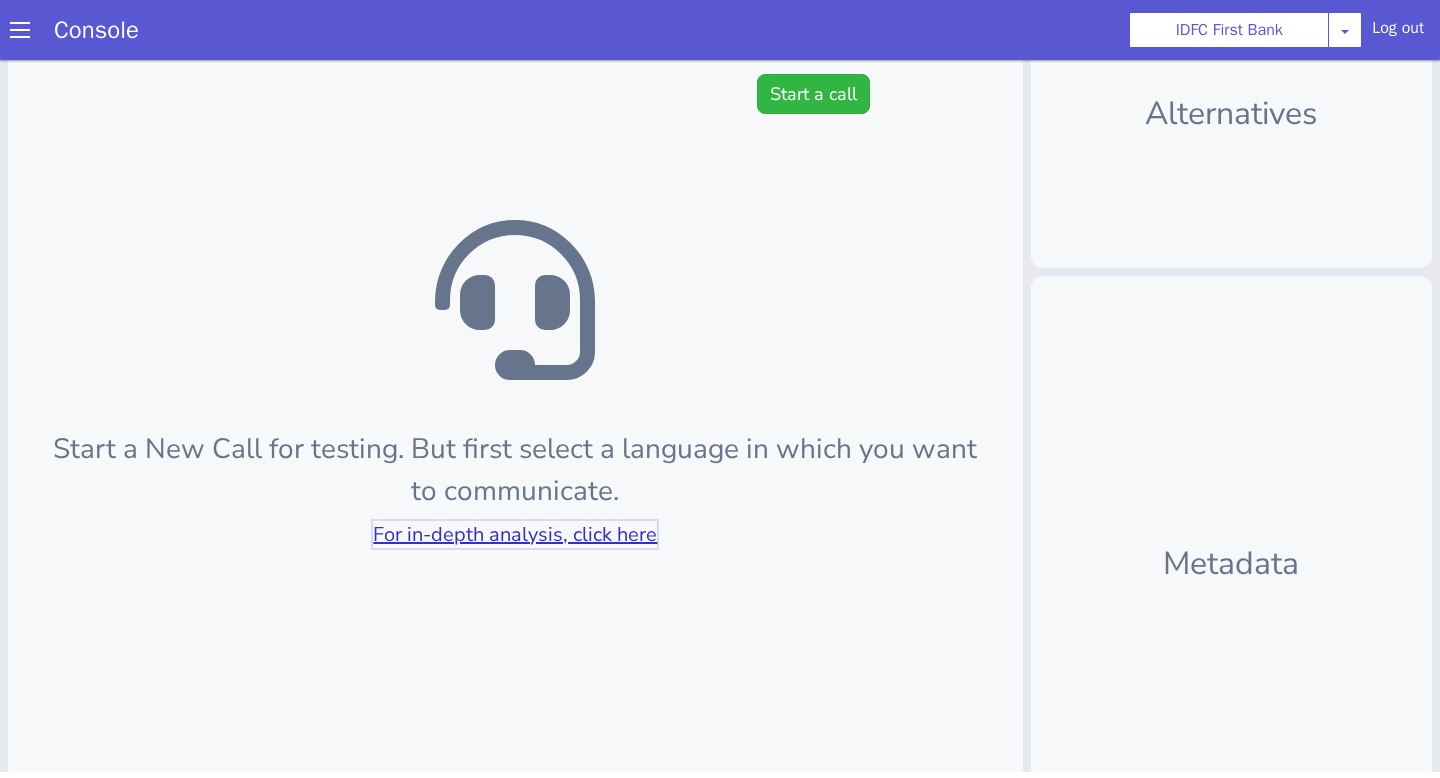 click on "For in-depth analysis, click here" at bounding box center (952, 124) 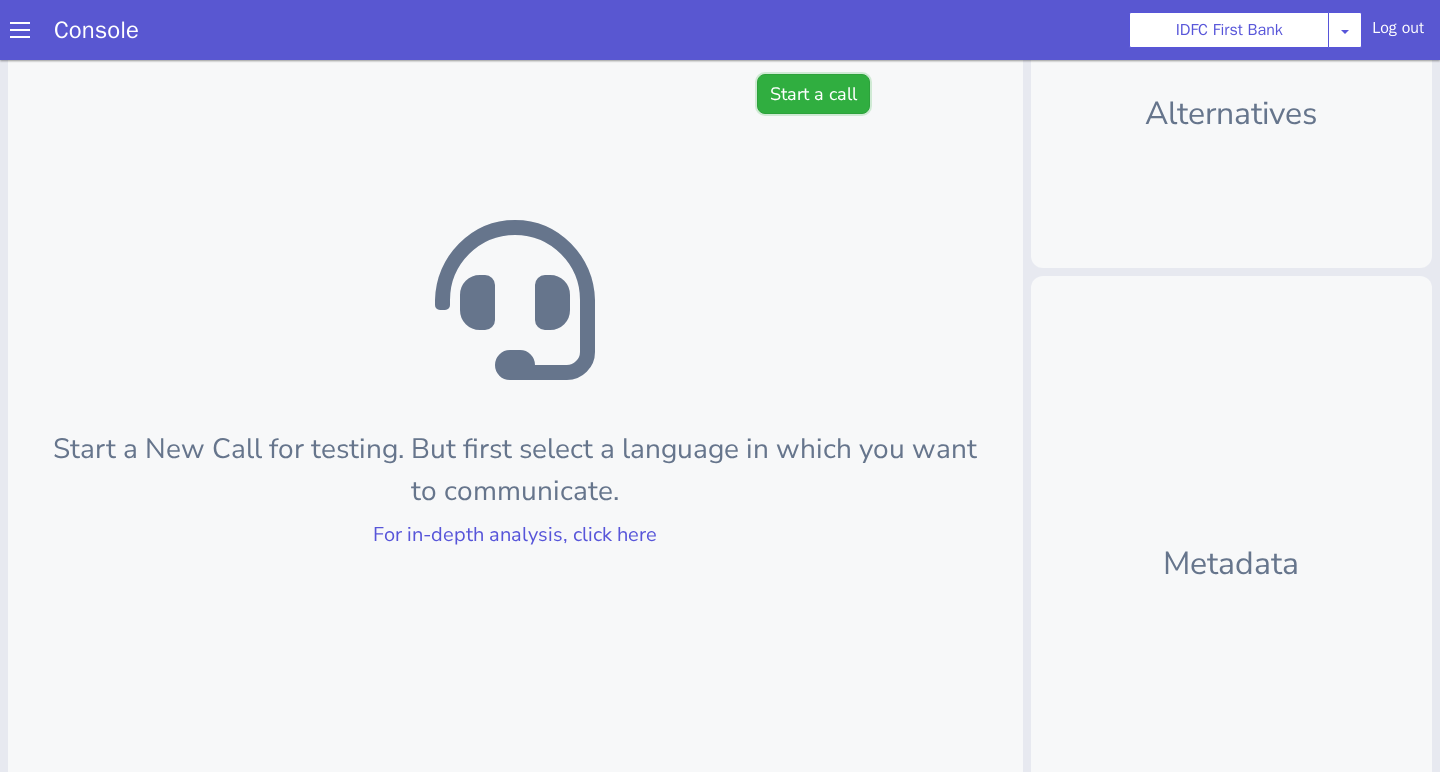 click on "Start a call" at bounding box center (822, 74) 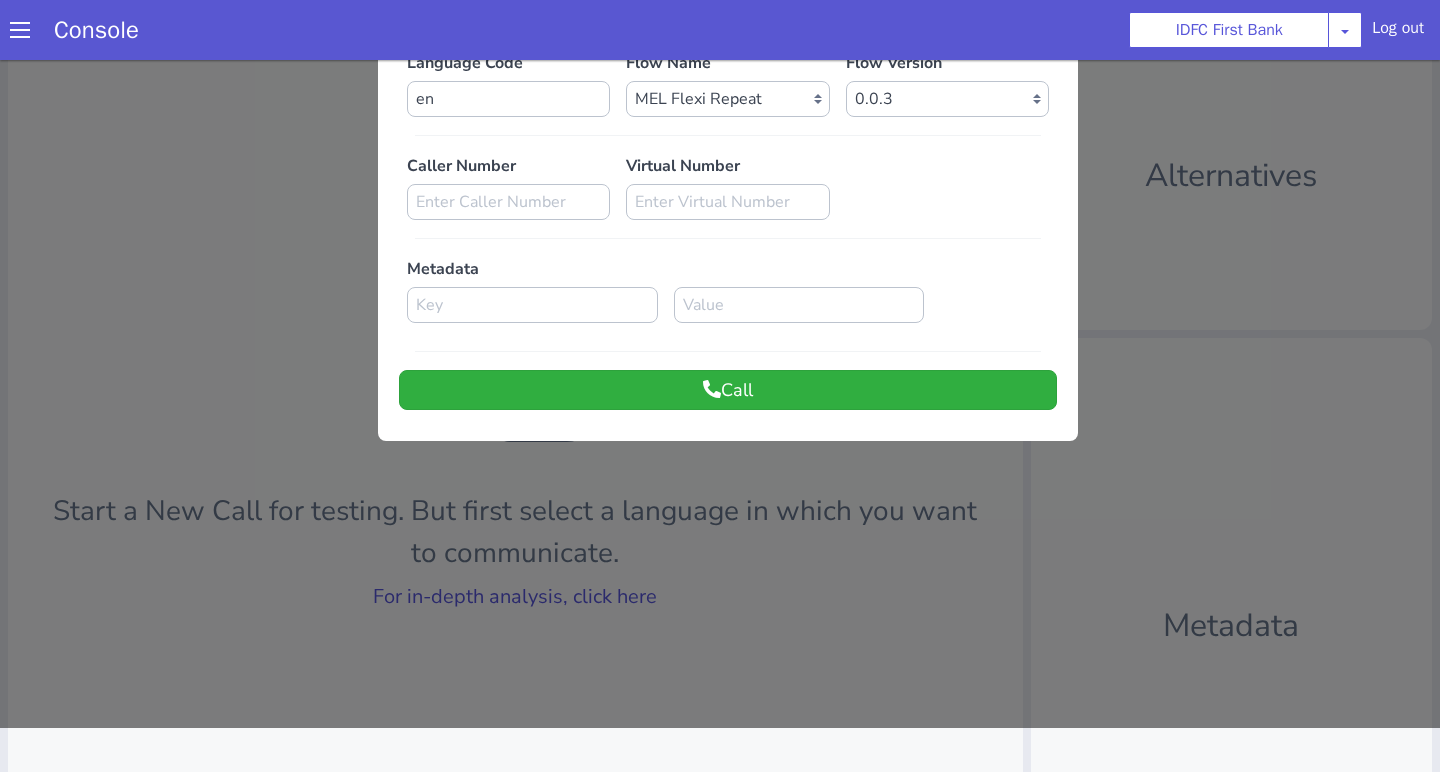 scroll, scrollTop: 0, scrollLeft: 0, axis: both 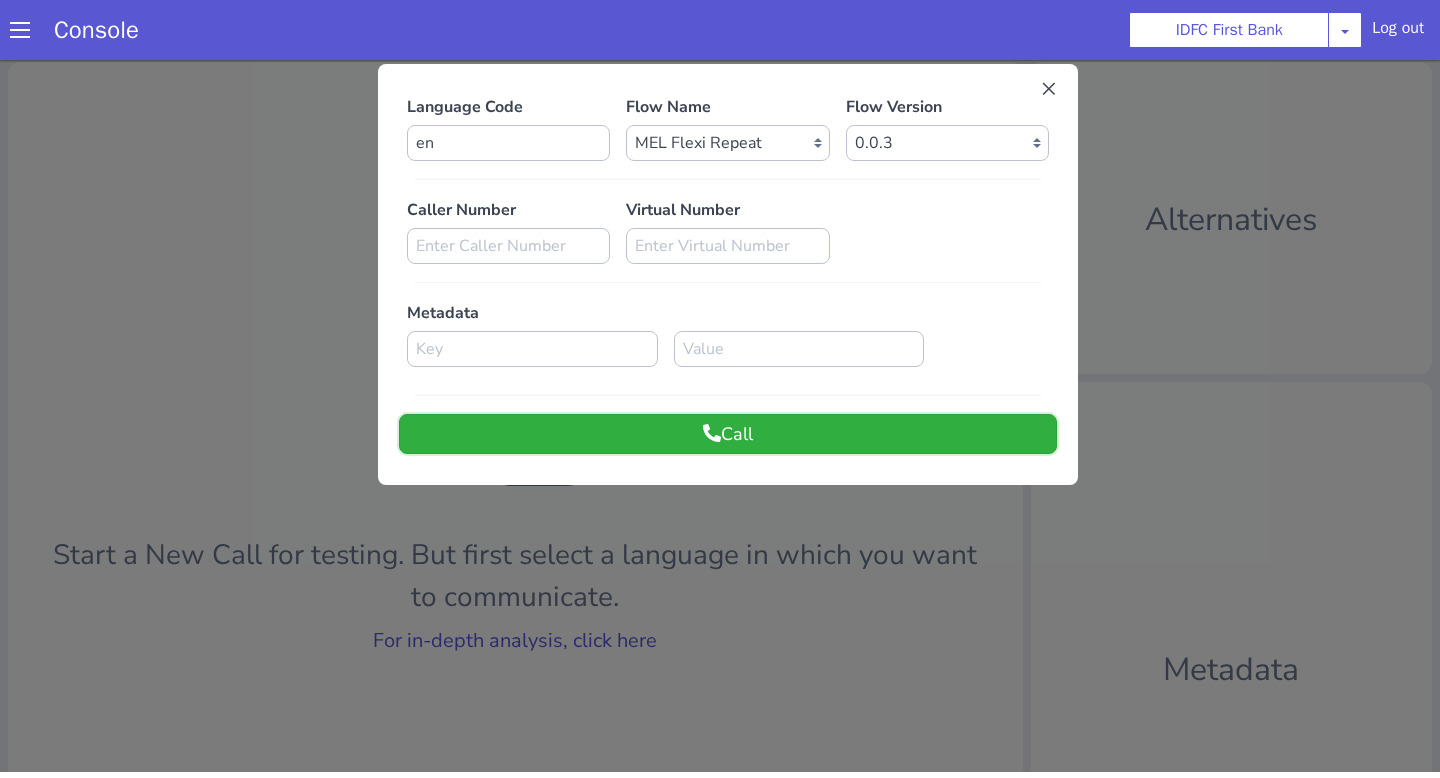 click on "Call" at bounding box center [1639, -5] 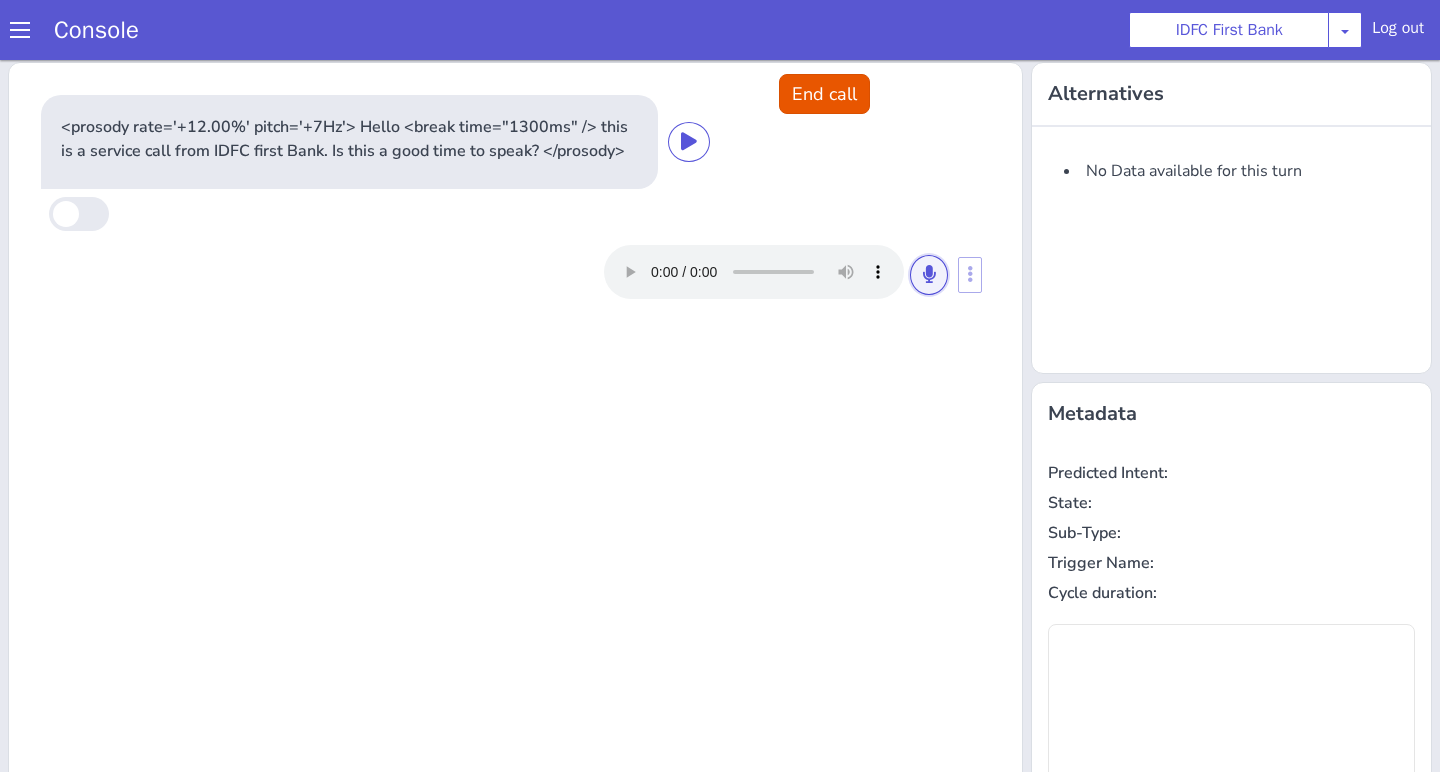 click at bounding box center (1942, -132) 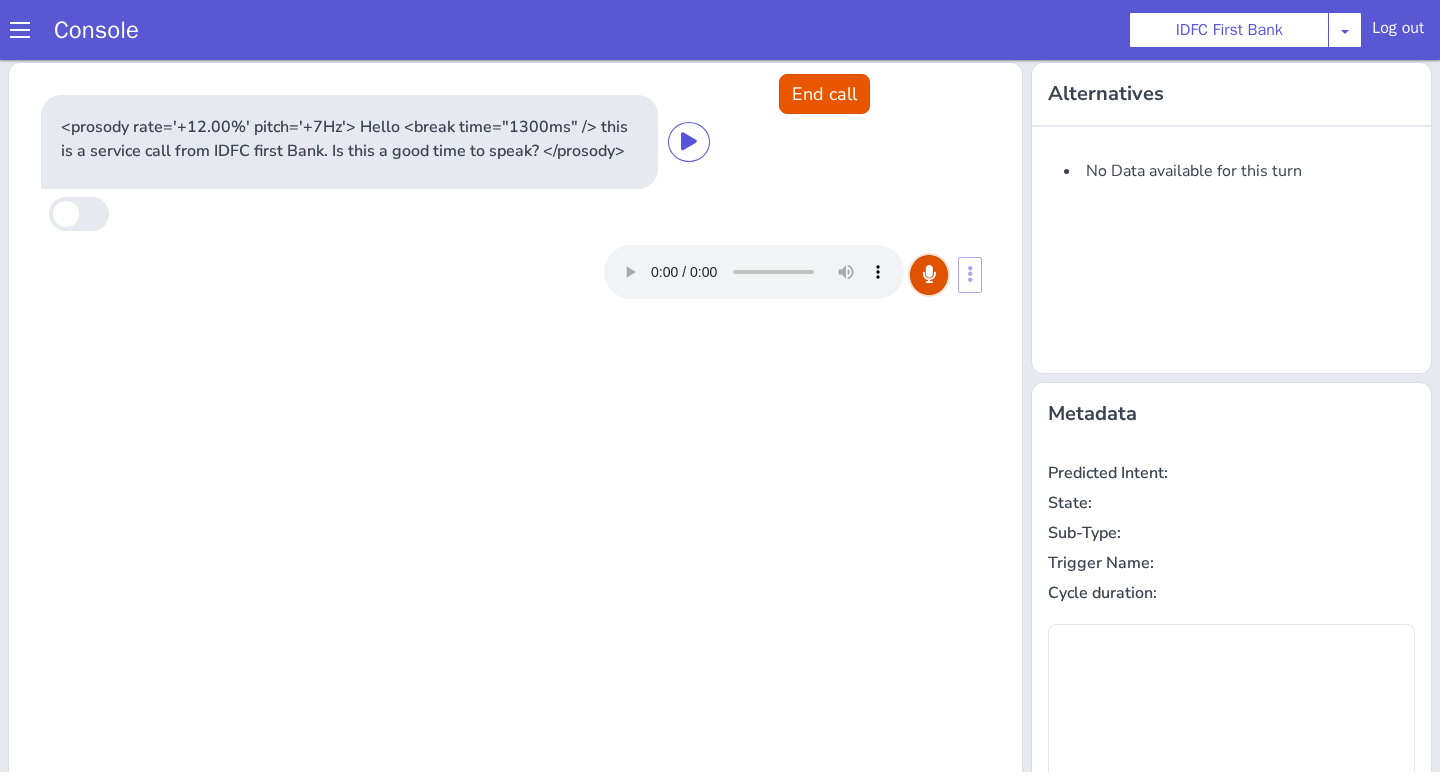 click at bounding box center (1074, 59) 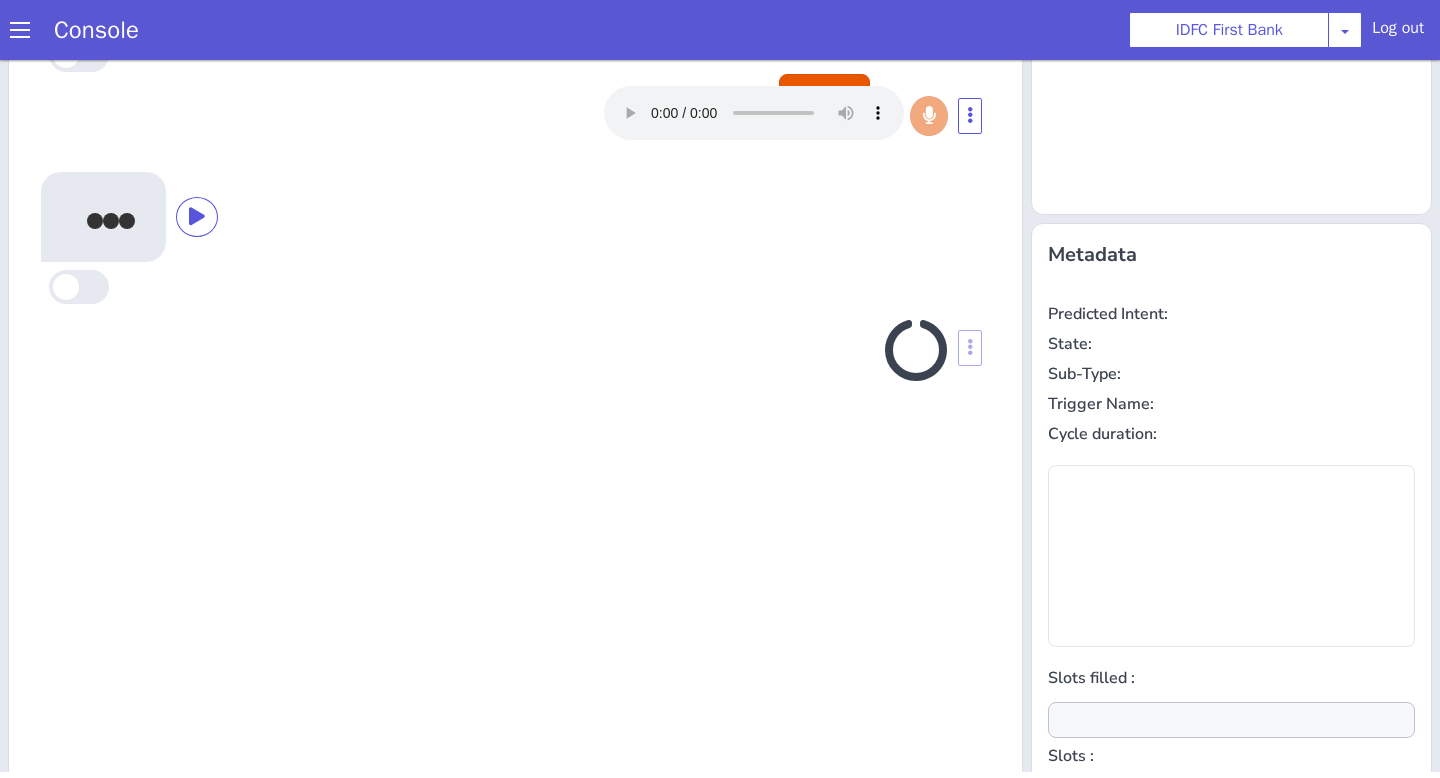 scroll, scrollTop: 242, scrollLeft: 0, axis: vertical 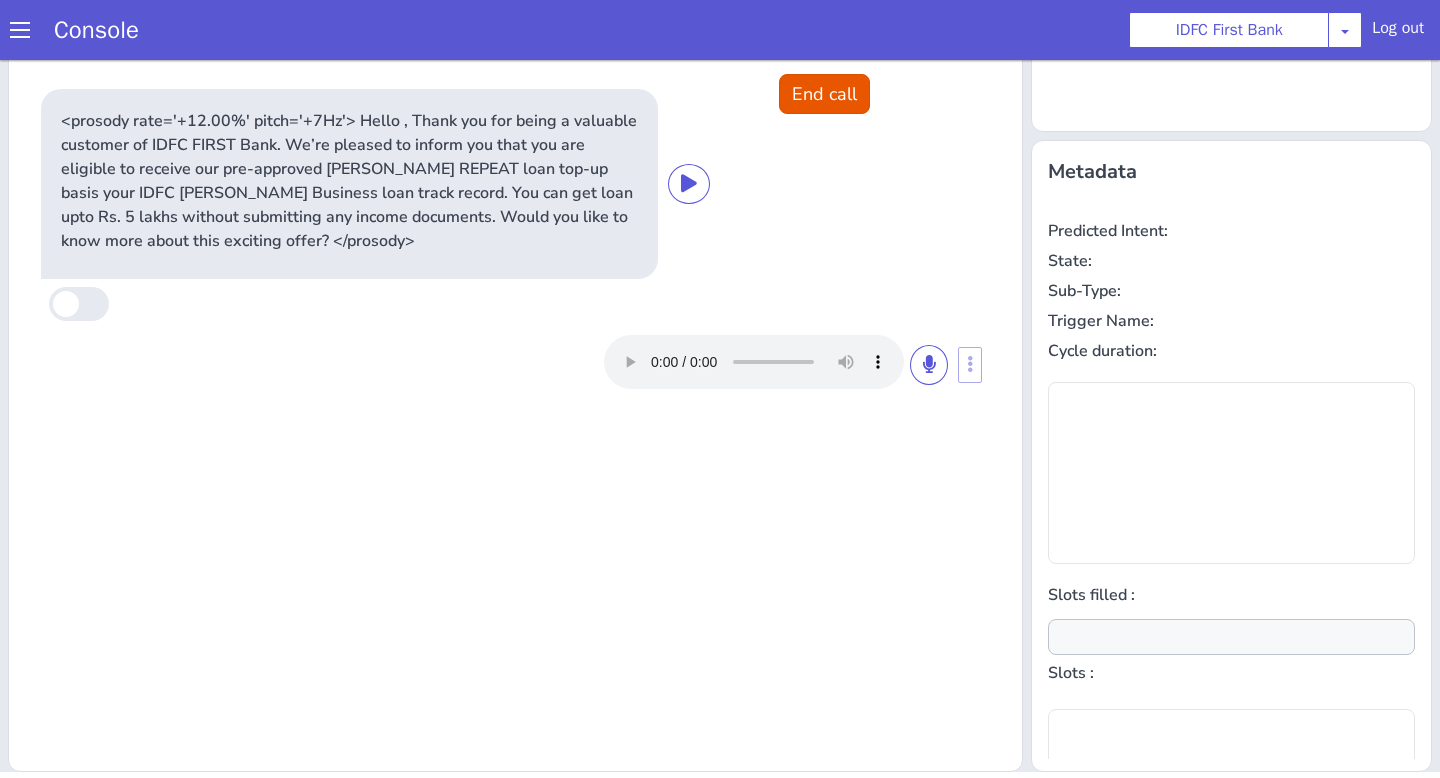 type on "null" 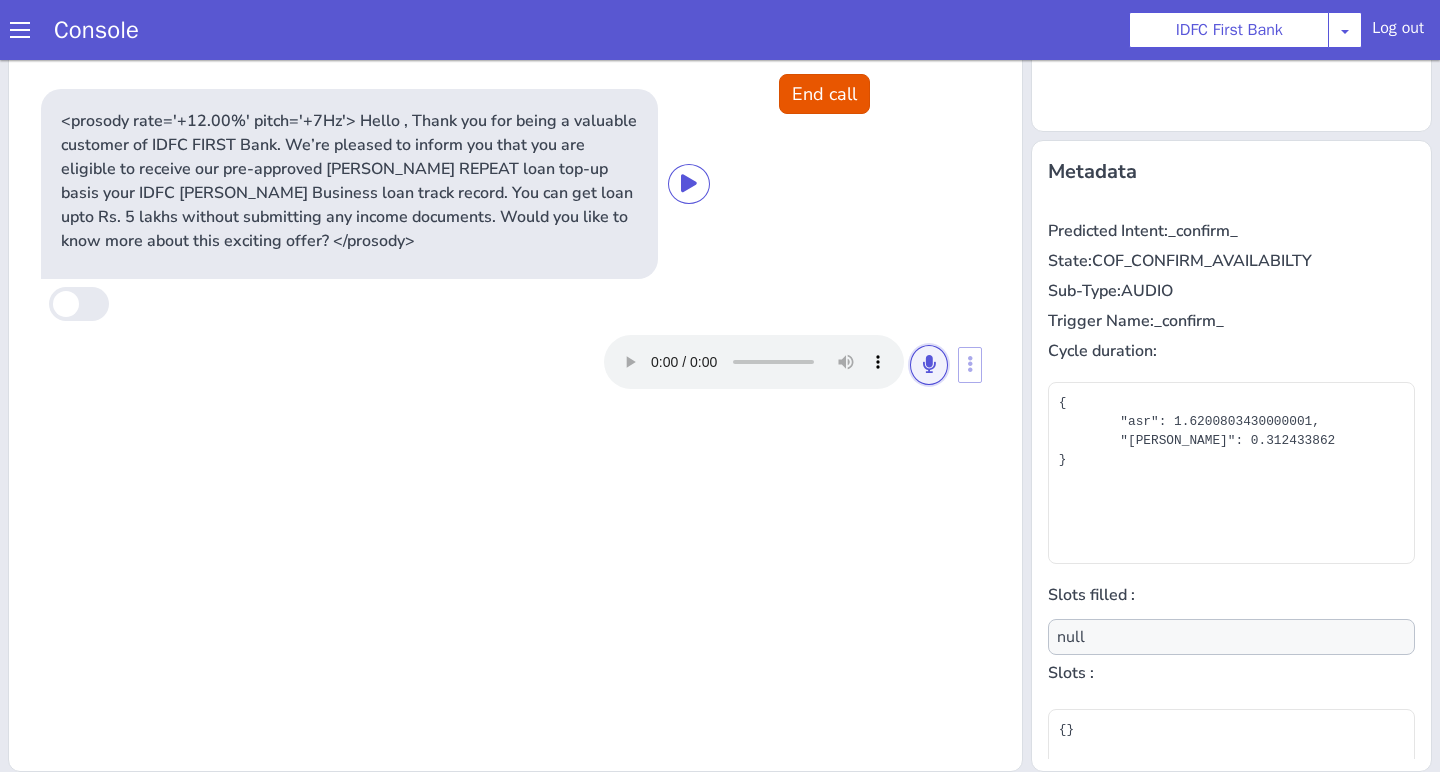 click at bounding box center (1224, 26) 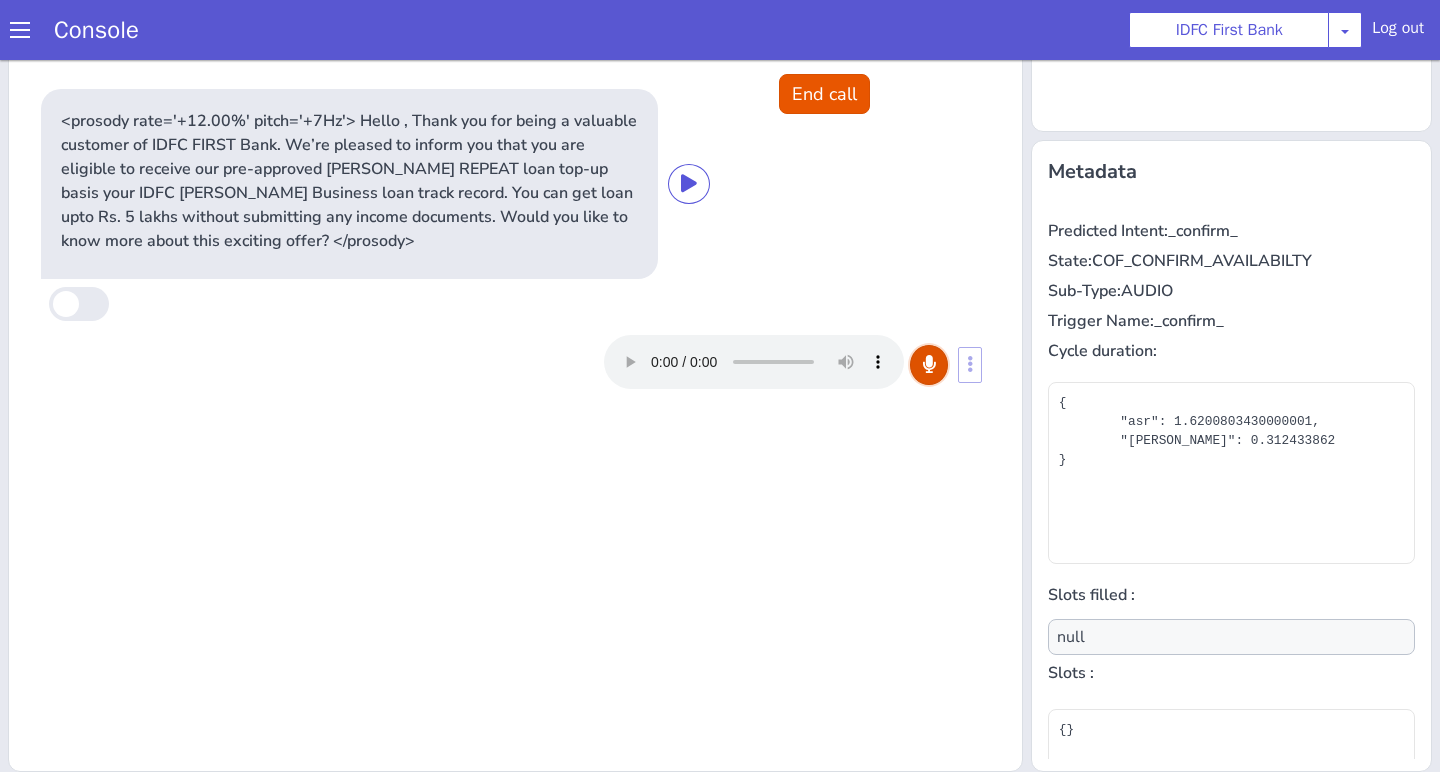 click at bounding box center [1291, -12] 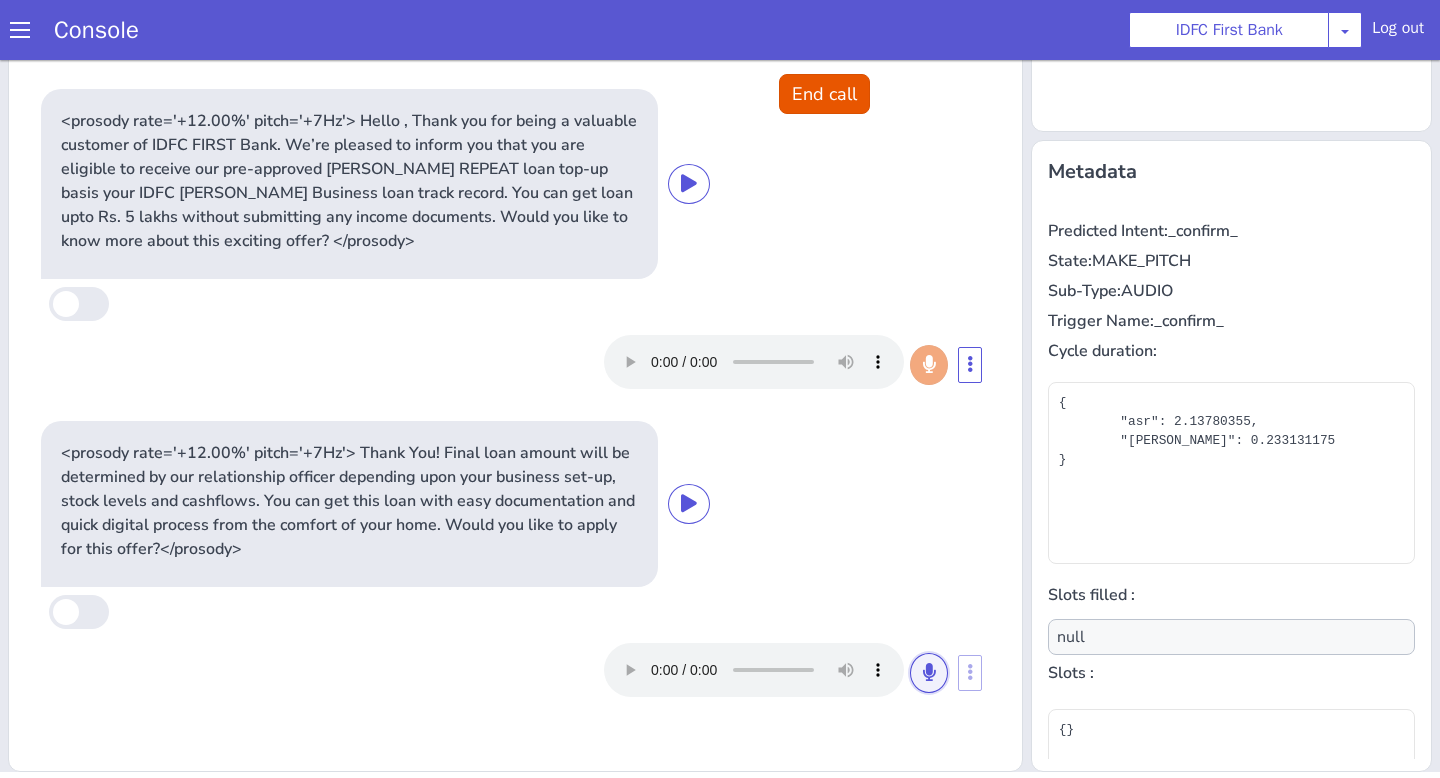 click at bounding box center (1273, 1697) 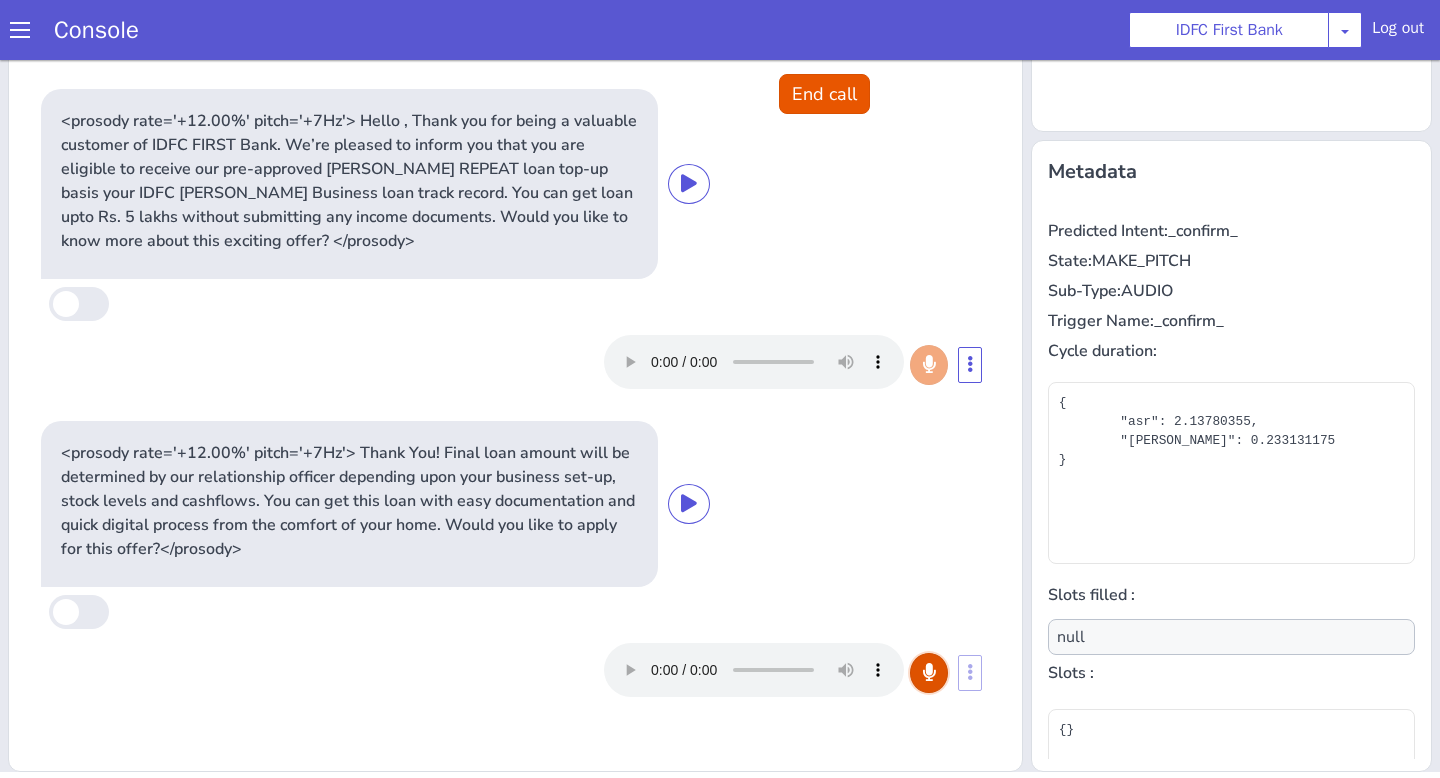 click at bounding box center (1273, 1697) 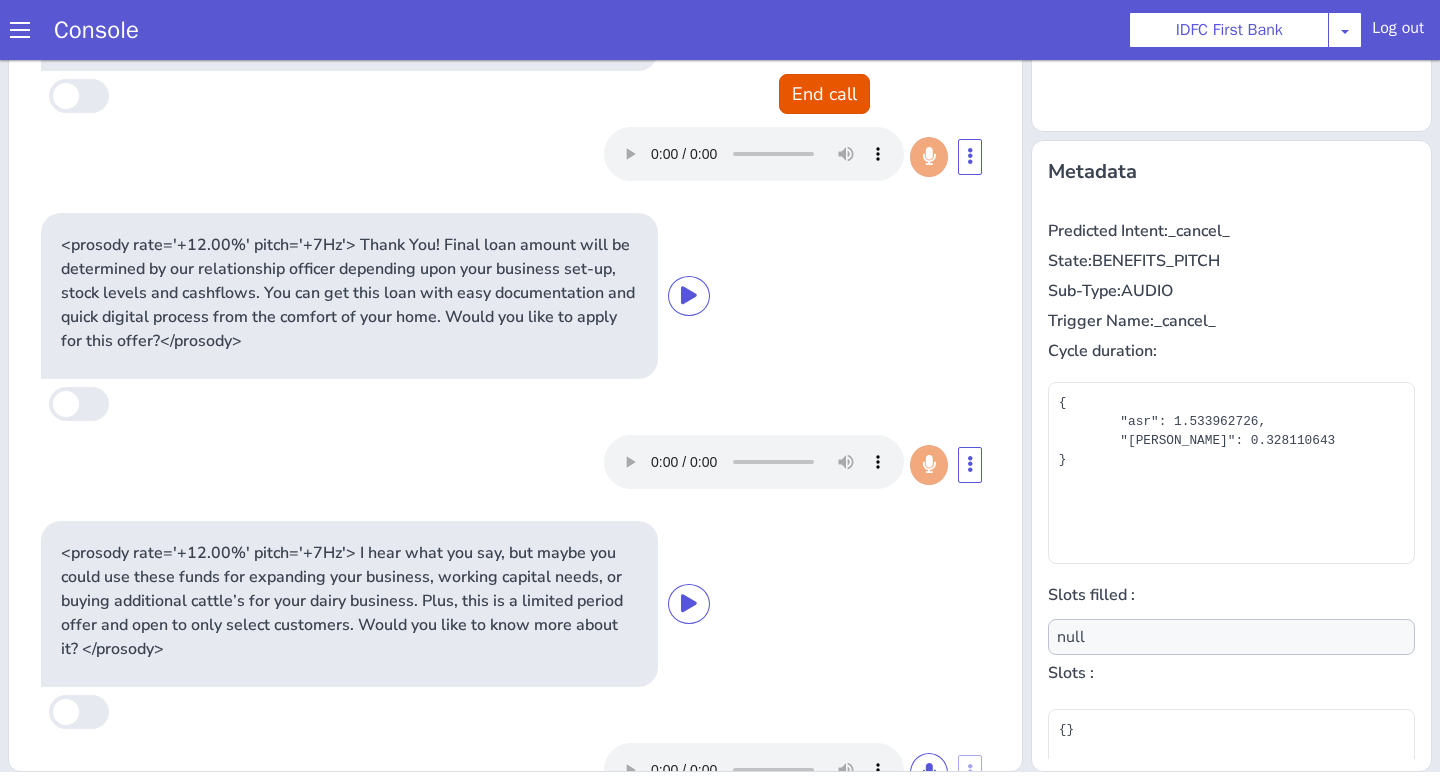 scroll, scrollTop: 274, scrollLeft: 0, axis: vertical 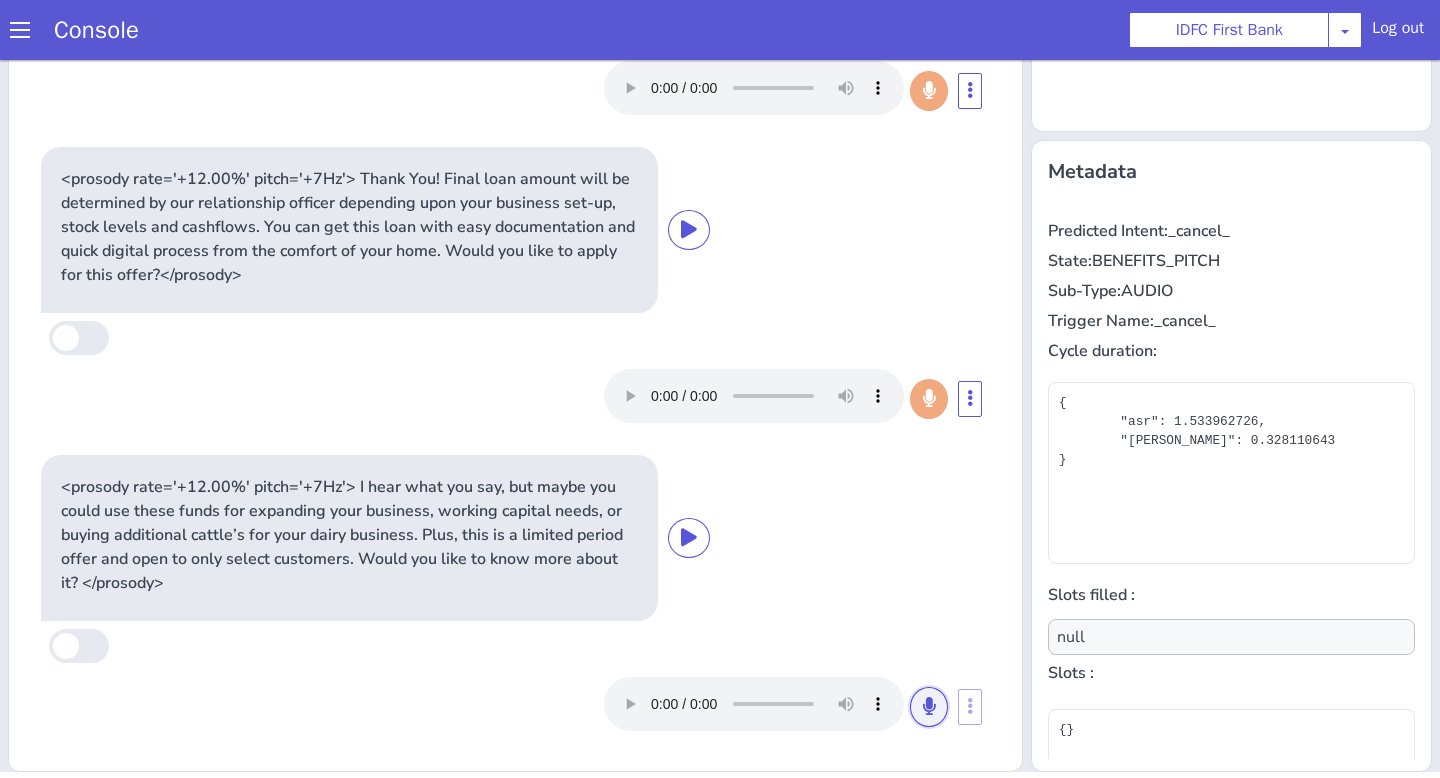 click at bounding box center (2067, 1706) 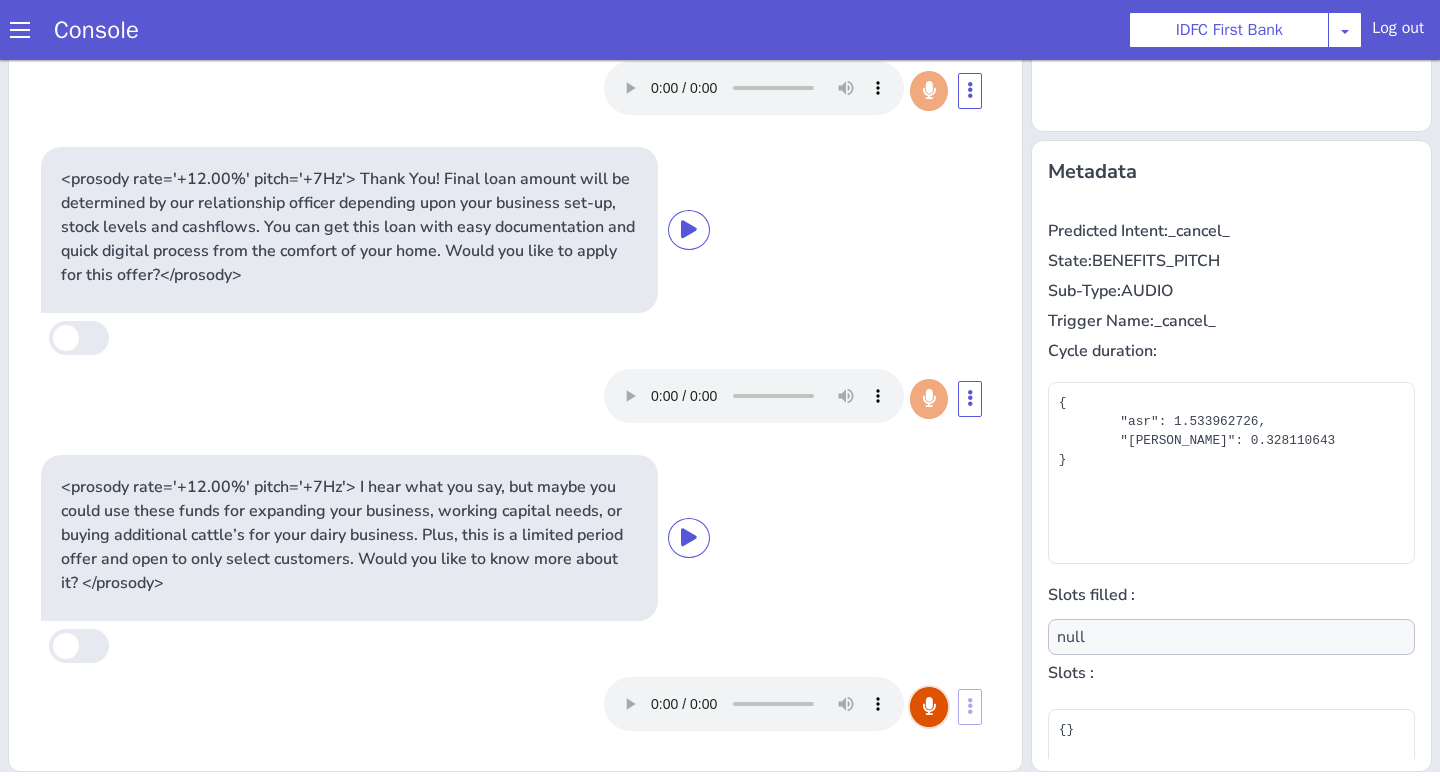 click at bounding box center (1182, 1674) 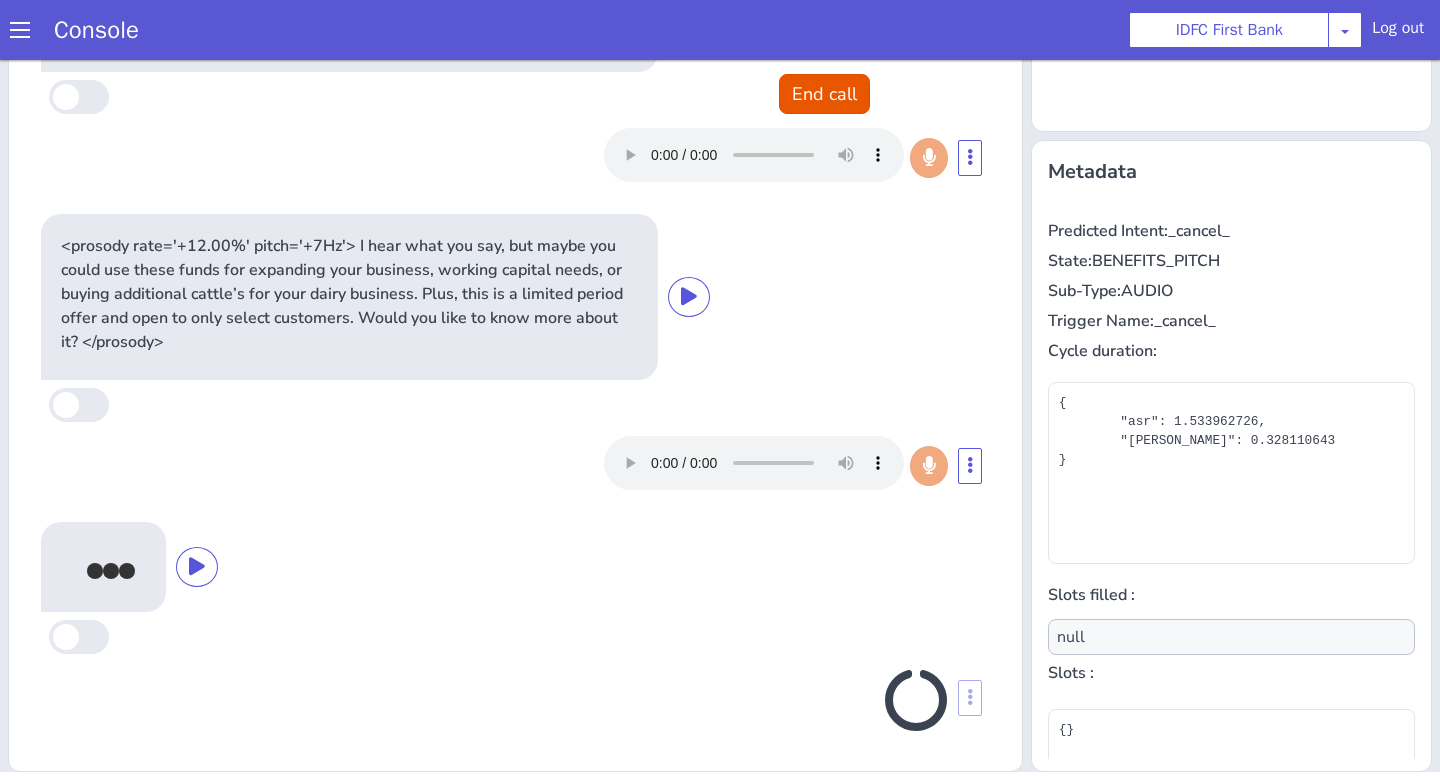scroll, scrollTop: 516, scrollLeft: 0, axis: vertical 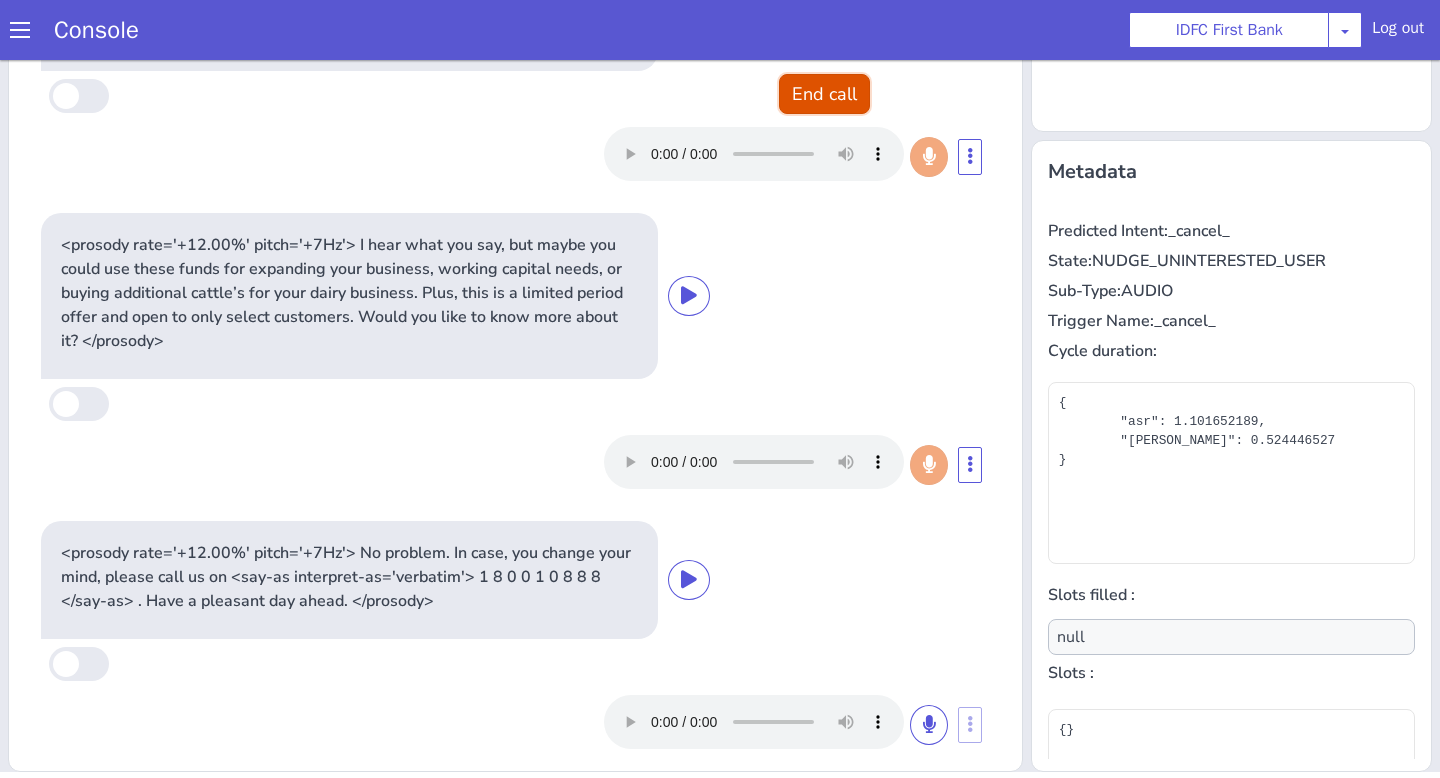 click on "End call" at bounding box center (1262, -316) 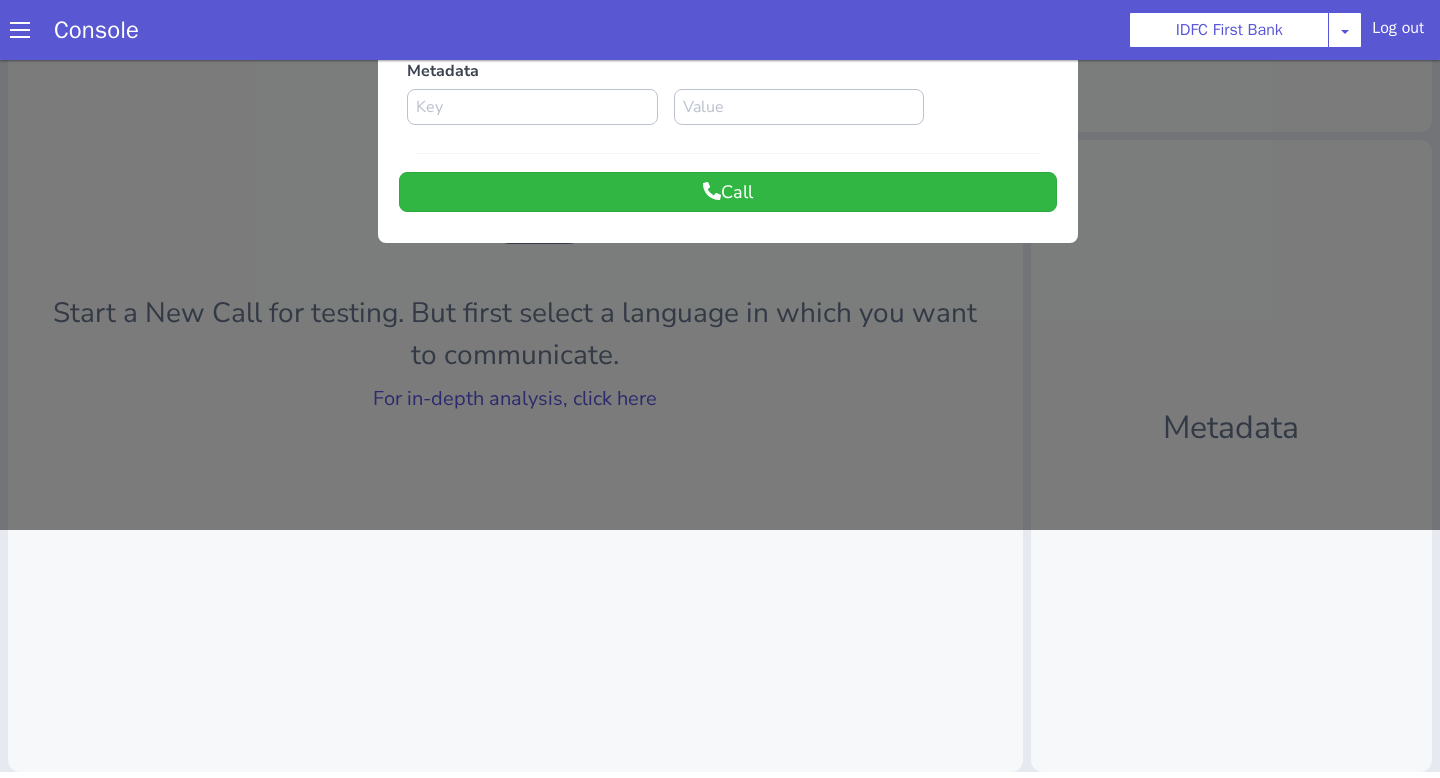 click at bounding box center [722, 833] 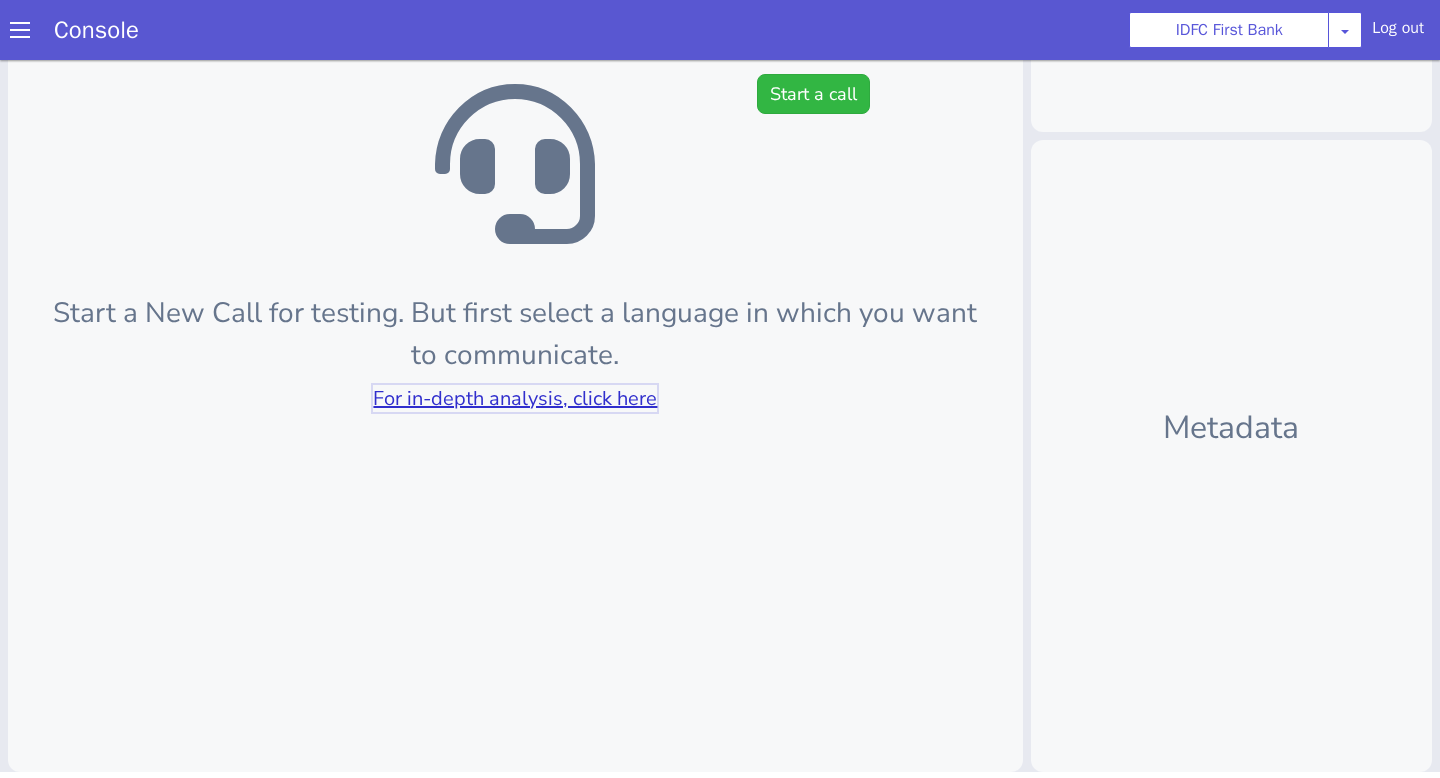 click on "For in-depth analysis, click here" at bounding box center (571, 296) 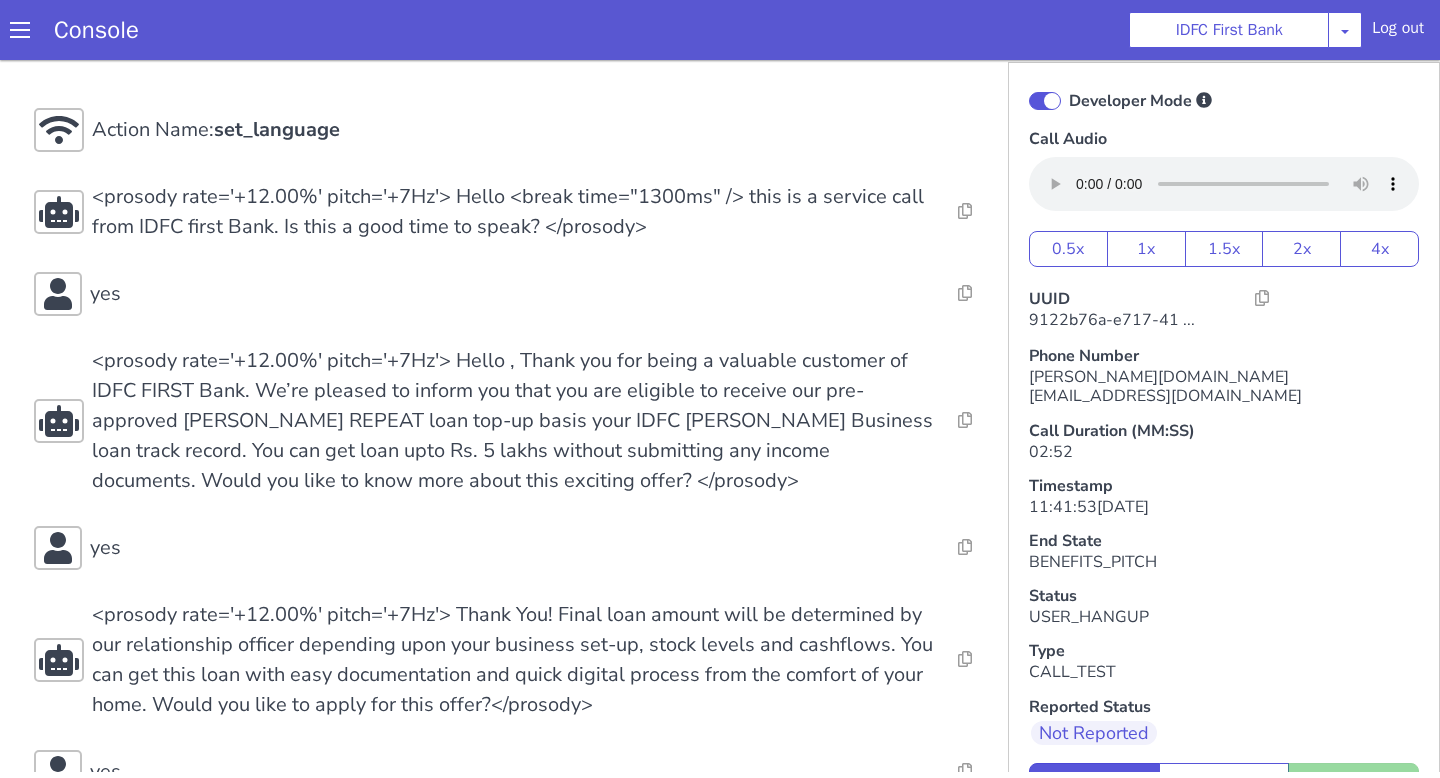 scroll, scrollTop: 60, scrollLeft: 0, axis: vertical 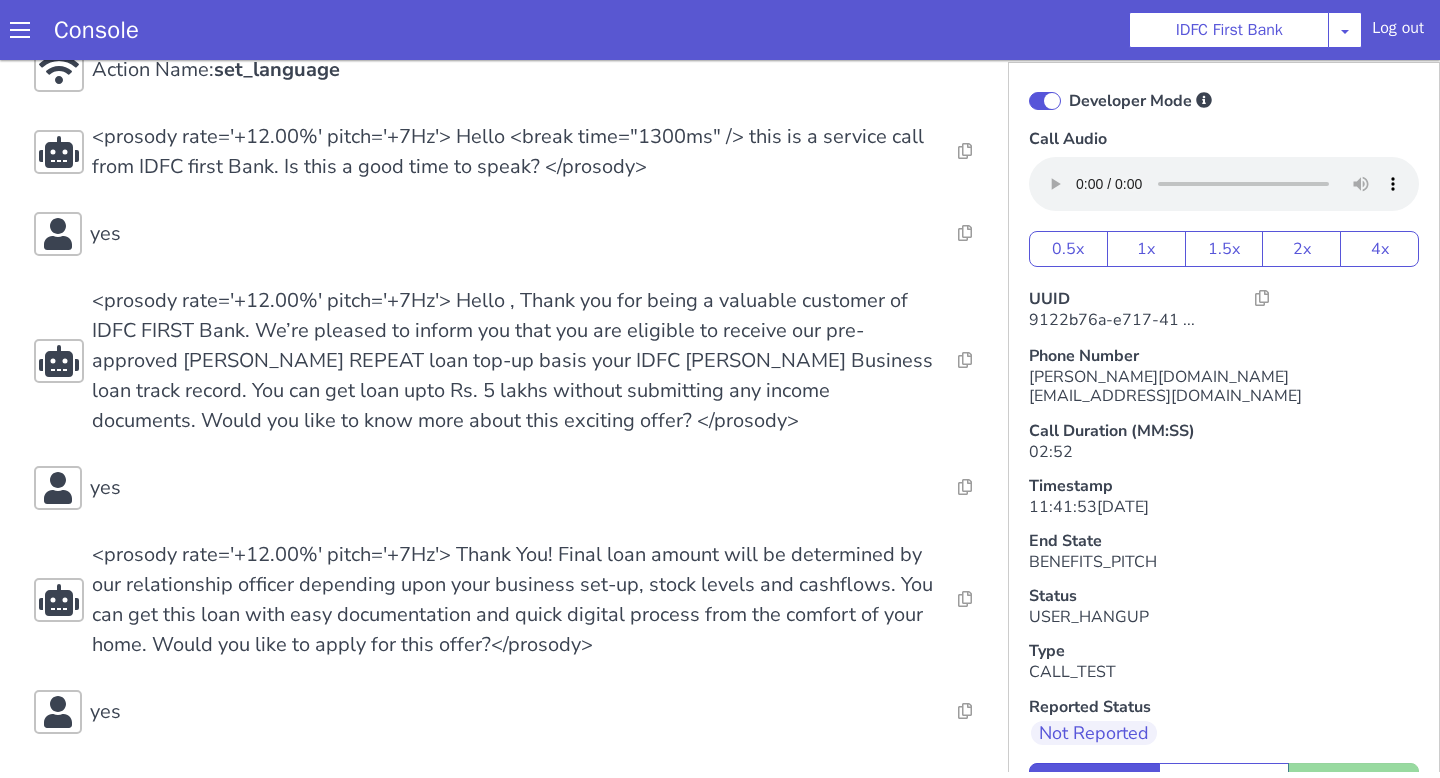click on "<prosody rate='+12.00%' pitch='+7Hz'> Thank You! Final loan amount will be determined by our relationship officer depending upon your business set-up, stock levels and cashflows. You can get this loan with easy documentation and quick digital process from the comfort of your home. Would you like to apply for this offer?</prosody>" at bounding box center (515, 600) 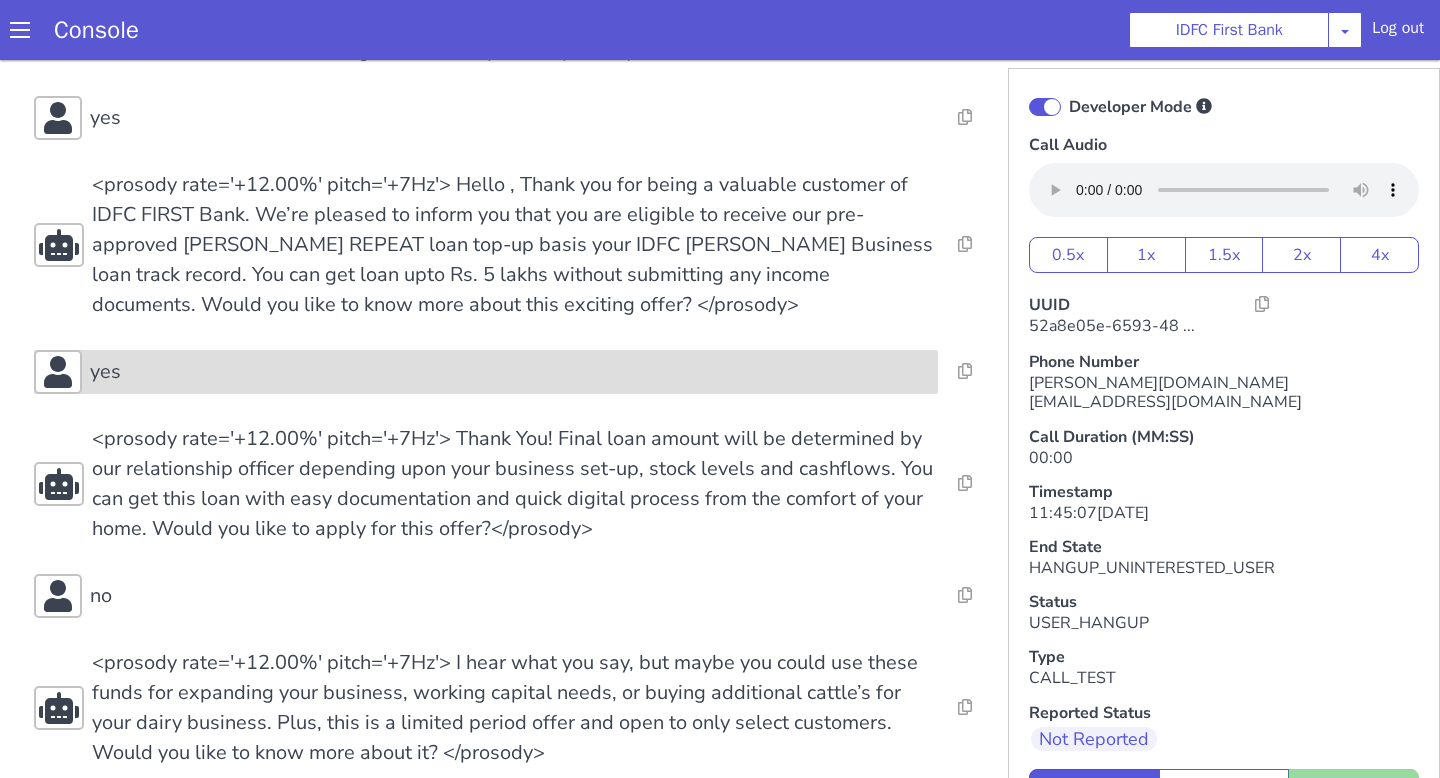 scroll, scrollTop: 404, scrollLeft: 0, axis: vertical 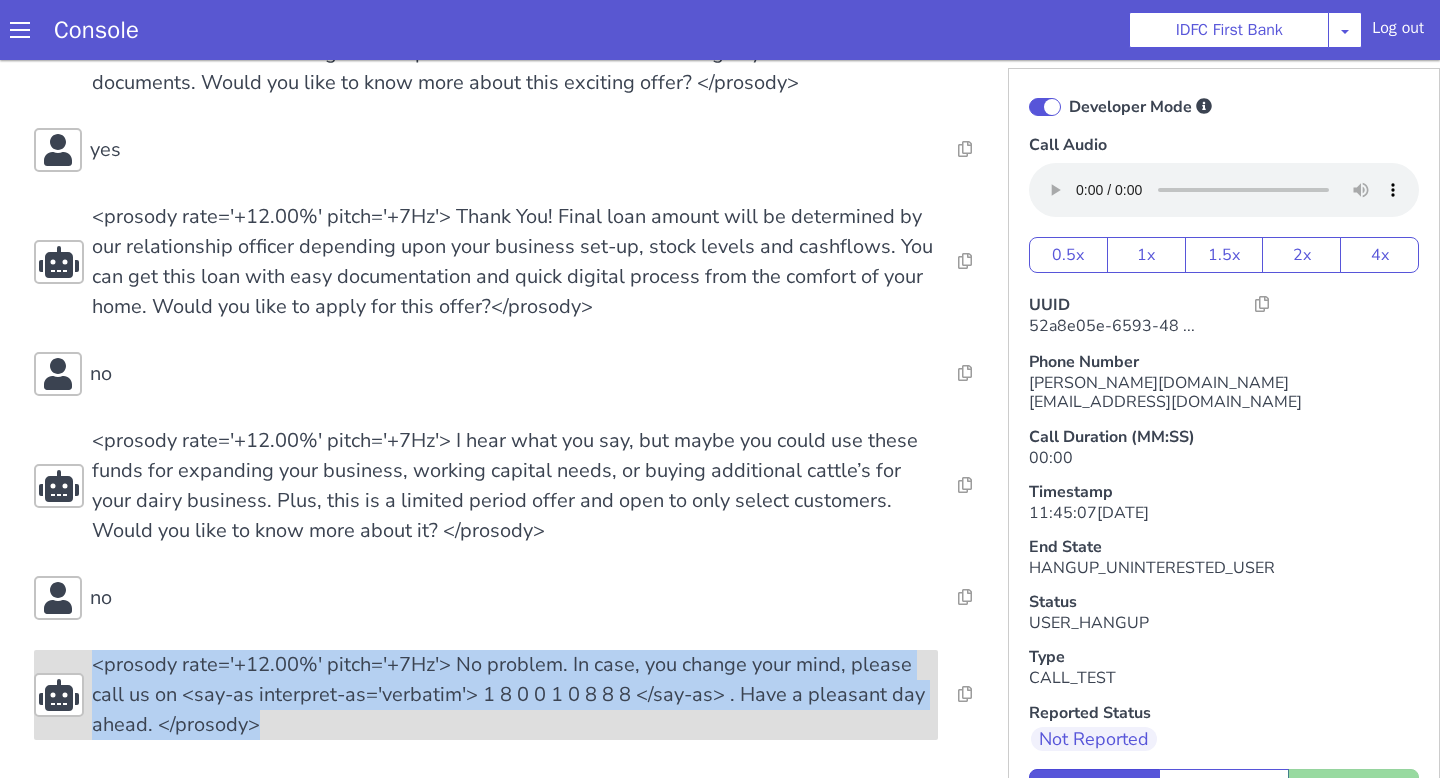 drag, startPoint x: 272, startPoint y: 722, endPoint x: 95, endPoint y: 671, distance: 184.20097 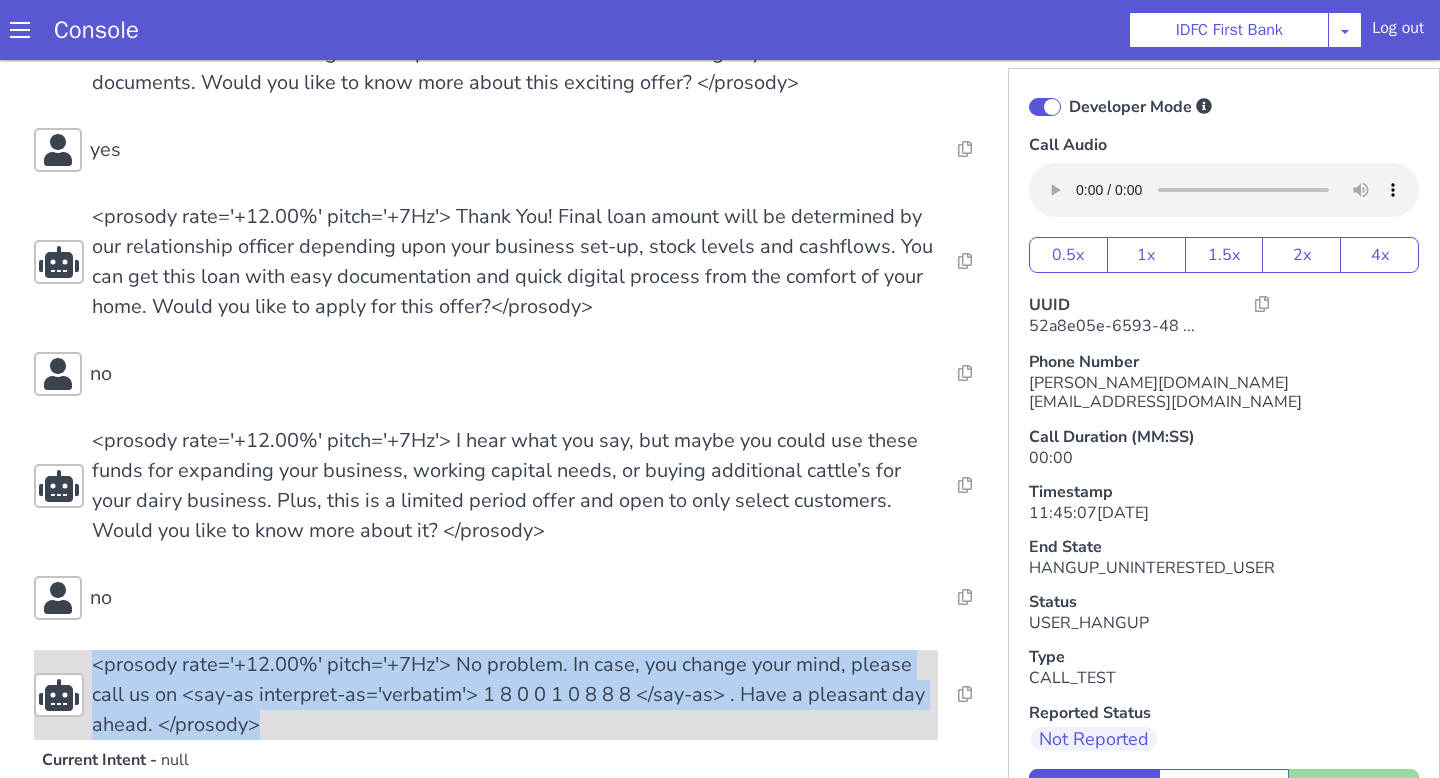 copy on "<prosody rate='+12.00%' pitch='+7Hz'> No problem. In case, you change your mind, please call us on <say-as interpret-as='verbatim'> 1 8 0 0 1 0 8 8 8 </say-as> . Have a pleasant day ahead. </prosody>" 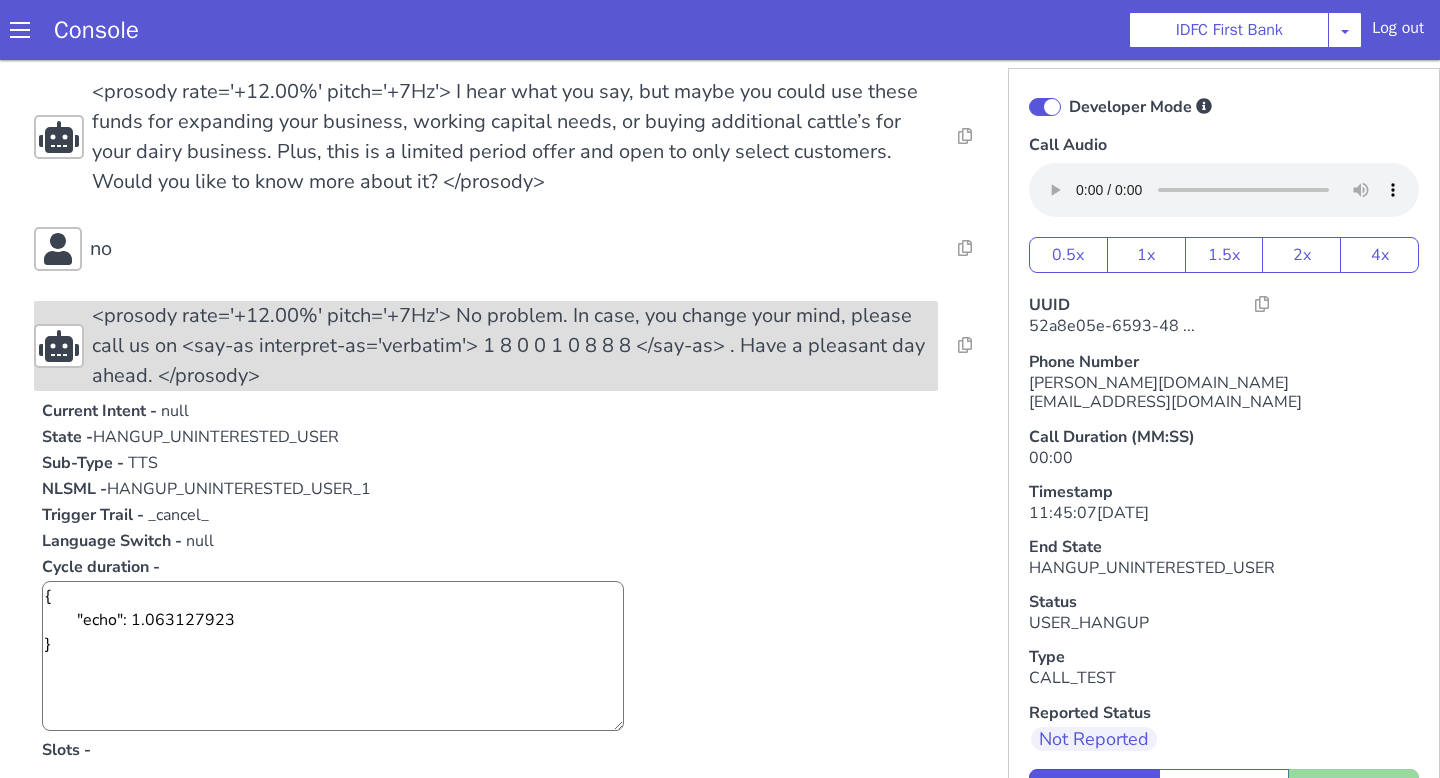 click on "<prosody rate='+12.00%' pitch='+7Hz'> No problem. In case, you change your mind, please call us on <say-as interpret-as='verbatim'> 1 8 0 0 1 0 8 8 8 </say-as> . Have a pleasant day ahead. </prosody>" at bounding box center (515, 346) 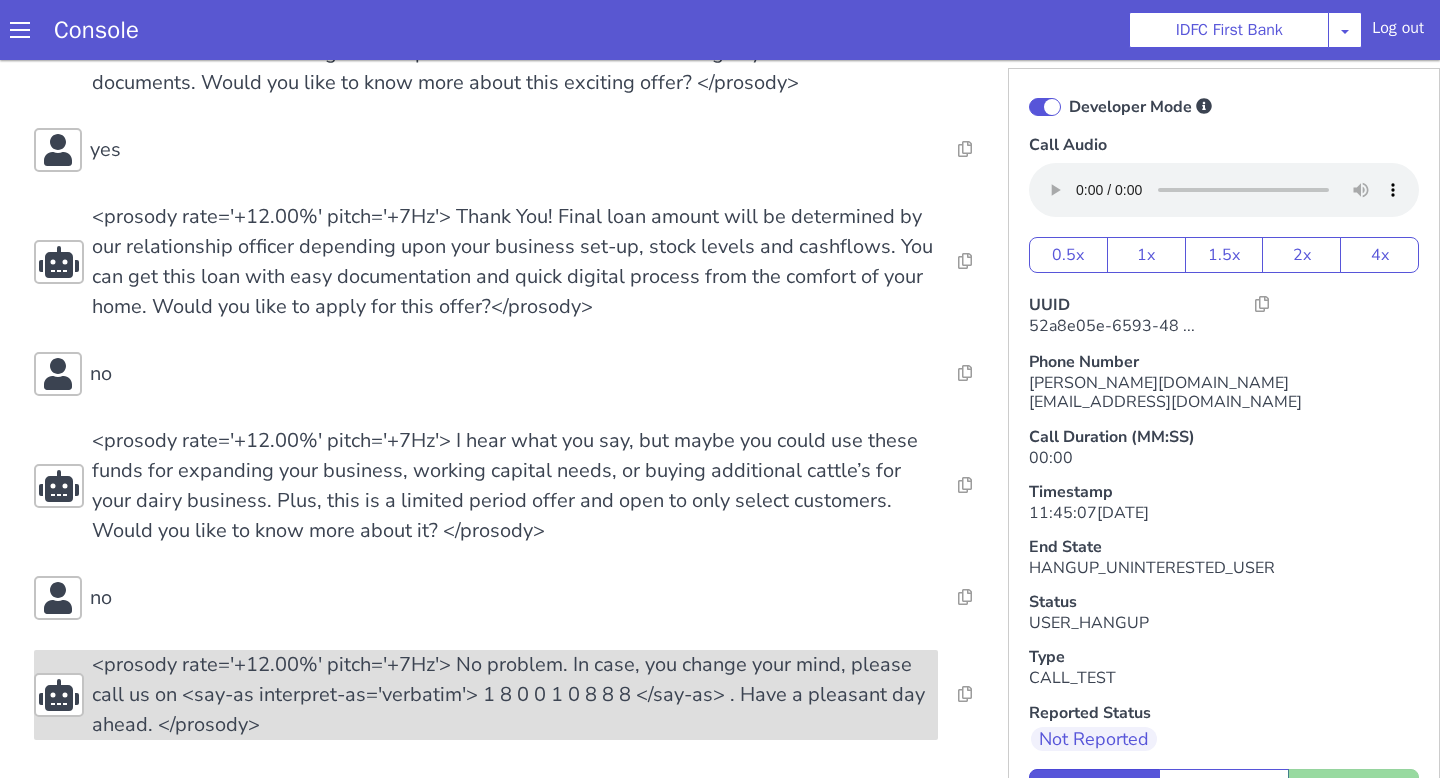 scroll, scrollTop: 6, scrollLeft: 0, axis: vertical 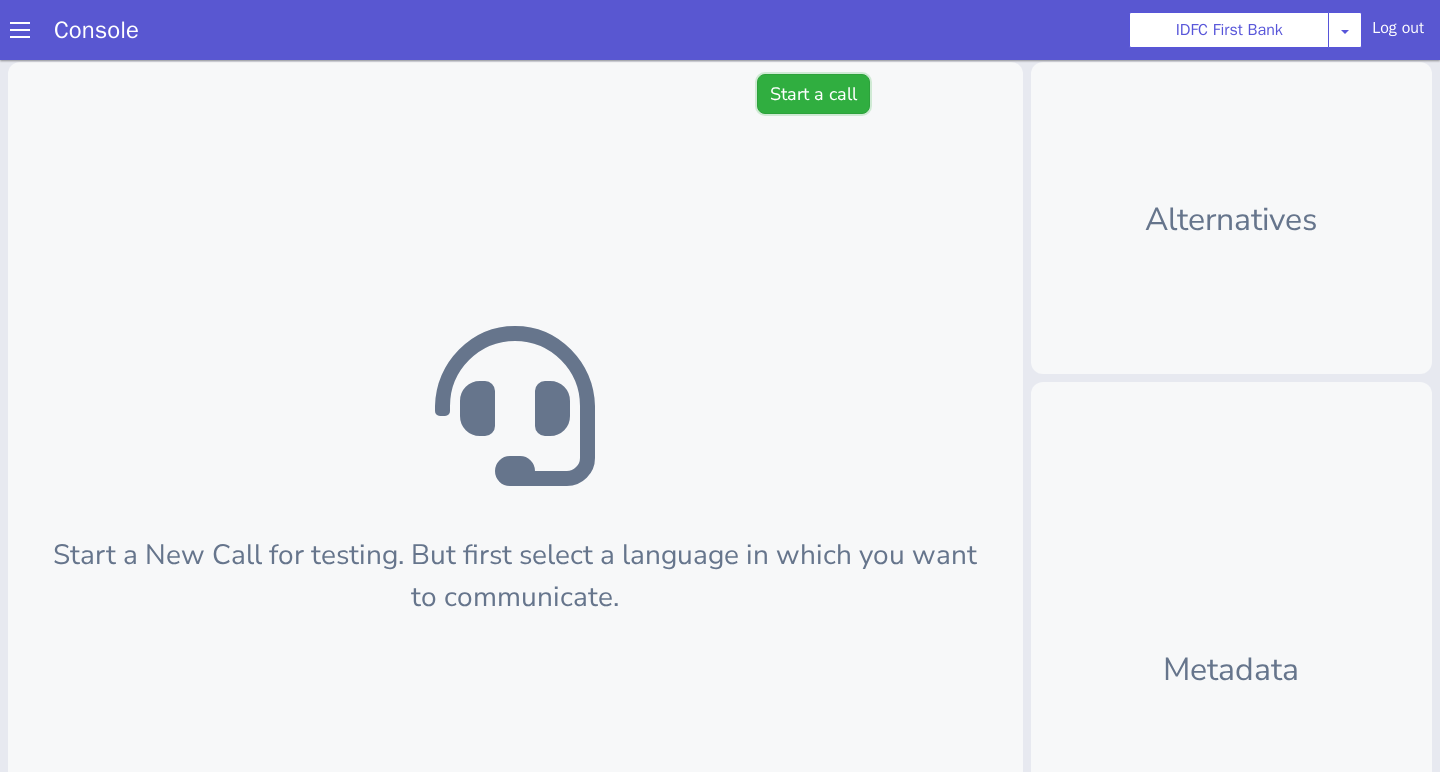 click on "Start a call" at bounding box center [813, 94] 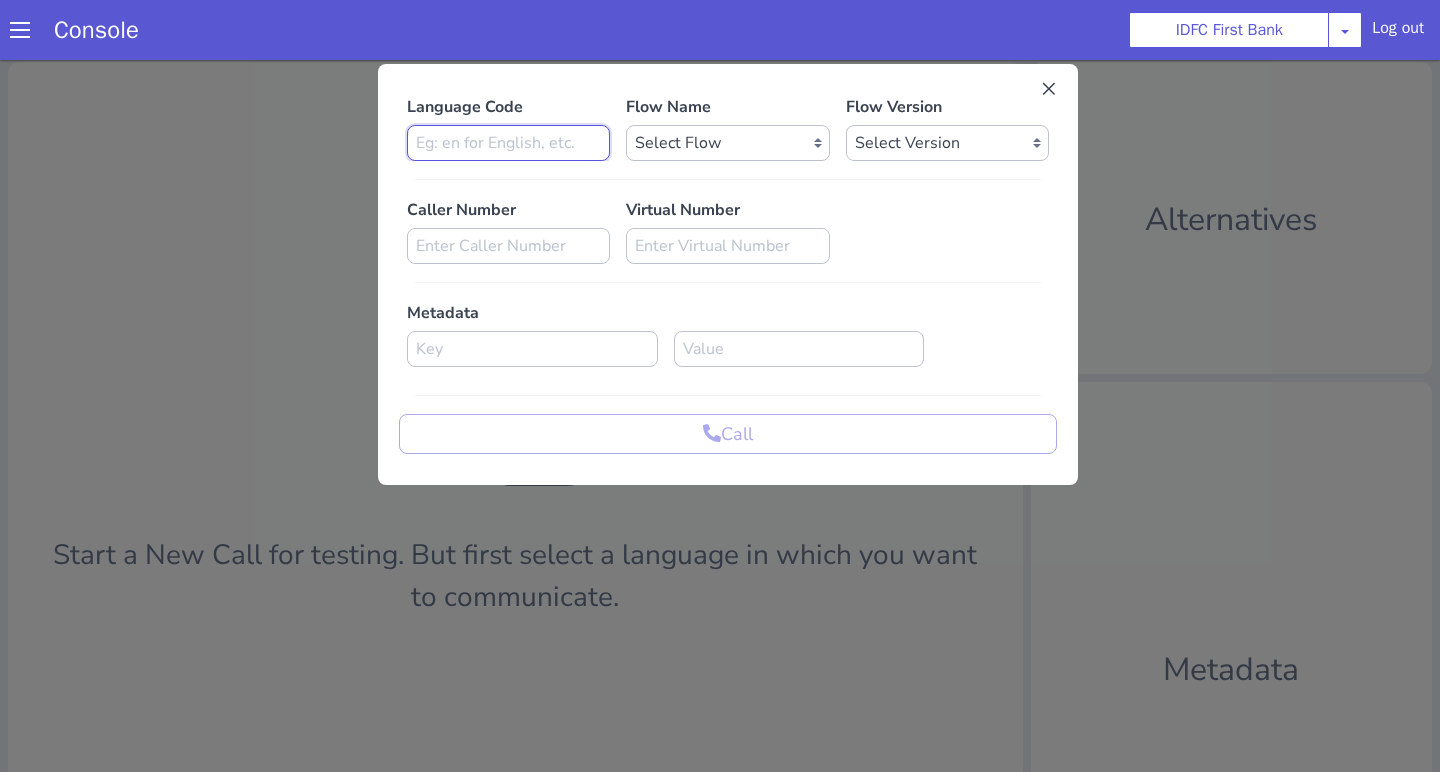 click at bounding box center (508, 143) 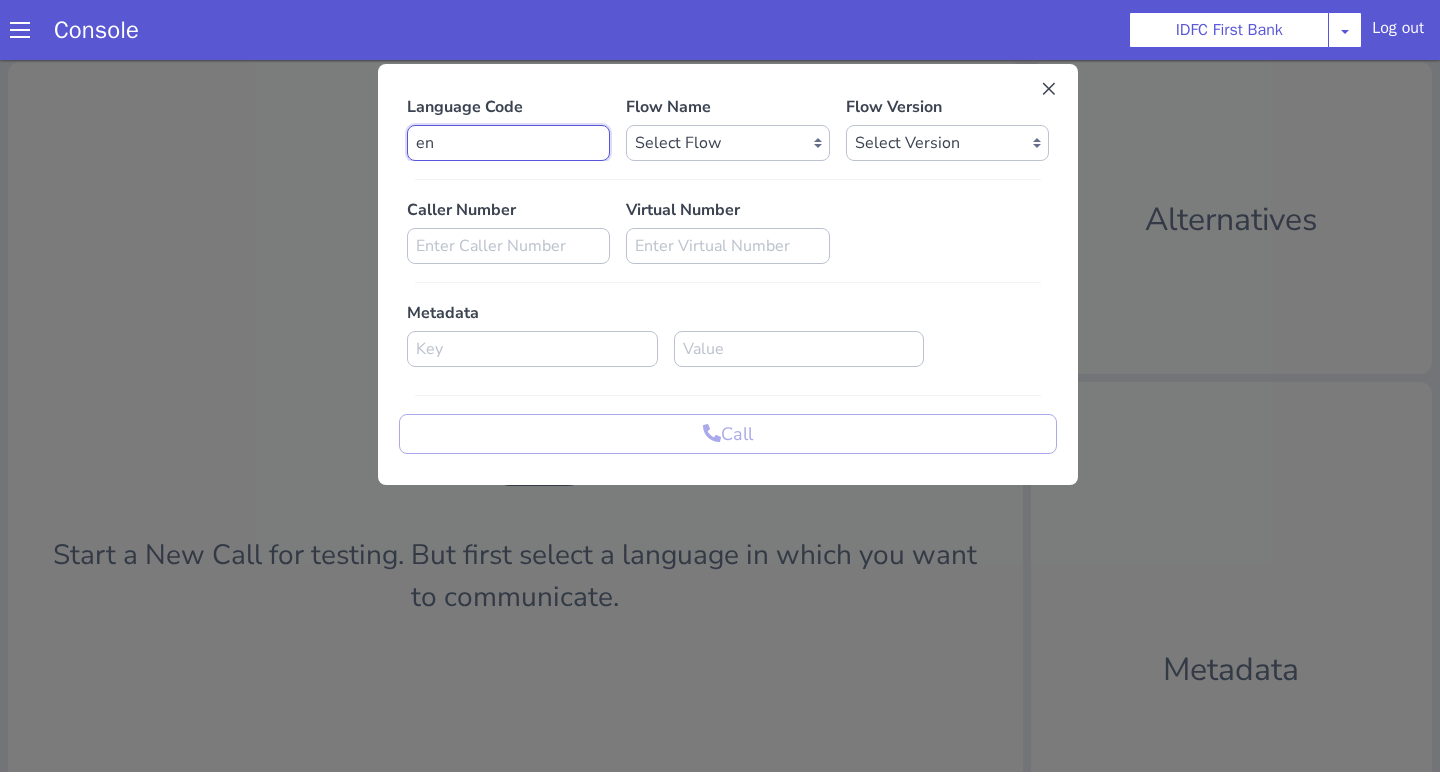 type on "en" 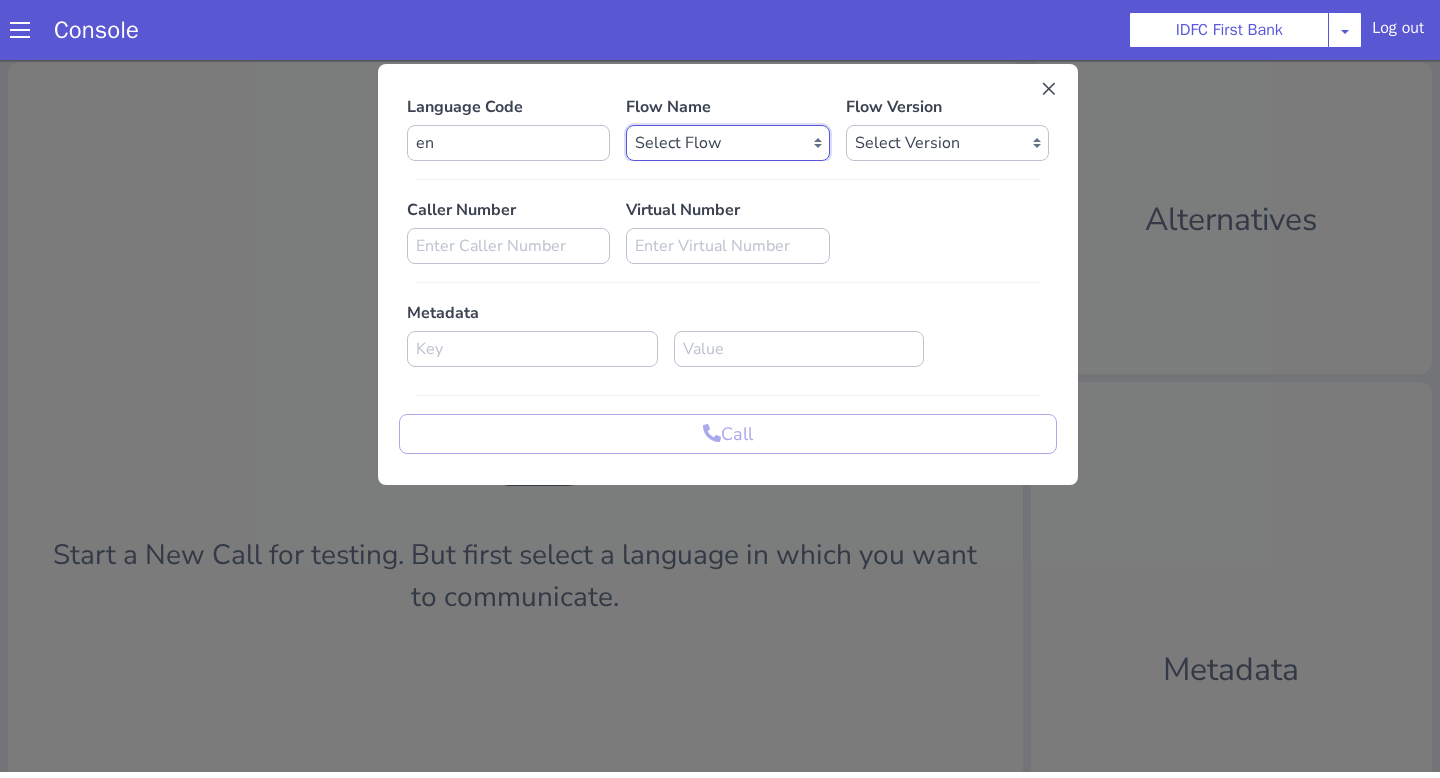 click on "Select Flow IDFC - MEL Flexi Rough work IDFC Test - English SA Funding T+15 Reminder IDFC Adhoc Feature Testing IDFC Test - Hindi API Test flow Lead Qualification Experiment Flow - 1 Lead Qualification Experiment - 2 IDFC Health Insurance IDFC PLCL Rural IDFC - Fund more IDFC - FD Cross Sell IDFC Farmer bot - Tamil HLBT - Home Loan Balance Transfer Rough IDFC PLCL : PLFK IDFC - LAP Balance Transfer IDFC - Car Refinance LOC - Rural IDFC - BIL Business Loan AcePL FirstMoney IDFC - PLCL MBL PL IDFC_farmer_en IDFC - Loan Against Property MBL Affordable Housing Loan BT IDFC - Life Insurance Policy IDFC CC PA+PQ IDFC - BALCON LOC - Loan on Credit Card SA Funding Rural IDFC - AcePL Rural Farmer_Bot_Bengali MEL Flexi Repeat IDFC_farmer_marathi IDFC_farmer_telugu IDFC_farmer_kannada IDFC_farmer_odiya IDFC Pre Approved Loan Lead Conversion IDFC - EMI Conversion SA FundMore Rural IDFC - MBL HL Fresh IDFC - FD Rural IDFC - CA Funding IDFC - Gold loan BT IDFC VKYC Reminder IDFC Corporate Salary HPCL - Credit_Card_Upgrade" at bounding box center [727, 143] 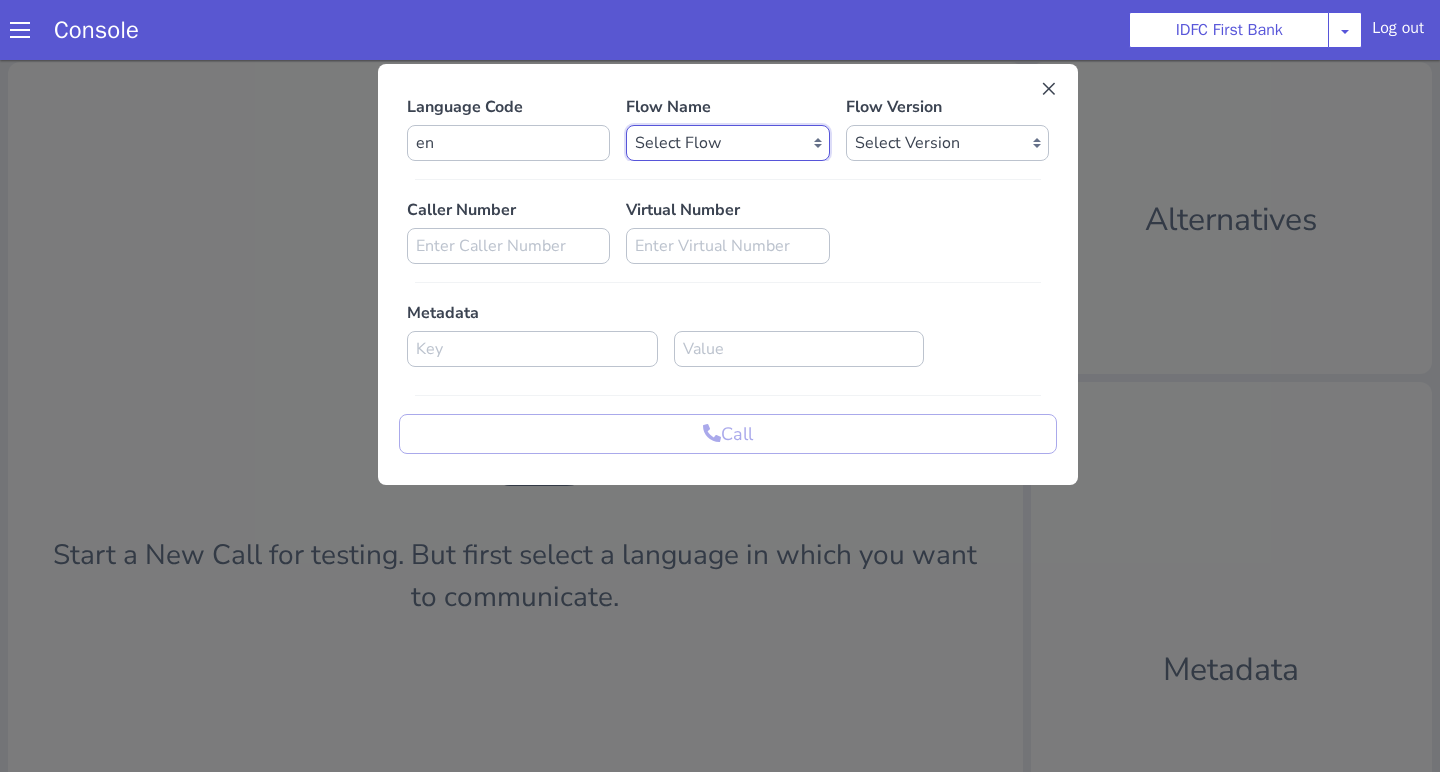 select on "acf84353-bf5c-41bc-a284-ab0b6a90d7af" 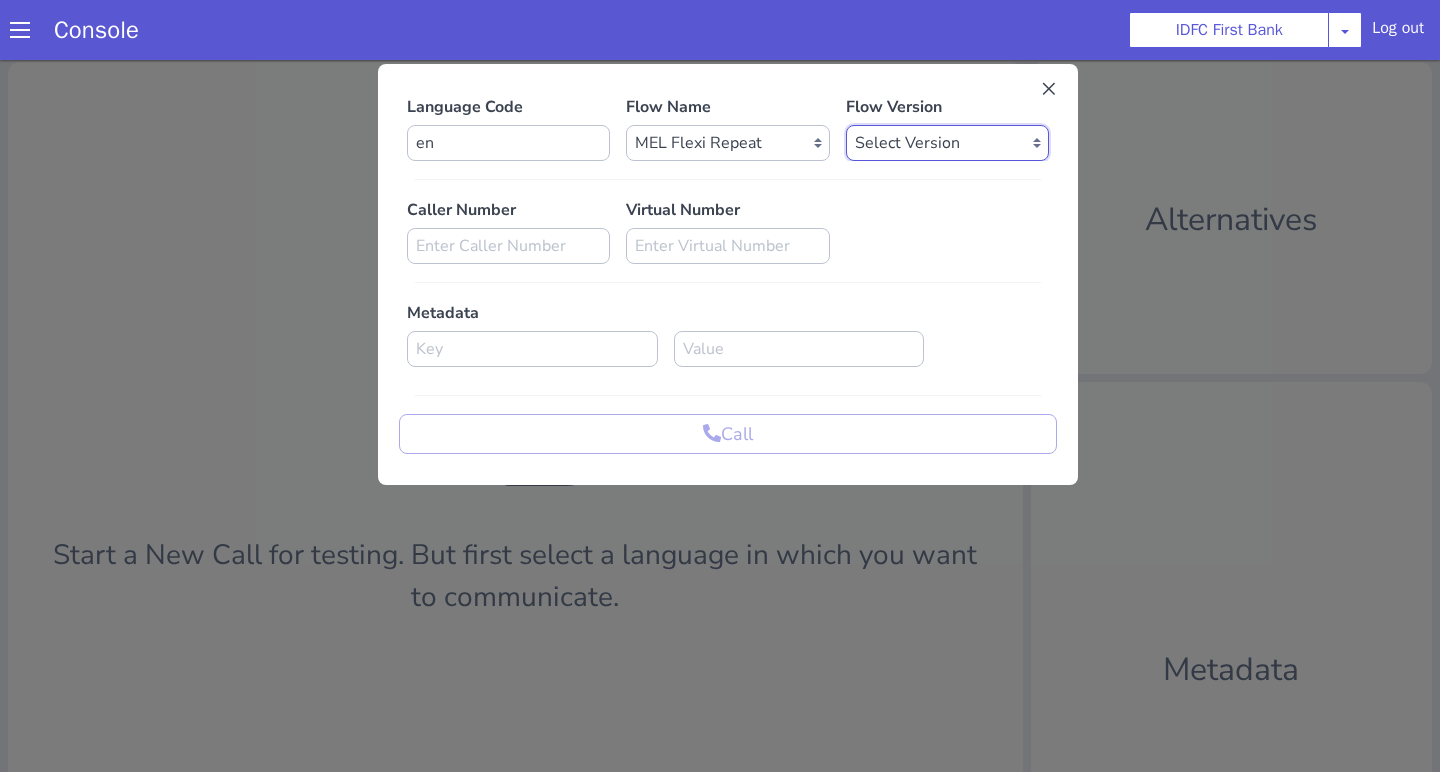 click on "Select Version 0.0.3 0.0.2 0.0.1" at bounding box center [947, 143] 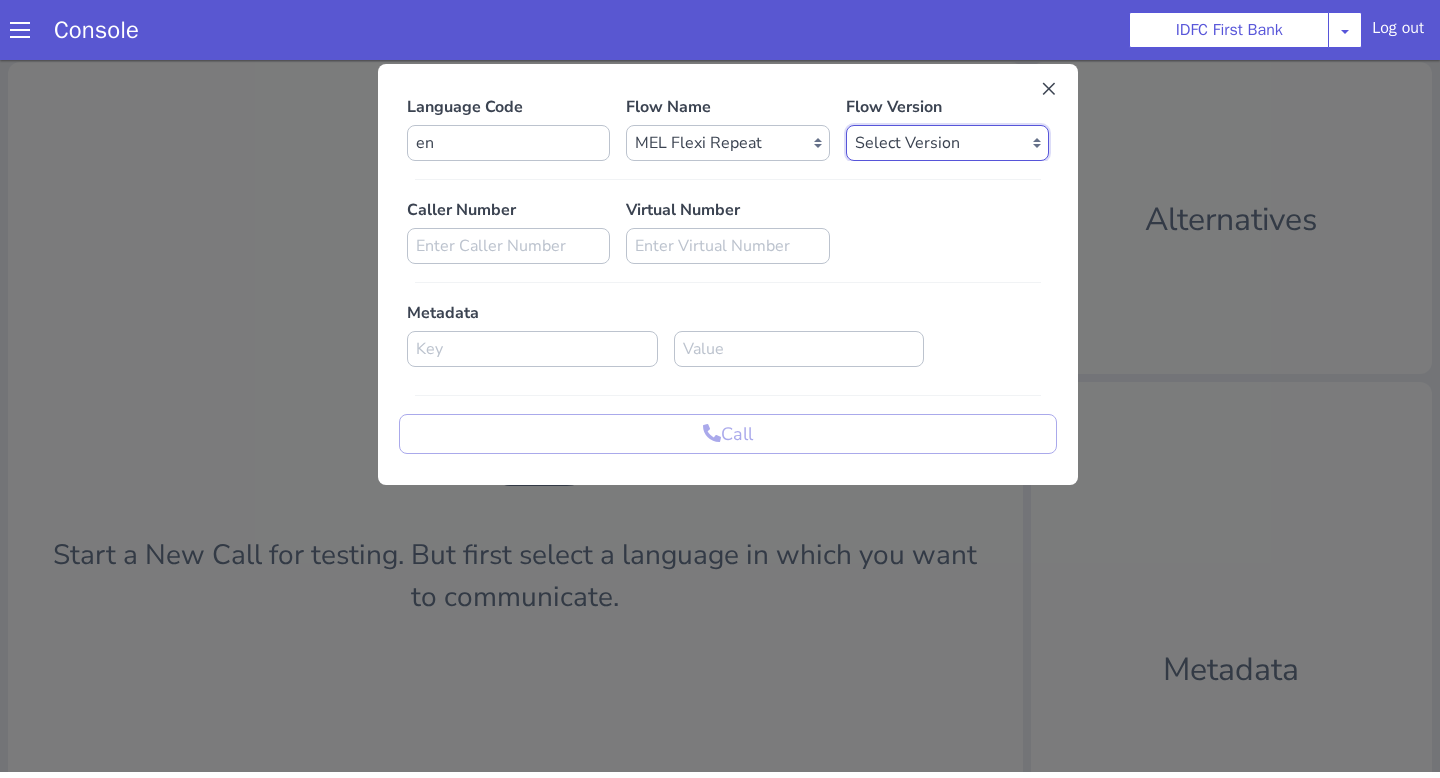 select on "0.0.3" 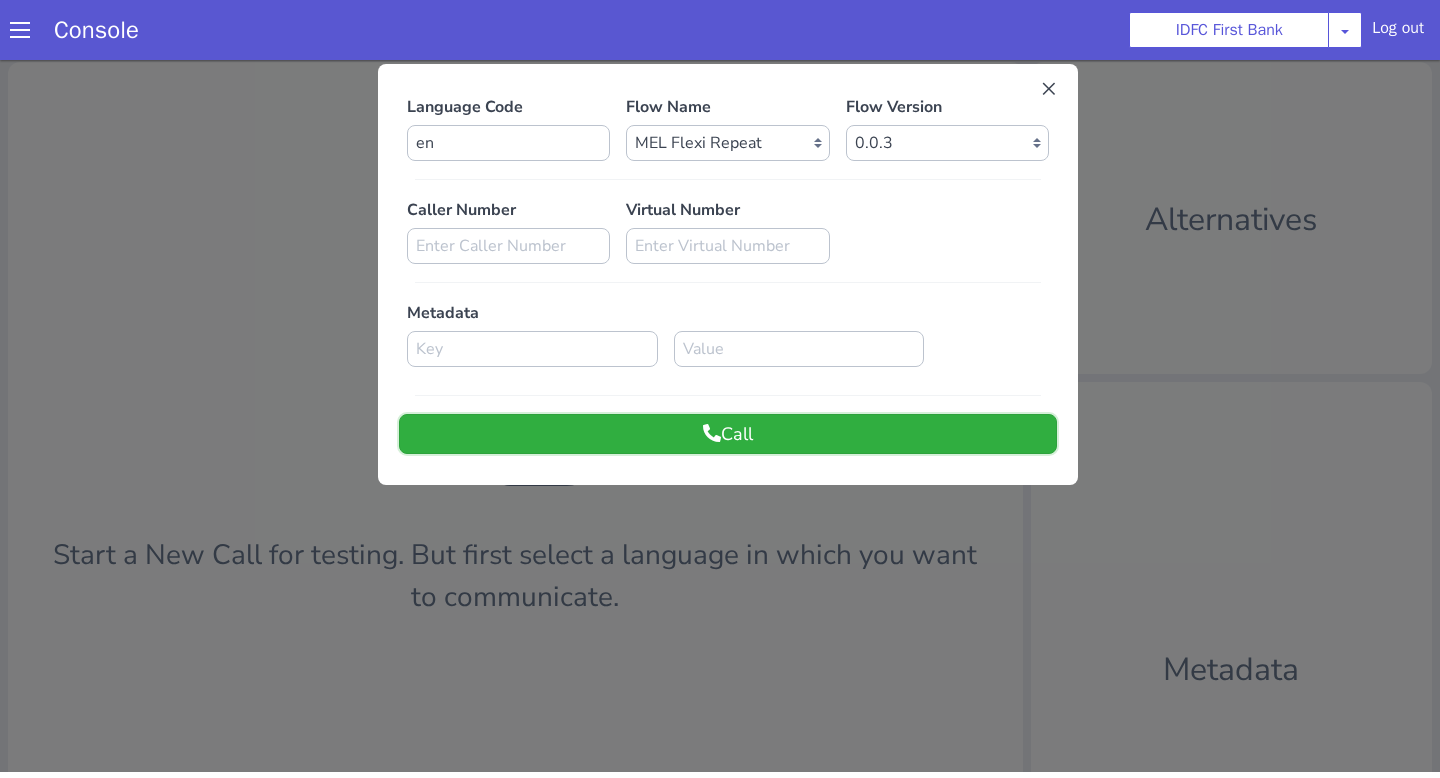 click on "Call" at bounding box center (728, 434) 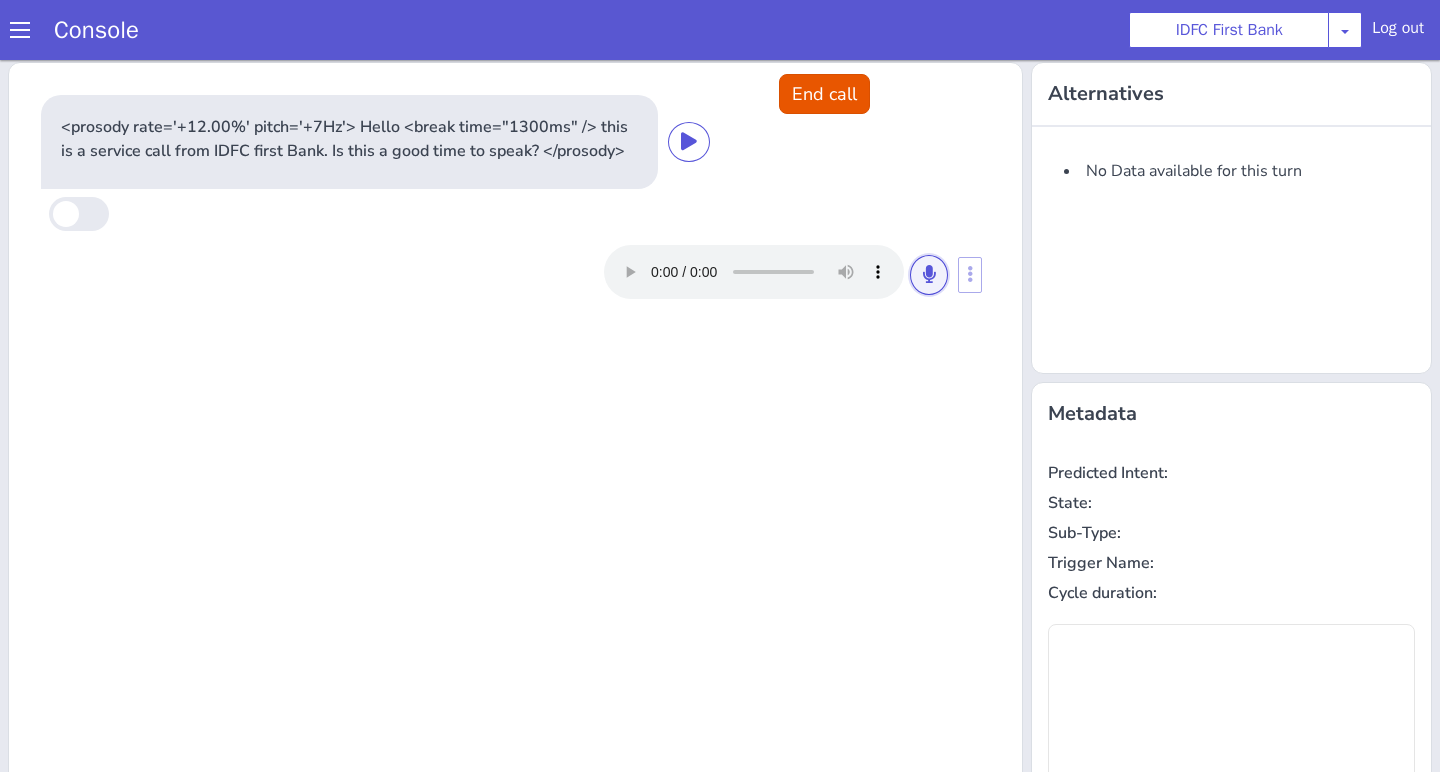 click at bounding box center [929, 275] 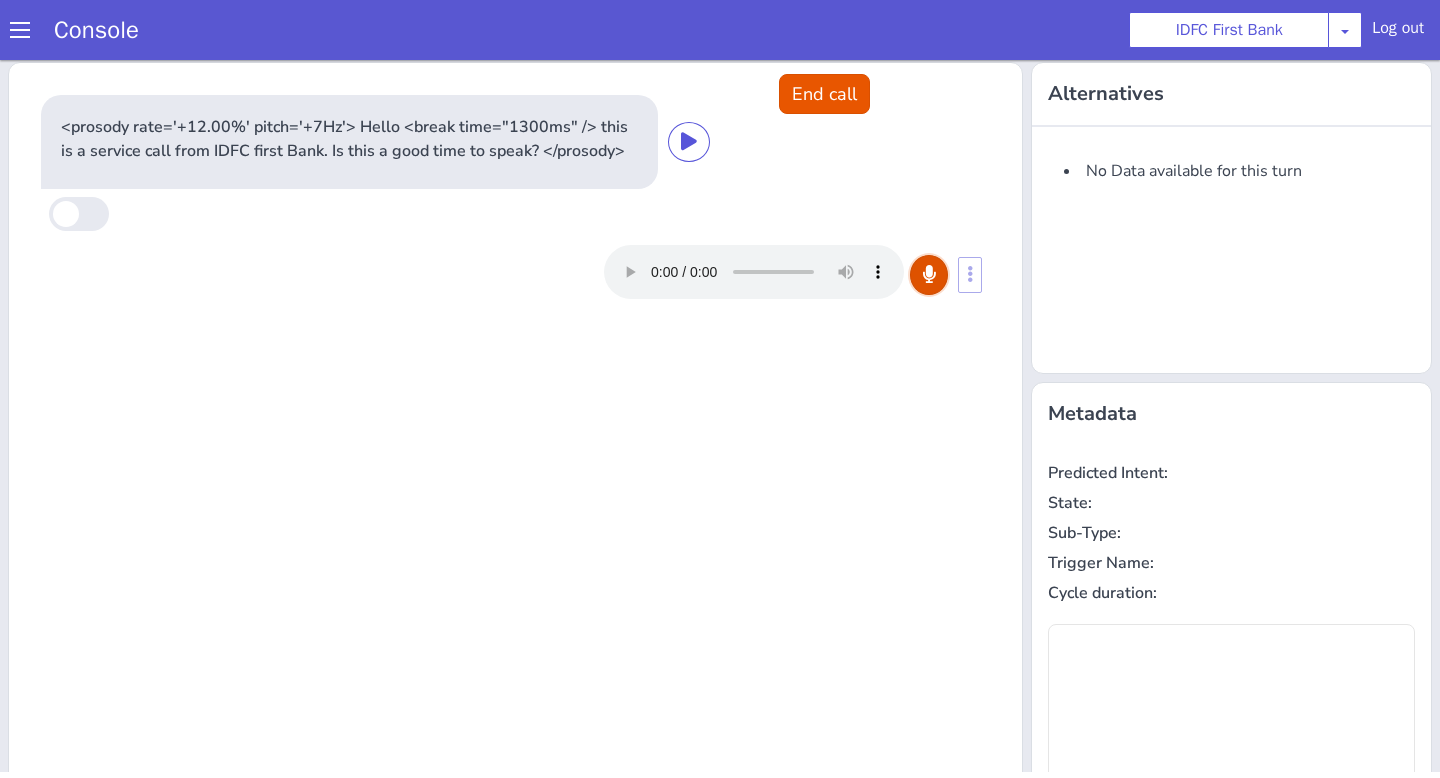 click at bounding box center (929, 275) 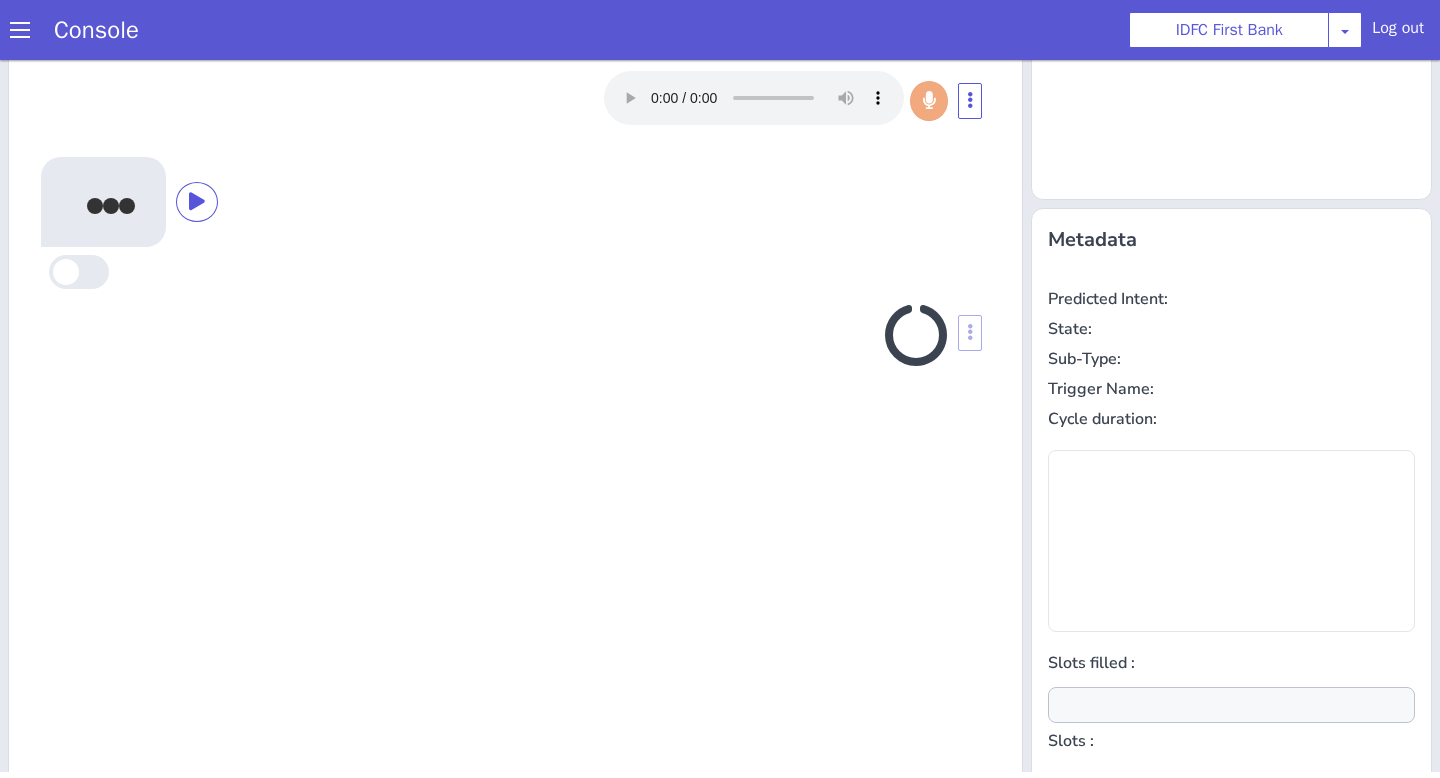 scroll, scrollTop: 242, scrollLeft: 0, axis: vertical 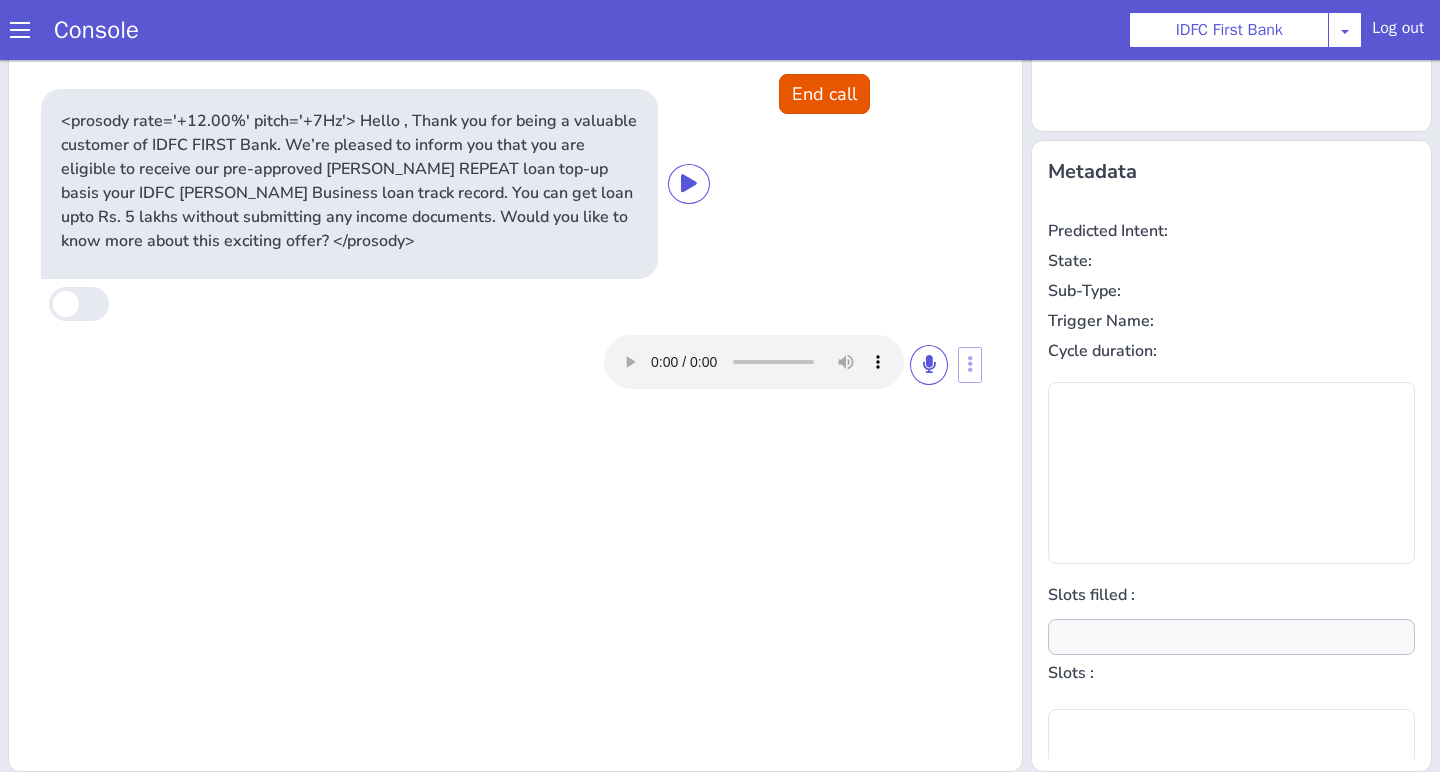 type on "null" 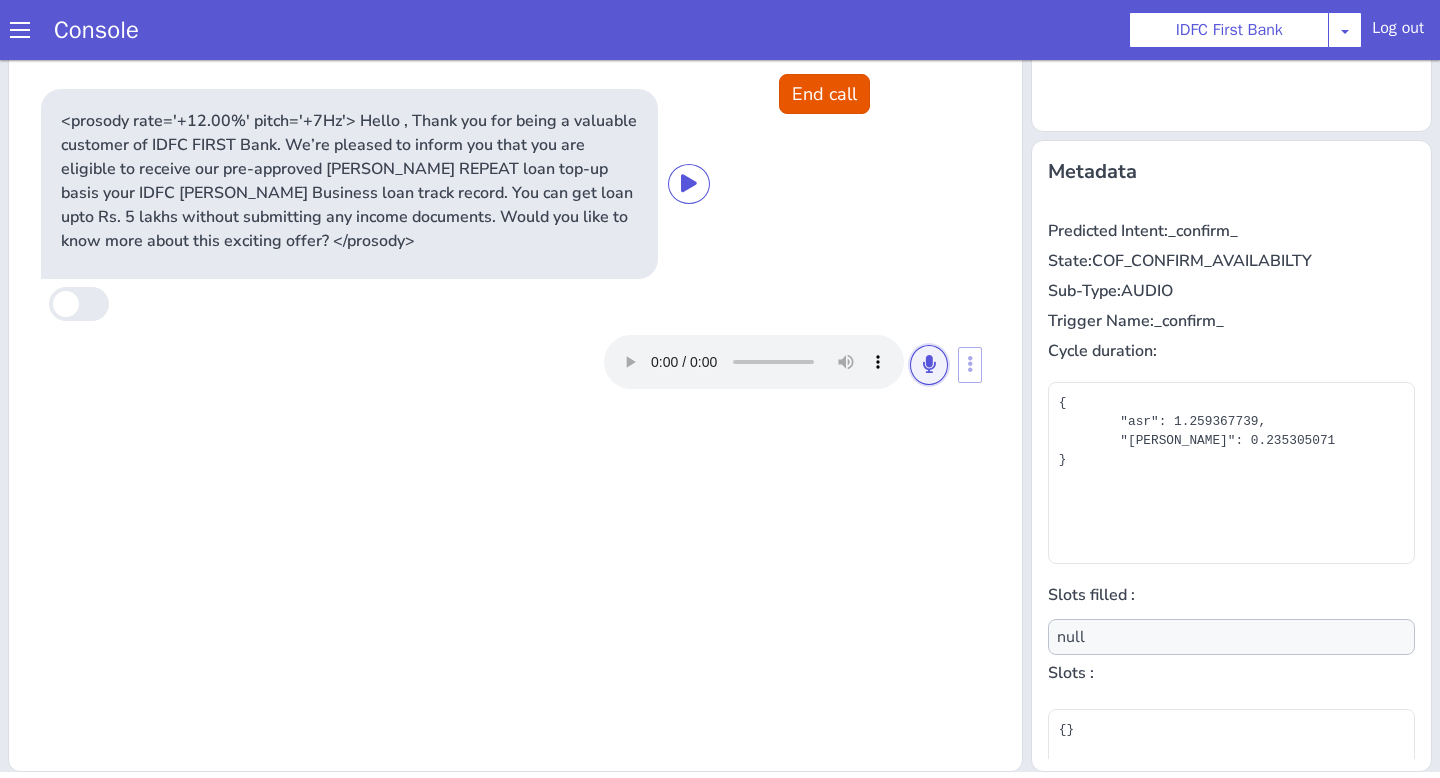 click at bounding box center [929, 365] 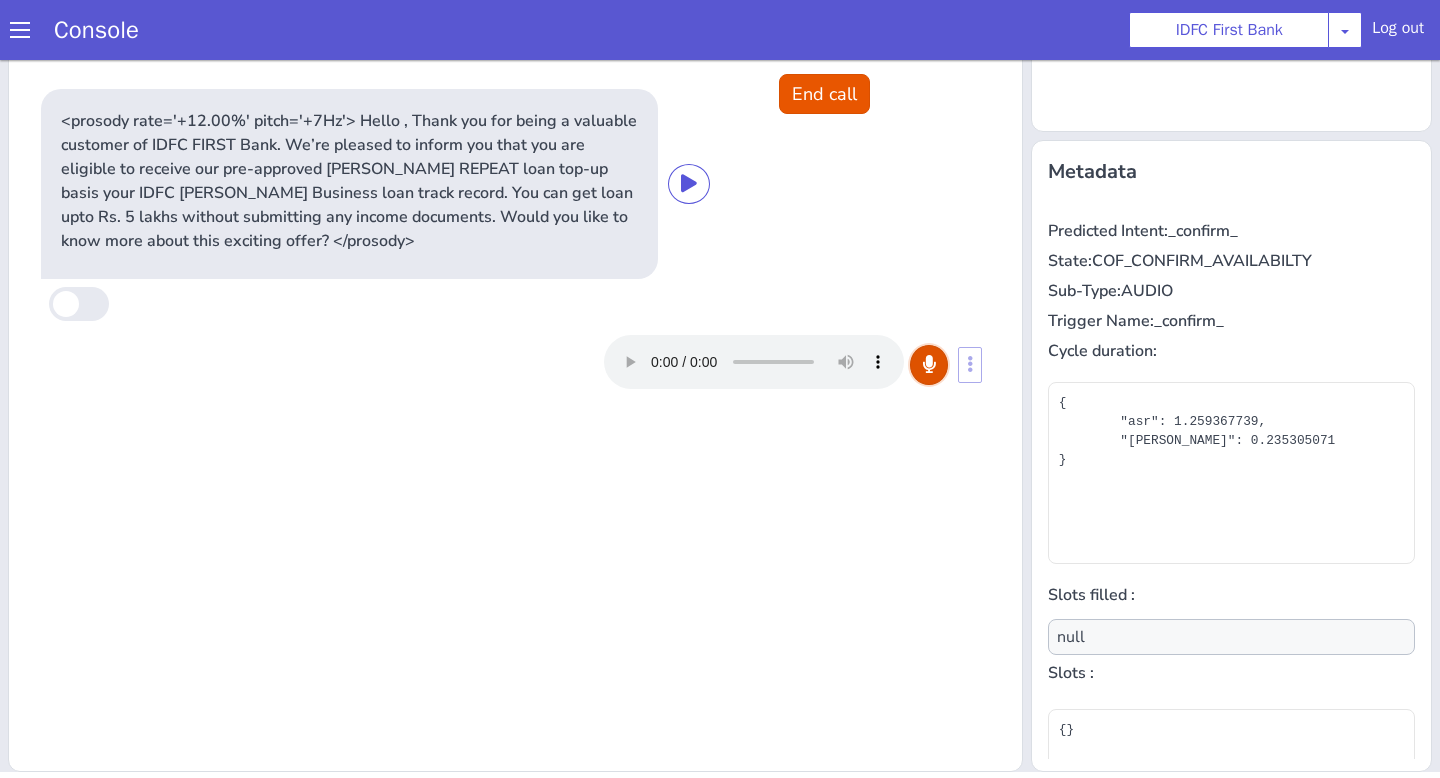 click at bounding box center [929, 365] 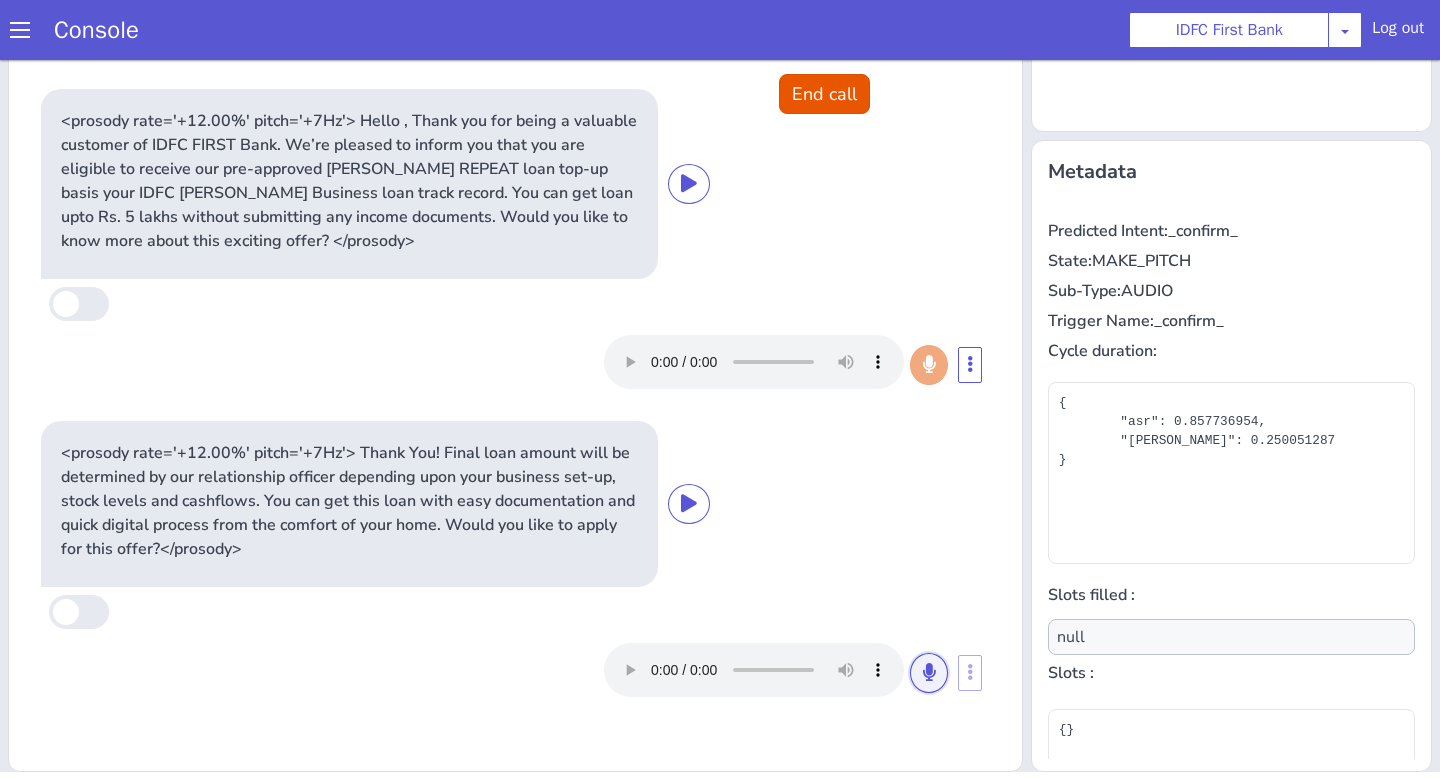 click at bounding box center (929, 672) 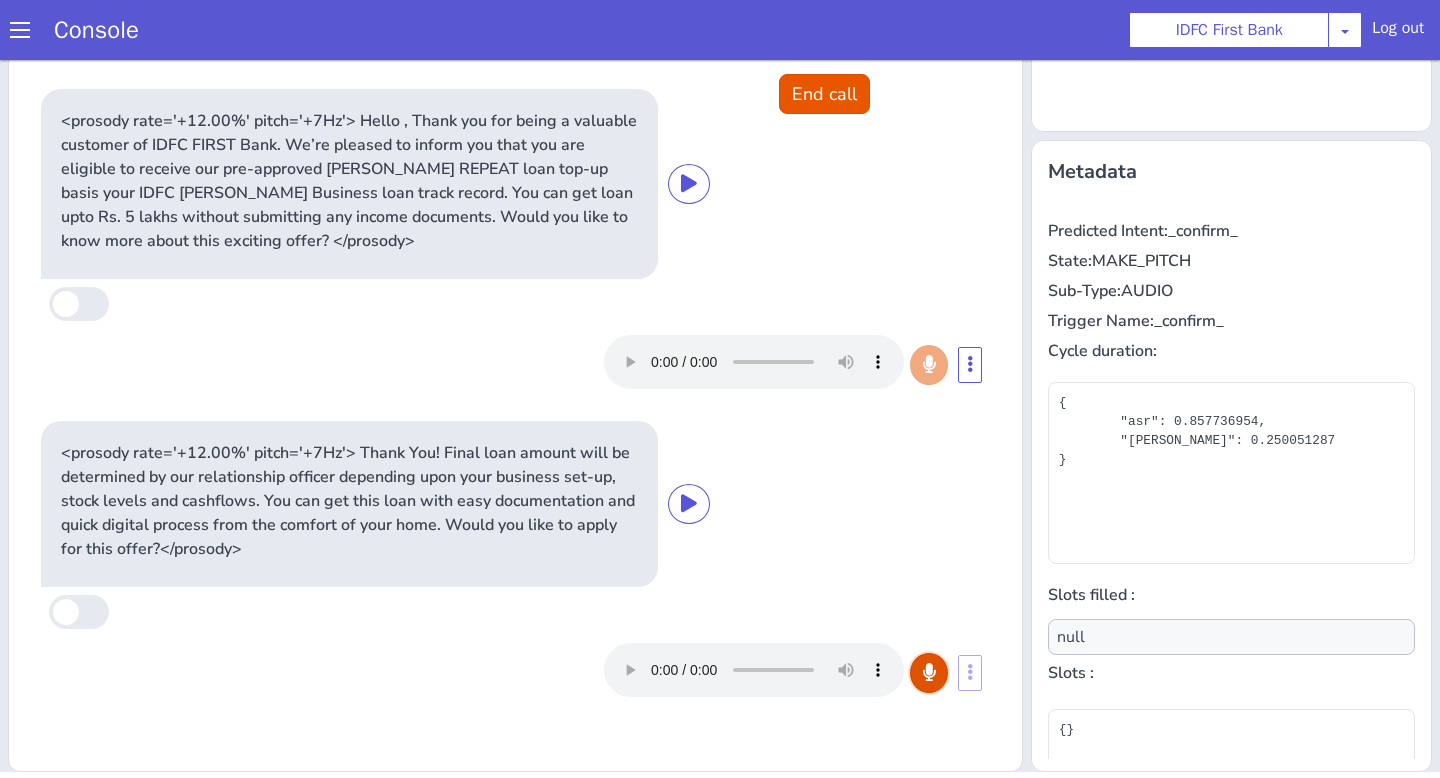 click at bounding box center [929, 672] 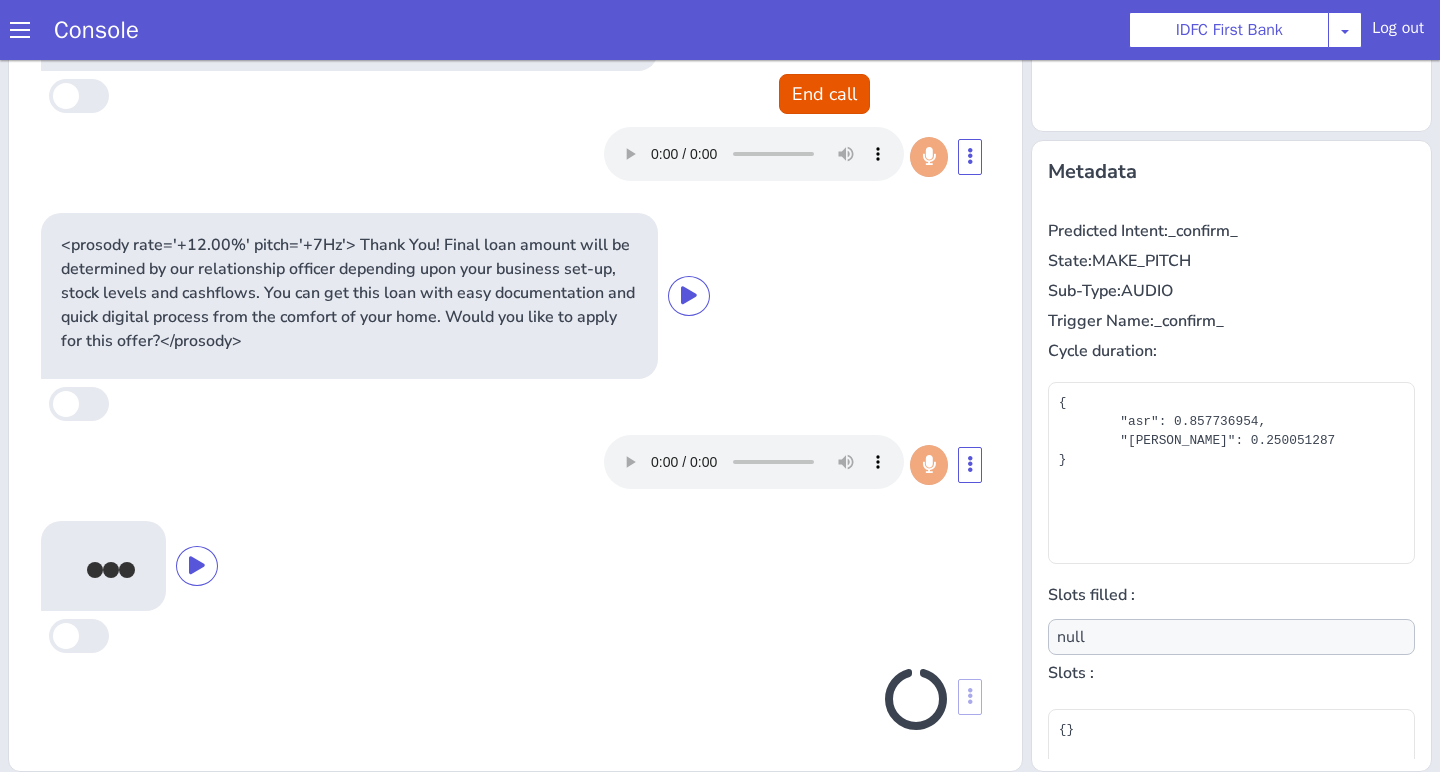 scroll, scrollTop: 202, scrollLeft: 0, axis: vertical 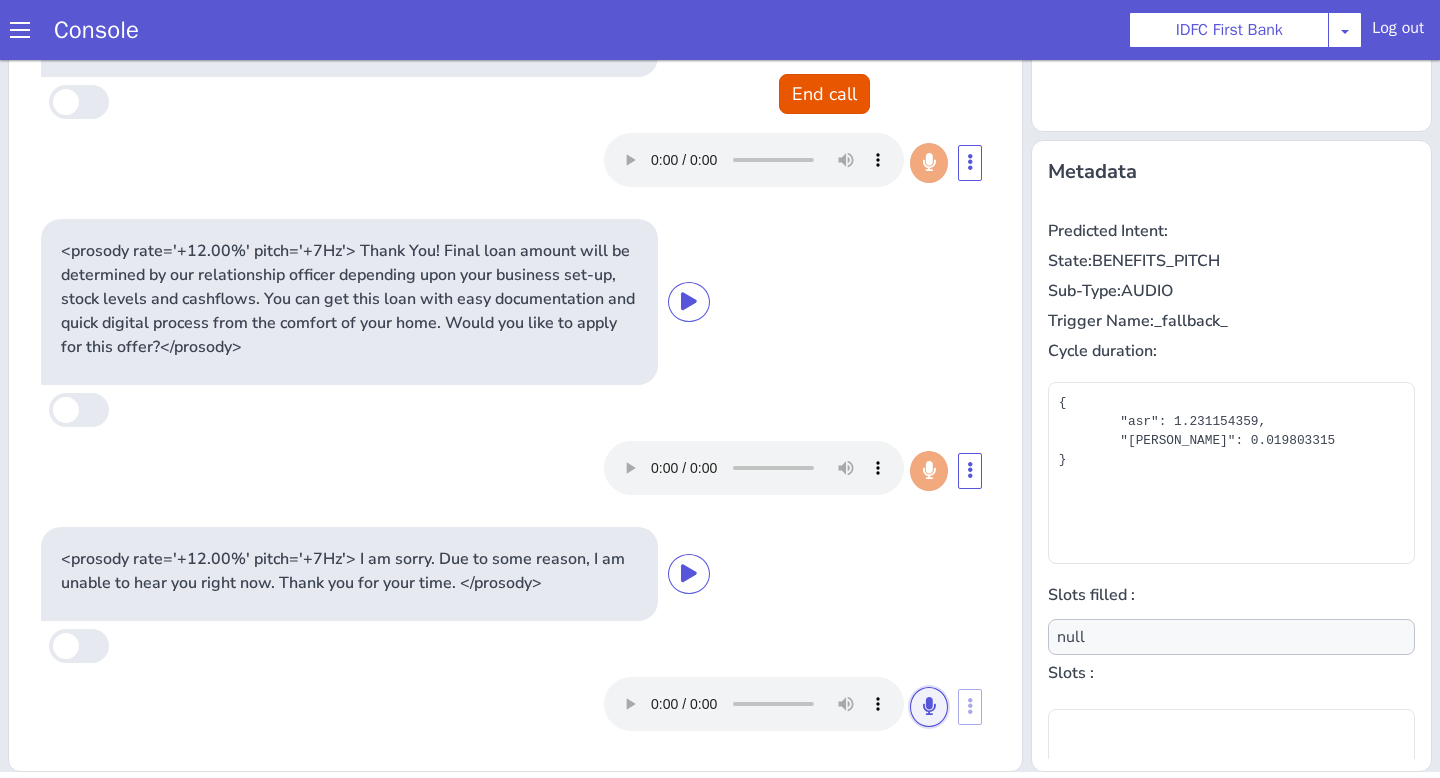click at bounding box center [929, 706] 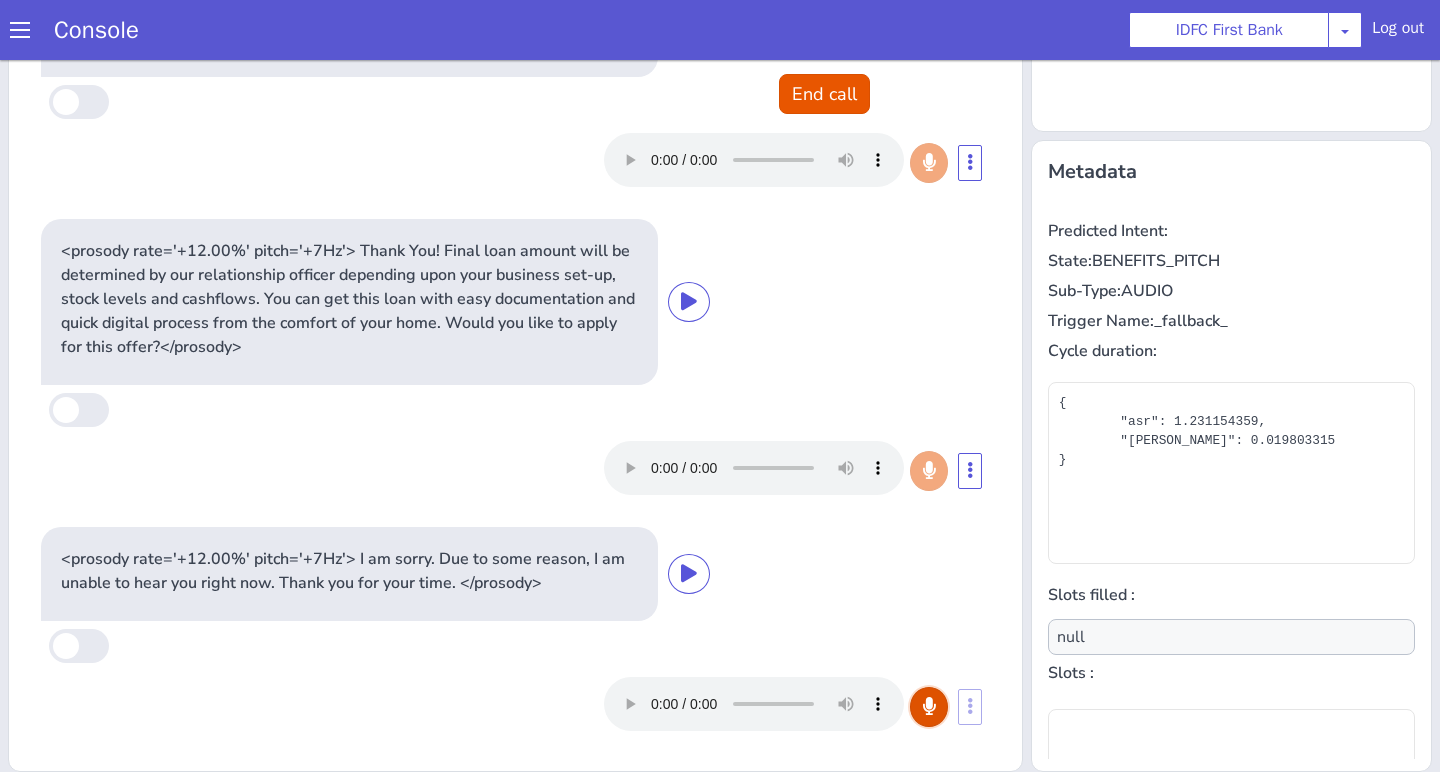 click at bounding box center [929, 706] 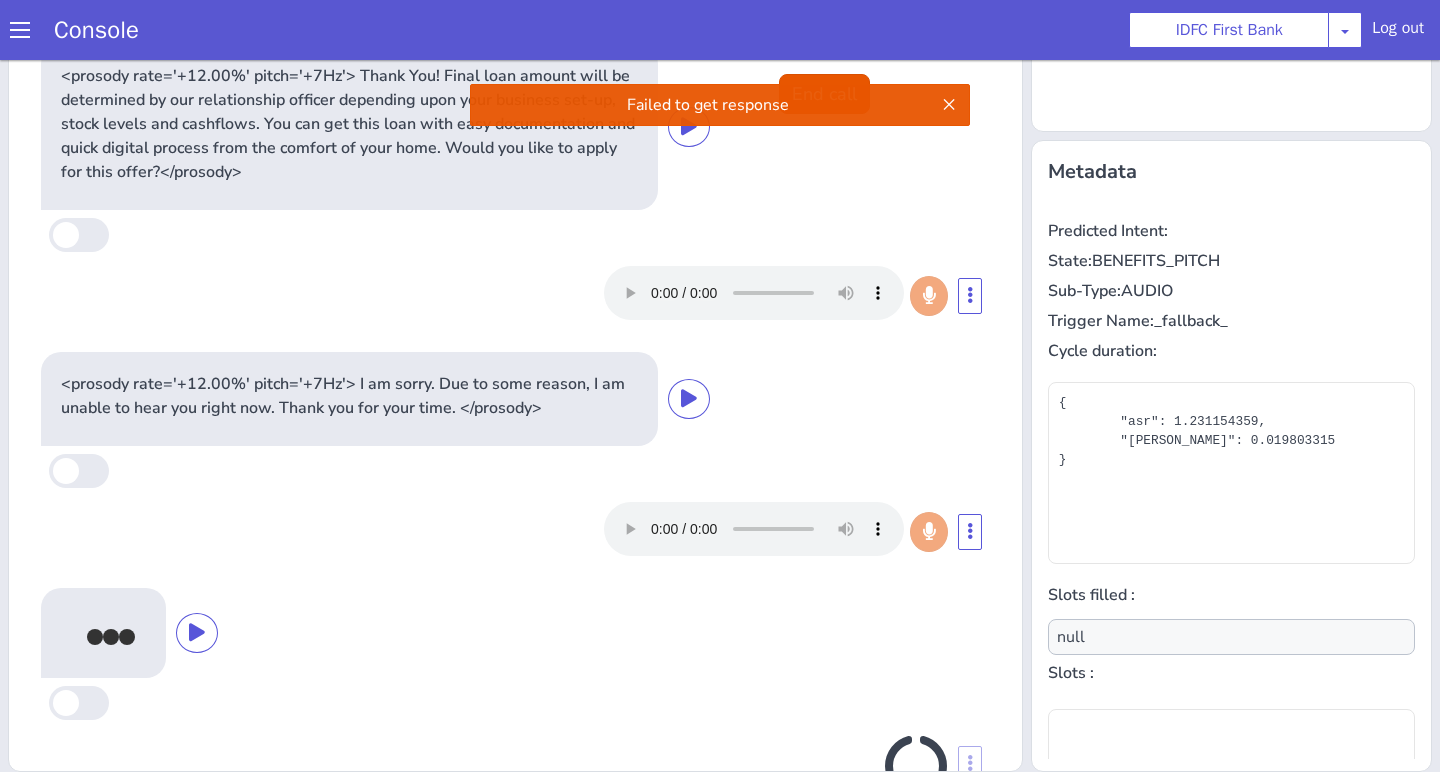 scroll, scrollTop: 444, scrollLeft: 0, axis: vertical 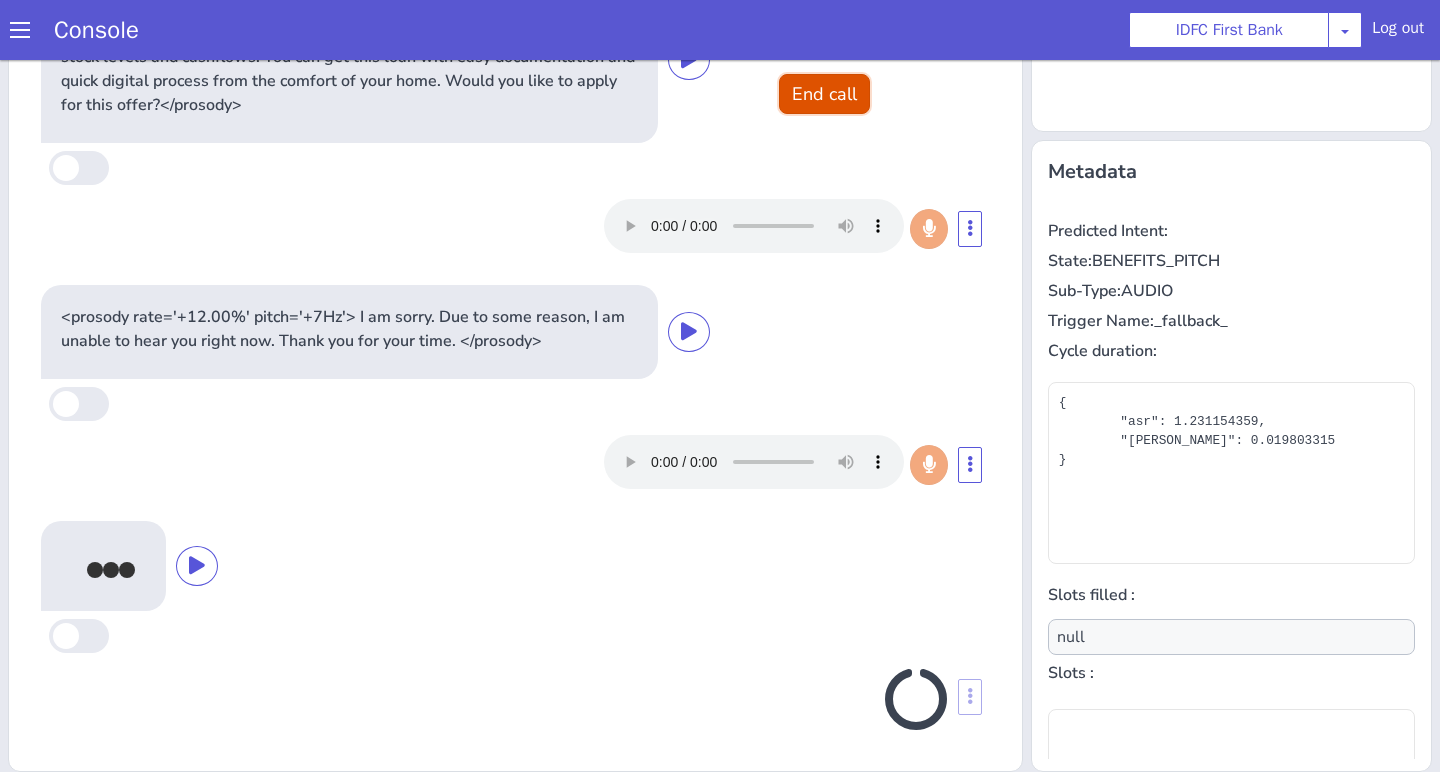 click on "End call" at bounding box center (824, 94) 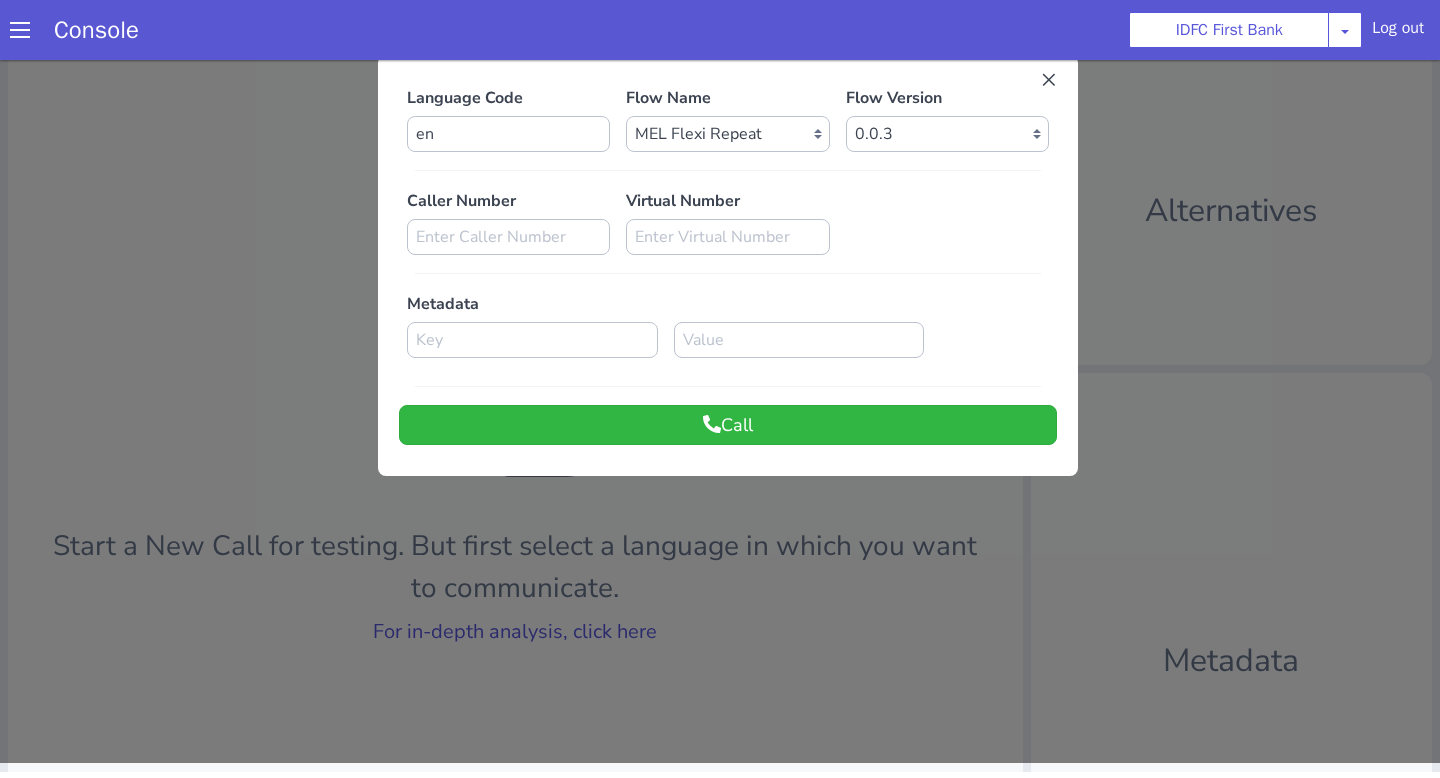 scroll, scrollTop: 0, scrollLeft: 0, axis: both 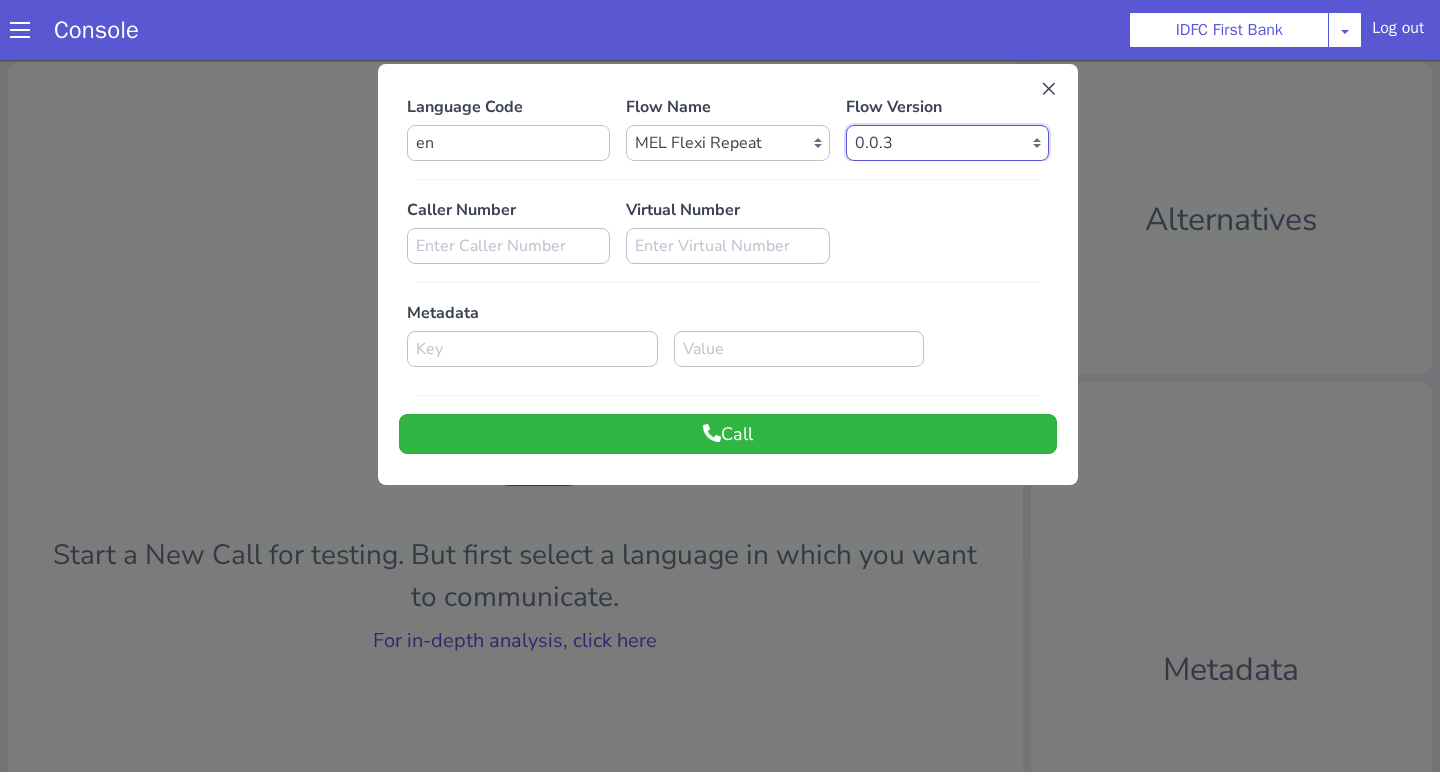 click on "Select Version 0.0.3 0.0.2 0.0.1" at bounding box center [947, 143] 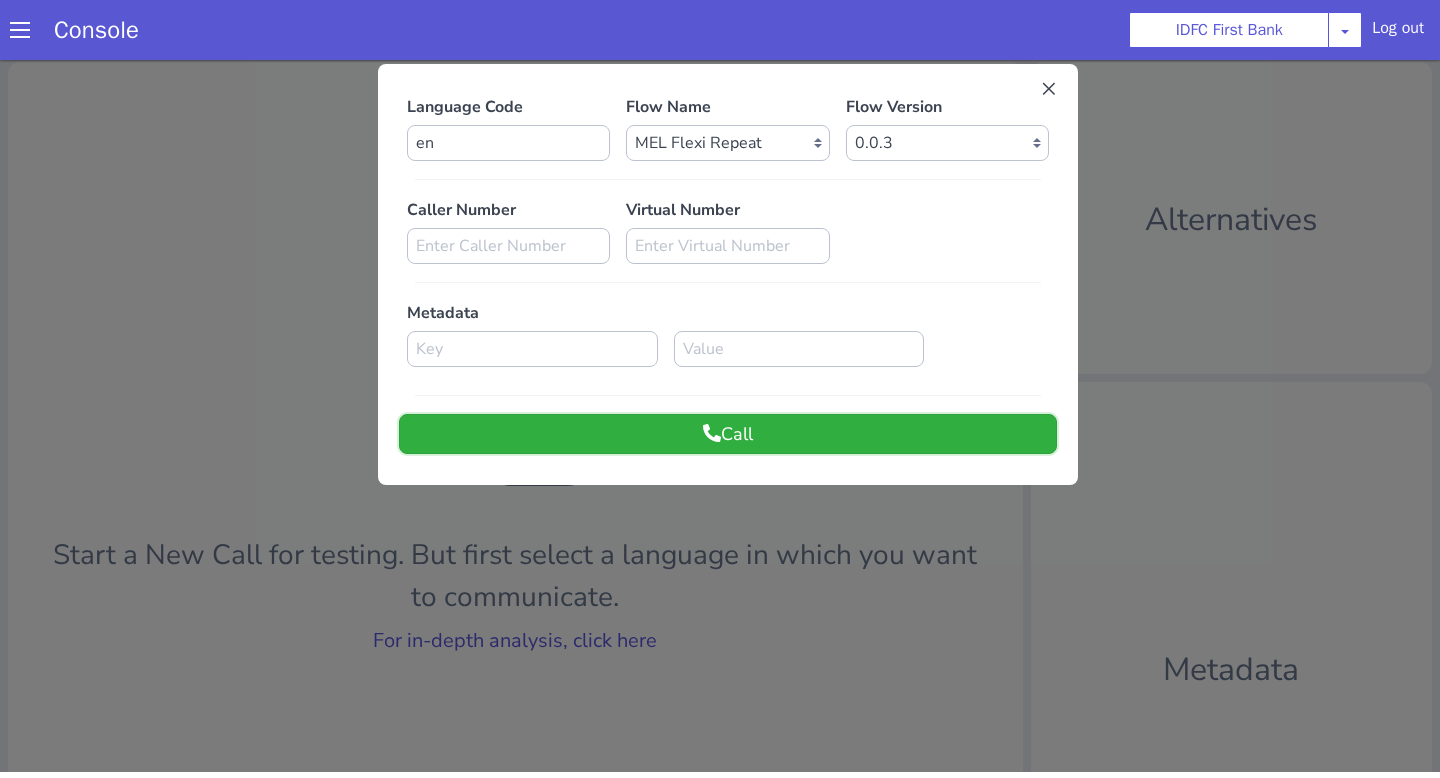 click on "Call" at bounding box center [728, 434] 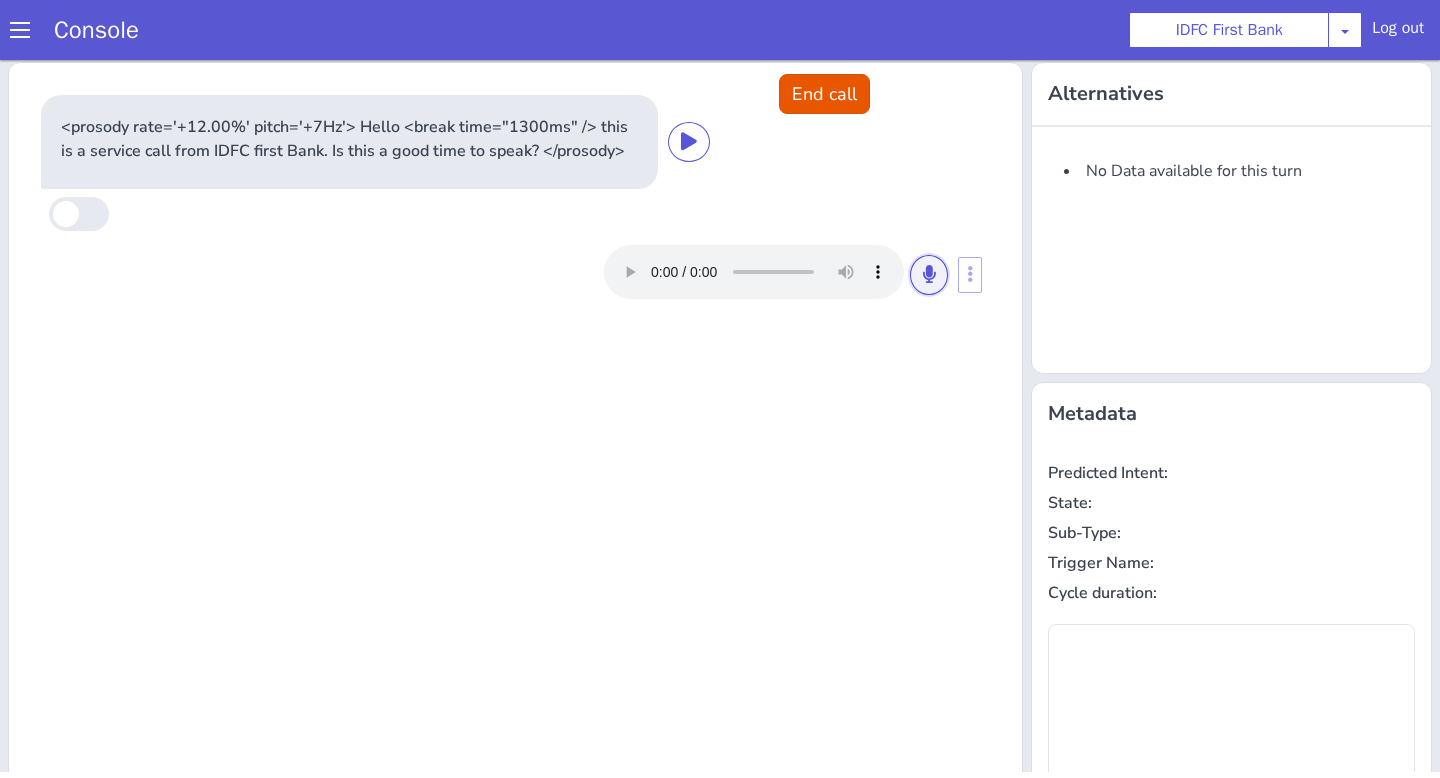 click at bounding box center (929, 274) 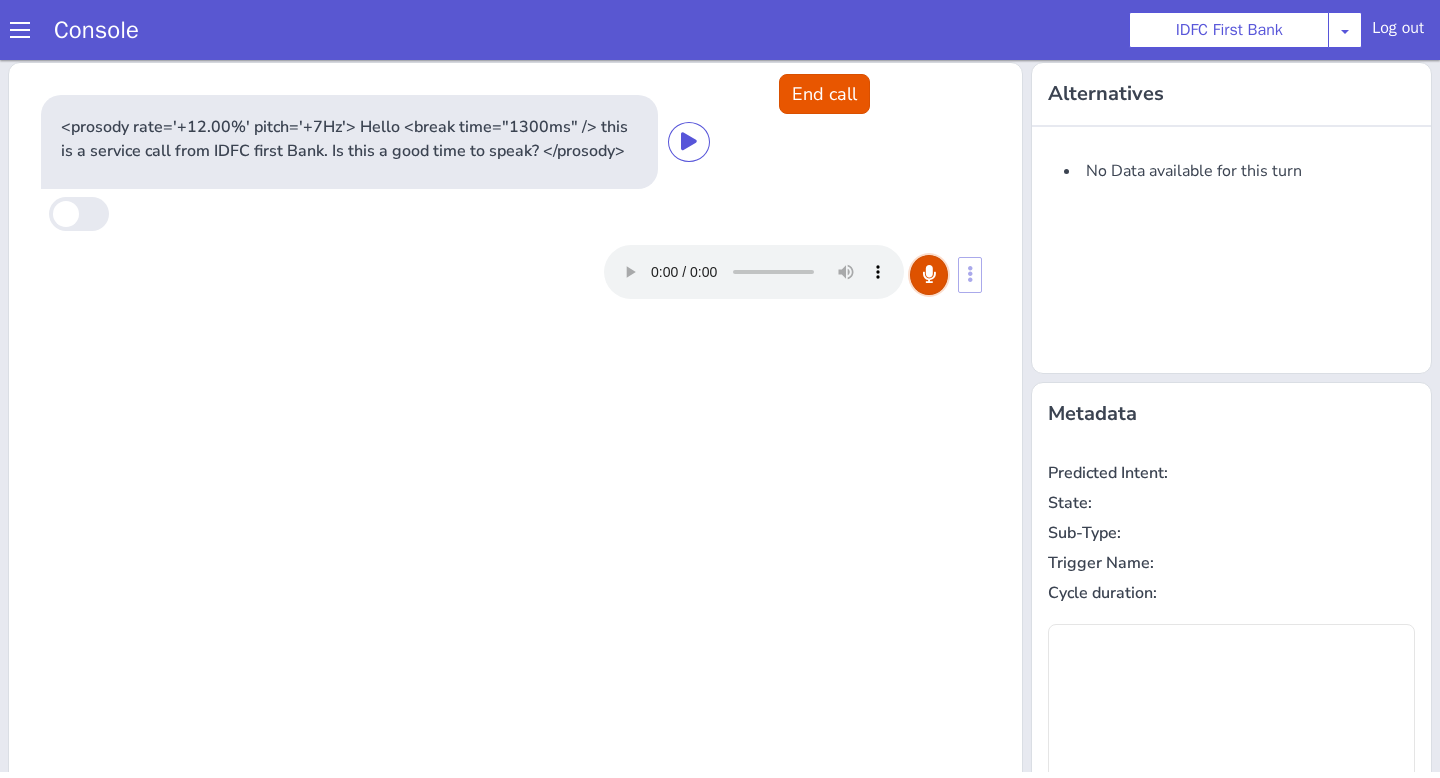 click at bounding box center (929, 274) 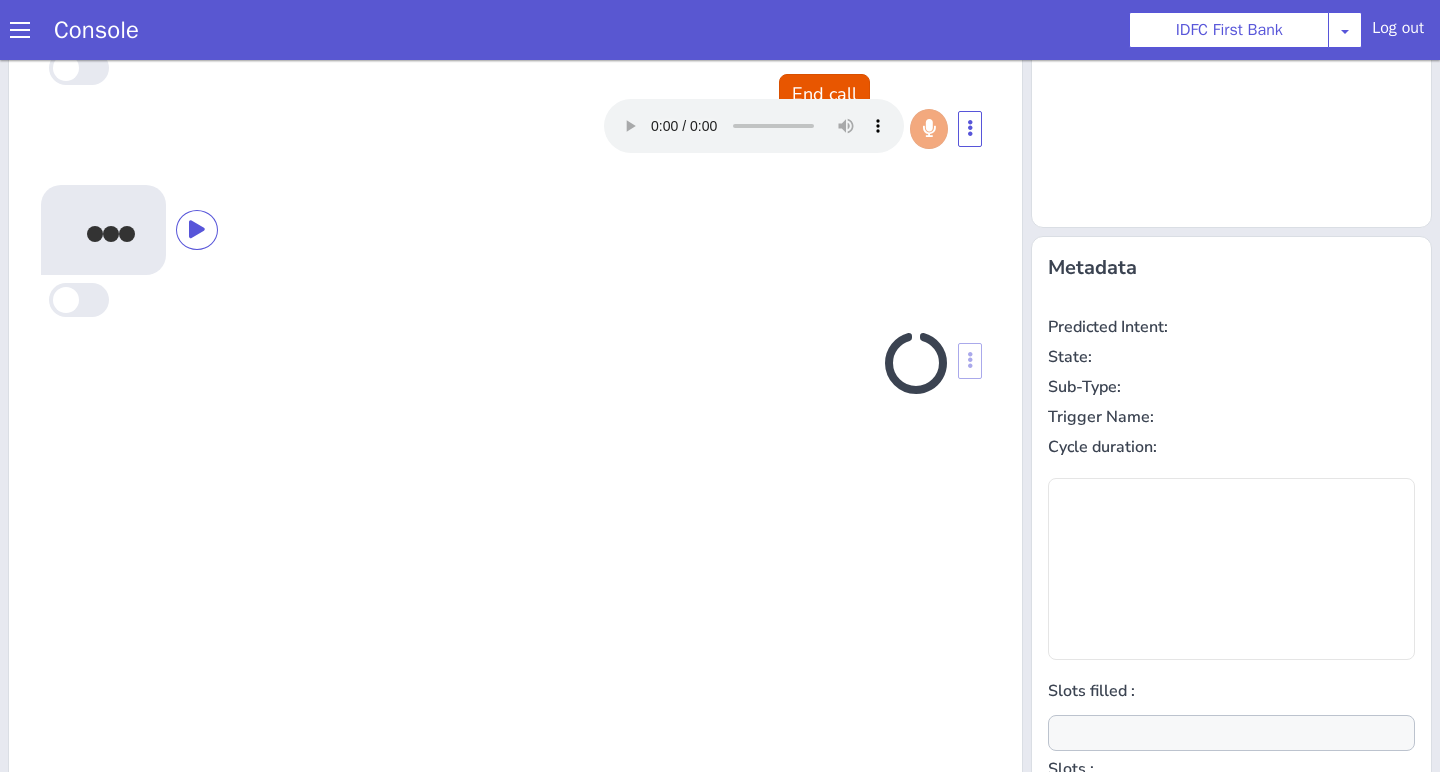 scroll, scrollTop: 141, scrollLeft: 0, axis: vertical 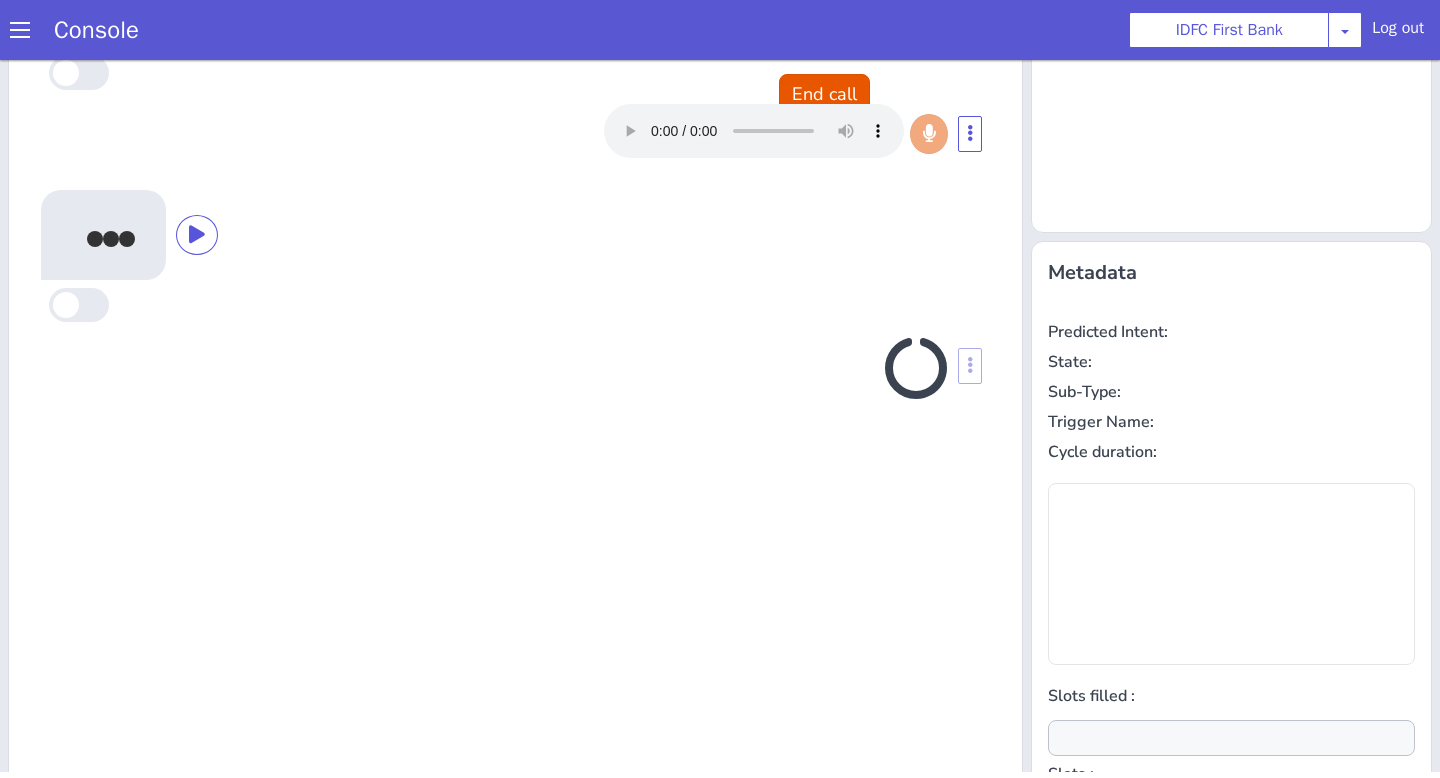 type on "null" 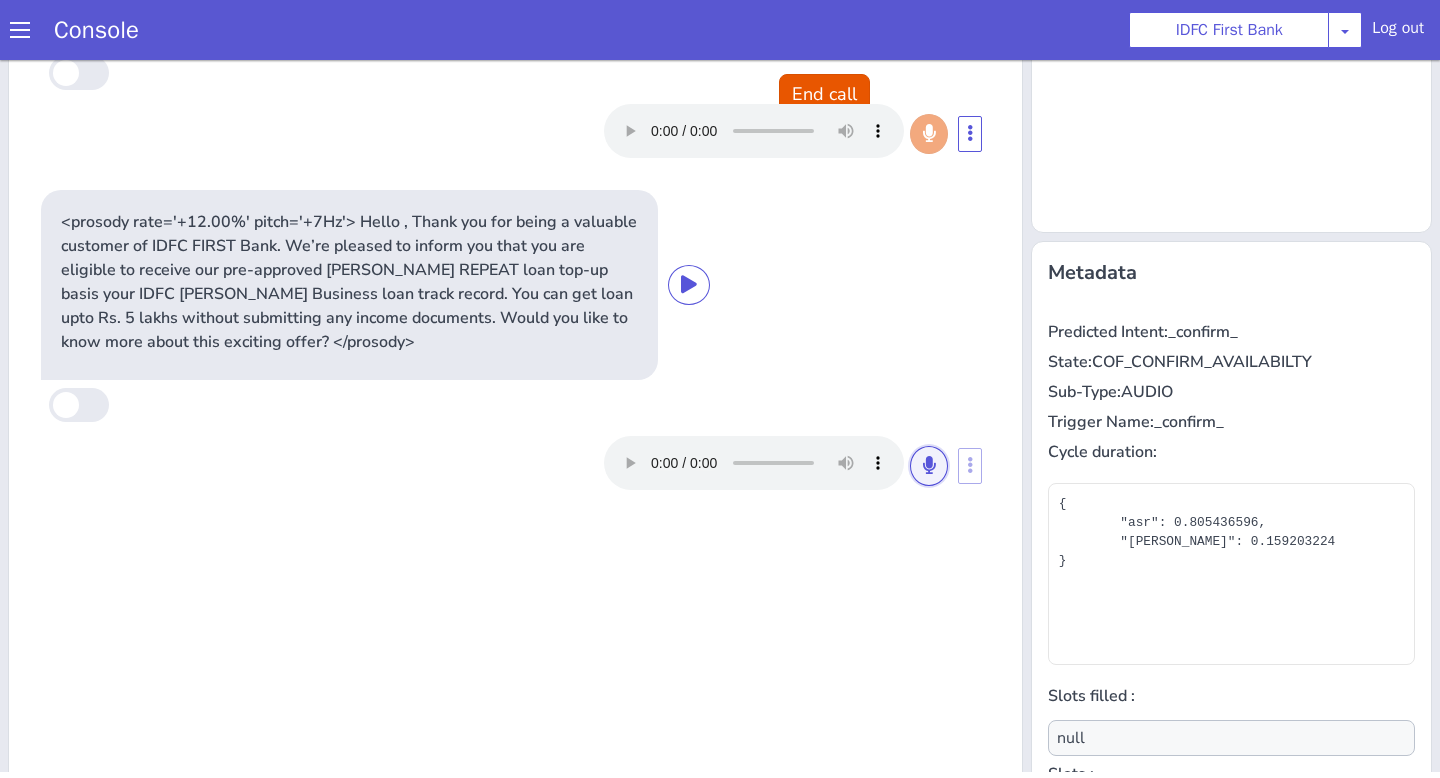 click at bounding box center (929, 466) 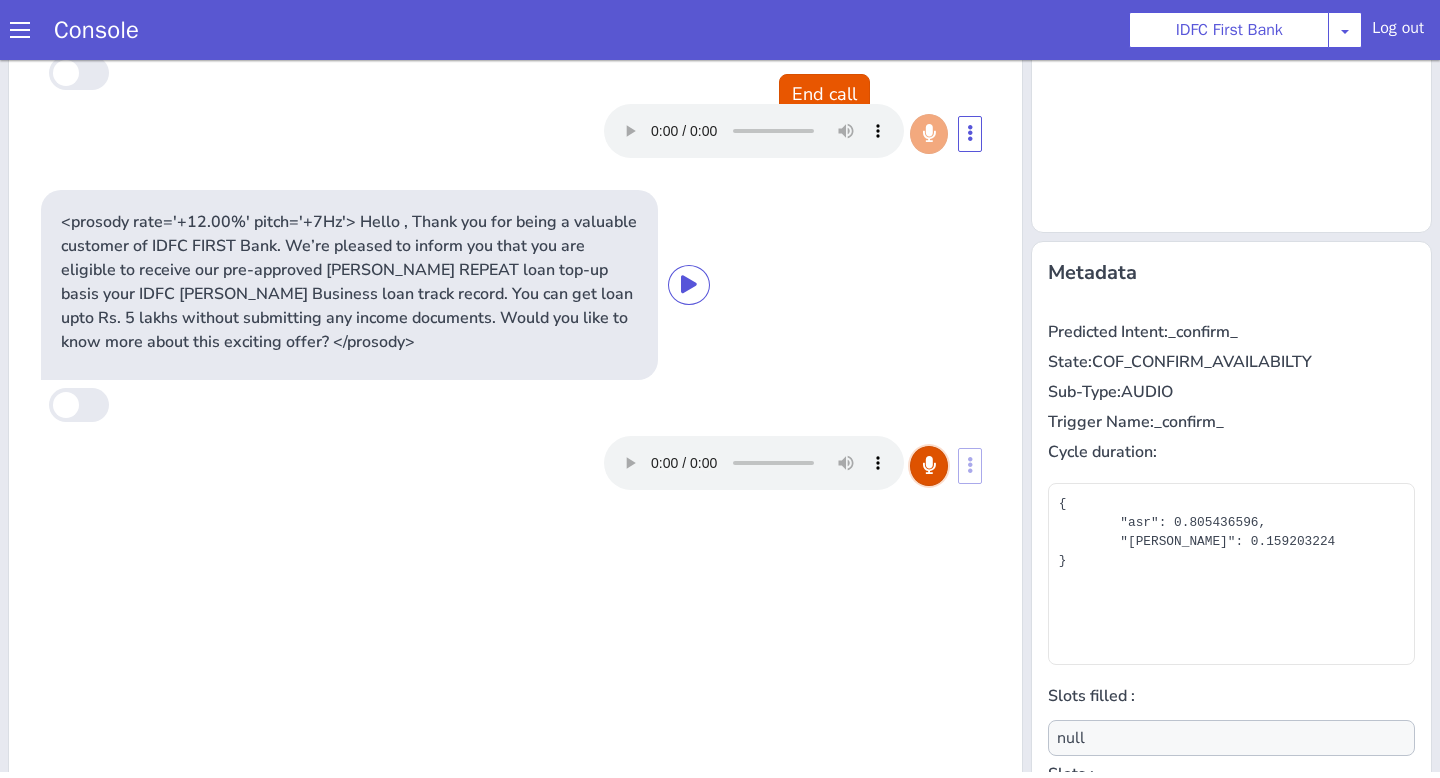 click at bounding box center (929, 466) 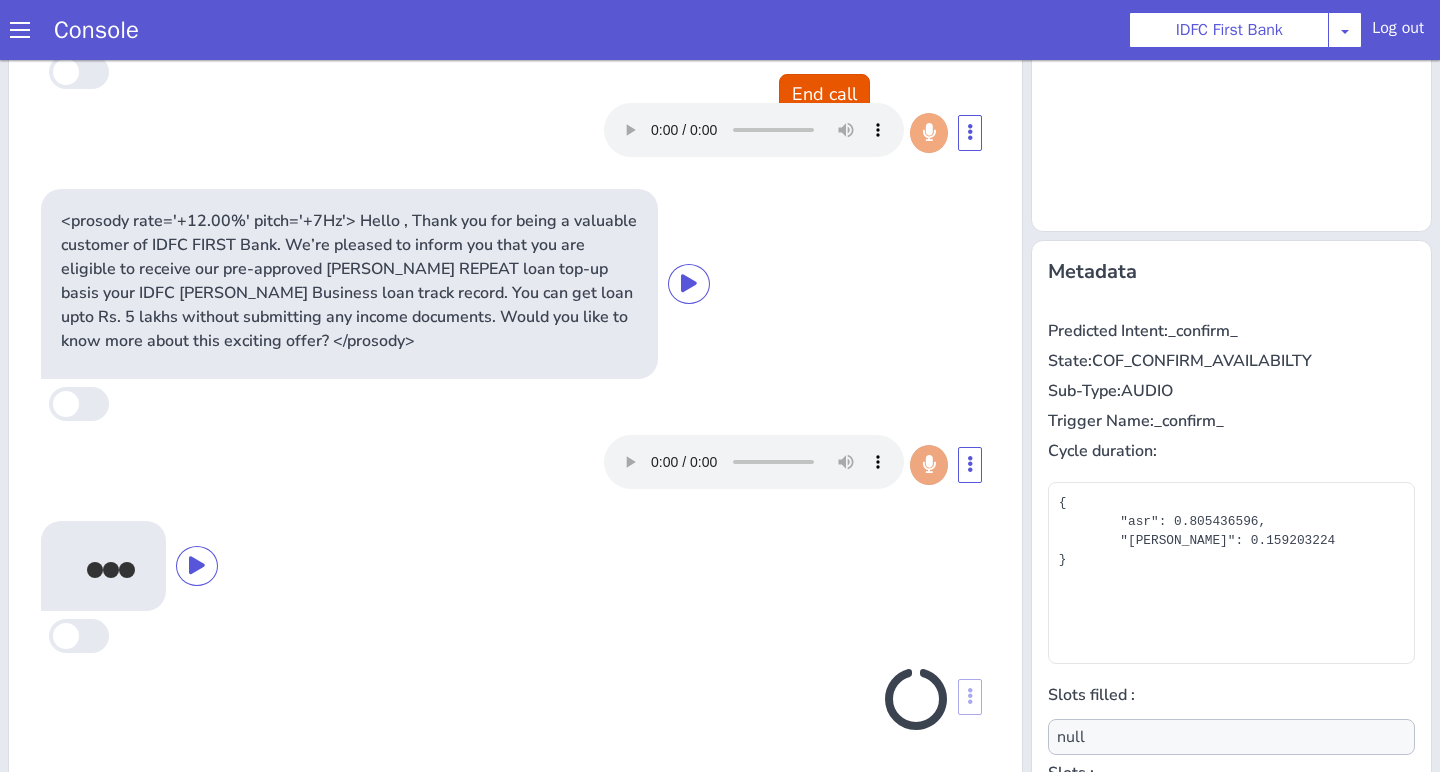scroll, scrollTop: 242, scrollLeft: 0, axis: vertical 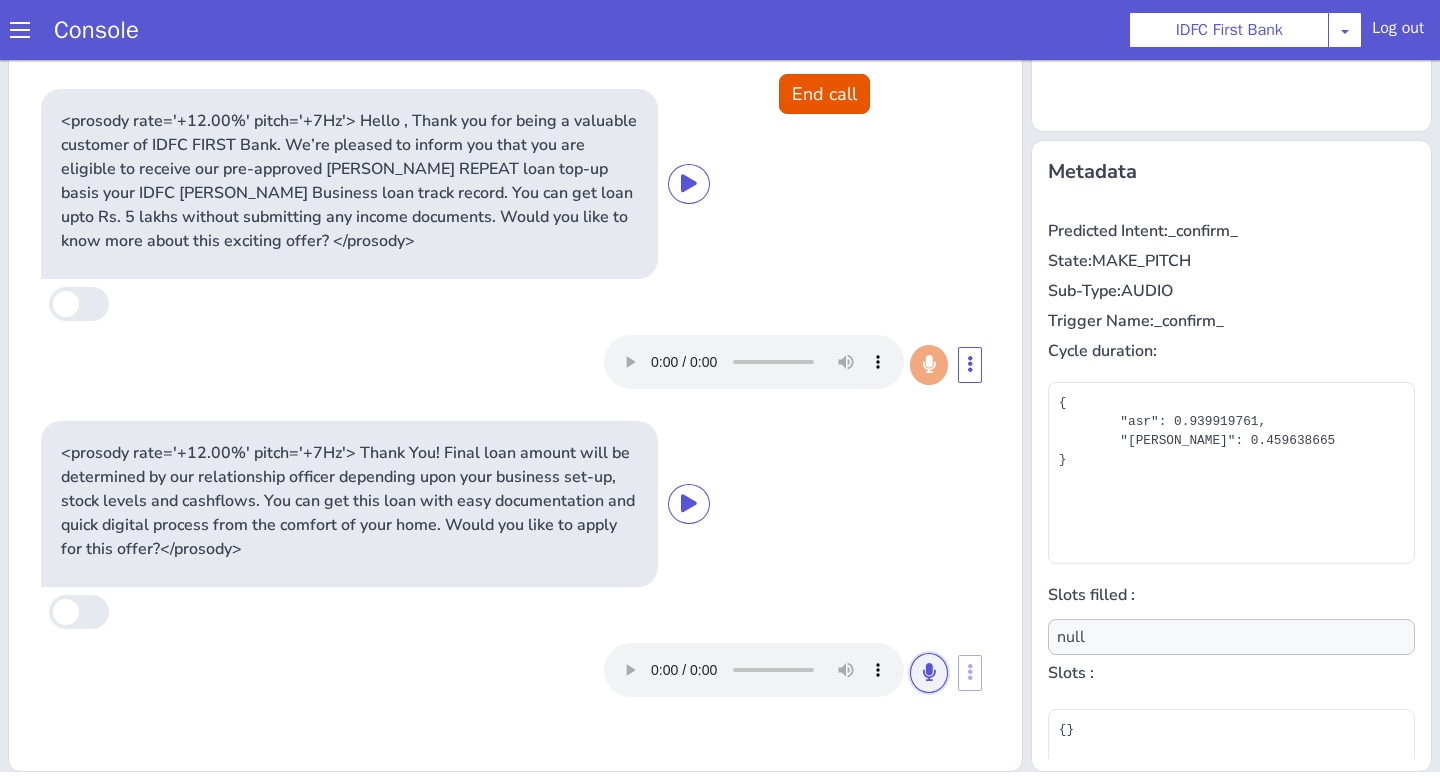 click at bounding box center [929, 673] 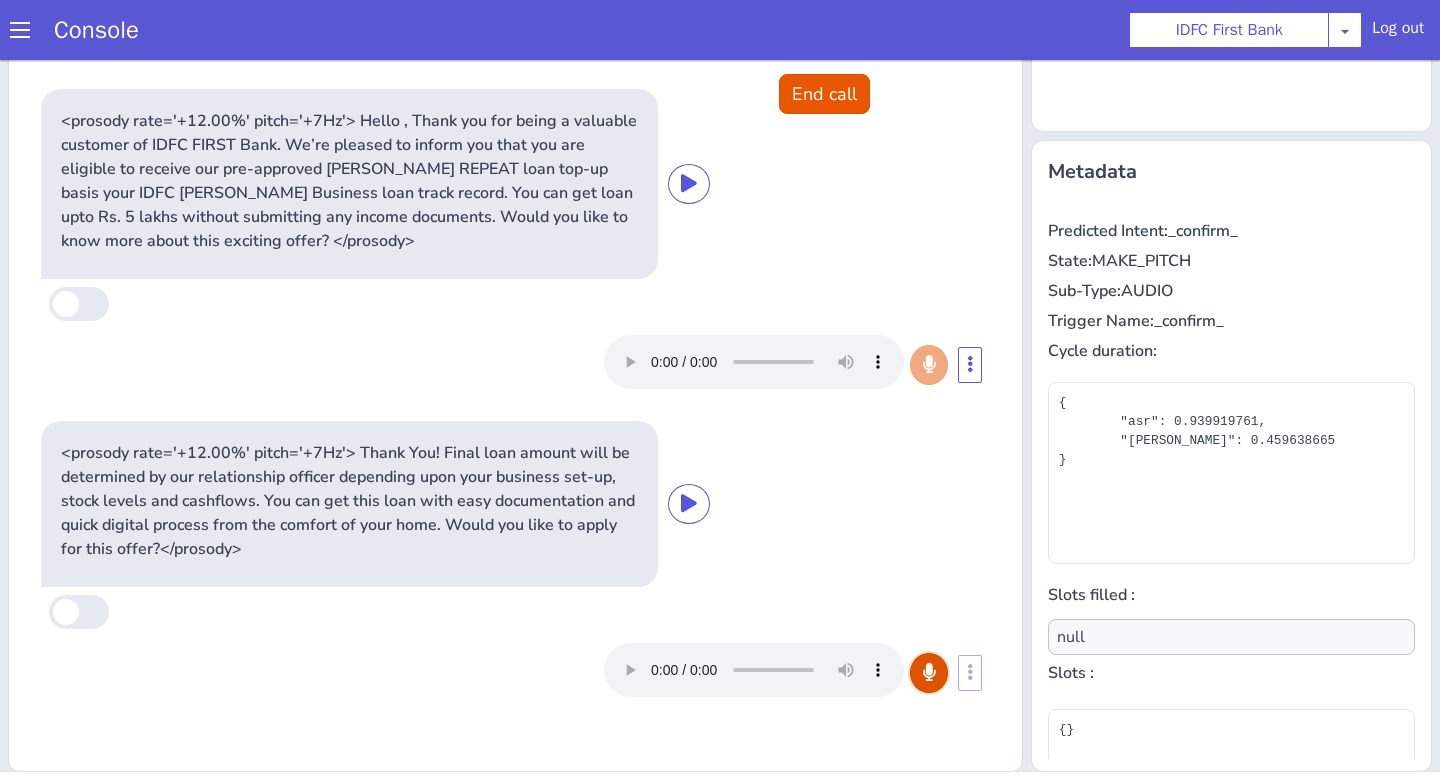 click at bounding box center (929, 673) 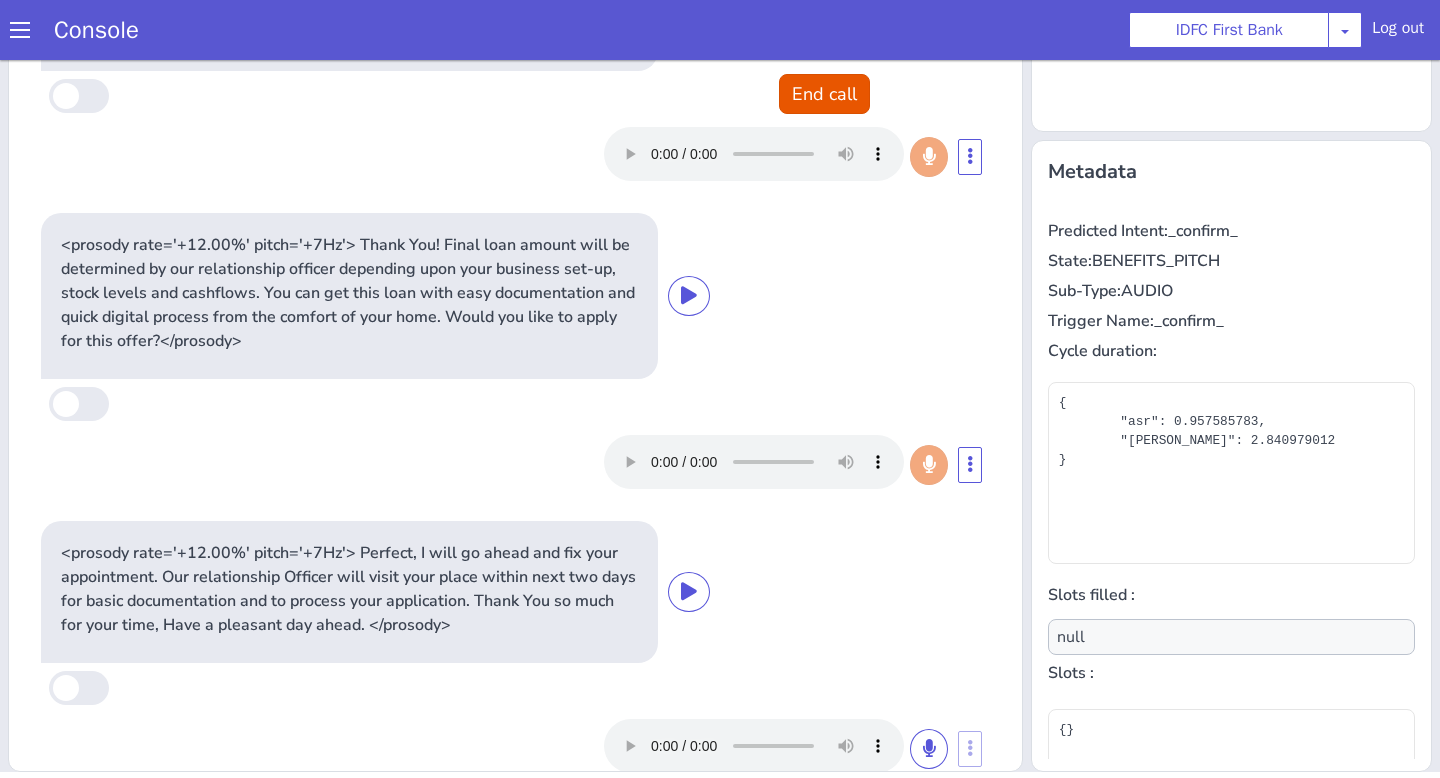 scroll, scrollTop: 250, scrollLeft: 0, axis: vertical 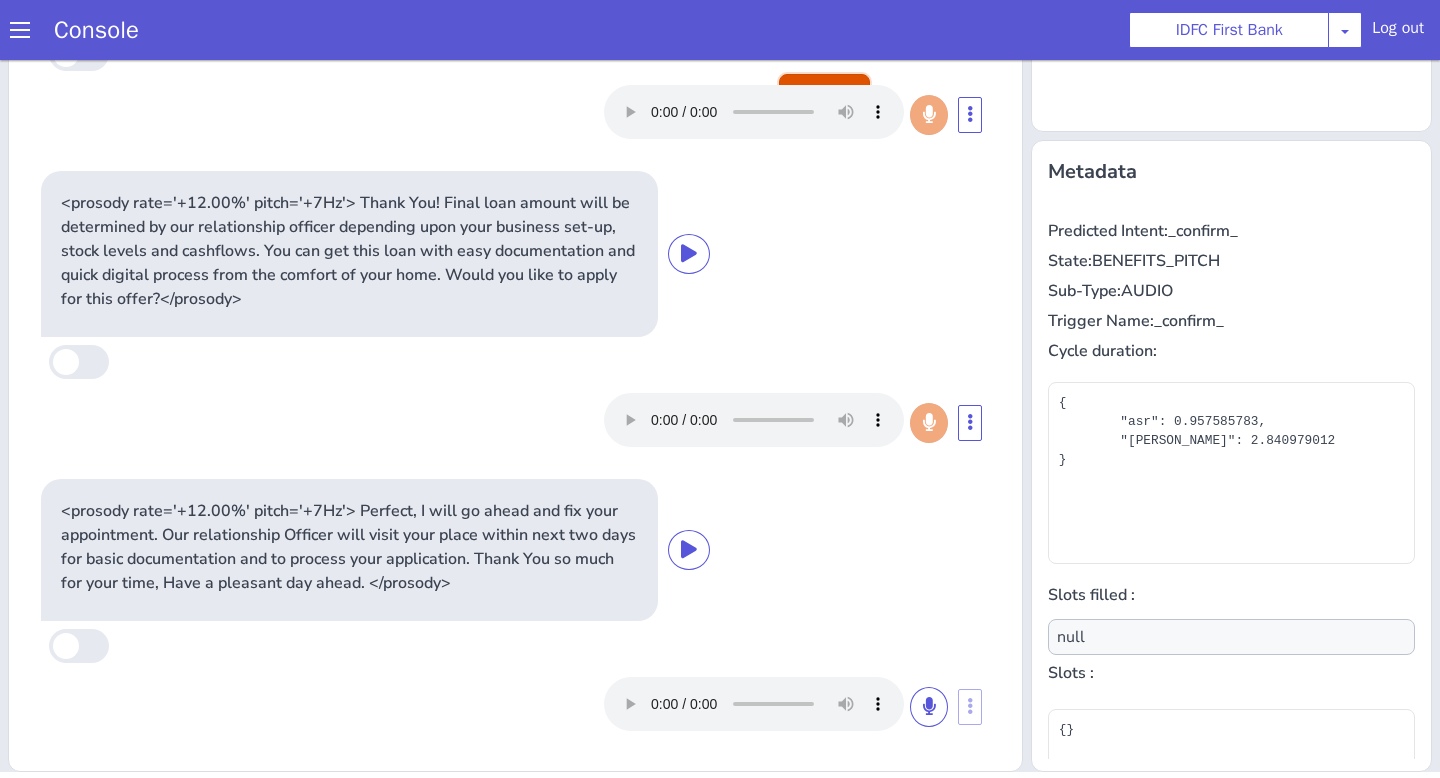 click on "End call" at bounding box center [824, 94] 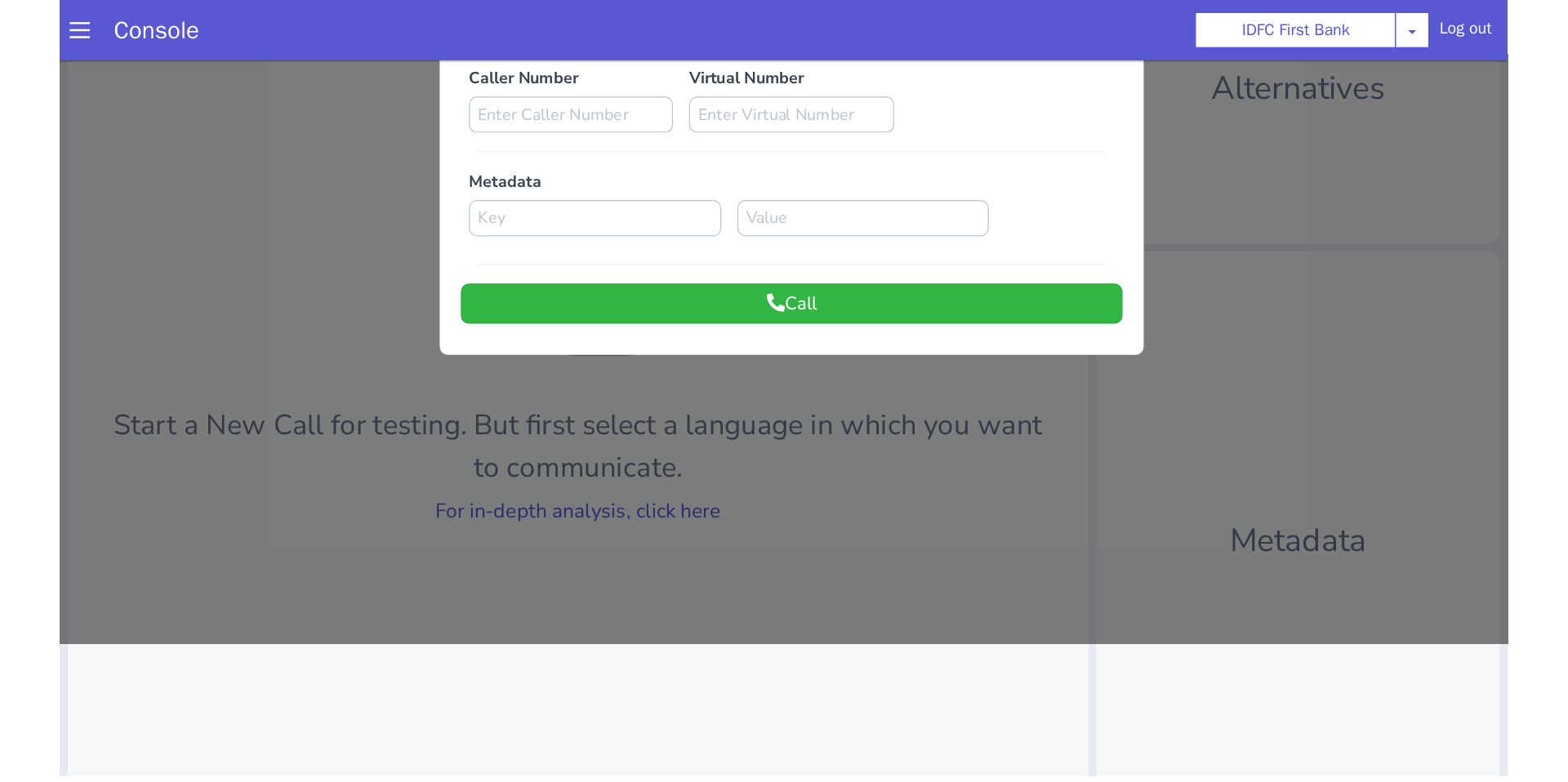 scroll, scrollTop: 91, scrollLeft: 0, axis: vertical 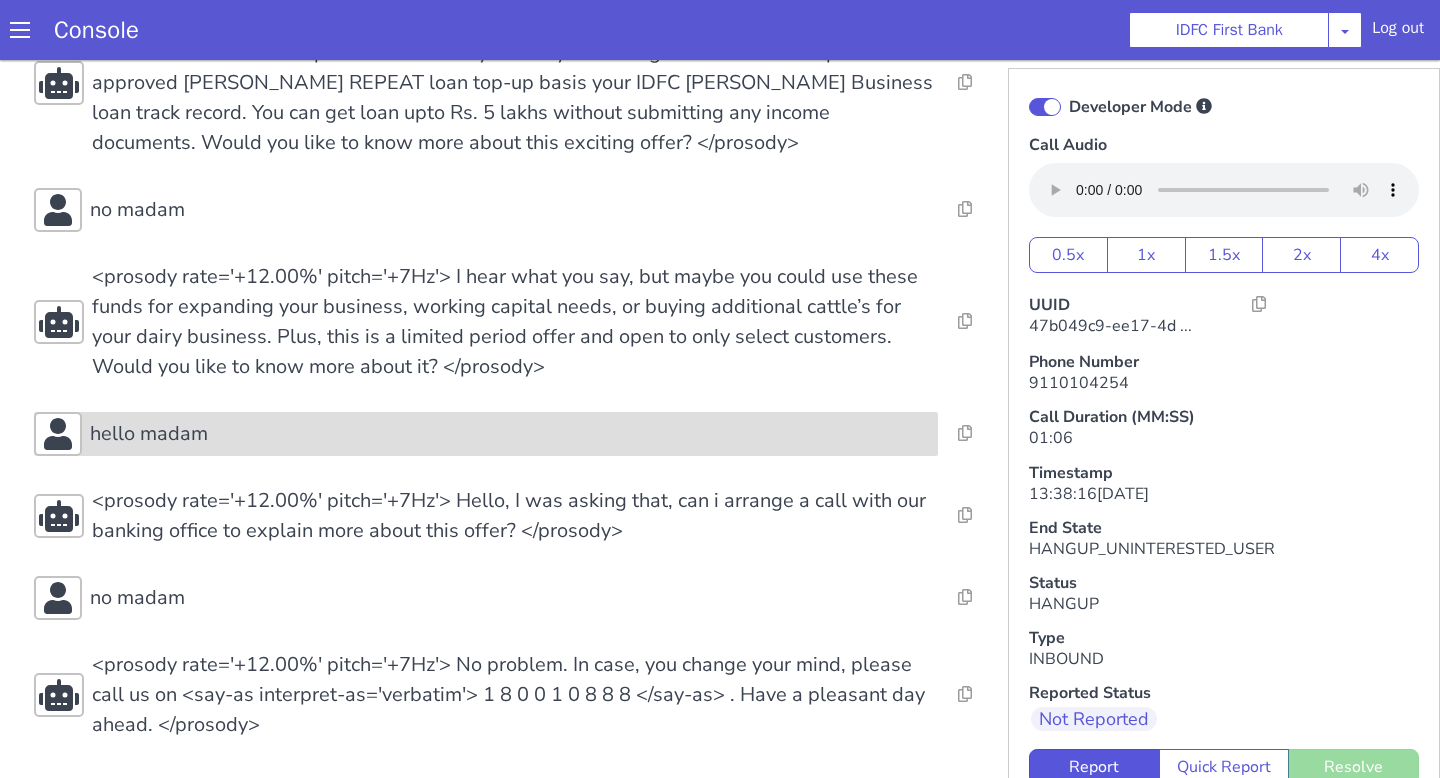 click on "hello madam" at bounding box center [510, 434] 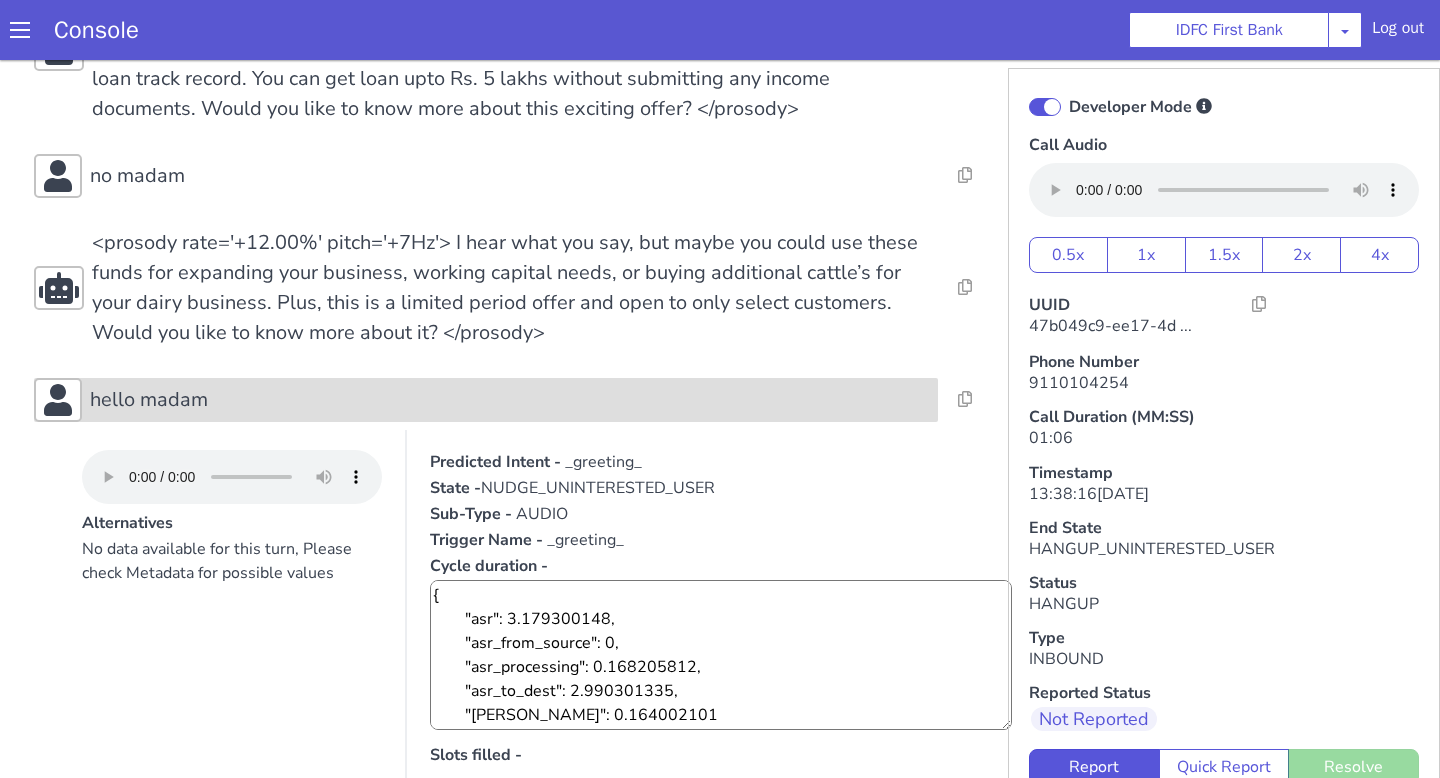 scroll, scrollTop: 382, scrollLeft: 0, axis: vertical 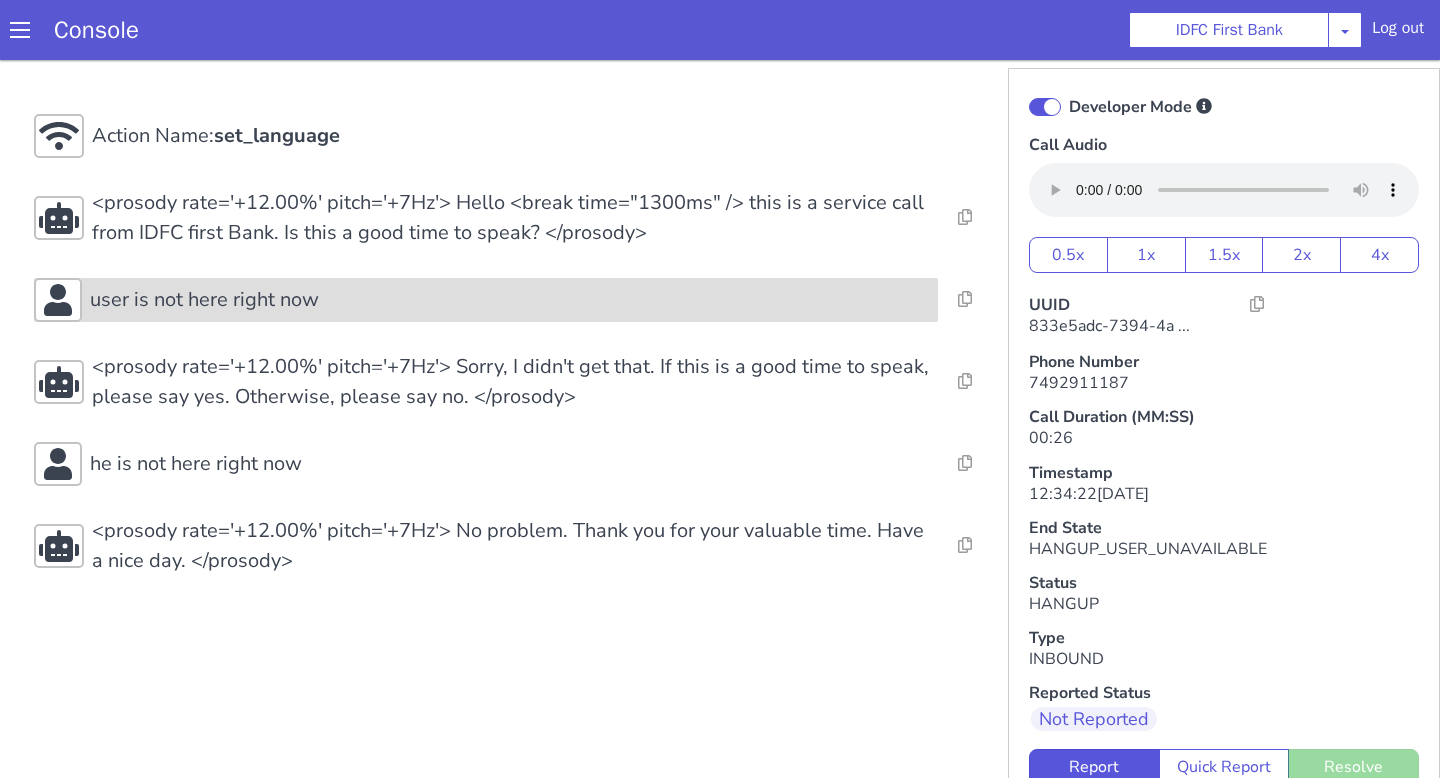 click on "user is not here right now" at bounding box center [510, 300] 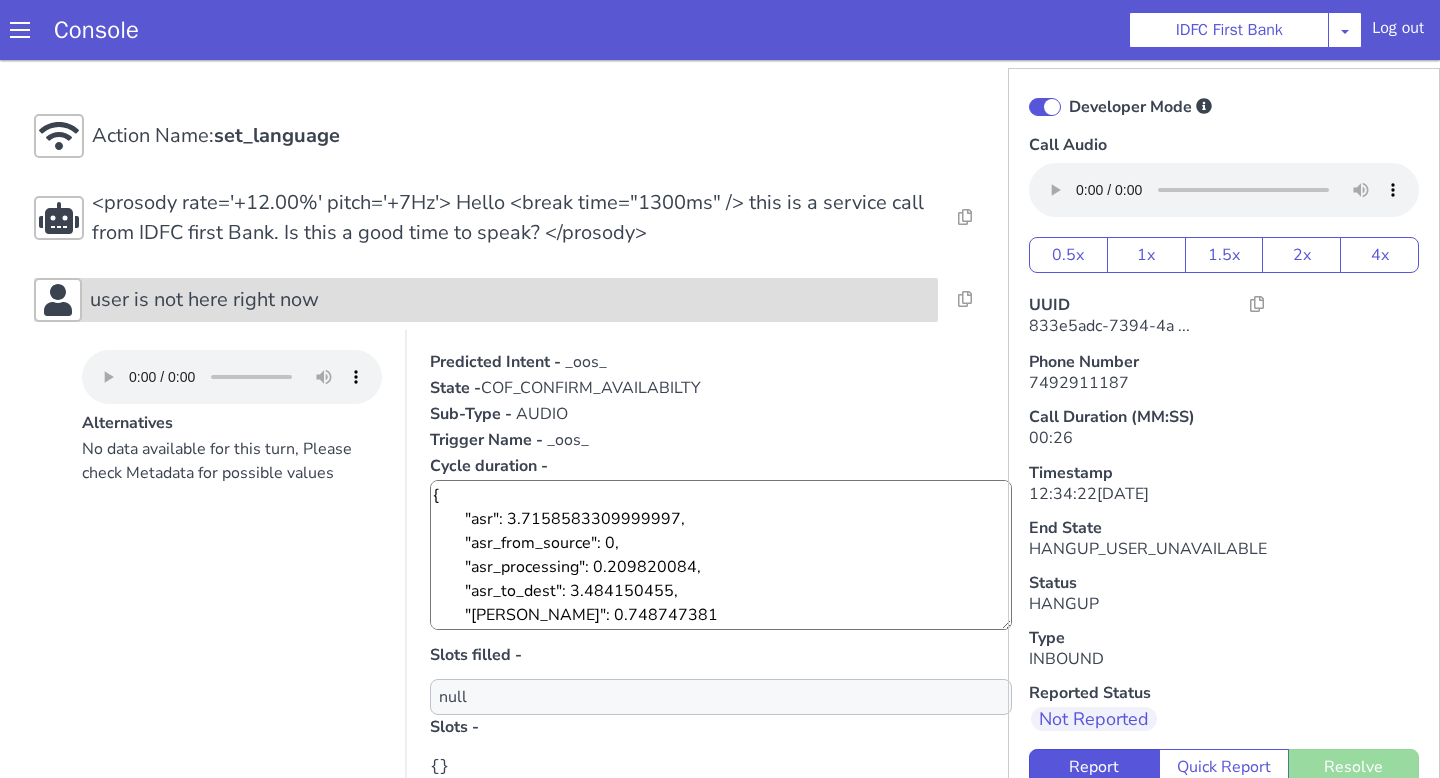 click on "user is not here right now" at bounding box center [510, 300] 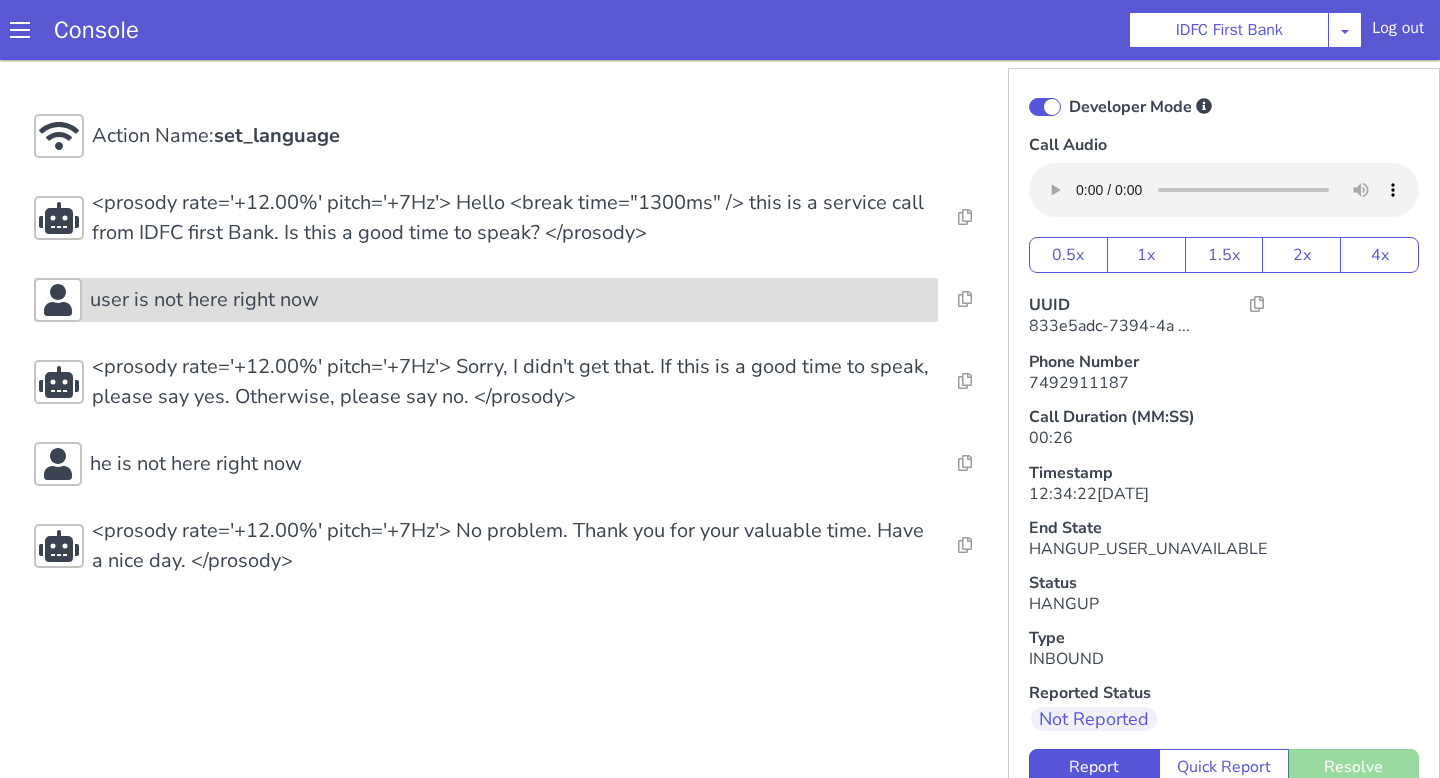 click on "user is not here right now" at bounding box center (510, 300) 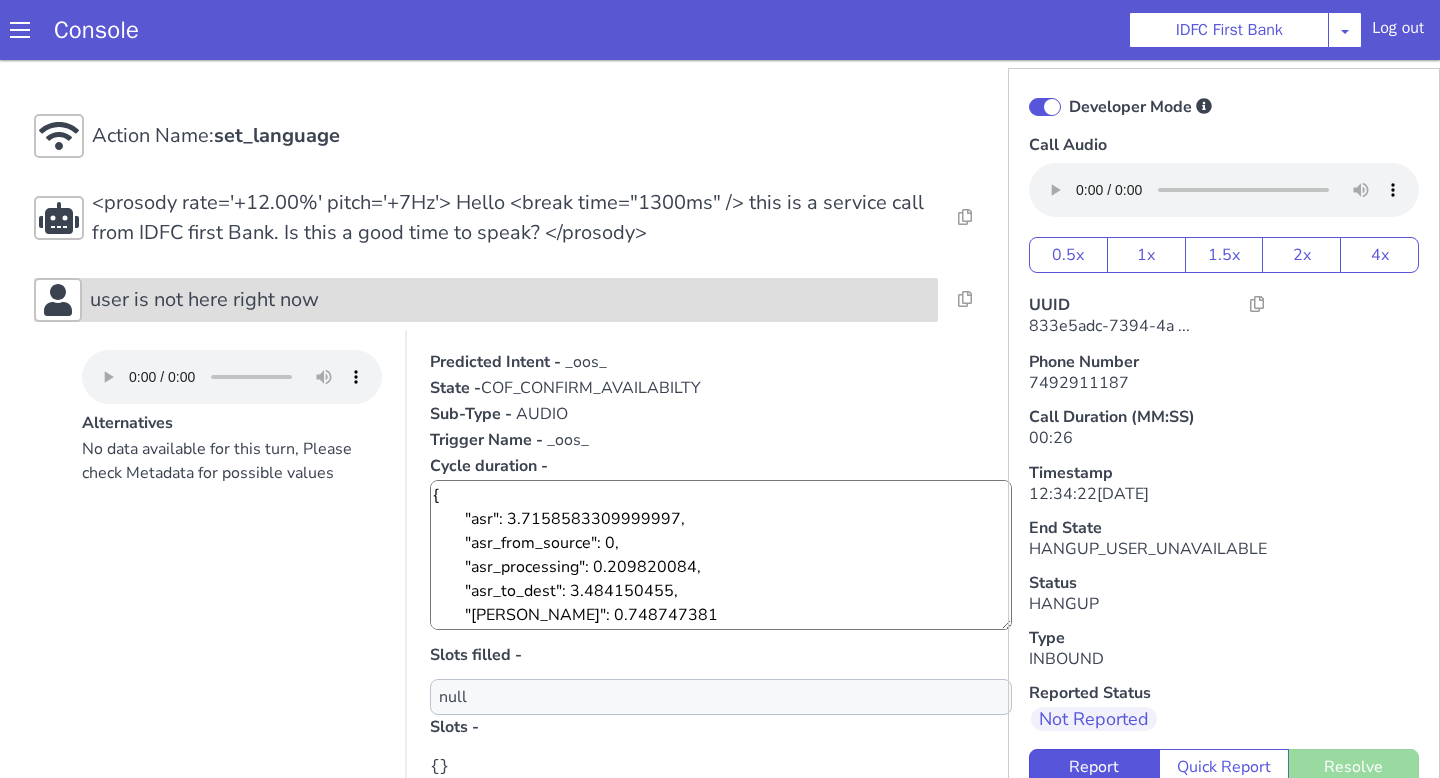 click on "user is not here right now" at bounding box center (510, 300) 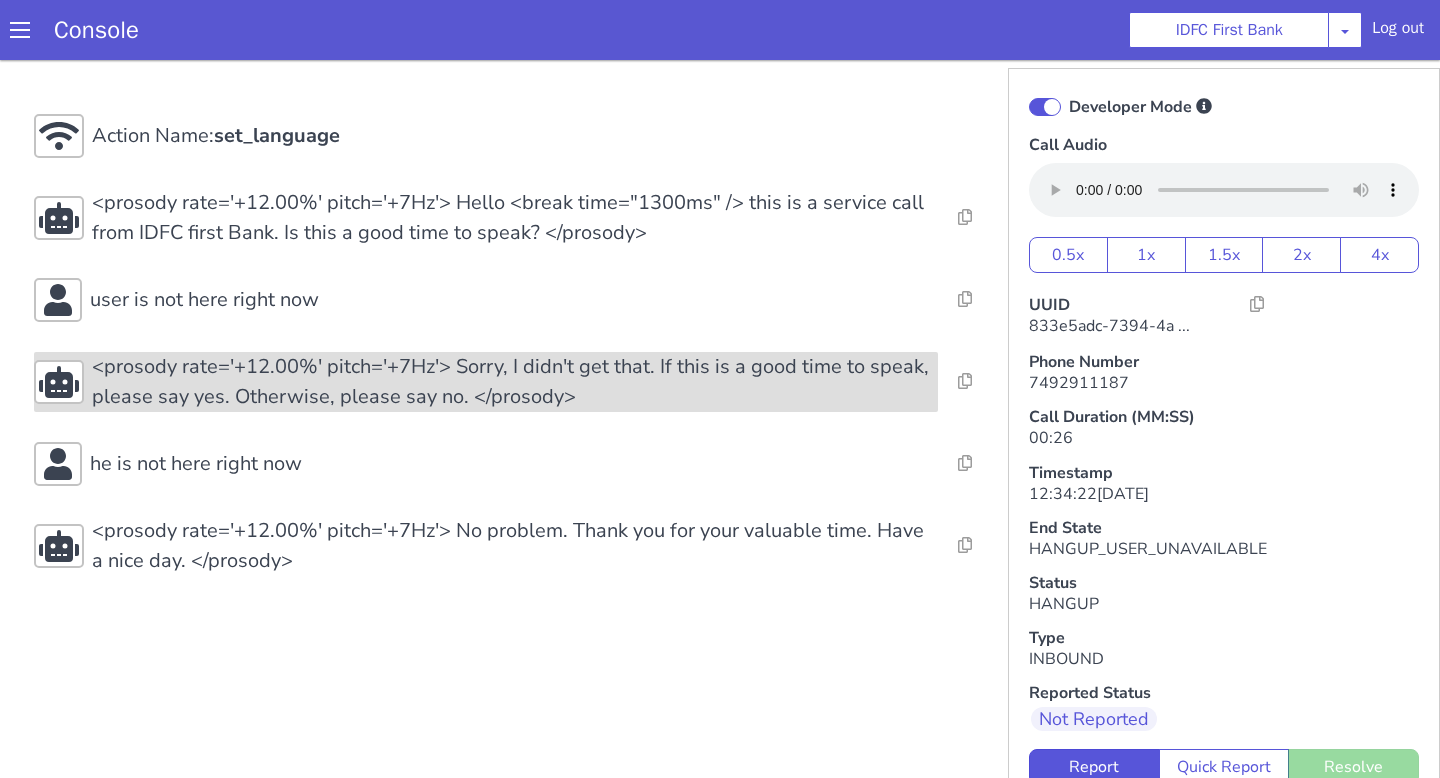 click on "<prosody rate='+12.00%' pitch='+7Hz'> Sorry, I didn't get that. If this is a good time to speak, please say yes. Otherwise, please say no. </prosody>" at bounding box center (515, 382) 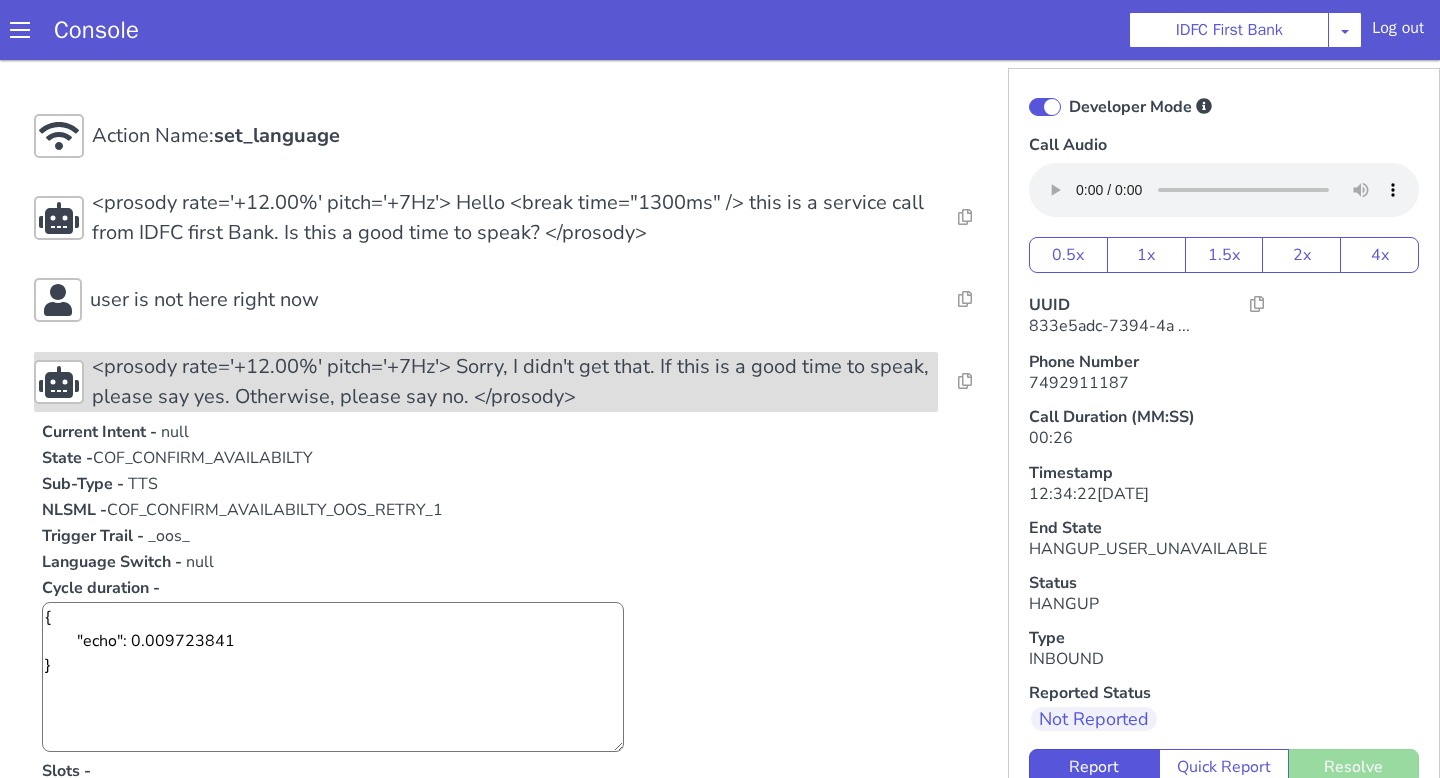 click on "<prosody rate='+12.00%' pitch='+7Hz'> Sorry, I didn't get that. If this is a good time to speak, please say yes. Otherwise, please say no. </prosody>" at bounding box center [515, 382] 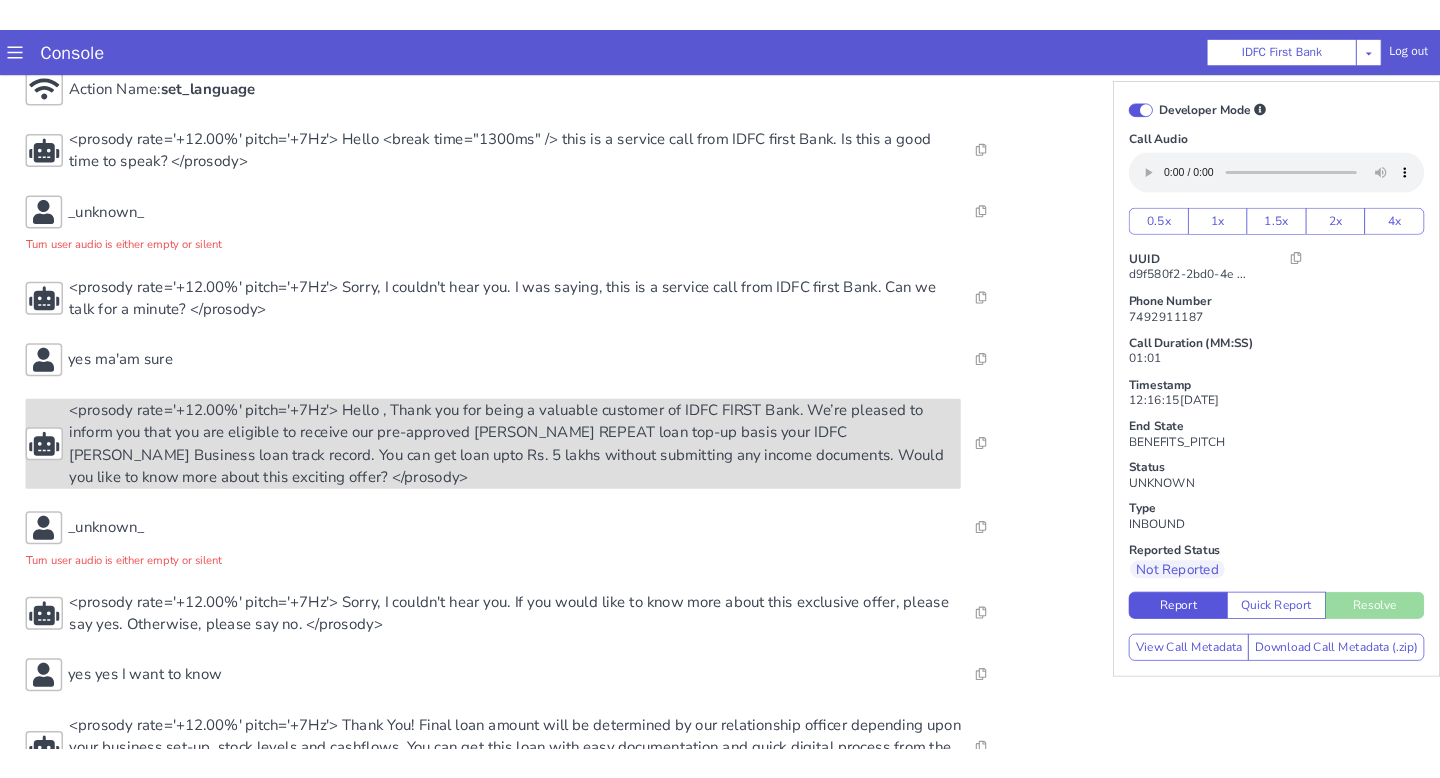 scroll, scrollTop: 0, scrollLeft: 0, axis: both 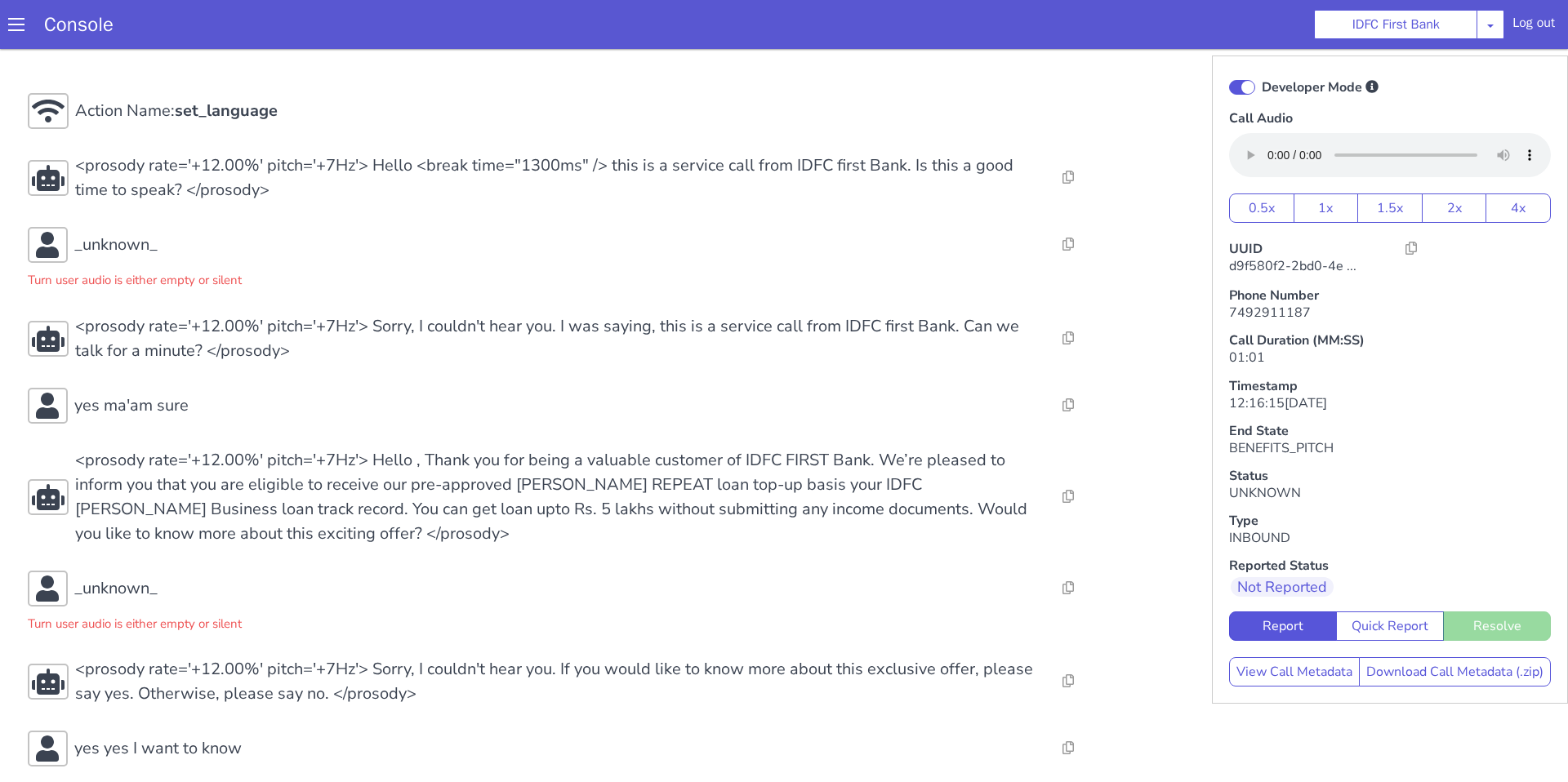 click on "Turn user audio is either empty or silent" at bounding box center [560, 276] 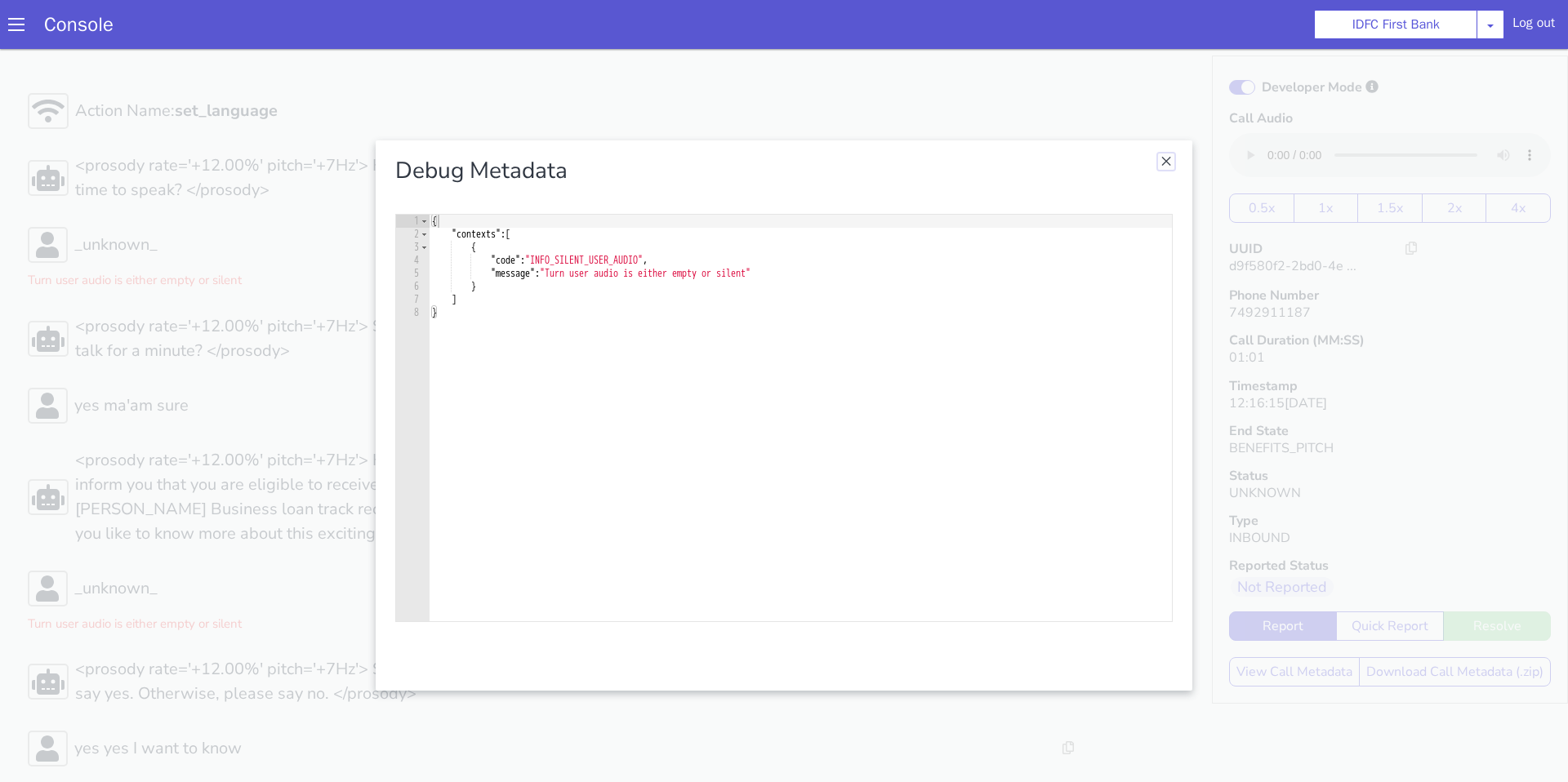 click at bounding box center (1166, 162) 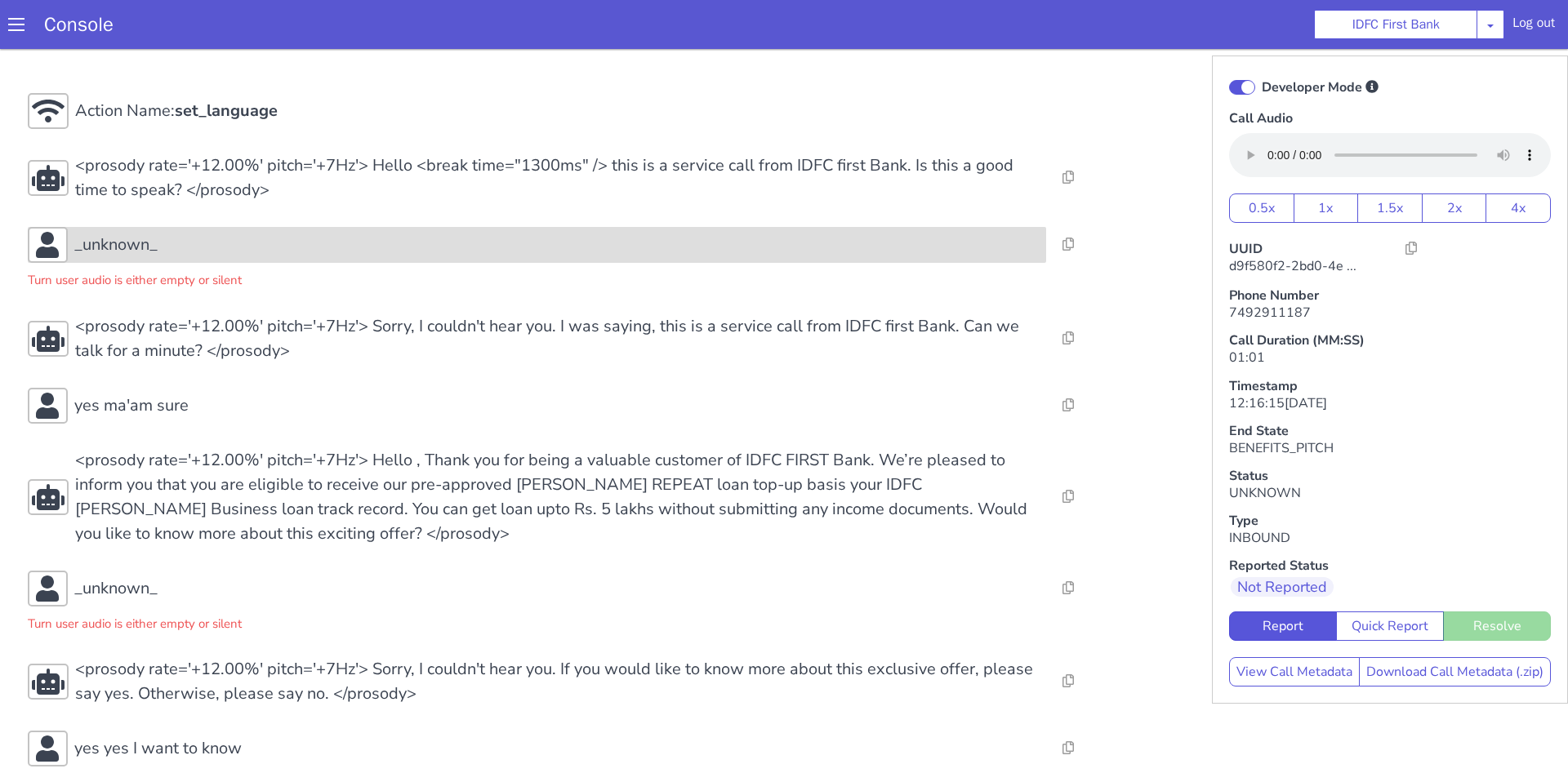 click on "_unknown_" at bounding box center (557, 245) 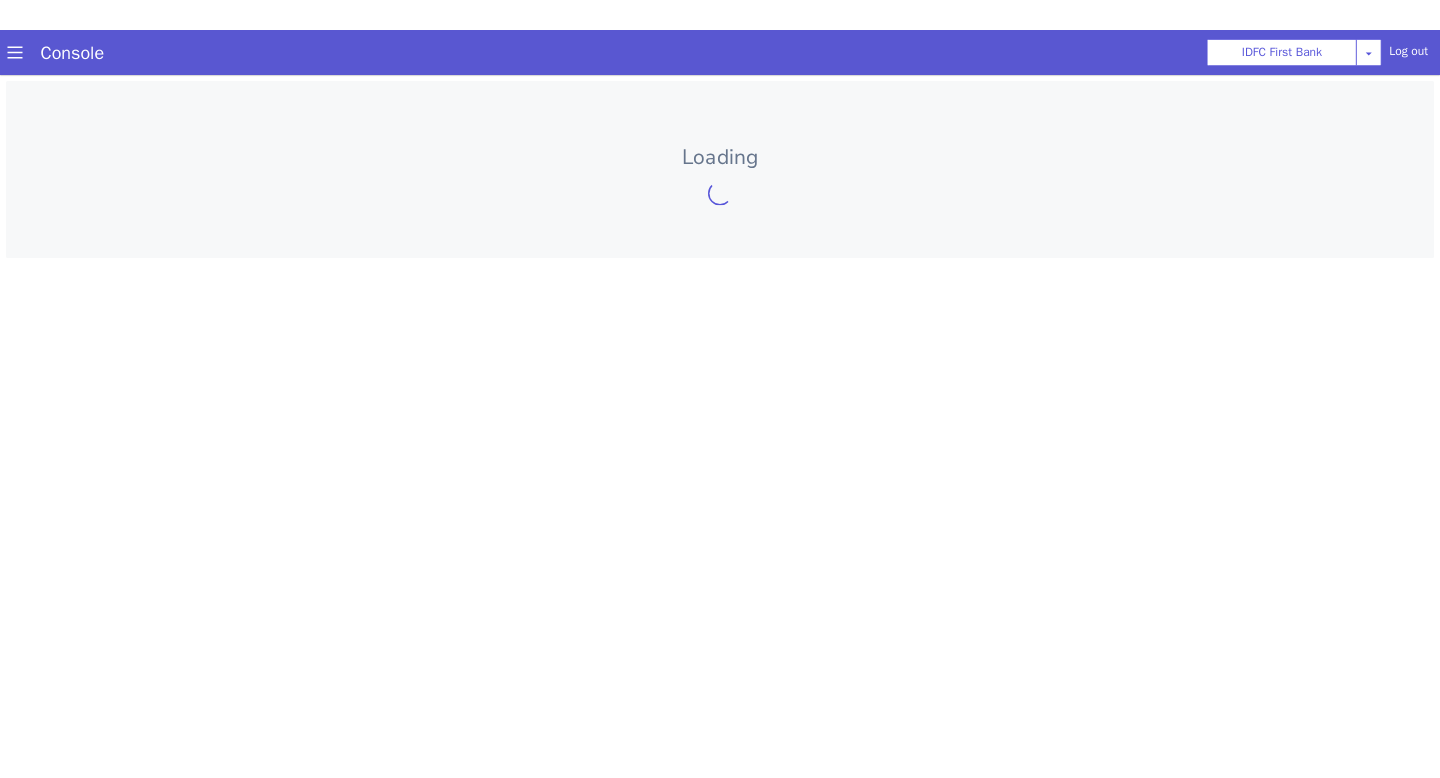scroll, scrollTop: 0, scrollLeft: 0, axis: both 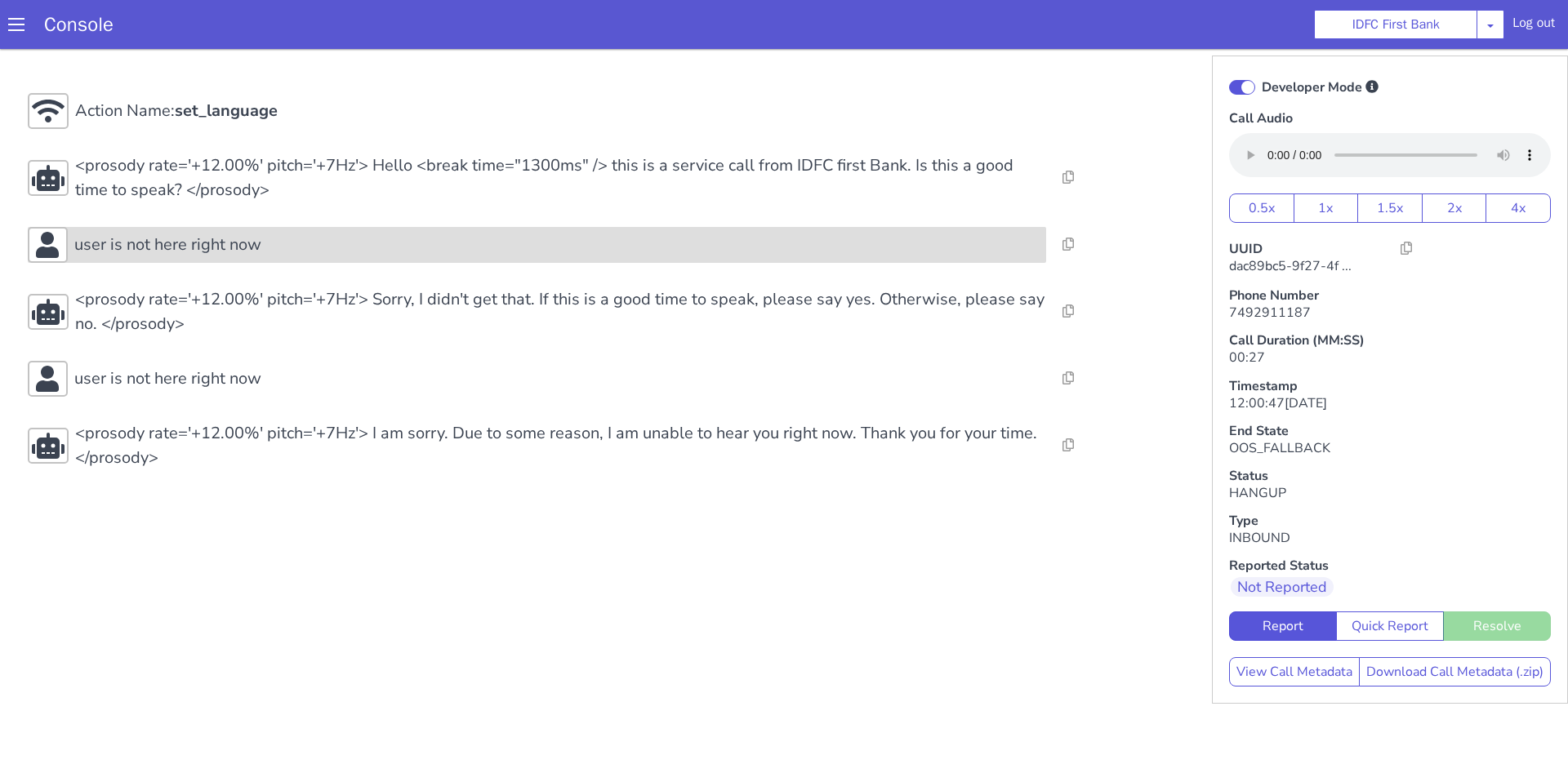 click on "user is not here right now" at bounding box center (557, 245) 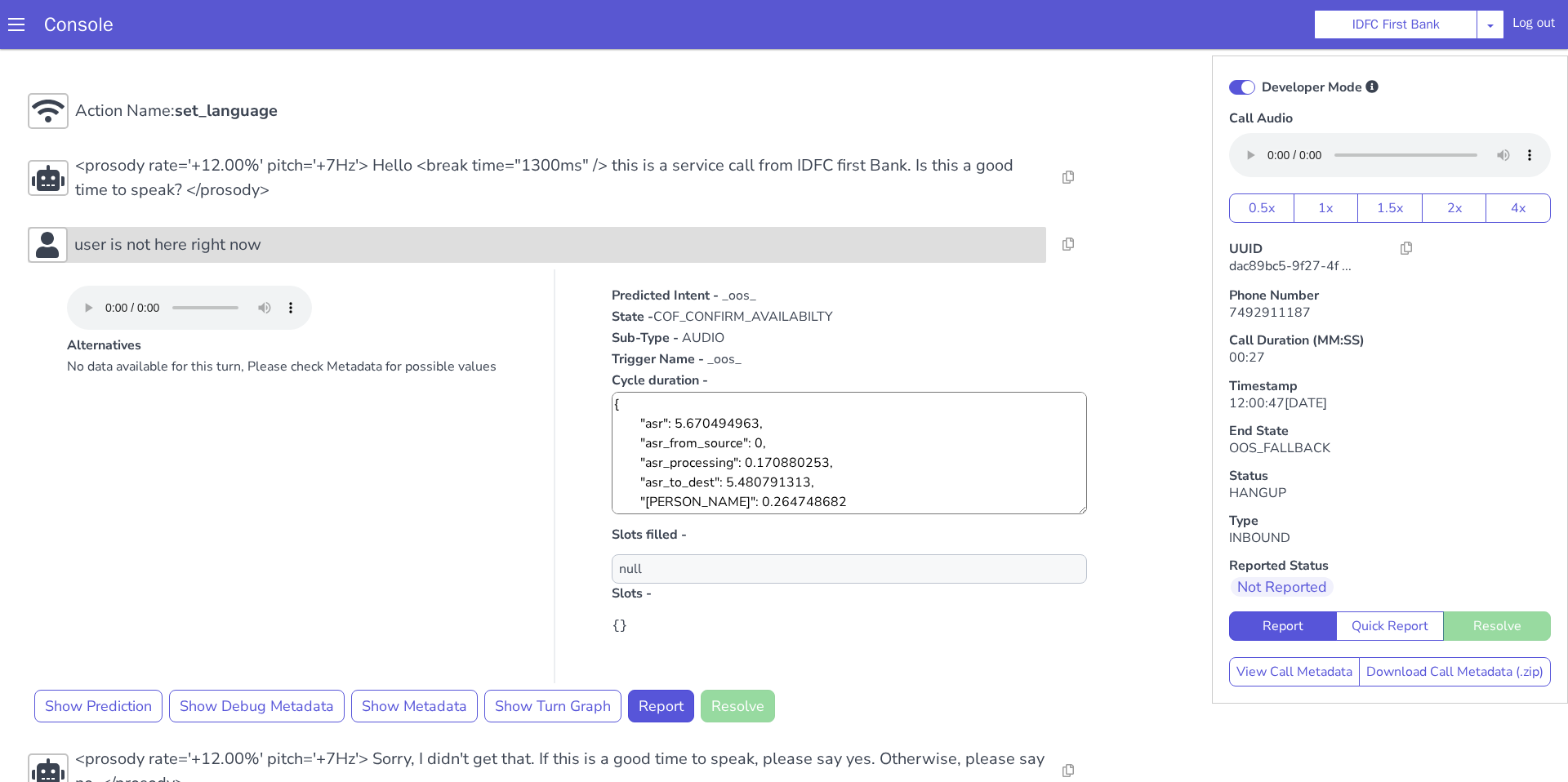 click on "user is not here right now" at bounding box center [557, 245] 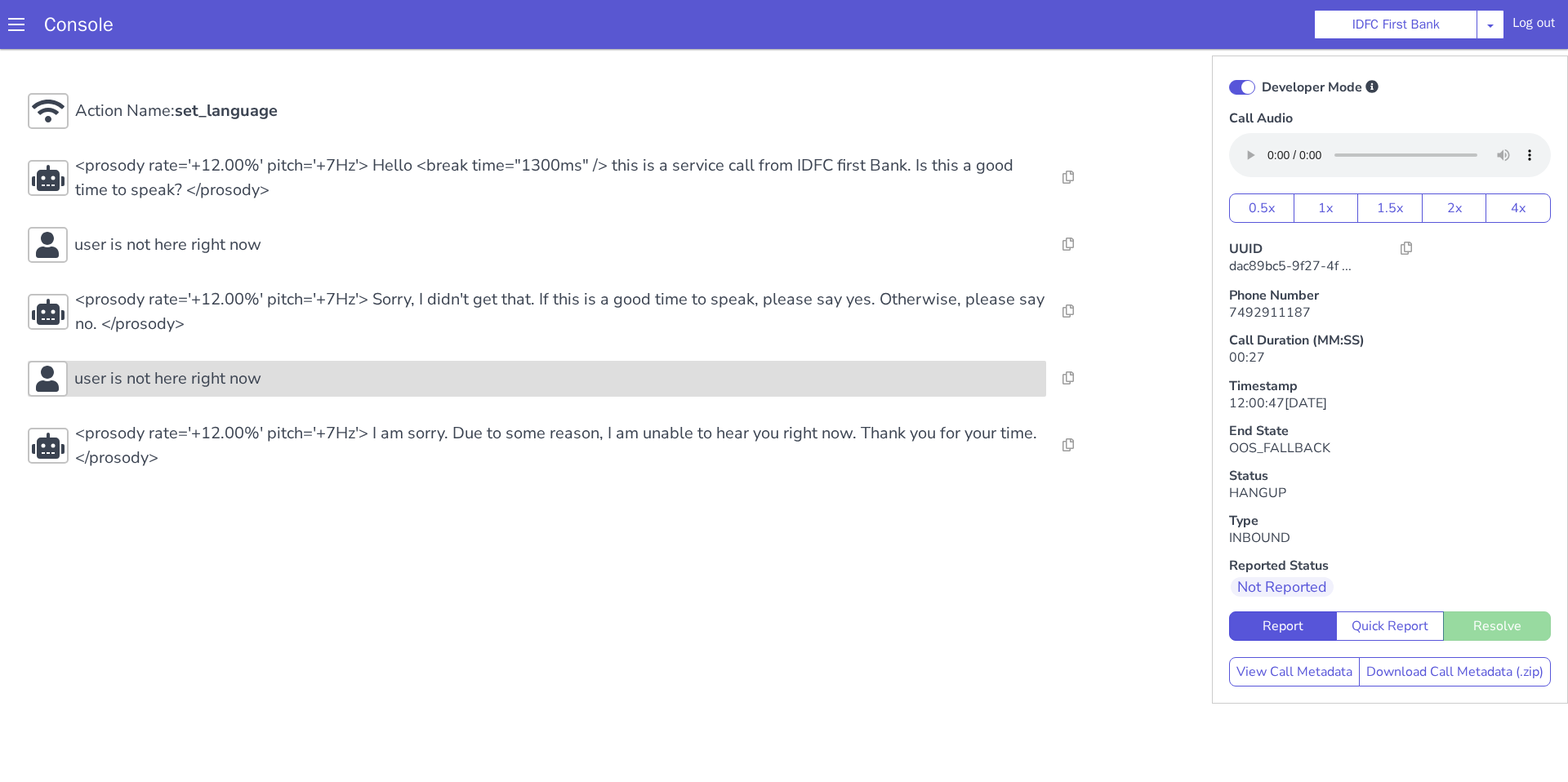 click on "user is not here right now" at bounding box center (557, 379) 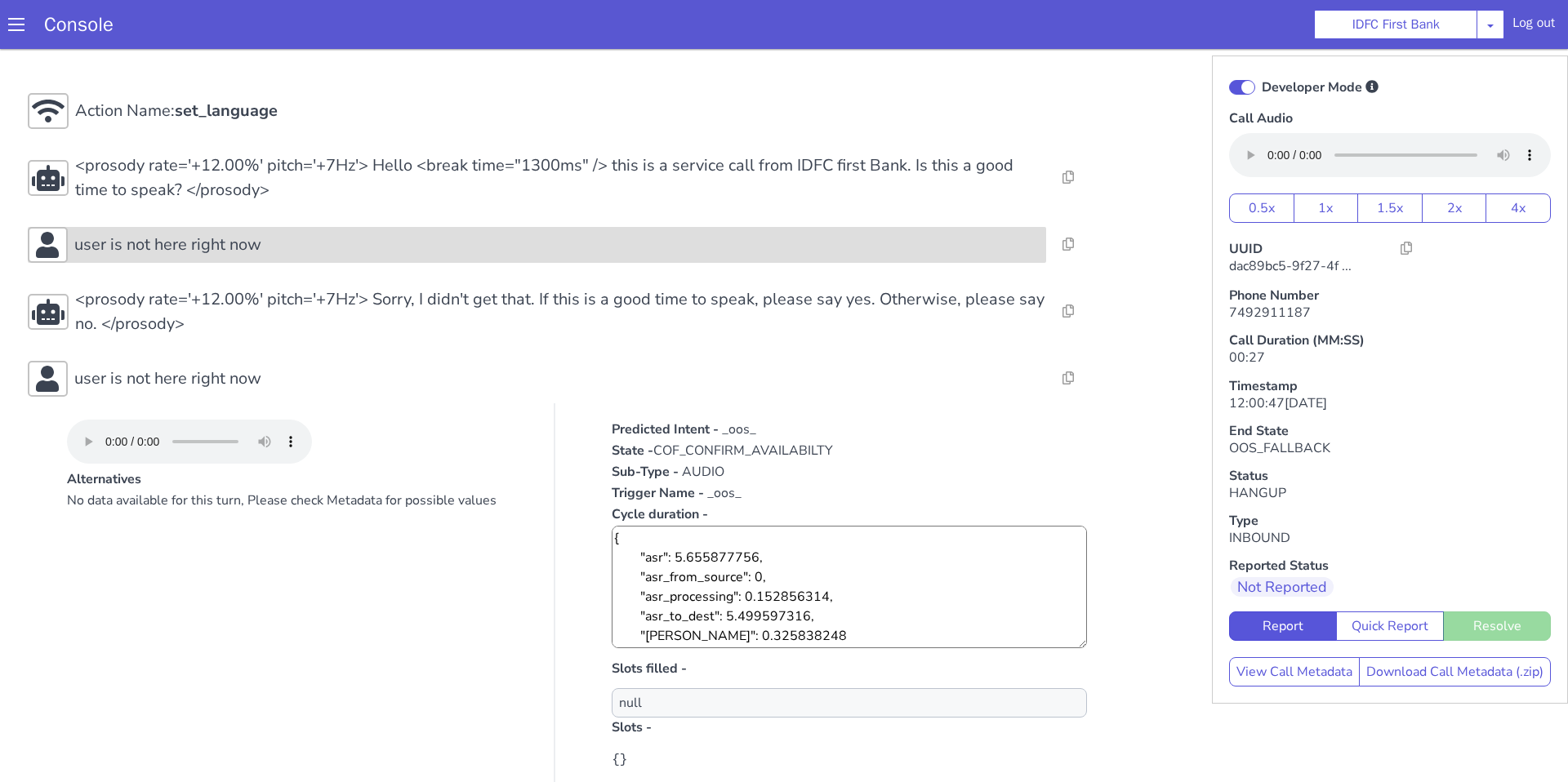click on "user is not here right now" at bounding box center [557, 245] 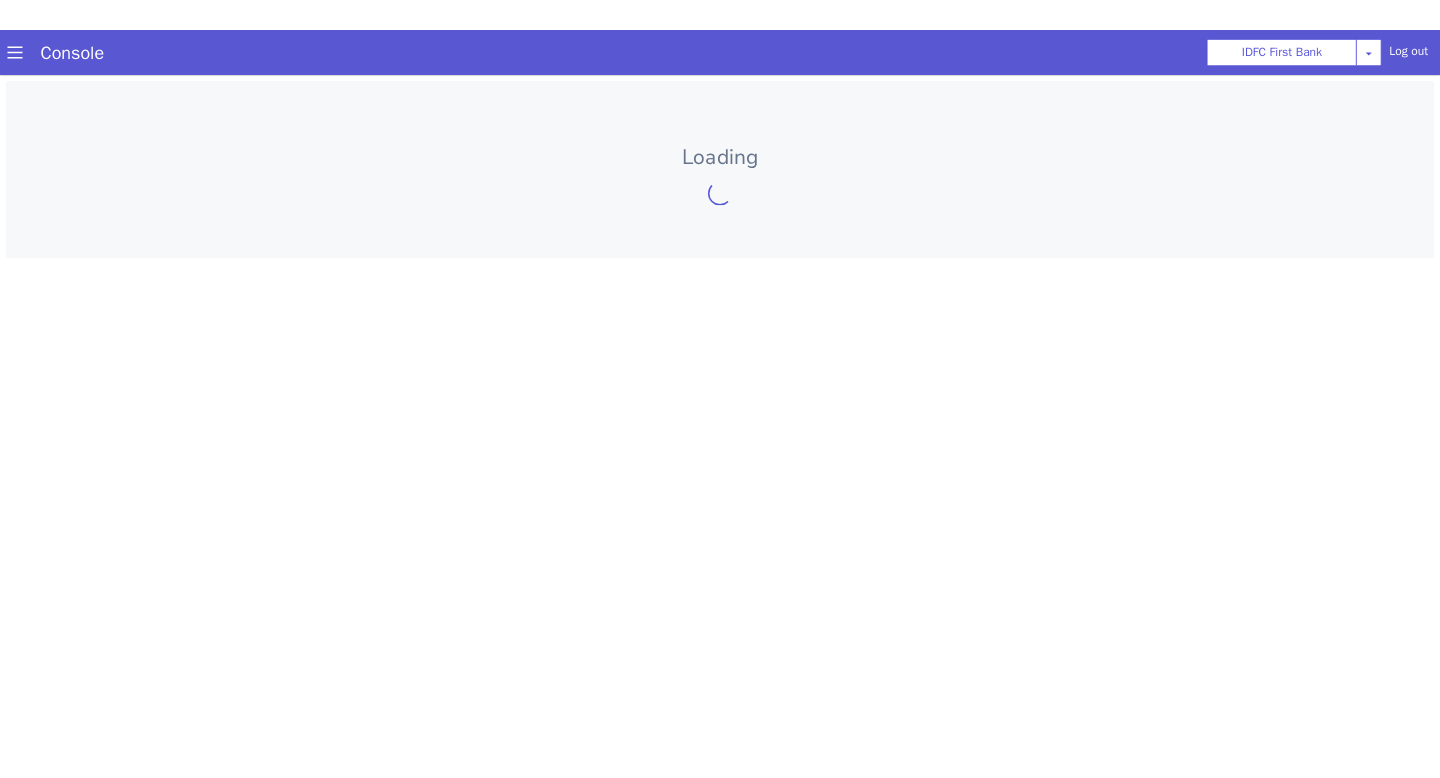 scroll, scrollTop: 0, scrollLeft: 0, axis: both 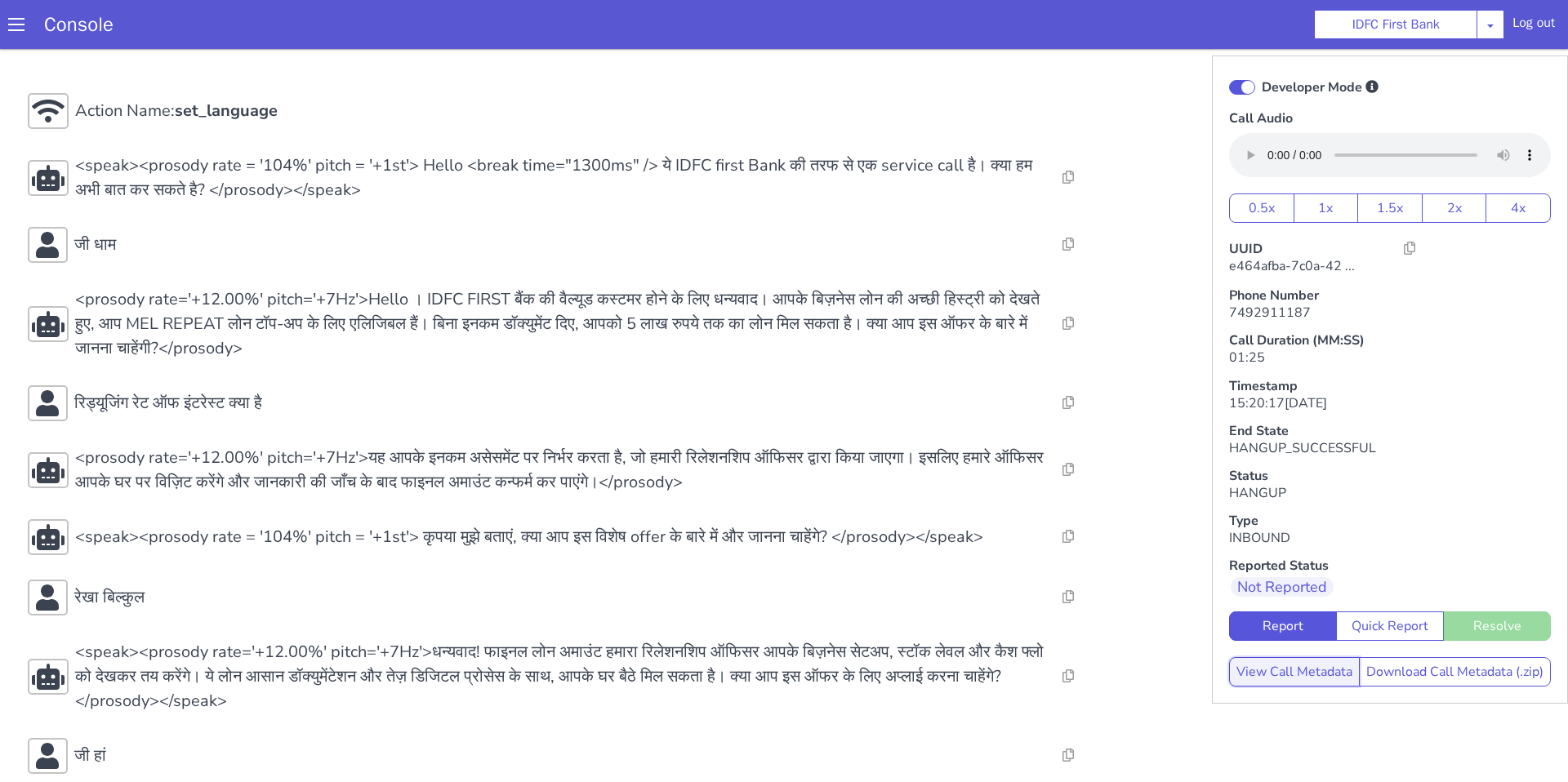 click on "View Call Metadata" at bounding box center [1294, 672] 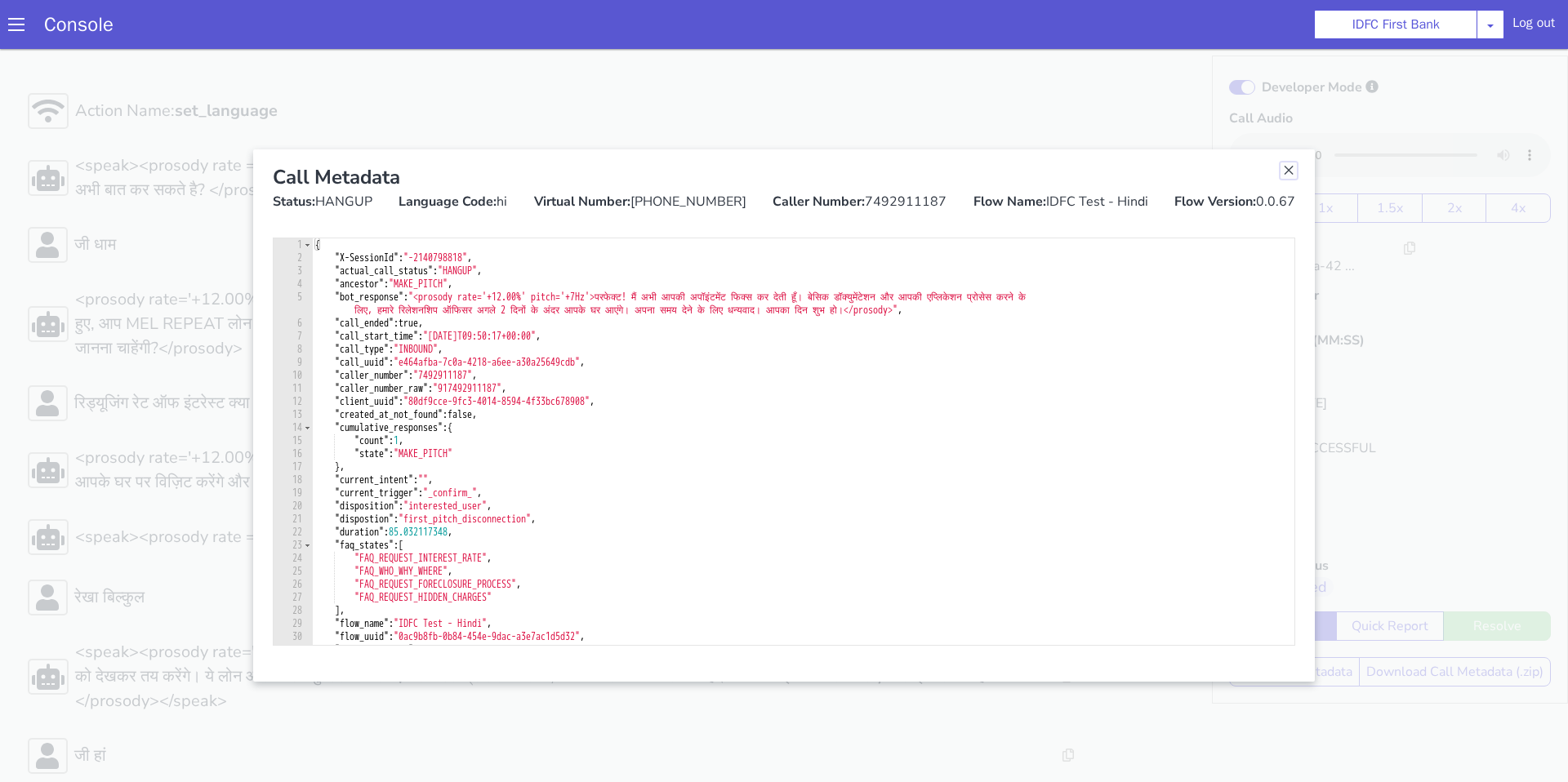 click at bounding box center [1289, 171] 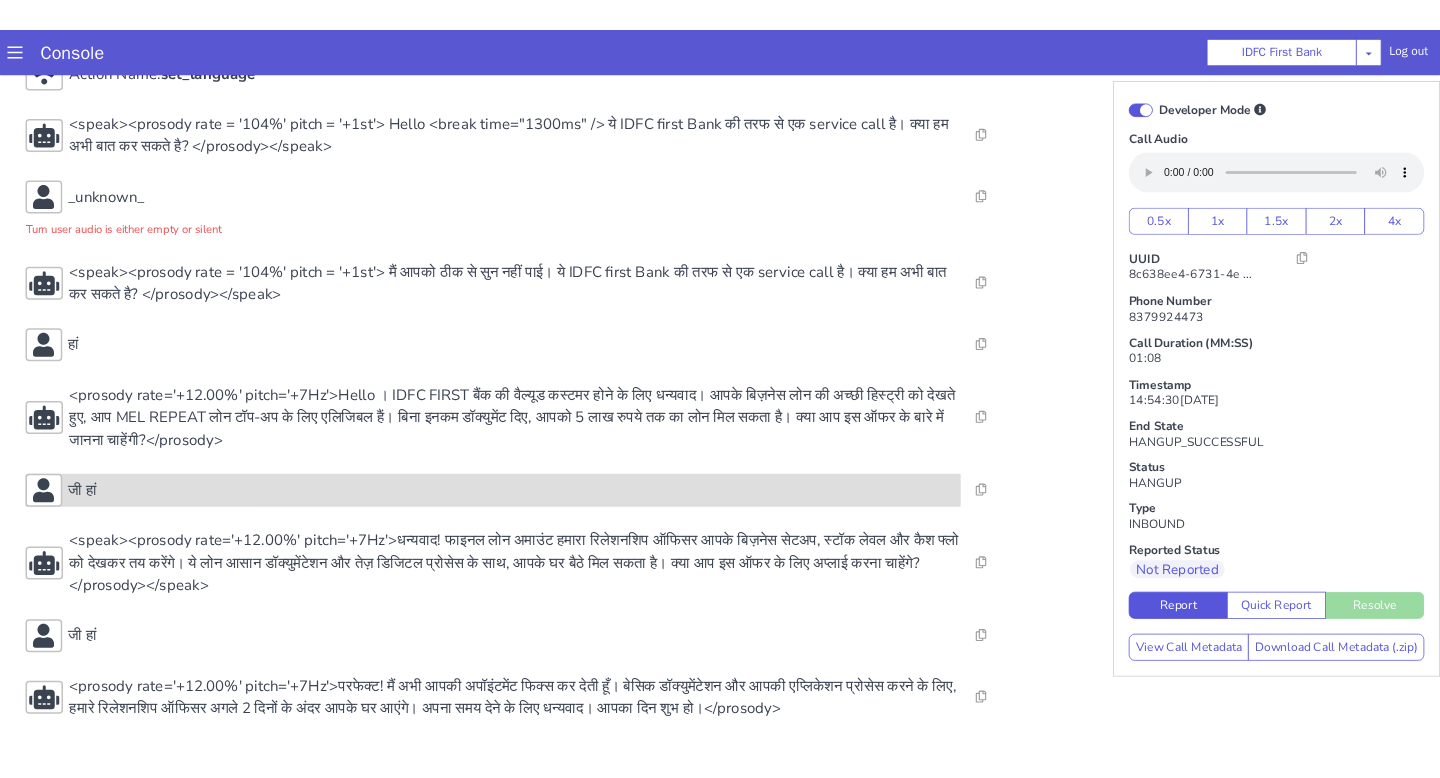 scroll, scrollTop: 0, scrollLeft: 0, axis: both 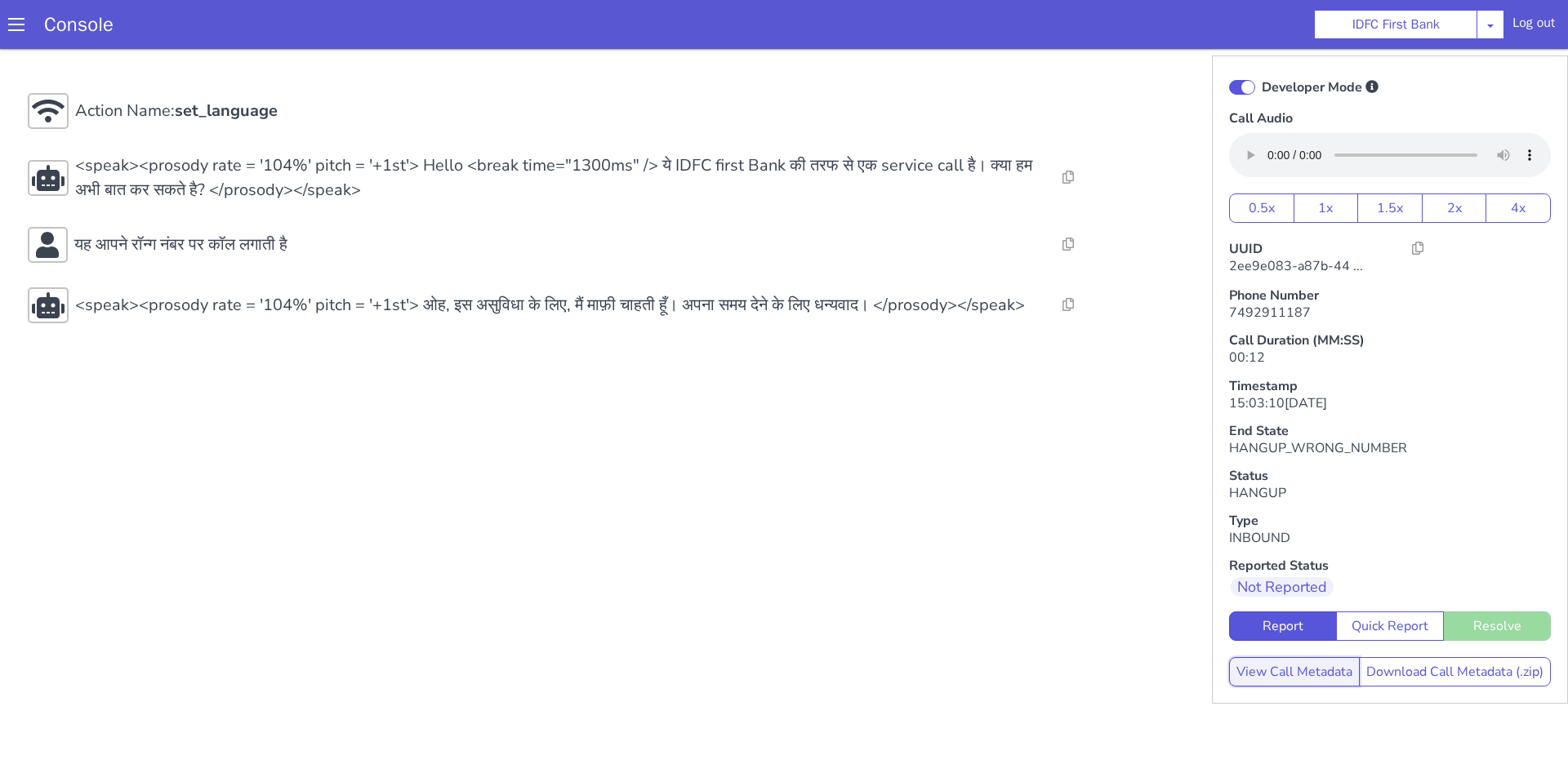 click on "View Call Metadata" at bounding box center [1294, 672] 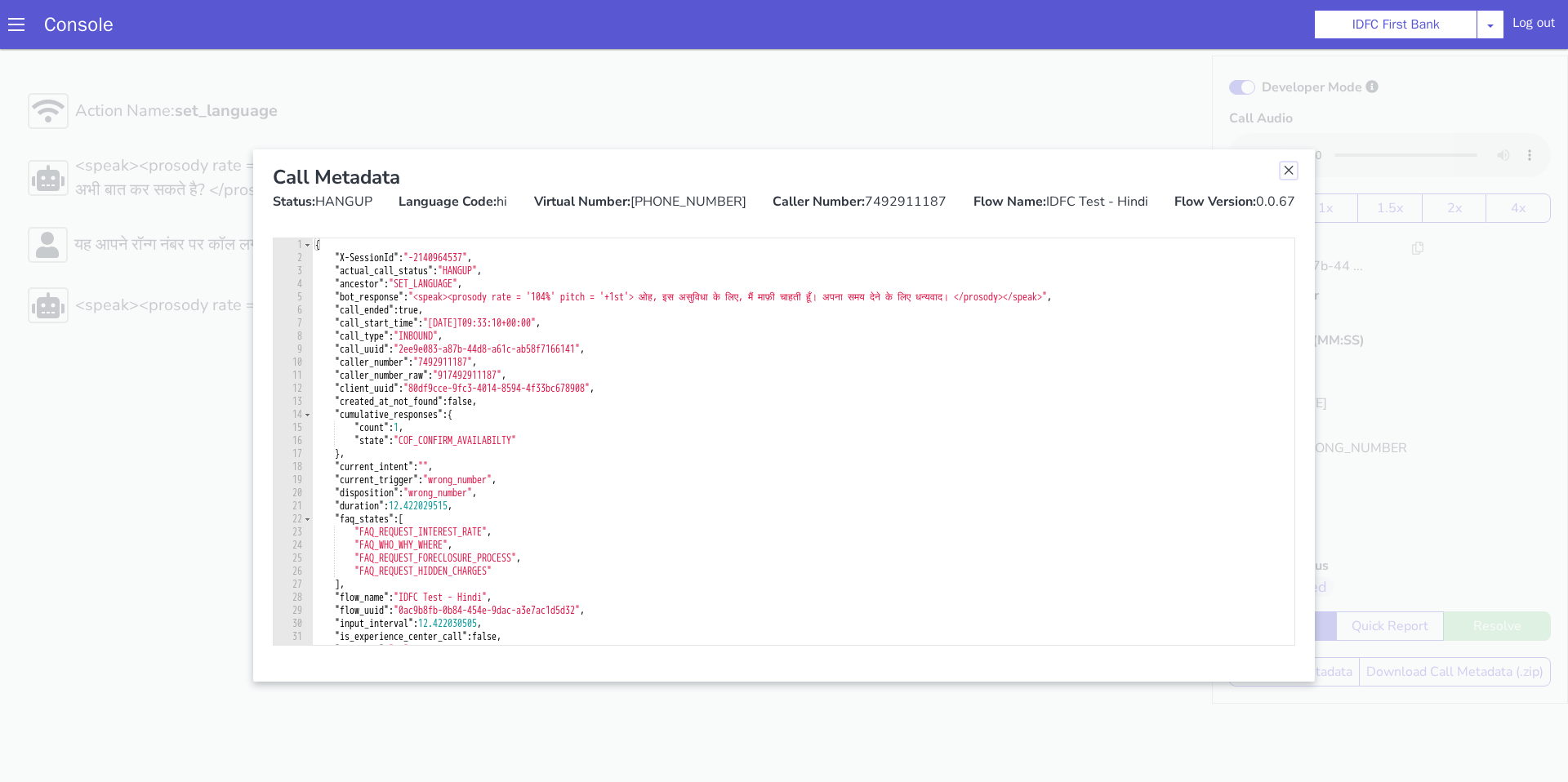 click at bounding box center [1289, 171] 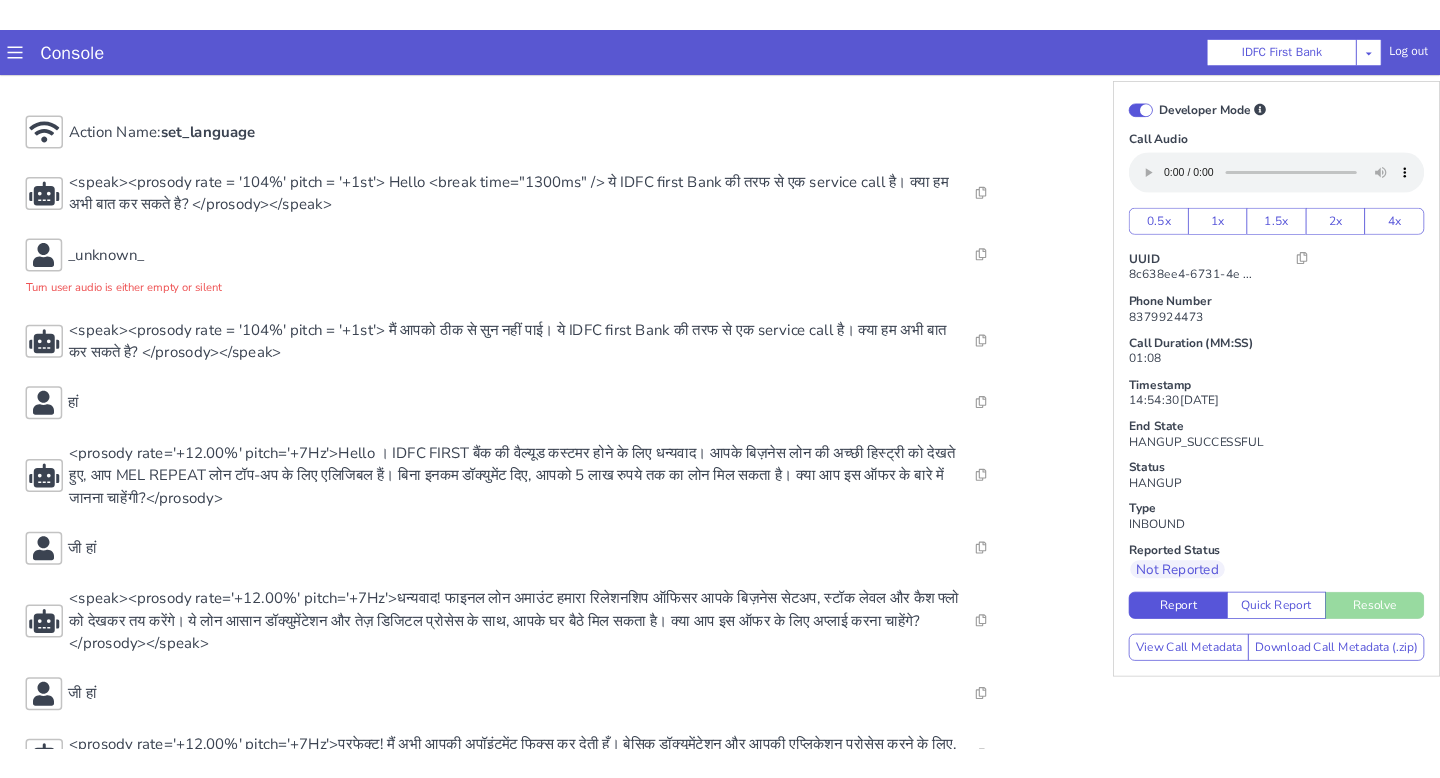 scroll, scrollTop: 77, scrollLeft: 0, axis: vertical 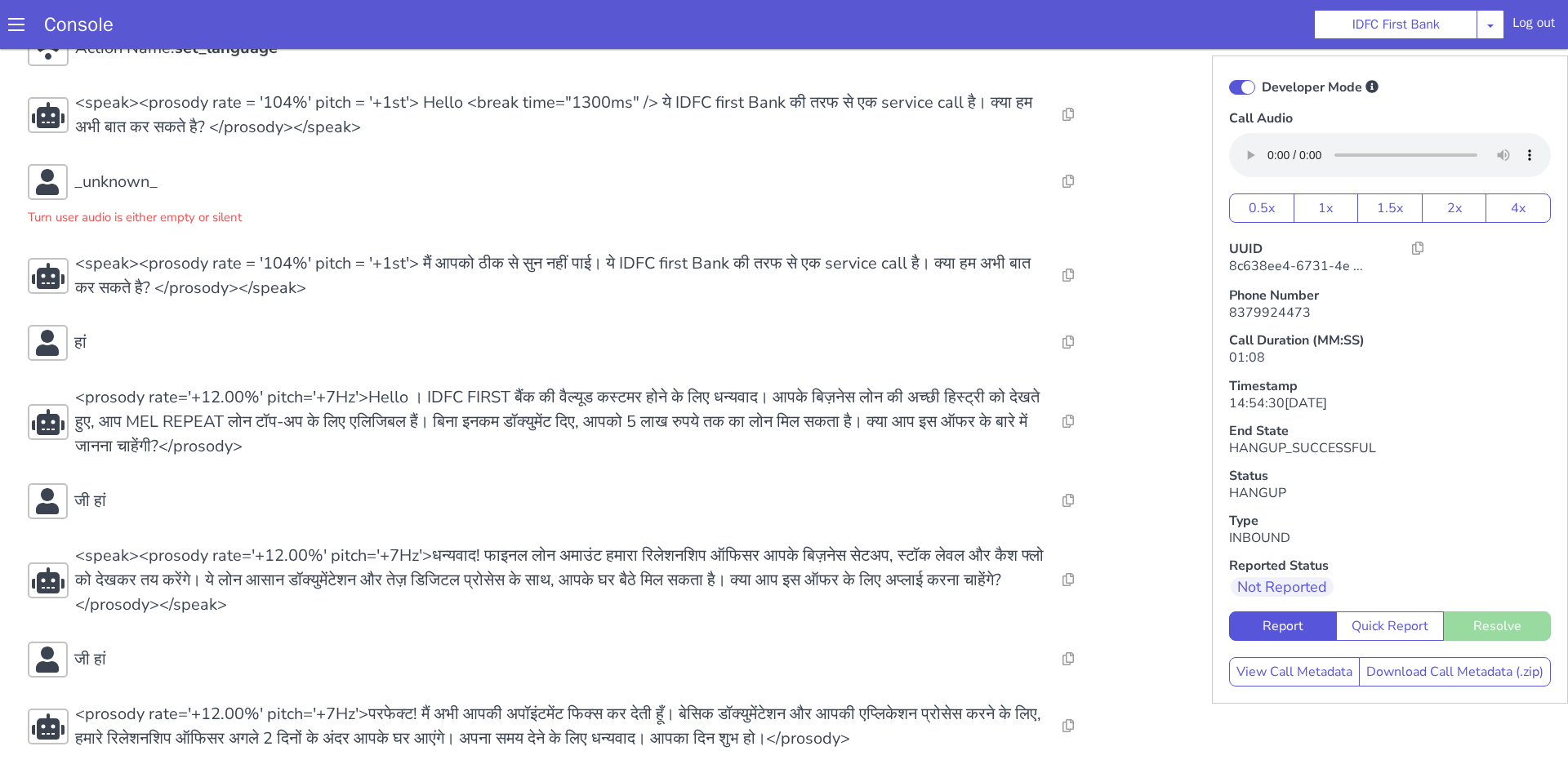 type 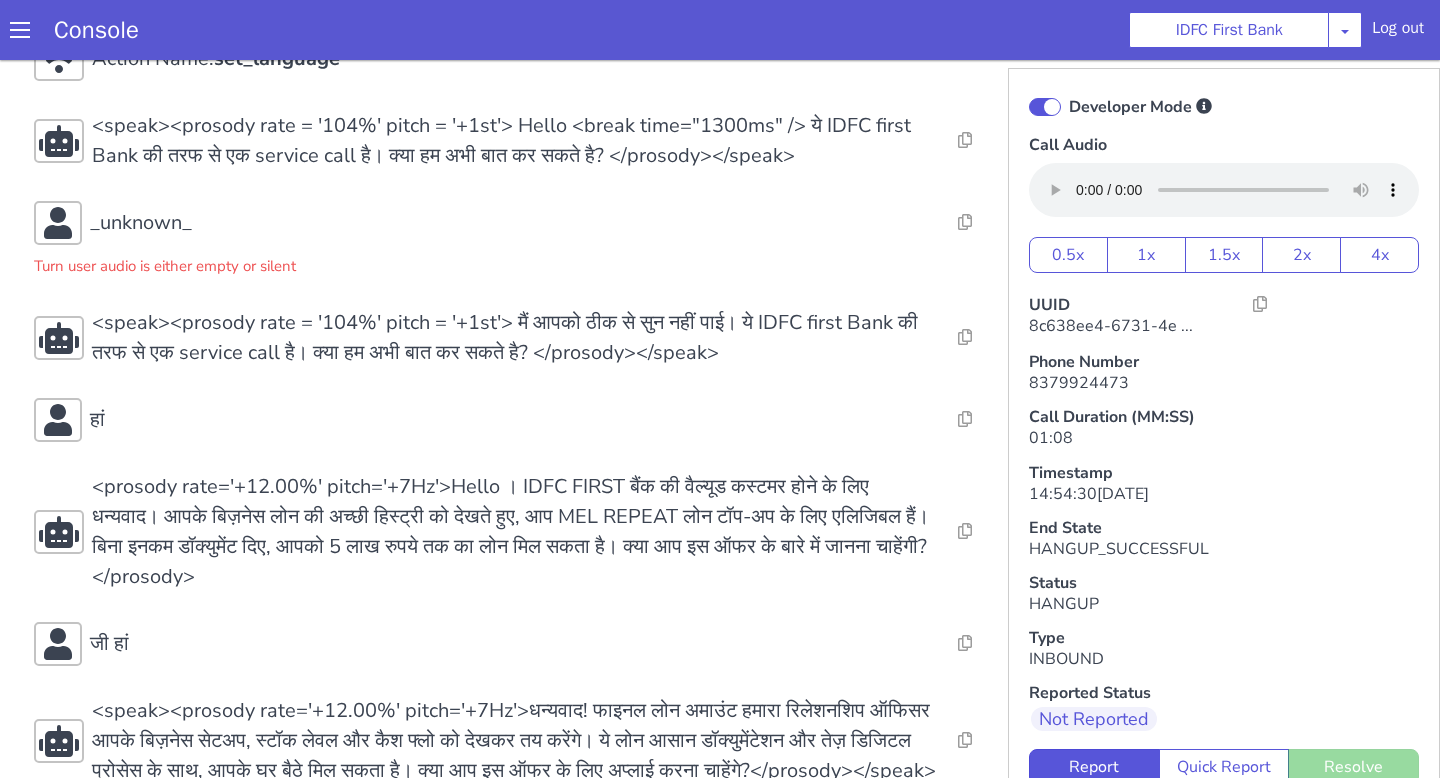 scroll, scrollTop: 76, scrollLeft: 0, axis: vertical 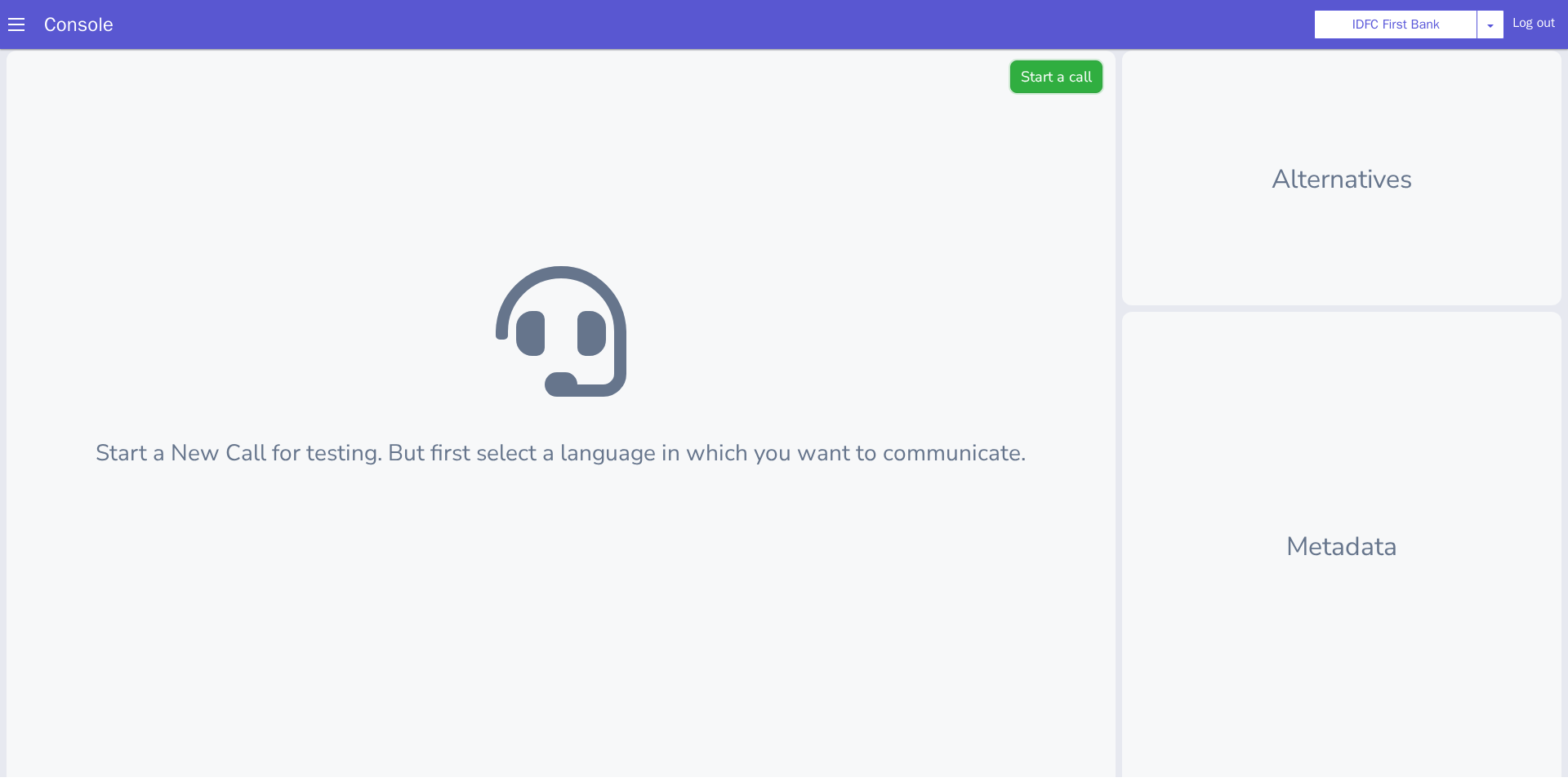 click on "Start a call" at bounding box center [1056, 77] 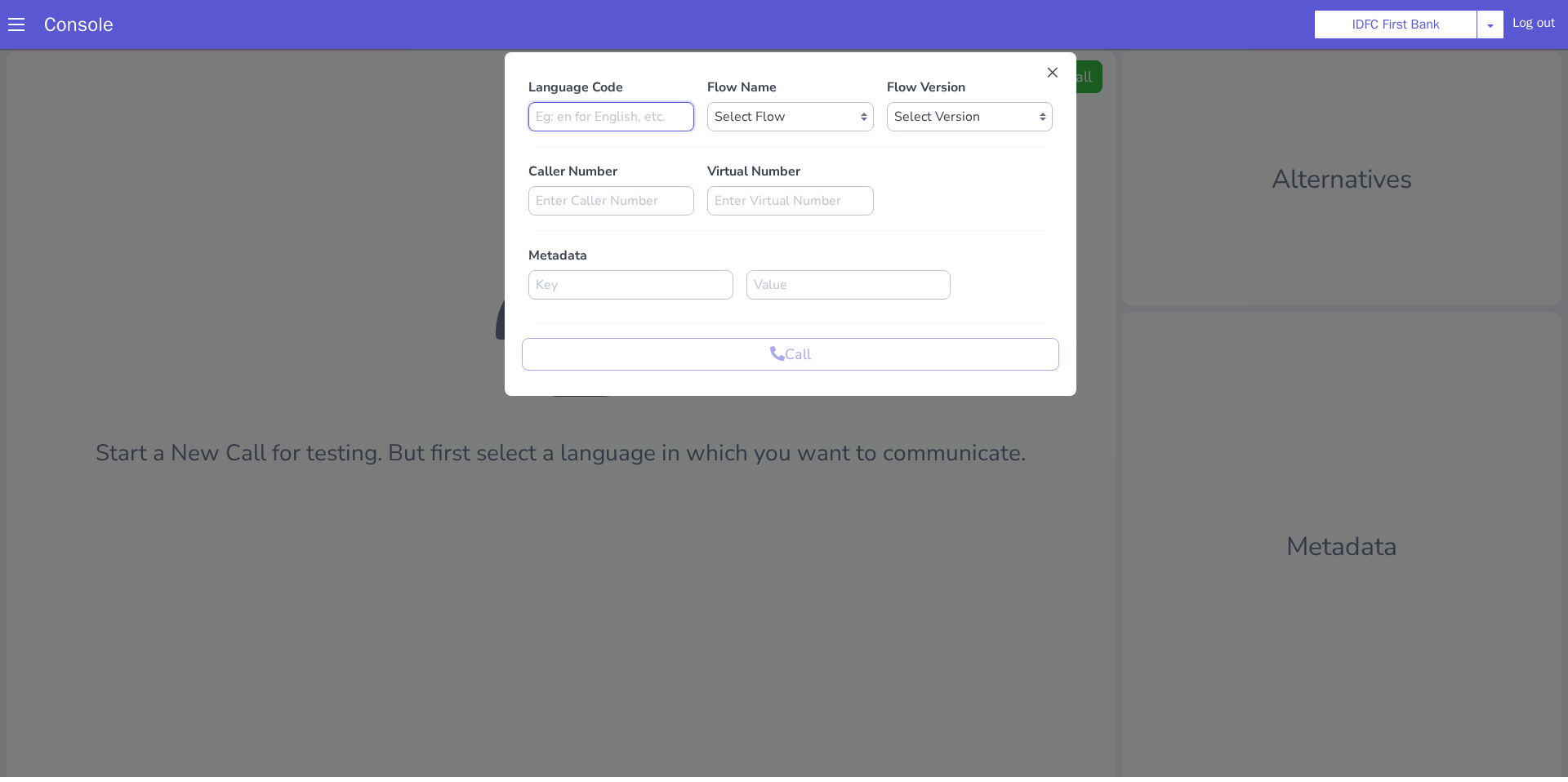 click at bounding box center (611, 117) 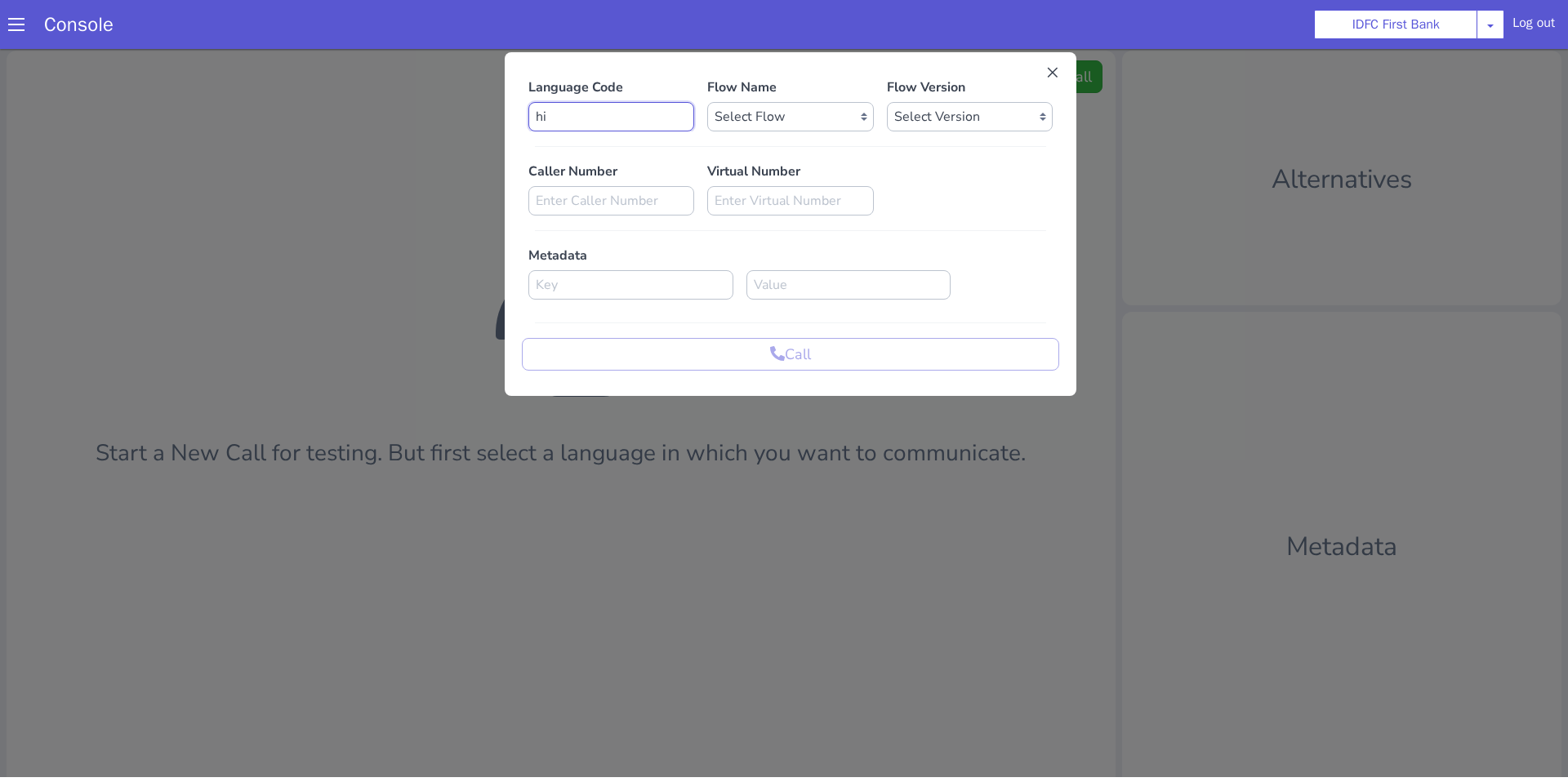 type on "hi" 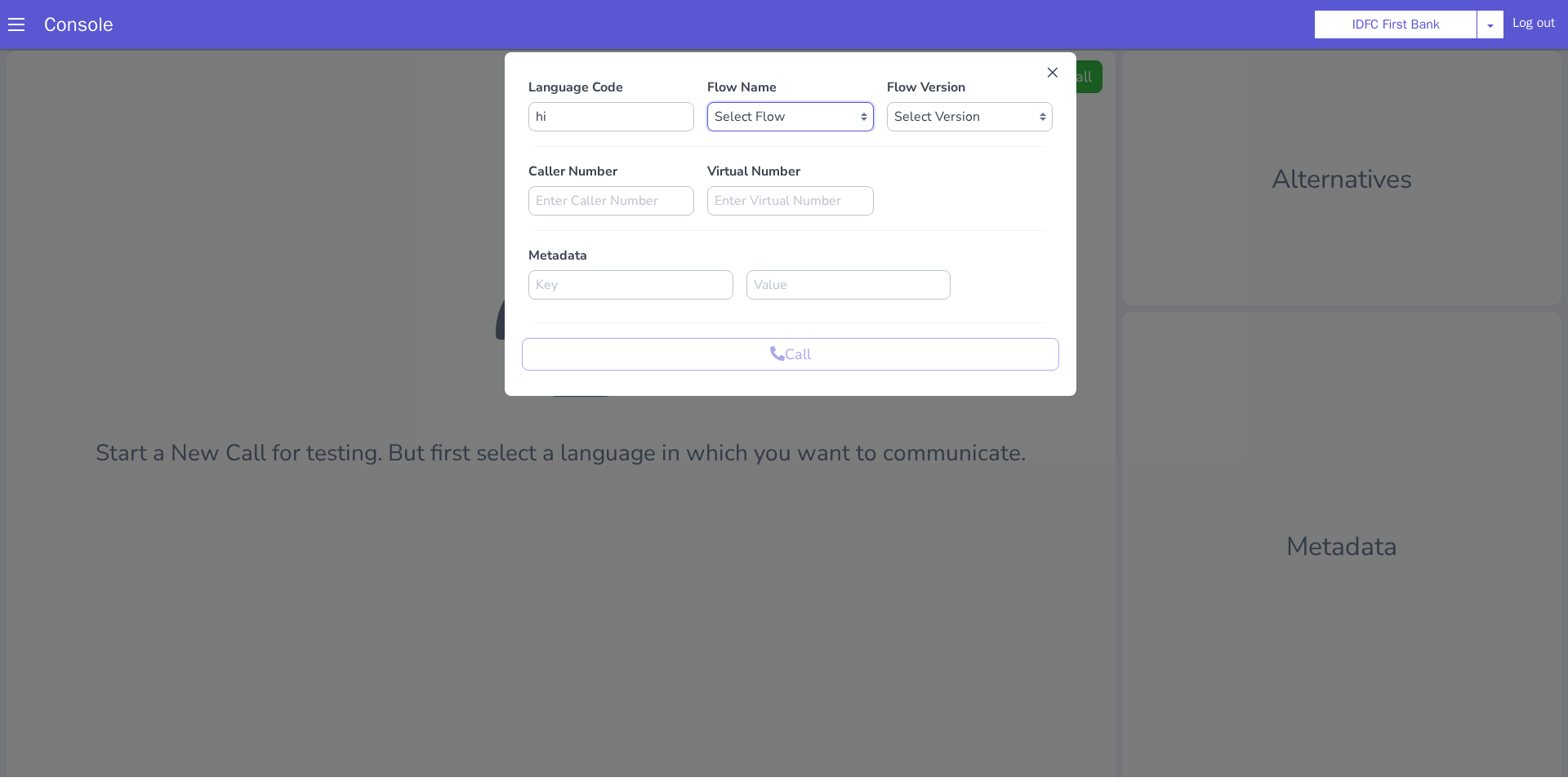 click on "Select Flow IDFC - MEL Flexi Rough work IDFC Test - English SA Funding T+15 Reminder IDFC Adhoc Feature Testing IDFC Test - Hindi API Test flow Lead Qualification Experiment Flow - 1 Lead Qualification Experiment - 2 IDFC Health Insurance IDFC PLCL Rural IDFC - Fund more IDFC - FD Cross Sell IDFC Farmer bot - Tamil HLBT - Home Loan Balance Transfer Rough IDFC PLCL : PLFK IDFC - LAP Balance Transfer IDFC - Car Refinance LOC - Rural IDFC - BIL Business Loan AcePL FirstMoney IDFC - PLCL MBL PL IDFC_farmer_en IDFC - Loan Against Property MBL Affordable Housing Loan BT IDFC - Life Insurance Policy IDFC CC PA+PQ IDFC - BALCON LOC - Loan on Credit Card SA Funding Rural IDFC - AcePL Rural Farmer_Bot_Bengali MEL Flexi Repeat IDFC_farmer_marathi IDFC_farmer_telugu IDFC_farmer_kannada IDFC_farmer_odiya IDFC Pre Approved Loan Lead Conversion IDFC - EMI Conversion SA FundMore Rural IDFC - MBL HL Fresh IDFC - FD Rural IDFC - CA Funding IDFC - Gold loan BT IDFC VKYC Reminder IDFC Corporate Salary HPCL - Credit_Card_Upgrade" at bounding box center (790, 117) 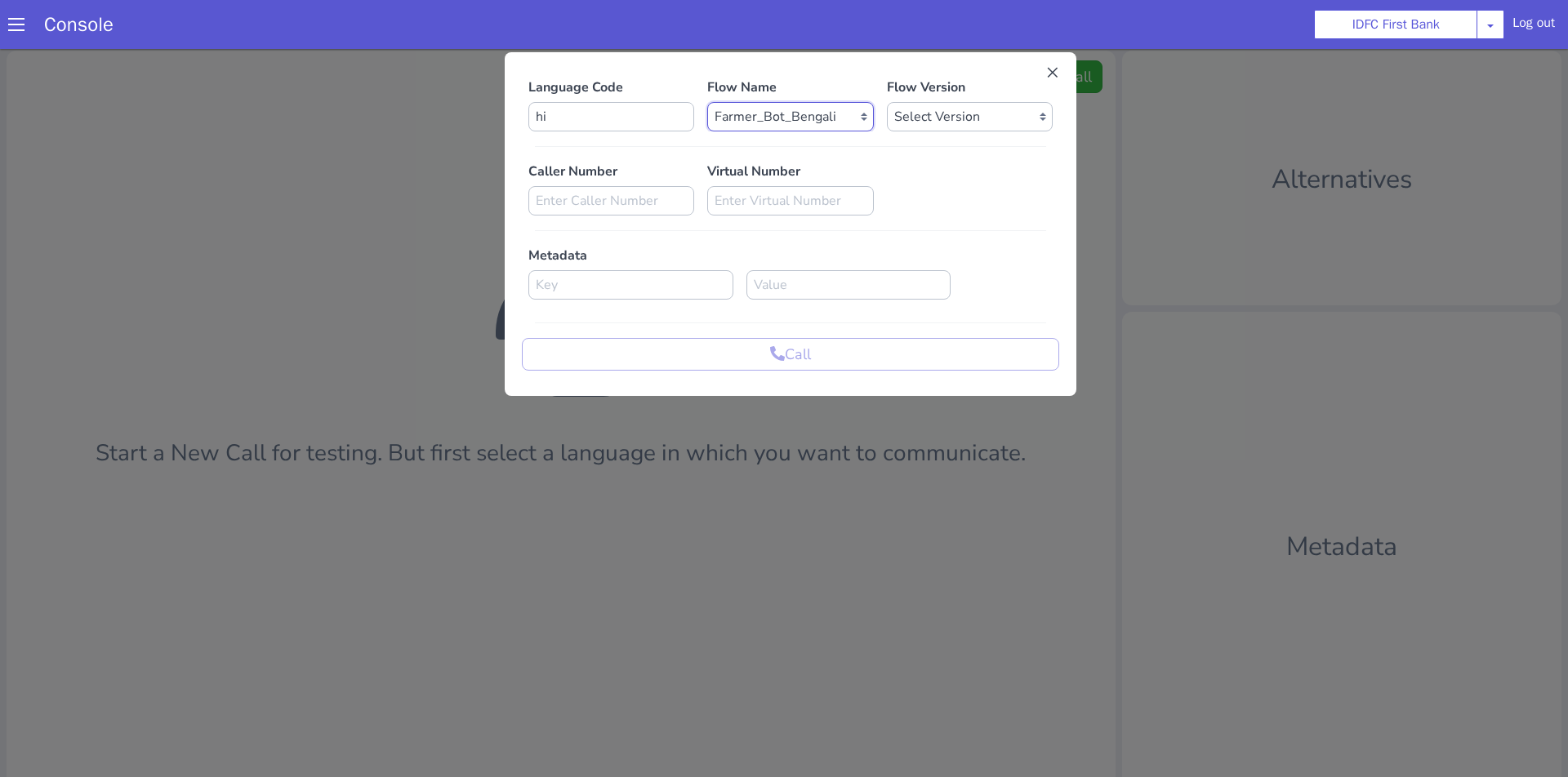 click on "Select Flow IDFC - MEL Flexi Rough work IDFC Test - English SA Funding T+15 Reminder IDFC Adhoc Feature Testing IDFC Test - Hindi API Test flow Lead Qualification Experiment Flow - 1 Lead Qualification Experiment - 2 IDFC Health Insurance IDFC PLCL Rural IDFC - Fund more IDFC - FD Cross Sell IDFC Farmer bot - Tamil HLBT - Home Loan Balance Transfer Rough IDFC PLCL : PLFK IDFC - LAP Balance Transfer IDFC - Car Refinance LOC - Rural IDFC - BIL Business Loan AcePL FirstMoney IDFC - PLCL MBL PL IDFC_farmer_en IDFC - Loan Against Property MBL Affordable Housing Loan BT IDFC - Life Insurance Policy IDFC CC PA+PQ IDFC - BALCON LOC - Loan on Credit Card SA Funding Rural IDFC - AcePL Rural Farmer_Bot_Bengali MEL Flexi Repeat IDFC_farmer_marathi IDFC_farmer_telugu IDFC_farmer_kannada IDFC_farmer_odiya IDFC Pre Approved Loan Lead Conversion IDFC - EMI Conversion SA FundMore Rural IDFC - MBL HL Fresh IDFC - FD Rural IDFC - CA Funding IDFC - Gold loan BT IDFC VKYC Reminder IDFC Corporate Salary HPCL - Credit_Card_Upgrade" at bounding box center [790, 117] 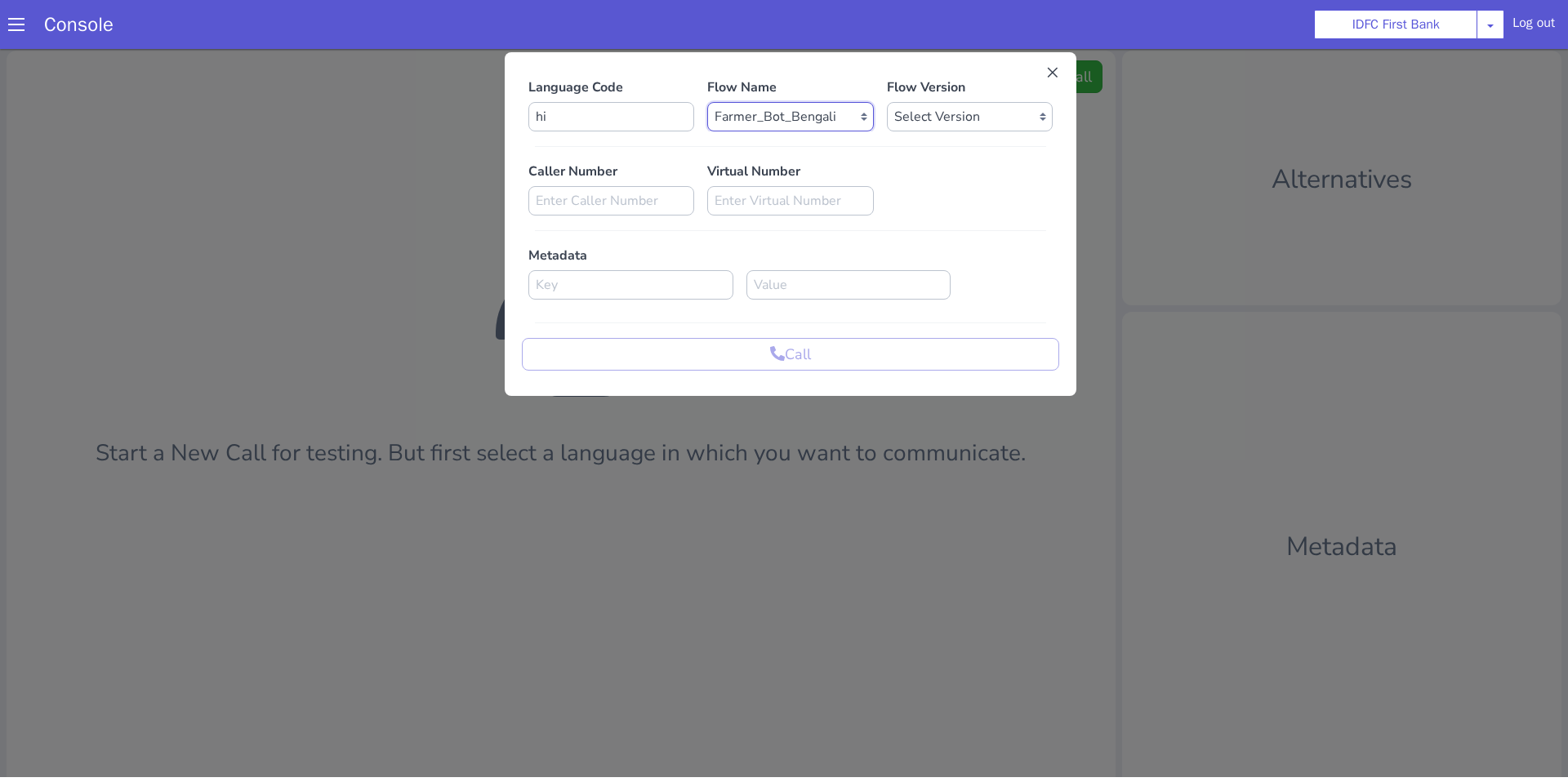 select on "acf84353-bf5c-41bc-a284-ab0b6a90d7af" 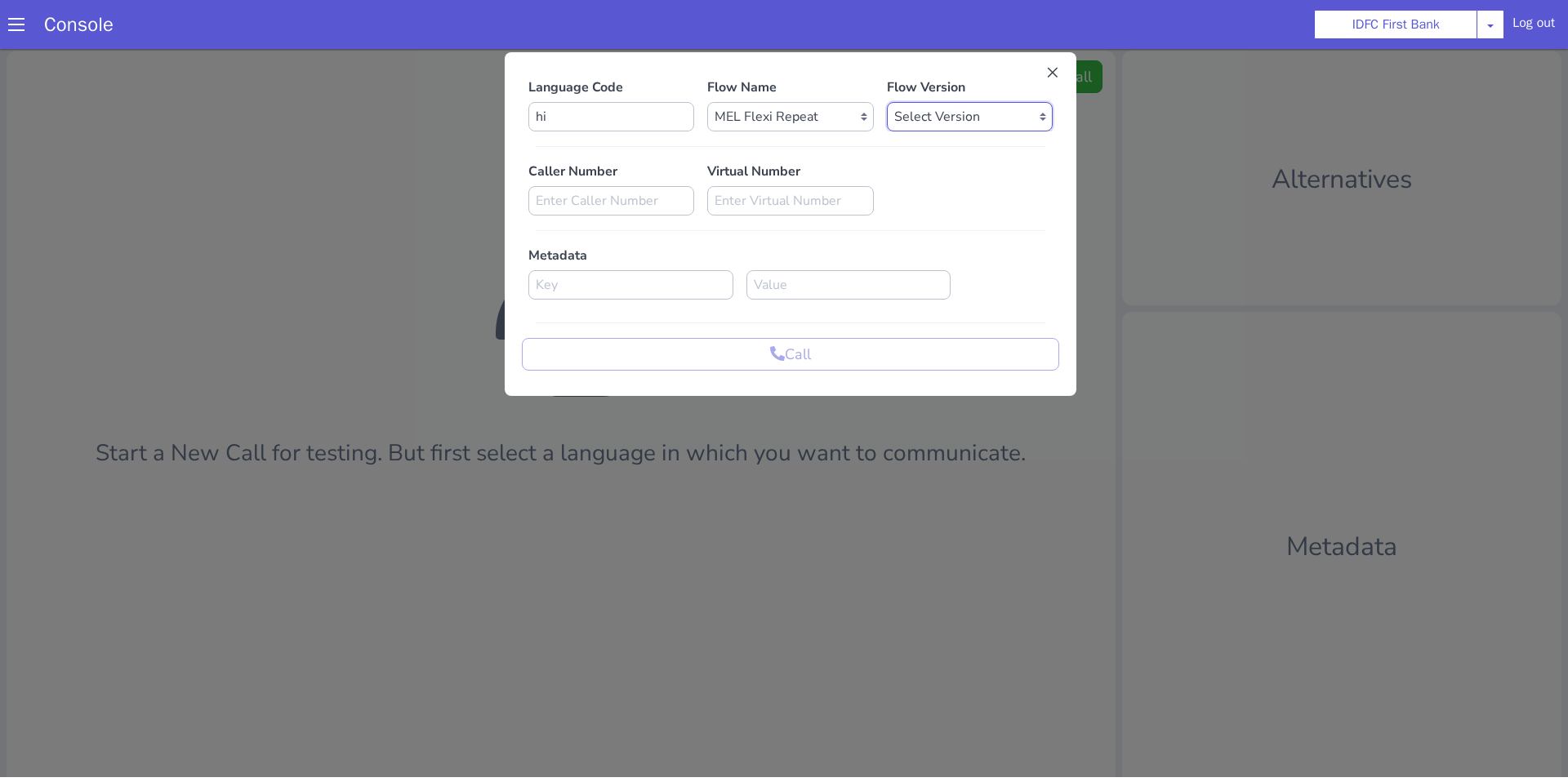 click on "Select Version 0.0.5 0.0.4 0.0.3 0.0.2 0.0.1" at bounding box center (969, 117) 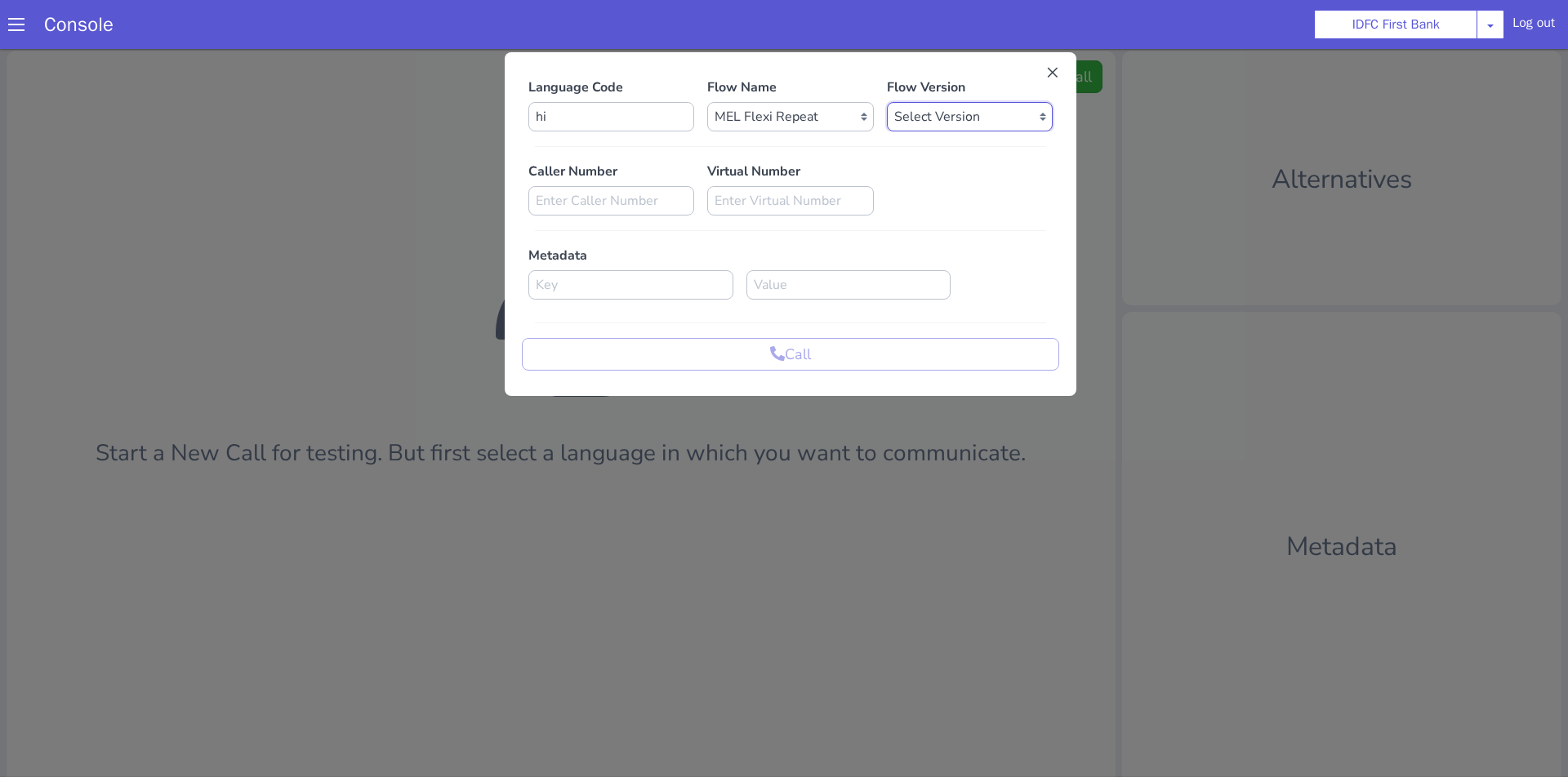 select on "0.0.5" 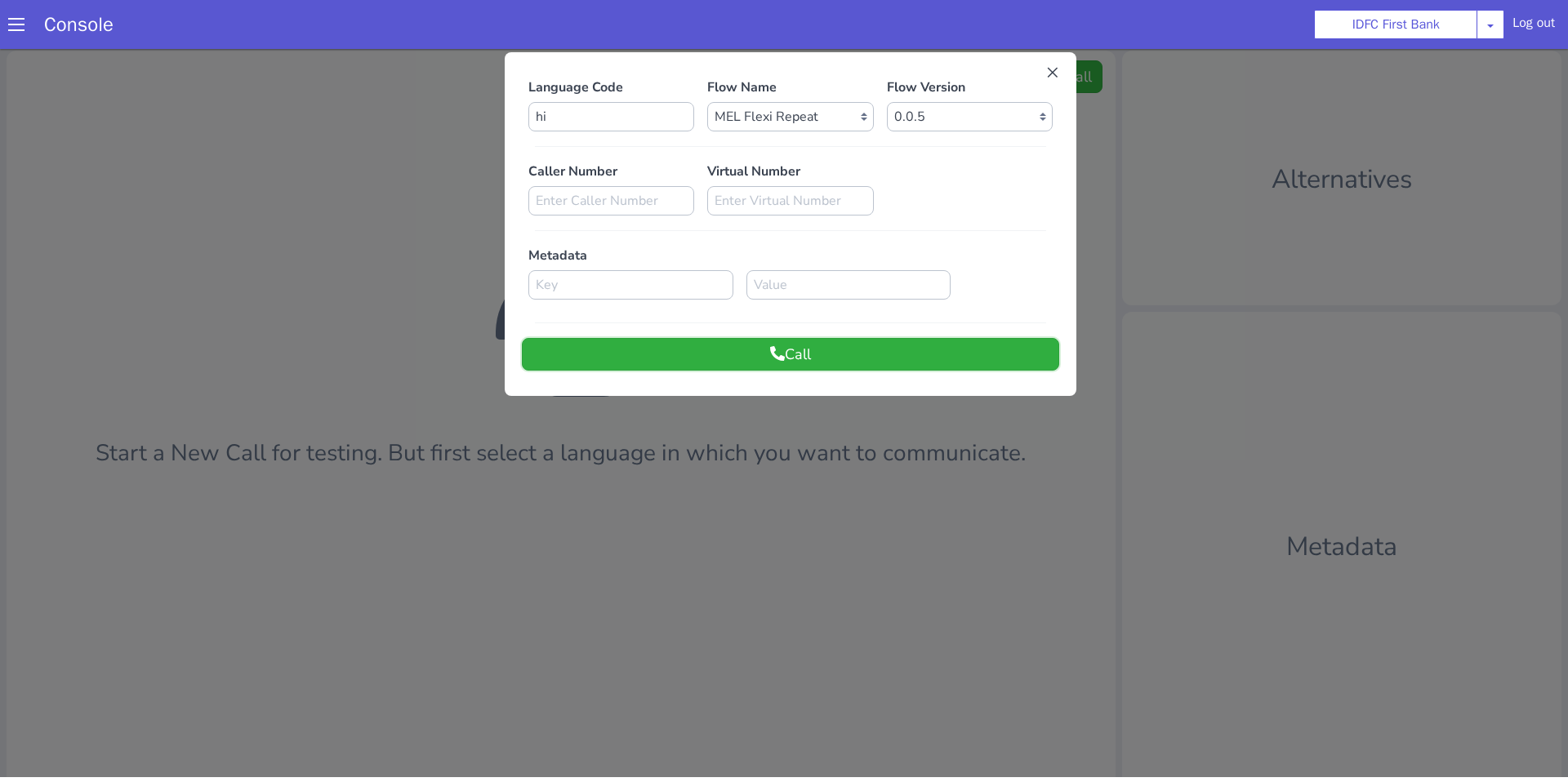 click on "Call" at bounding box center (791, 354) 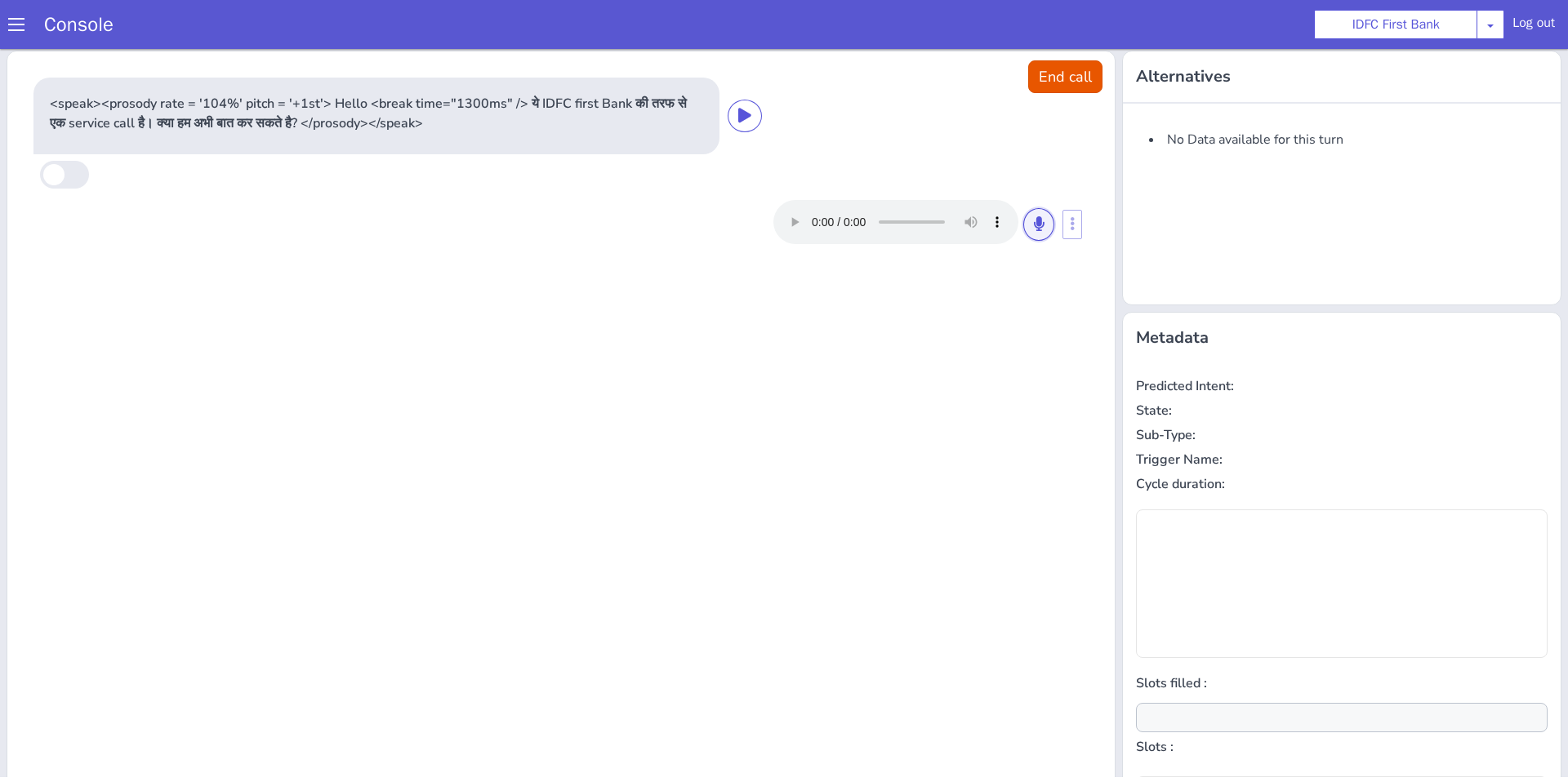 click at bounding box center [1039, 224] 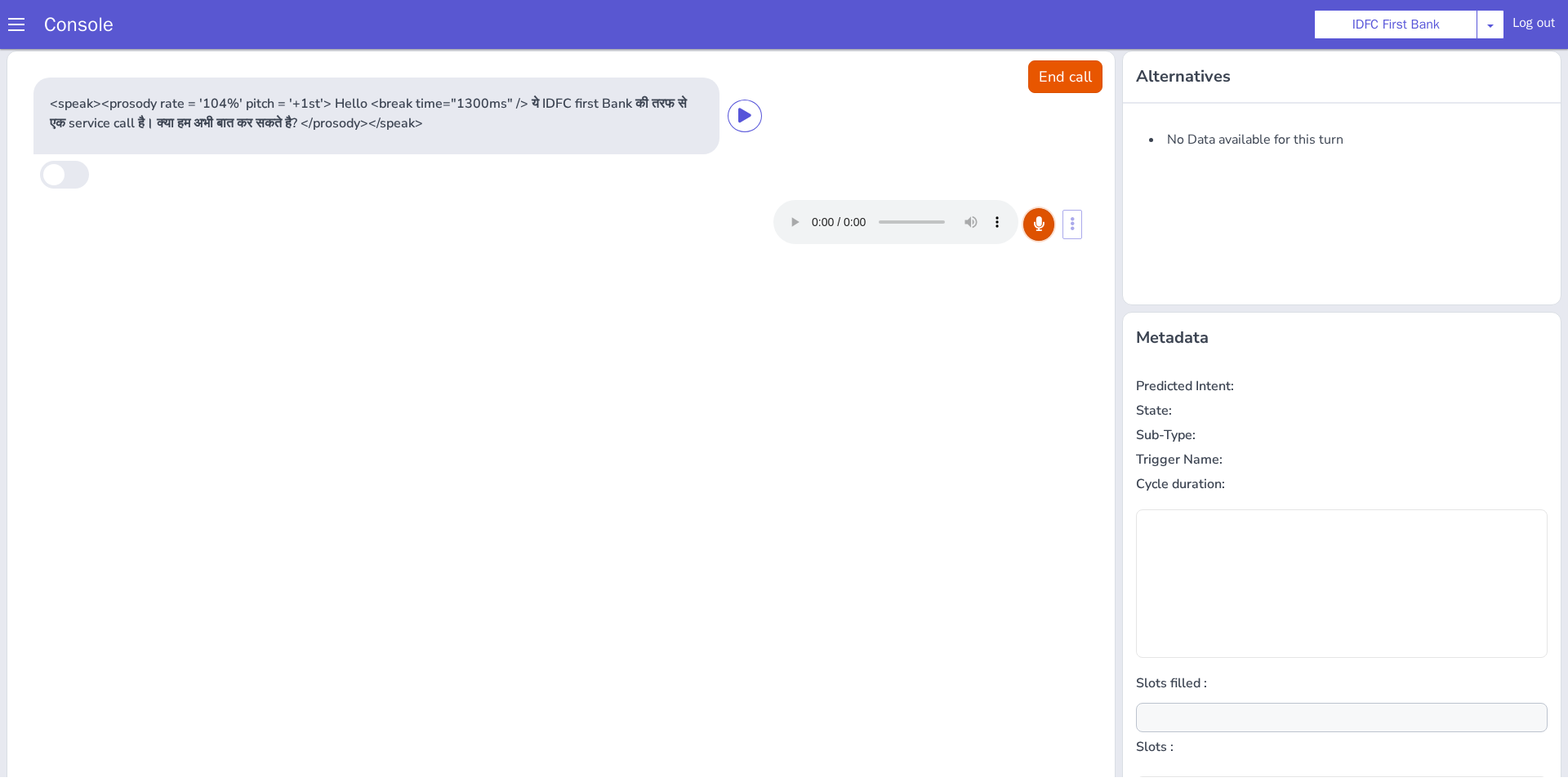click at bounding box center (1039, 224) 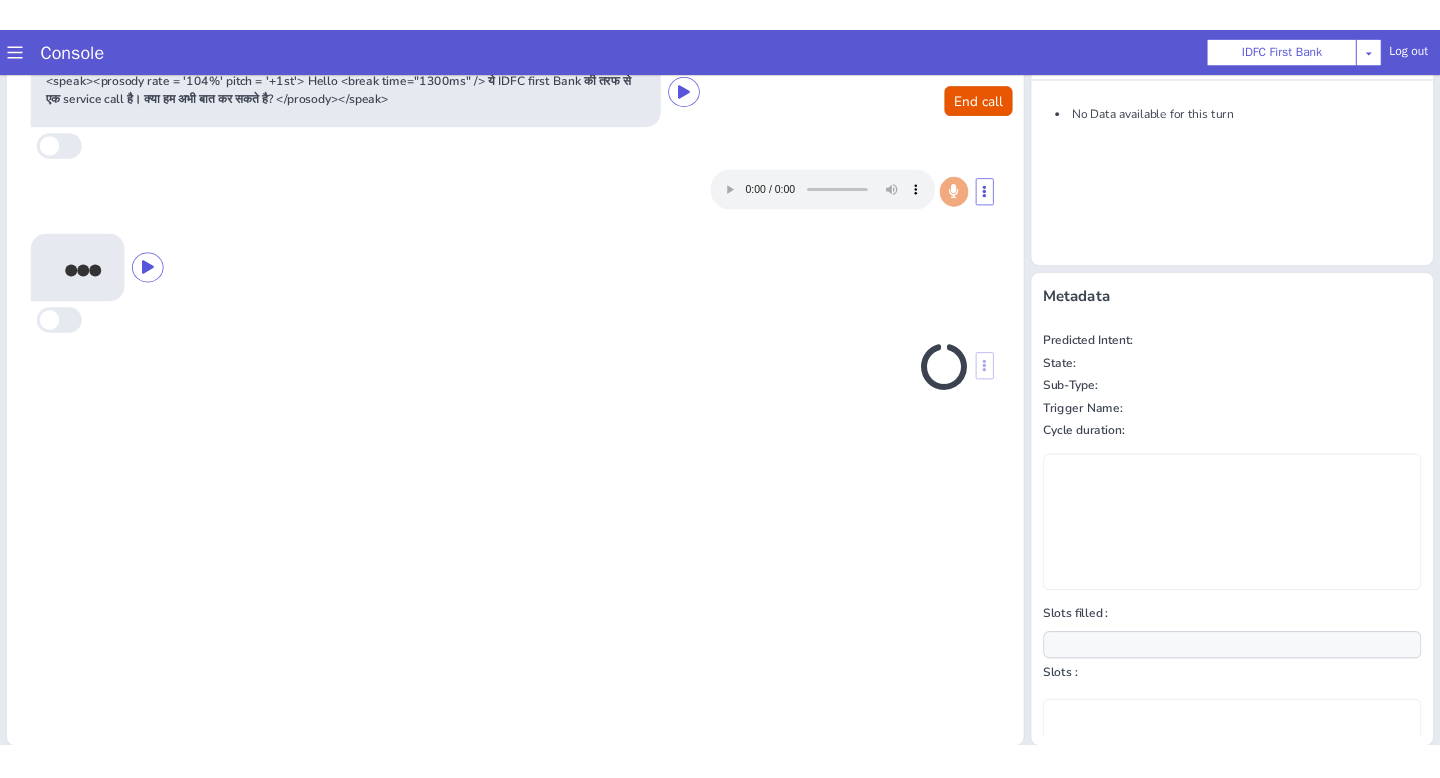 scroll, scrollTop: 62, scrollLeft: 0, axis: vertical 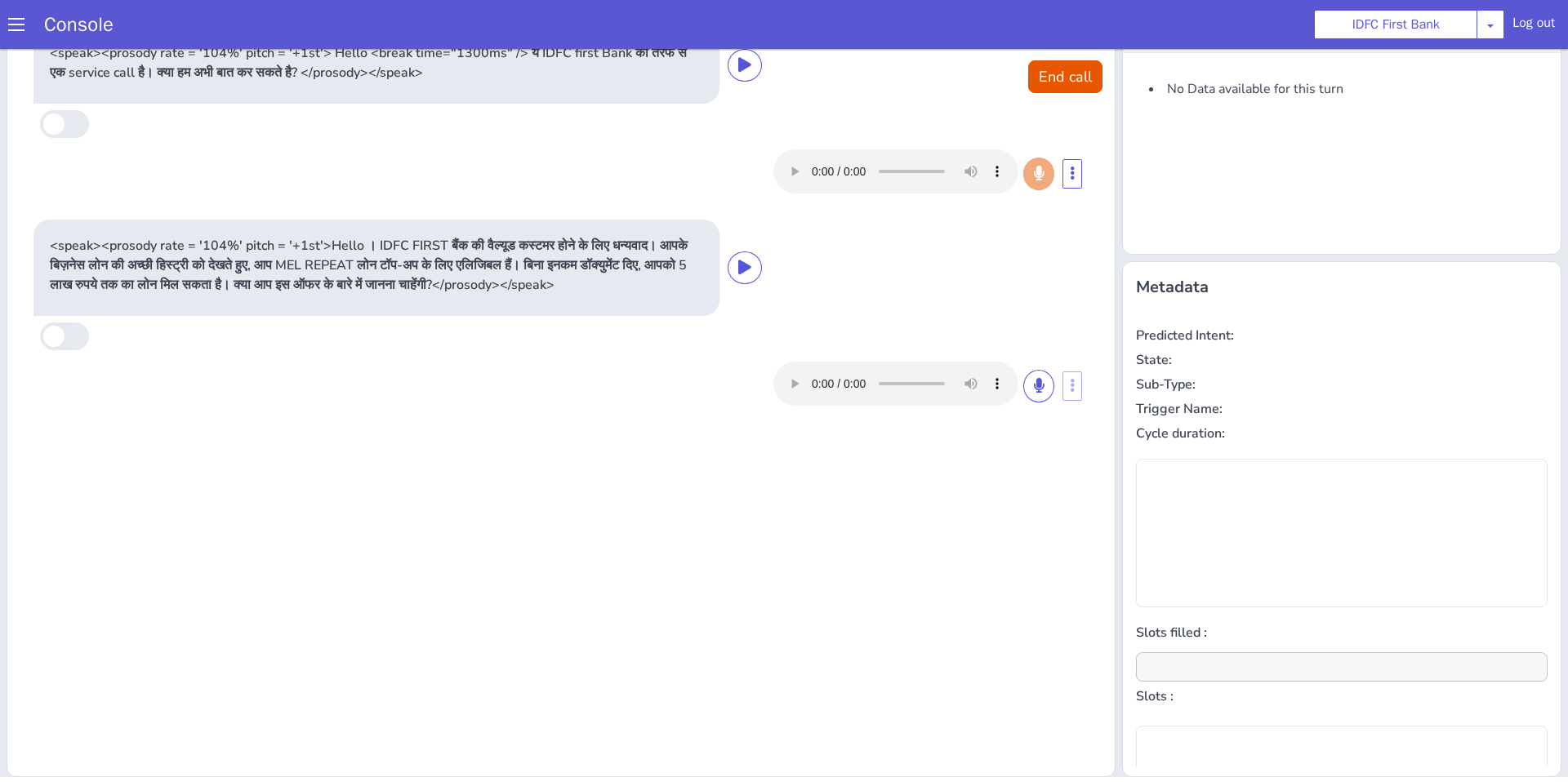type on "null" 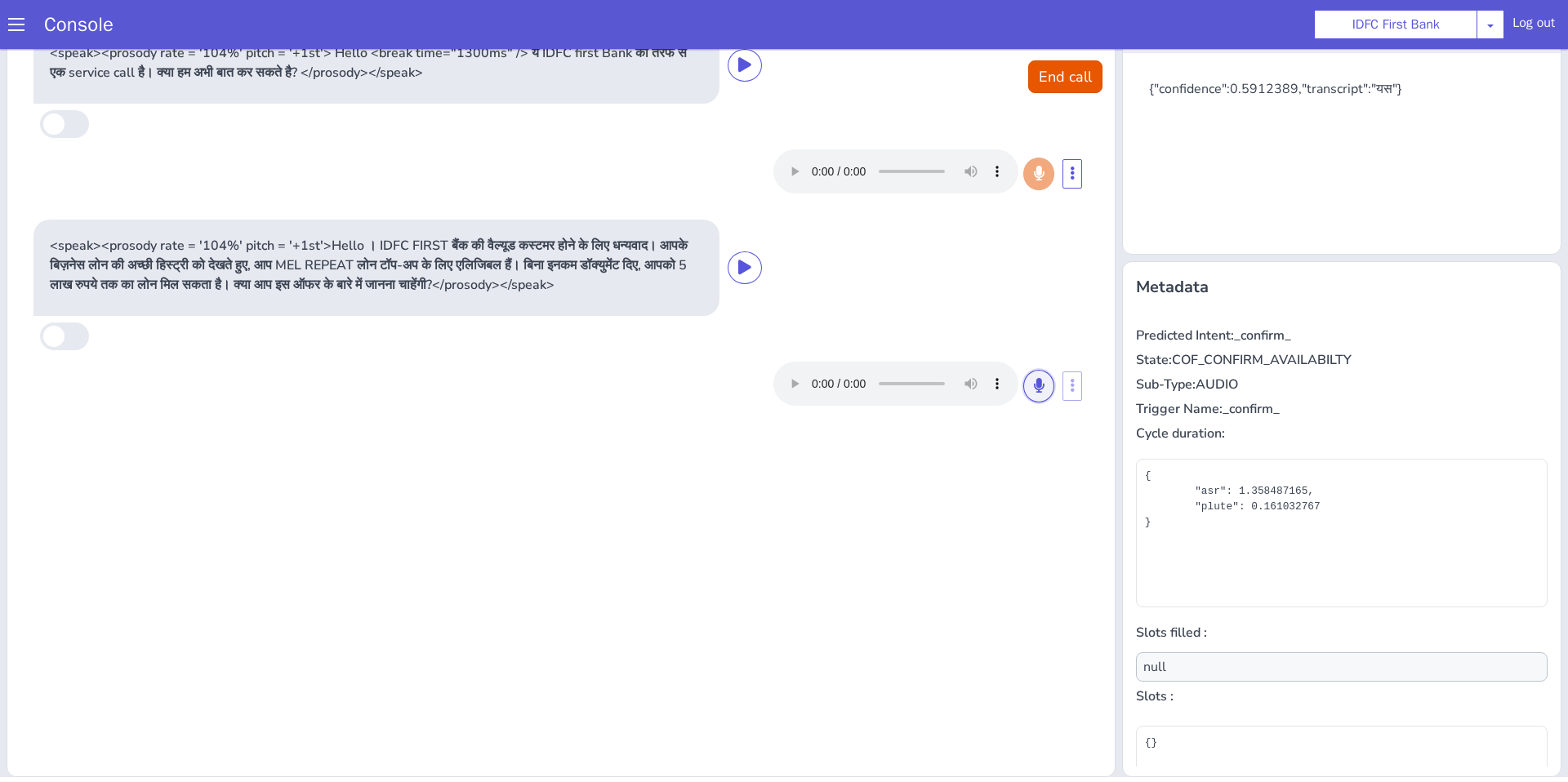 click at bounding box center (1039, 385) 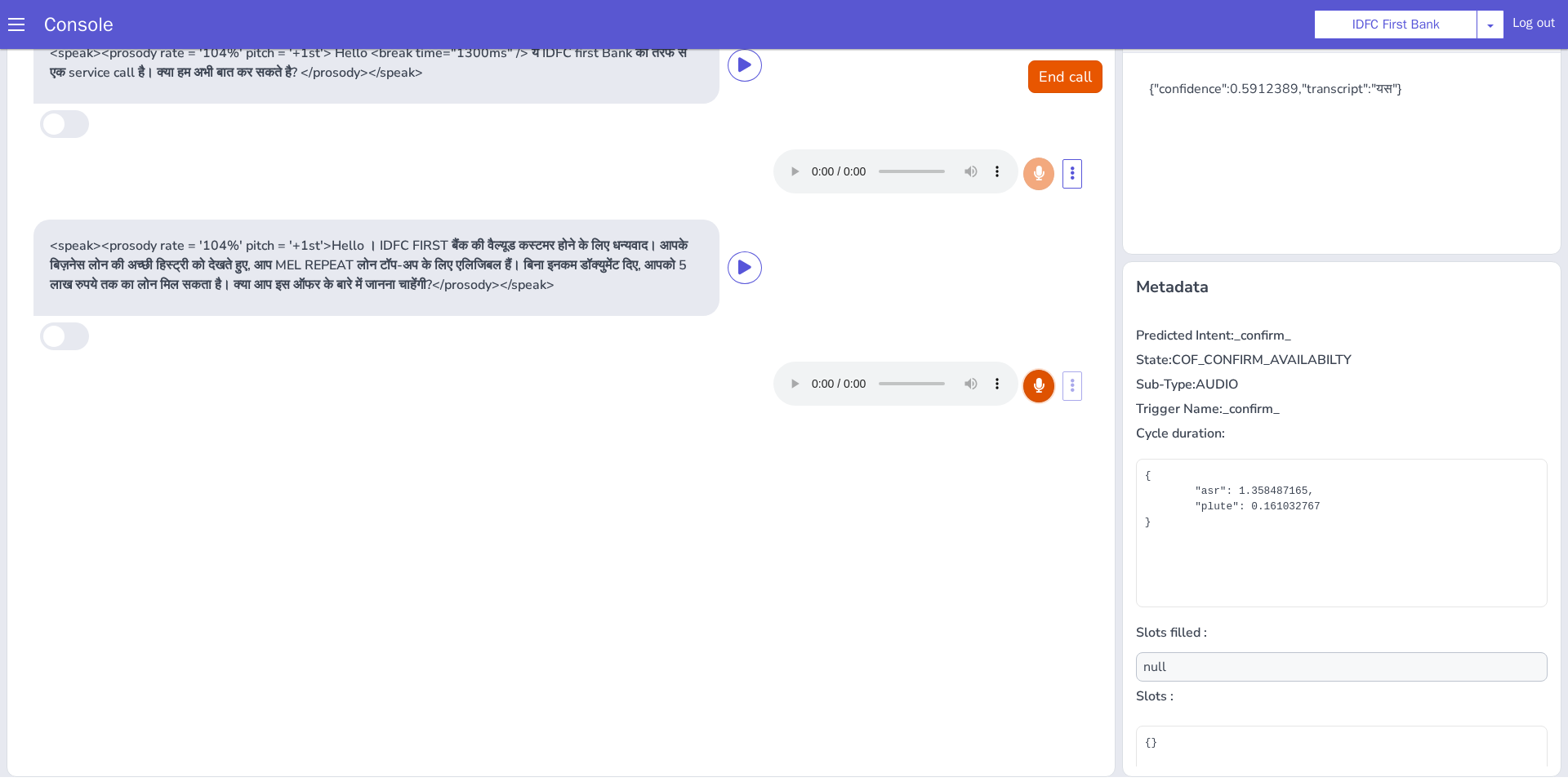 click at bounding box center (1039, 385) 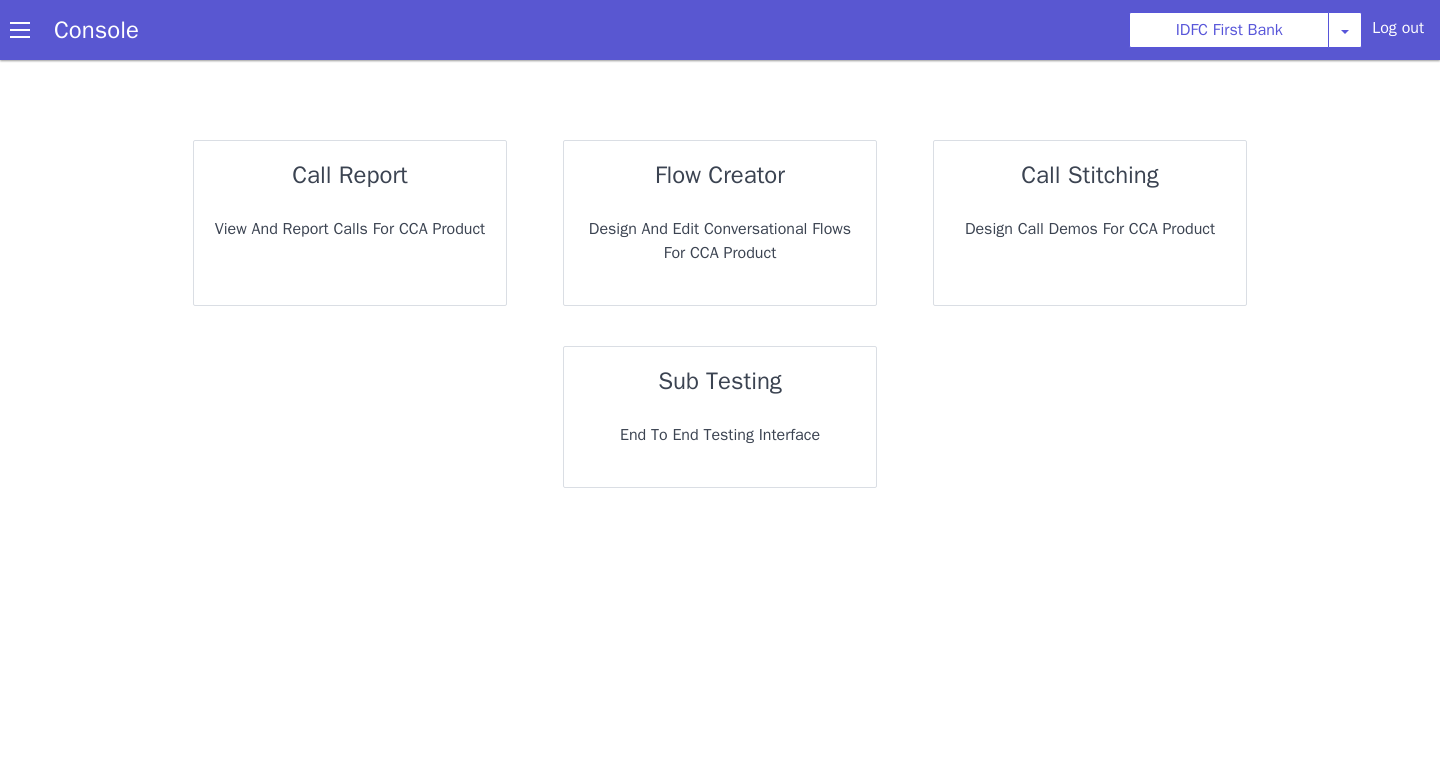 scroll, scrollTop: 0, scrollLeft: 0, axis: both 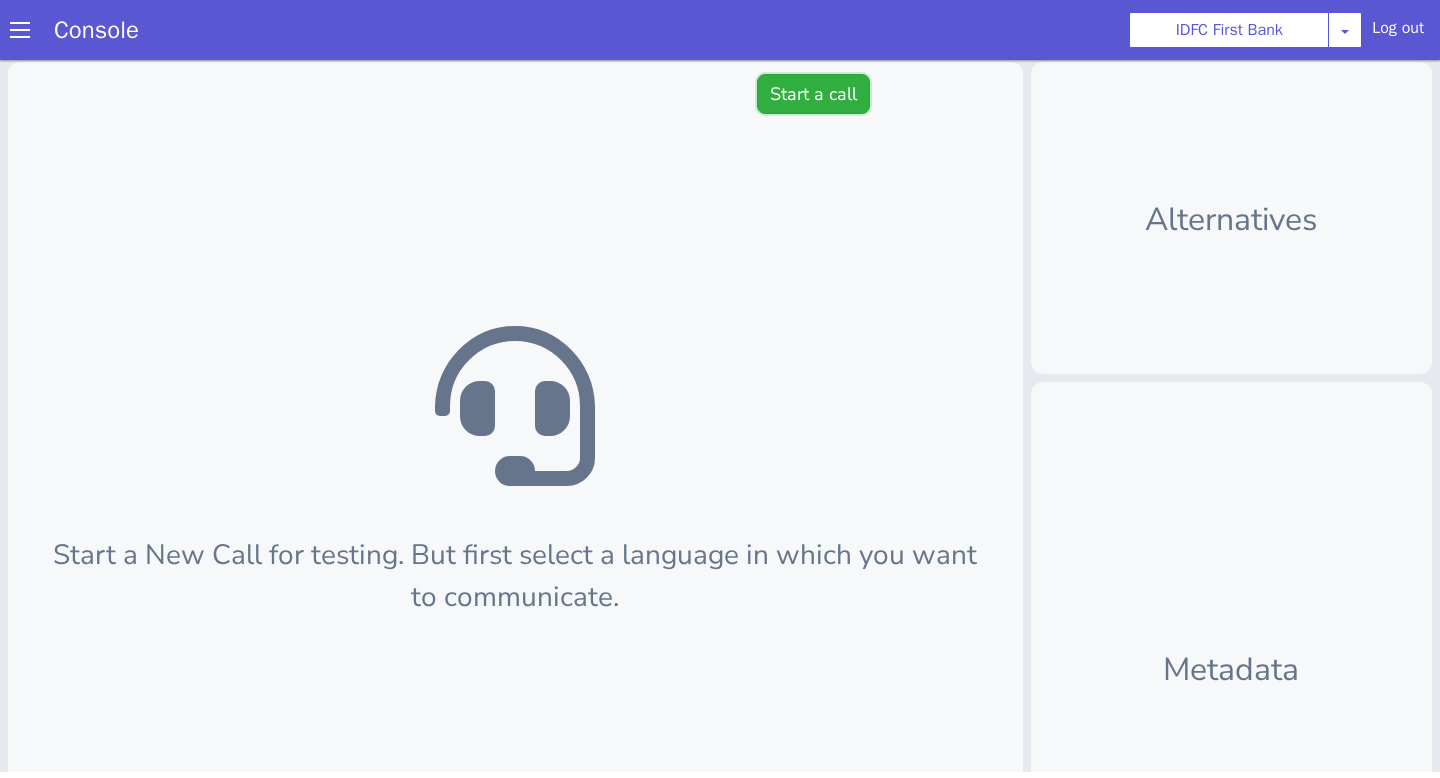 click on "Start a call" at bounding box center [922, -81] 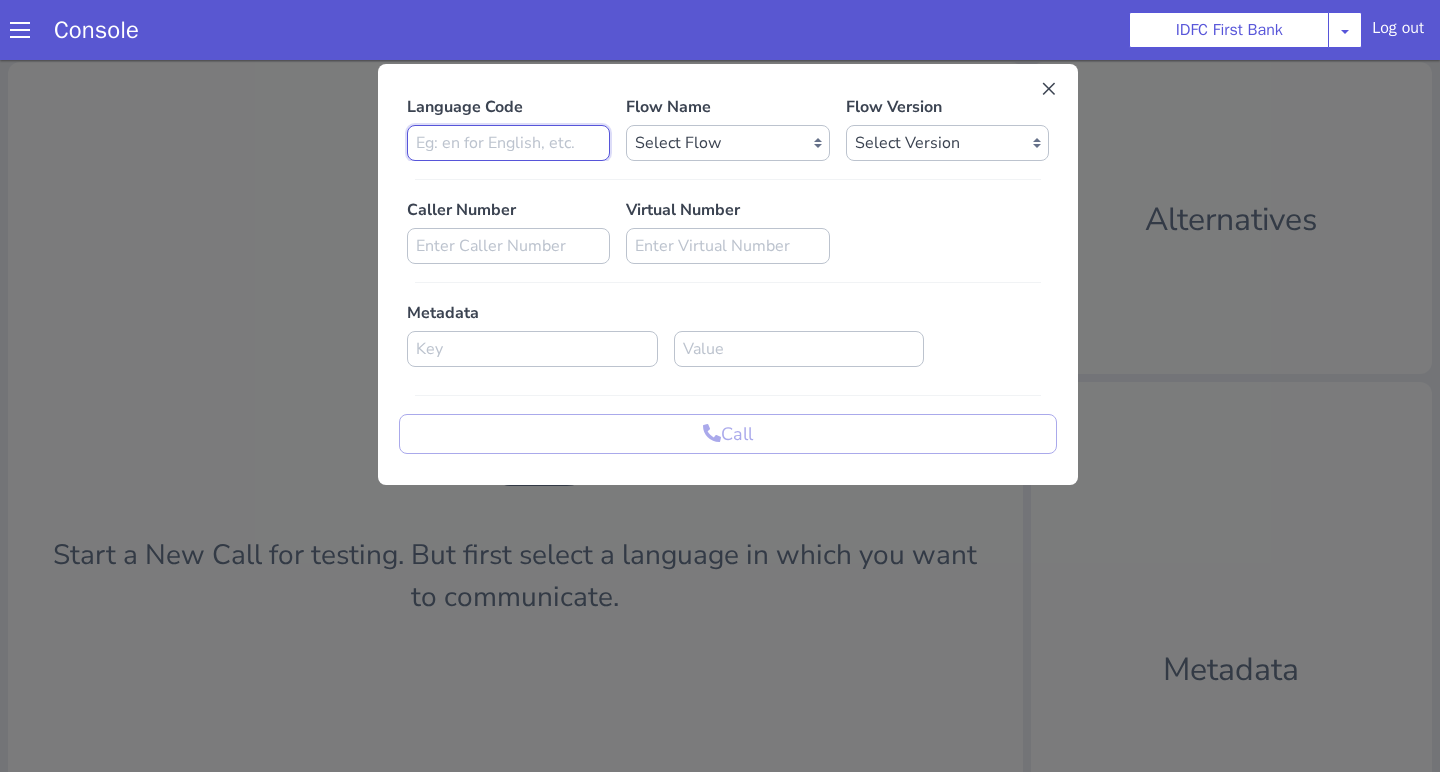 click at bounding box center (745, -155) 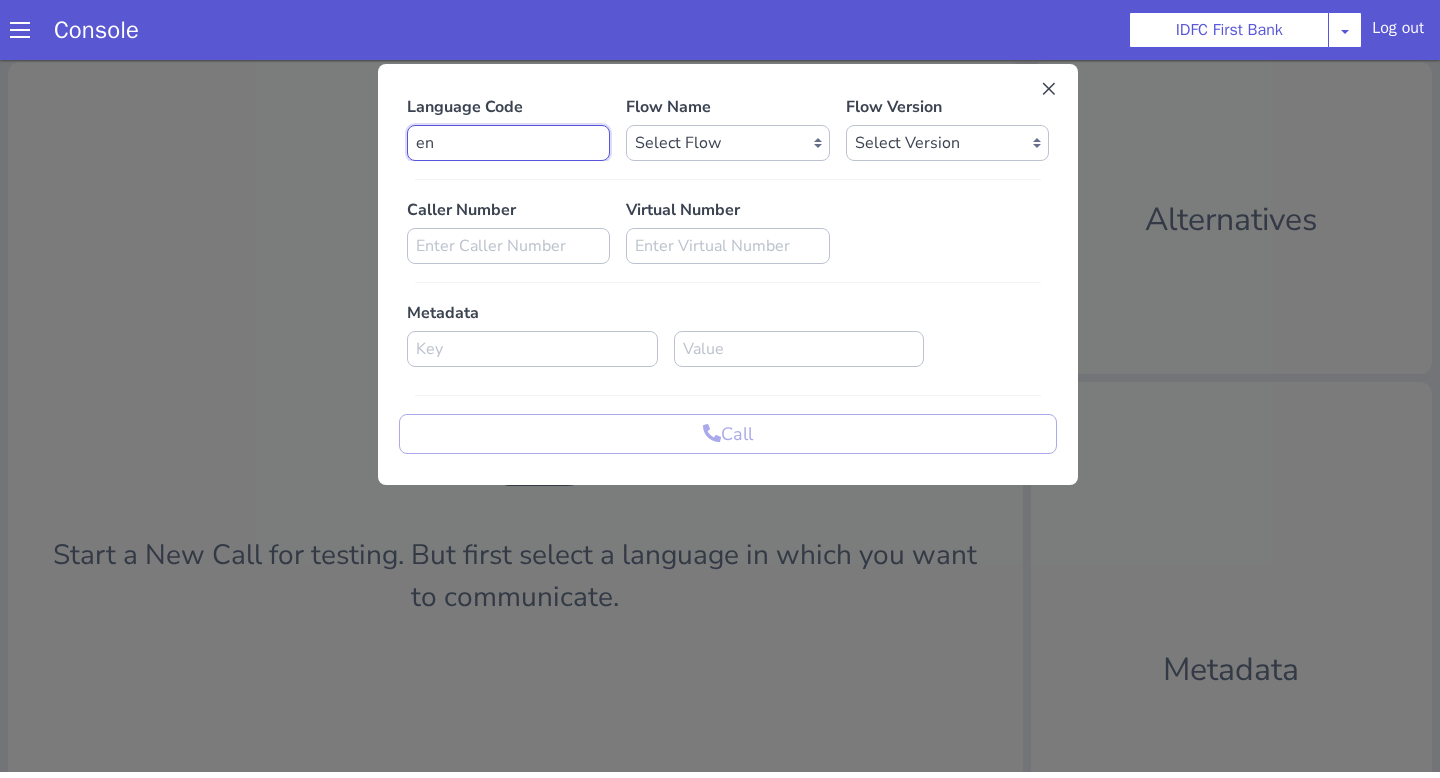 type on "en" 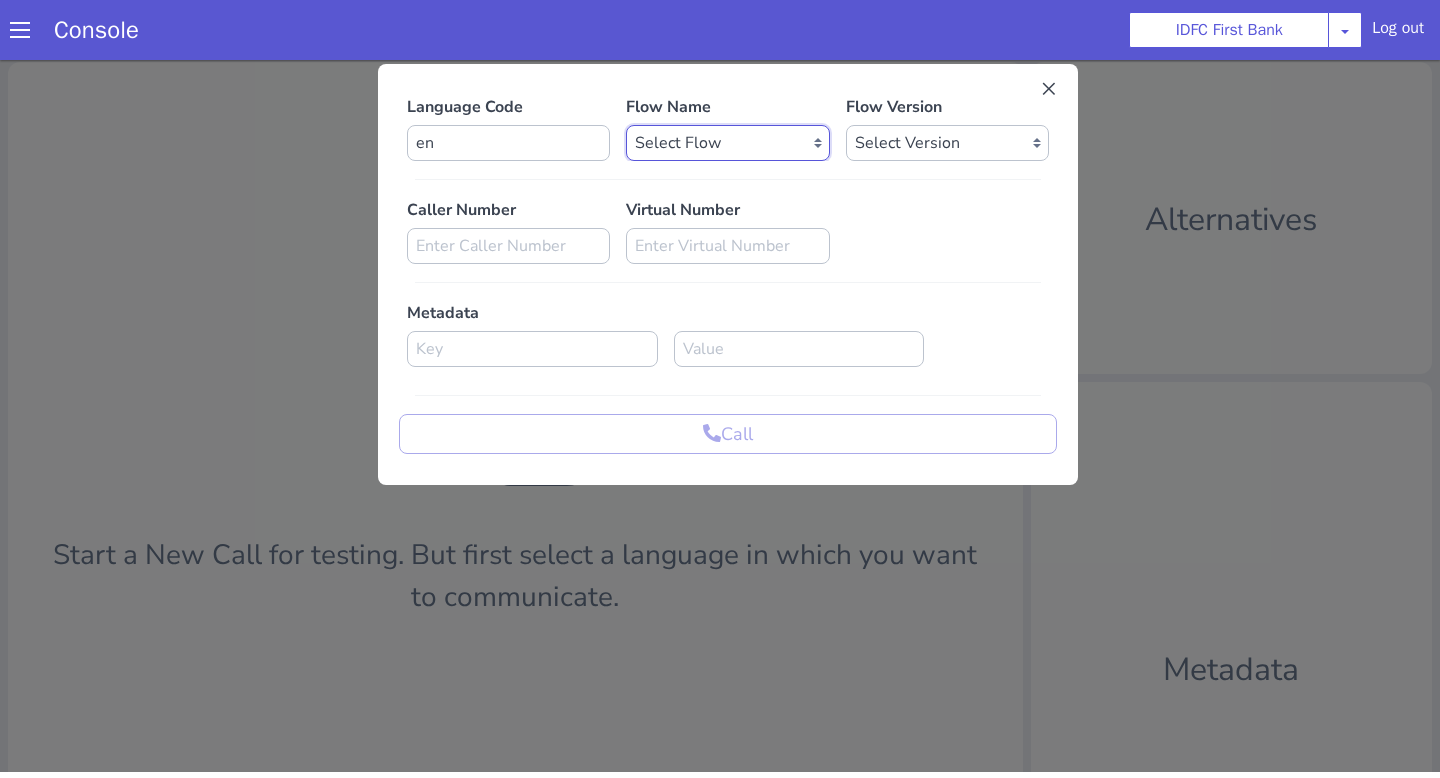 click on "Select Flow IDFC - MEL Flexi Rough work IDFC Test - English SA Funding T+15 Reminder IDFC Adhoc Feature Testing IDFC Test - Hindi API Test flow Lead Qualification Experiment Flow - 1 Lead Qualification Experiment - 2 IDFC Health Insurance IDFC PLCL Rural IDFC - Fund more IDFC - FD Cross Sell IDFC Farmer bot - Tamil HLBT - Home Loan Balance Transfer Rough IDFC PLCL : PLFK IDFC - LAP Balance Transfer IDFC - Car Refinance LOC - Rural IDFC - BIL Business Loan AcePL FirstMoney IDFC - PLCL MBL PL IDFC_farmer_en IDFC - Loan Against Property MBL Affordable Housing Loan BT IDFC - Life Insurance Policy IDFC CC PA+PQ IDFC - BALCON LOC - Loan on Credit Card SA Funding Rural IDFC - AcePL Rural Farmer_Bot_Bengali MEL Flexi Repeat IDFC_farmer_marathi IDFC_farmer_telugu IDFC_farmer_kannada IDFC_farmer_odiya IDFC Pre Approved Loan Lead Conversion IDFC - EMI Conversion SA FundMore Rural IDFC - MBL HL Fresh IDFC - FD Rural IDFC - CA Funding IDFC - Gold loan BT IDFC VKYC Reminder IDFC Corporate Salary HPCL - Credit_Card_Upgrade" at bounding box center [783, 41] 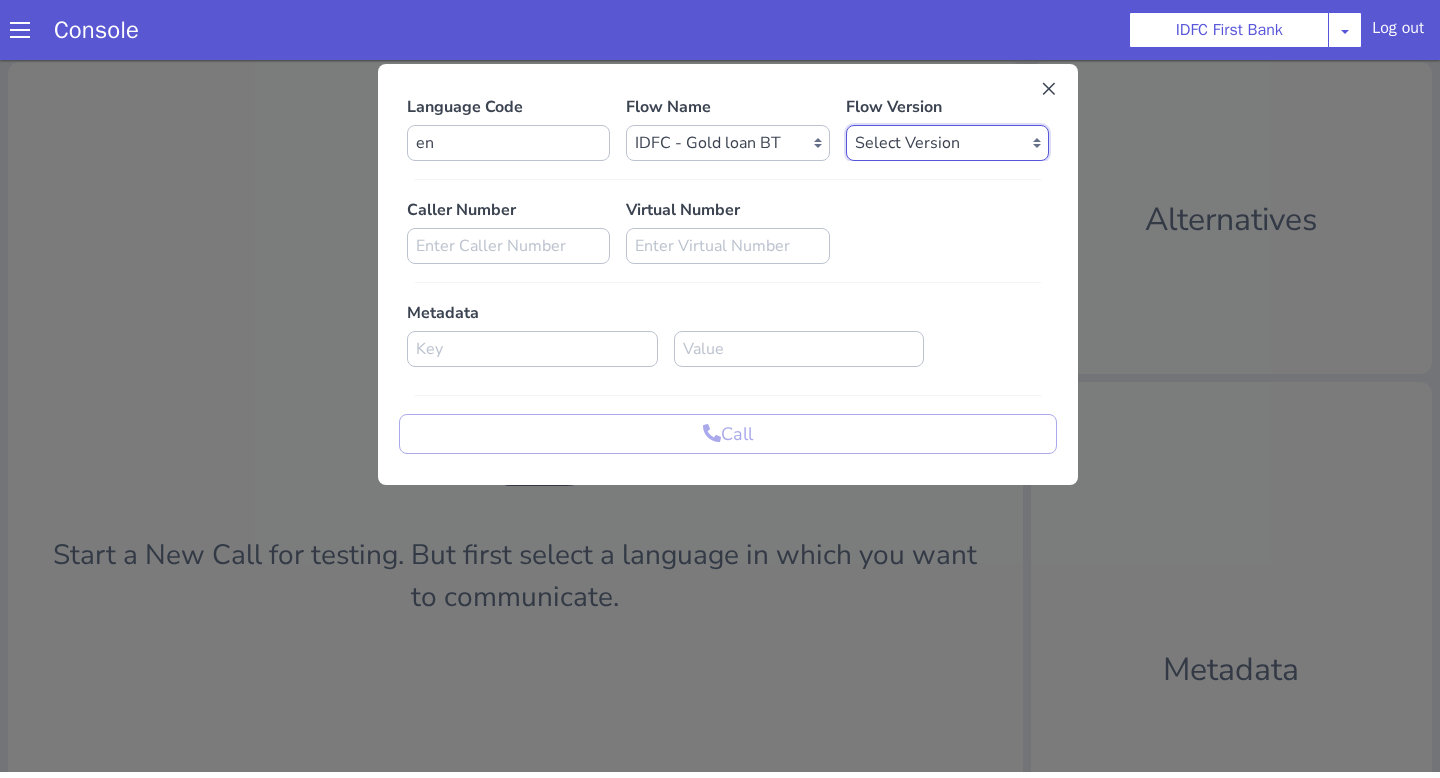 click on "Select Version 0.0.2 0.0.1" at bounding box center (956, 123) 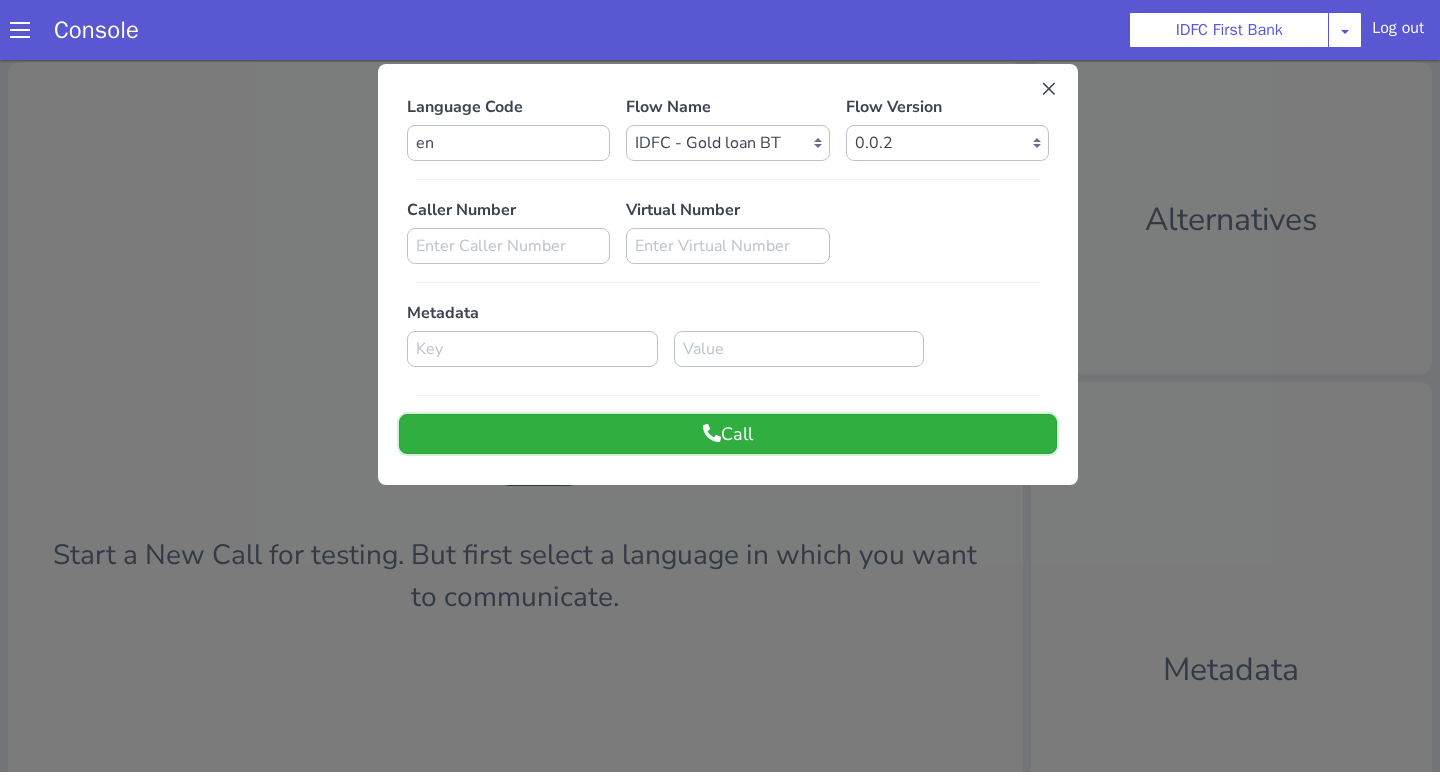 click on "Call" at bounding box center [873, 219] 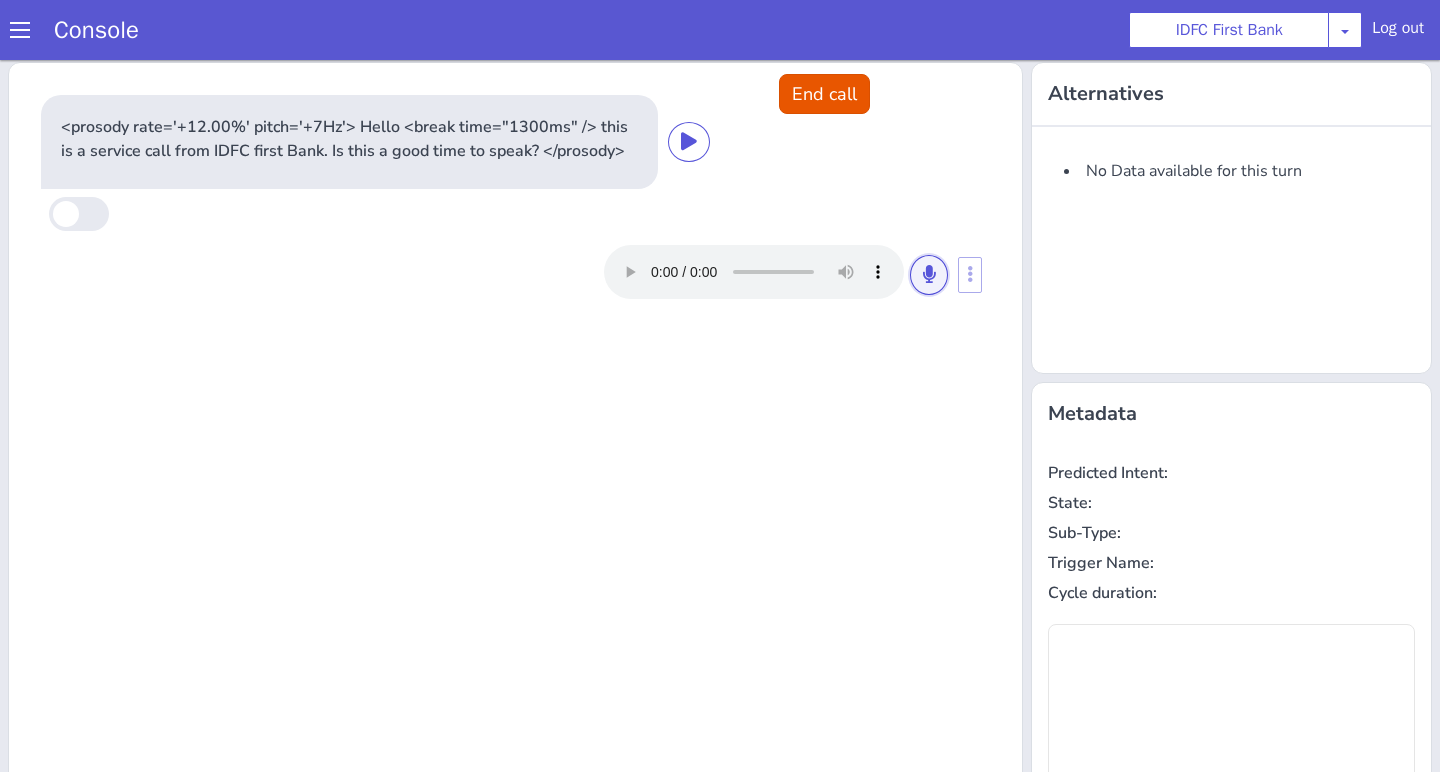 click at bounding box center [1116, 19] 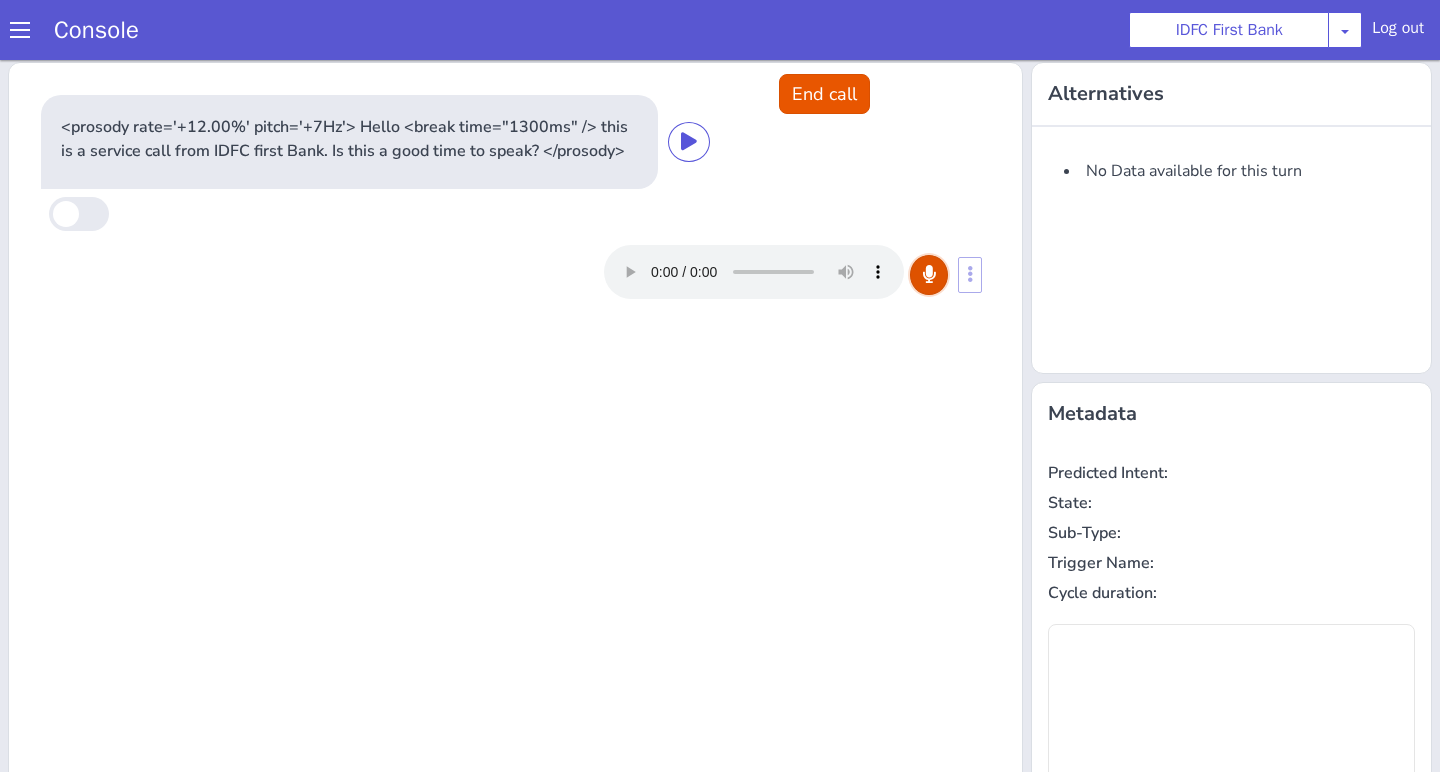 click at bounding box center (1038, 100) 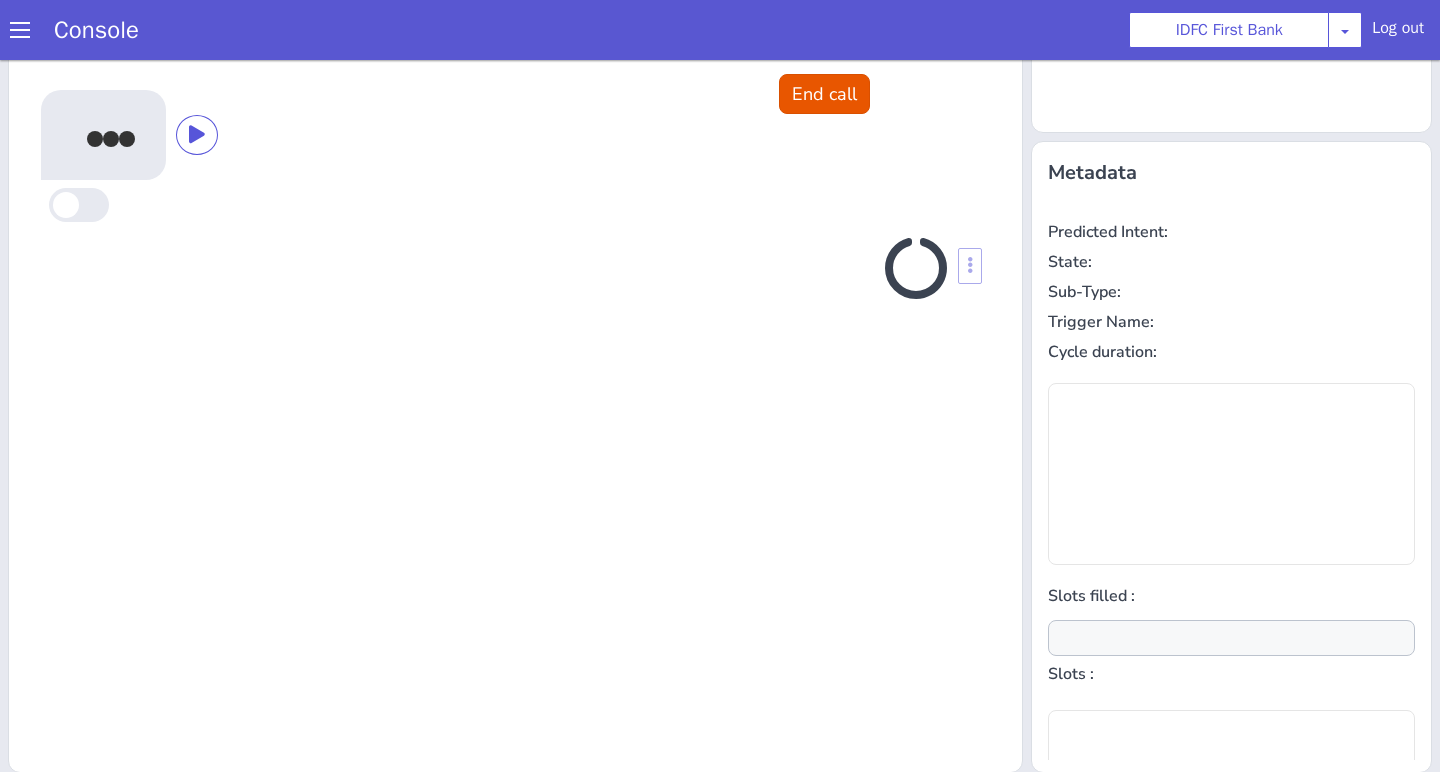 scroll, scrollTop: 242, scrollLeft: 0, axis: vertical 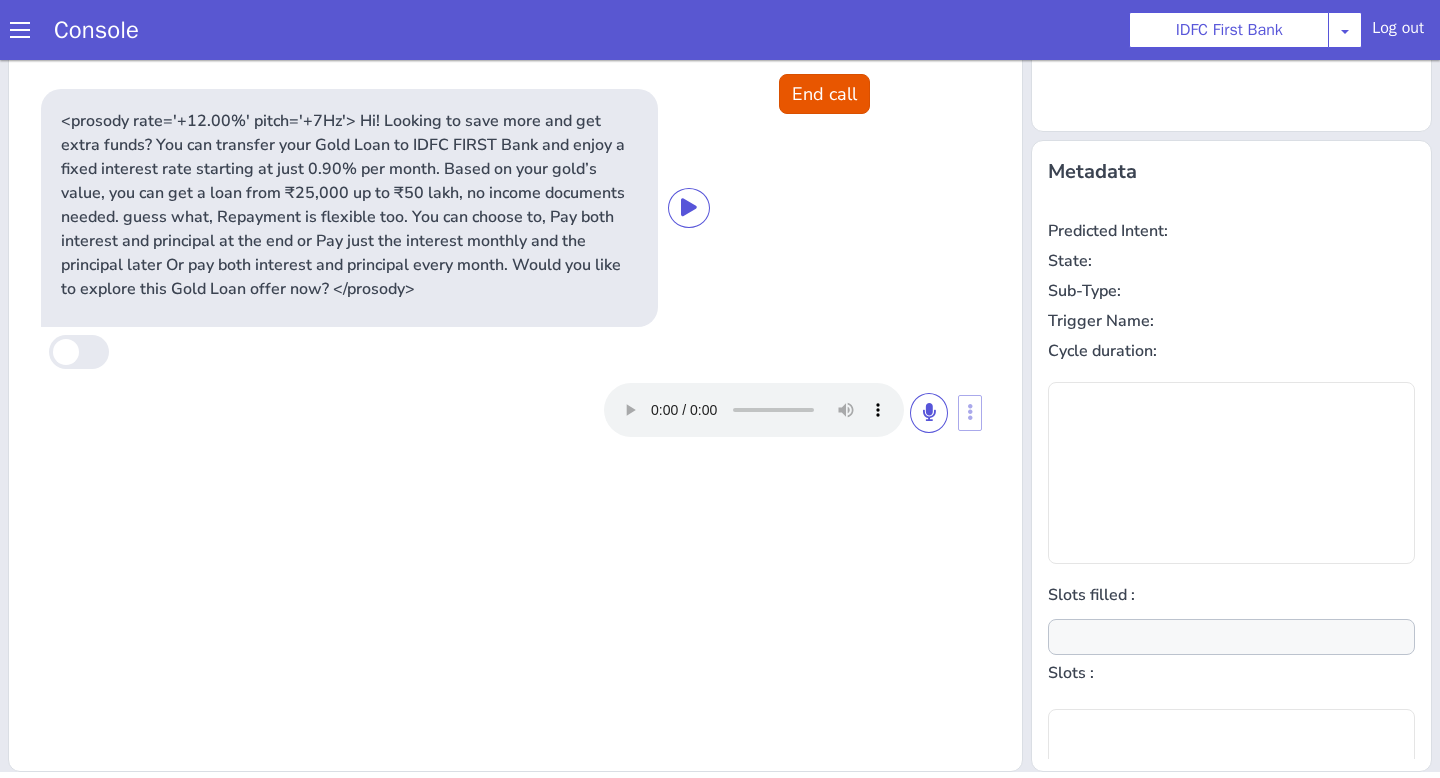 type on "null" 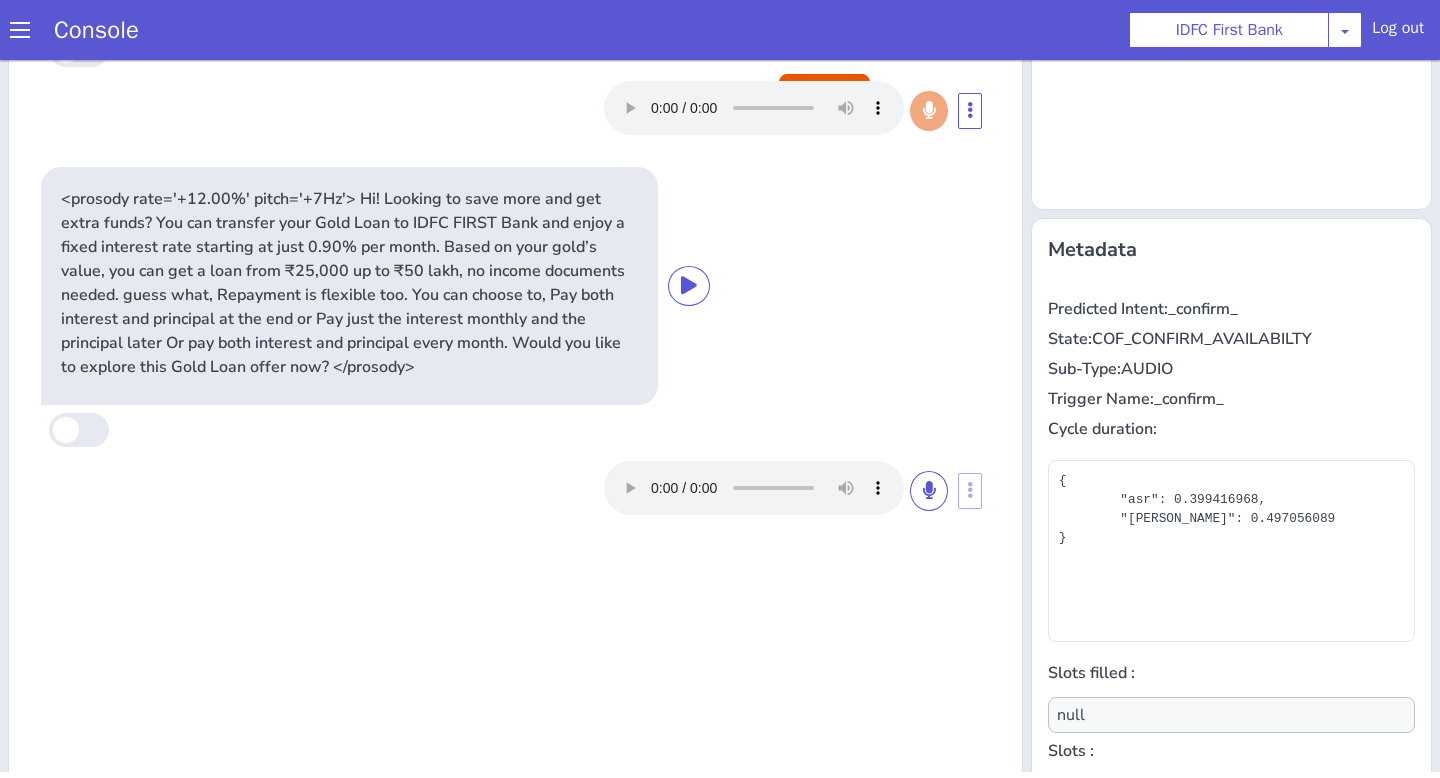 scroll, scrollTop: 143, scrollLeft: 0, axis: vertical 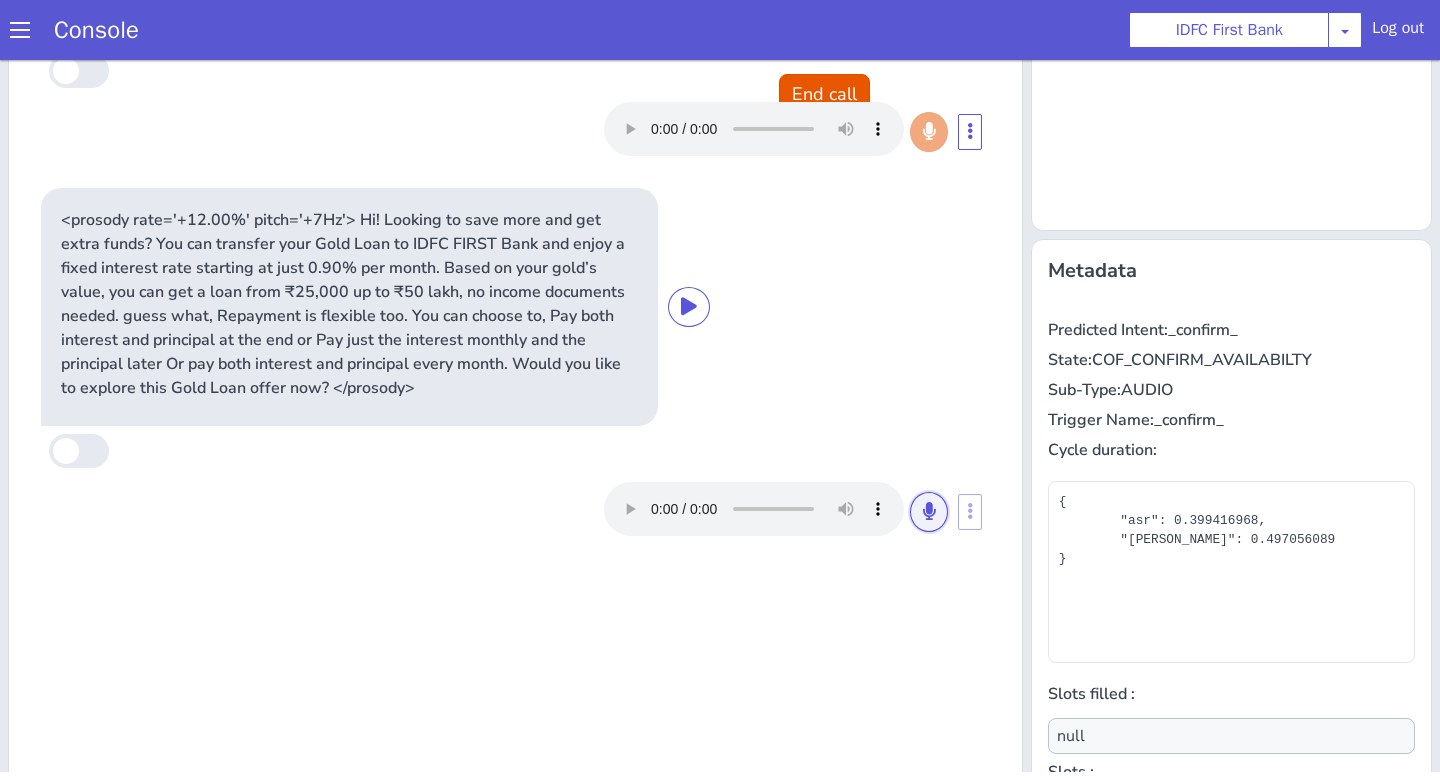 click at bounding box center [965, 440] 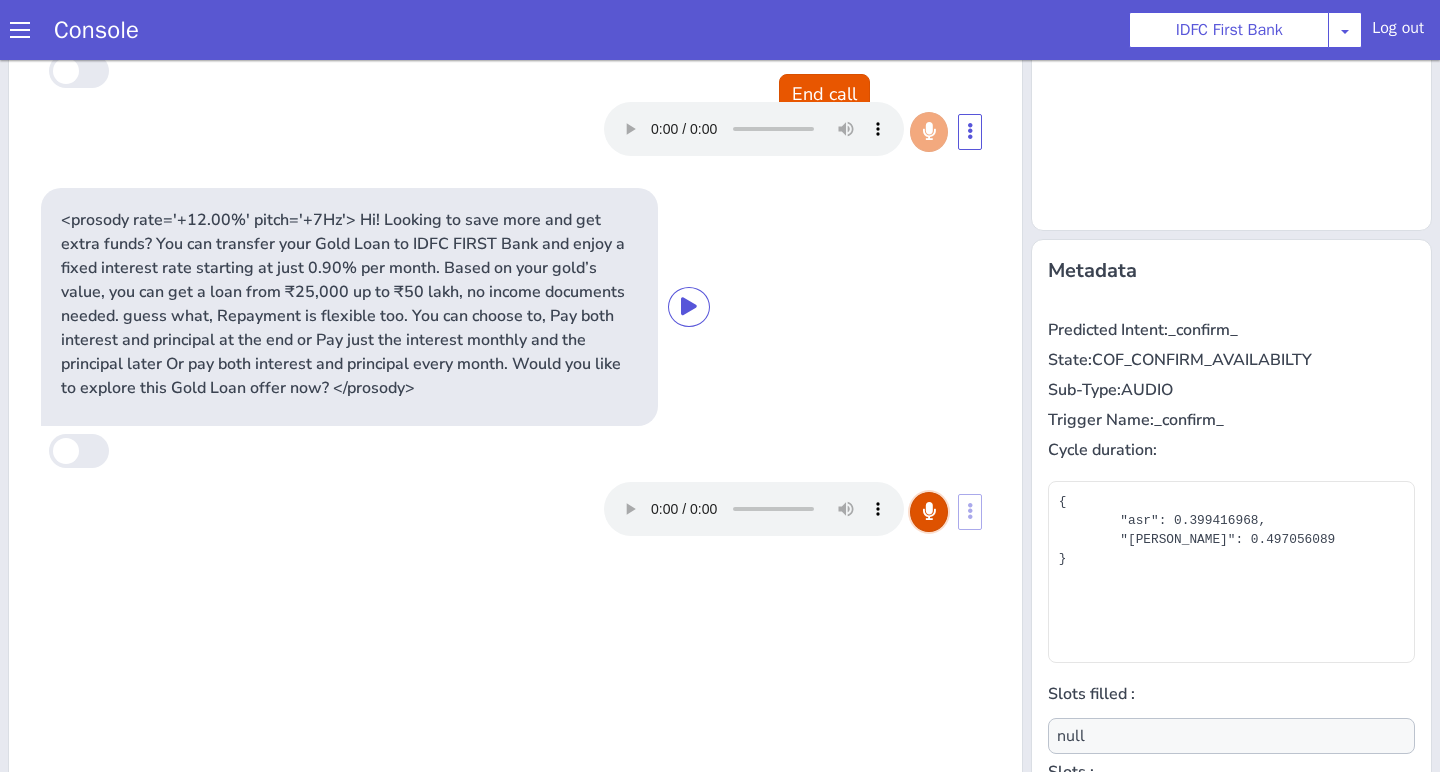 click at bounding box center (938, 491) 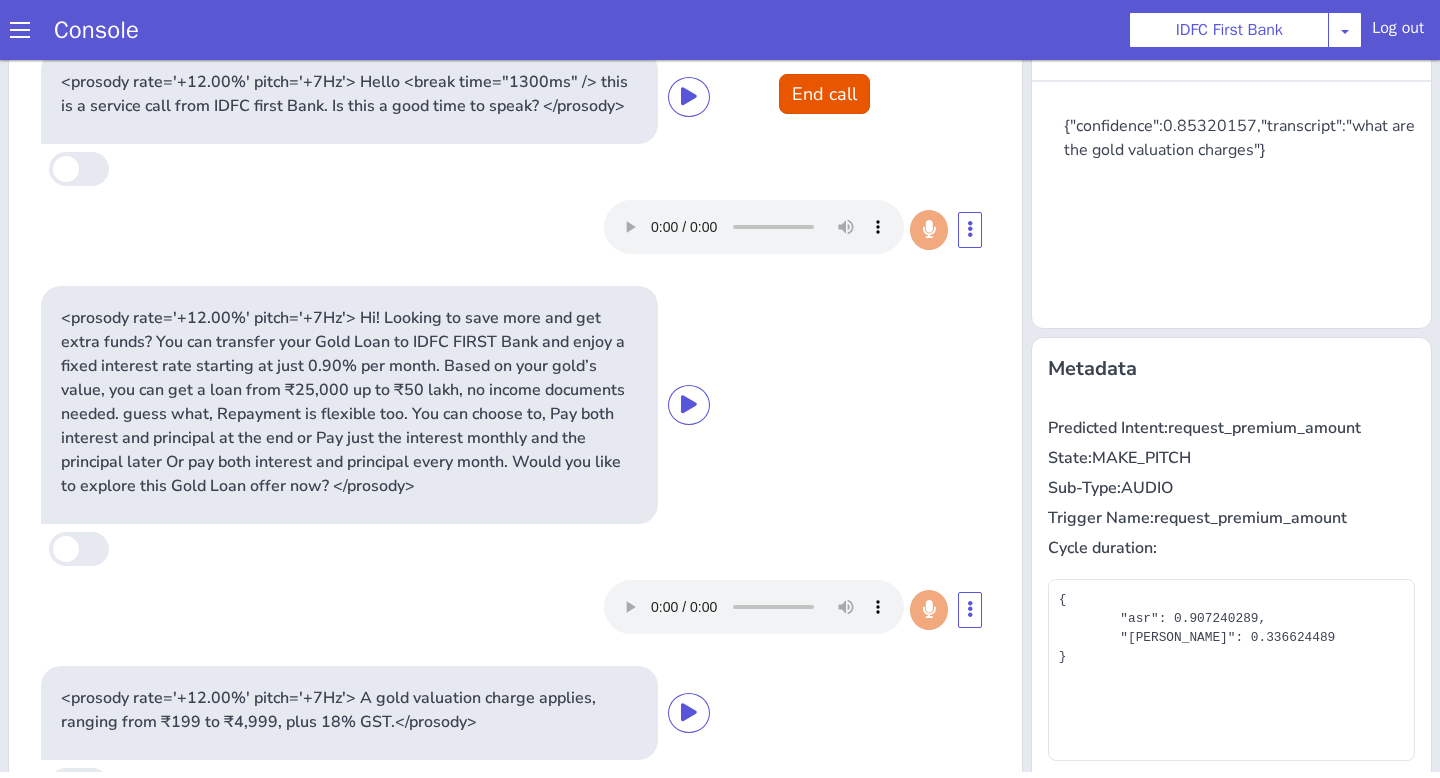 scroll, scrollTop: 27, scrollLeft: 0, axis: vertical 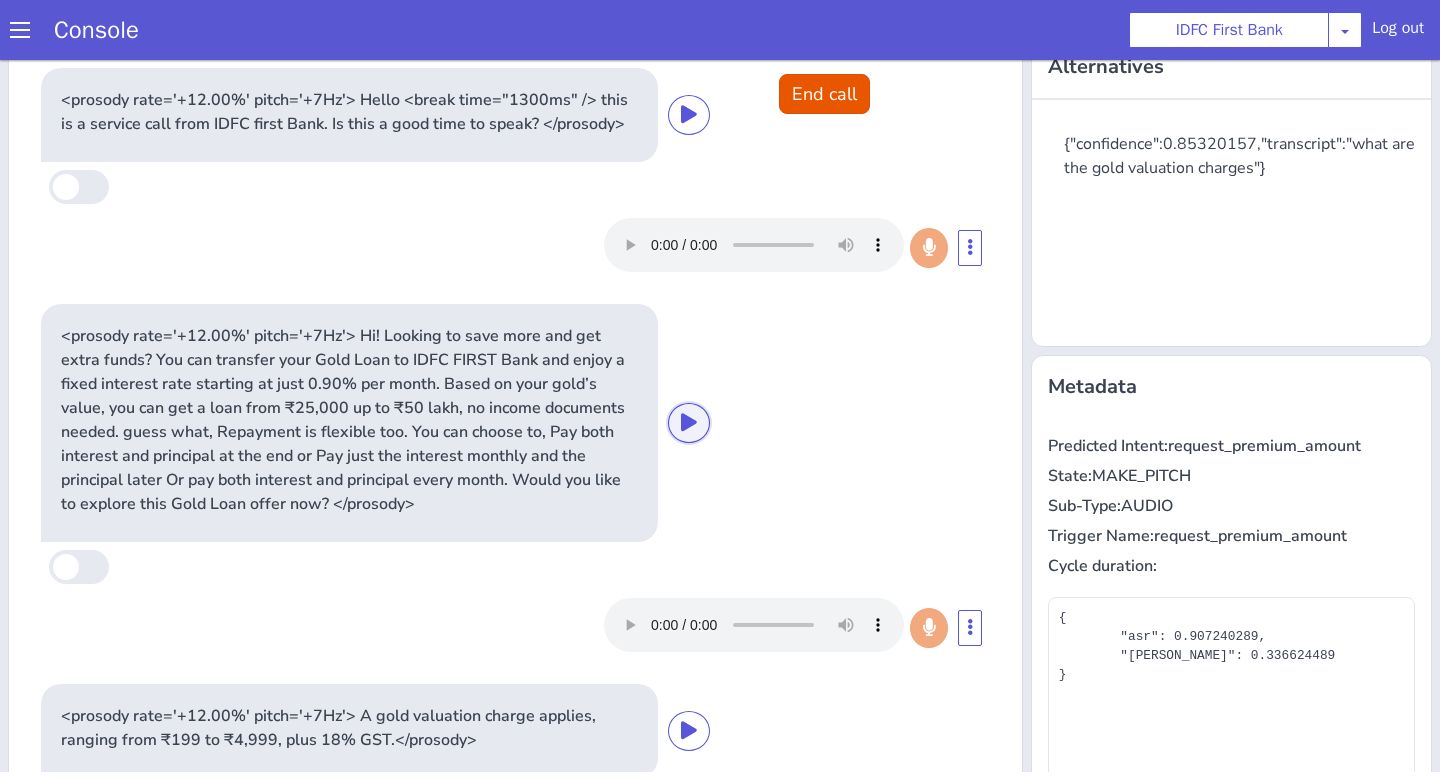 click at bounding box center (926, 125) 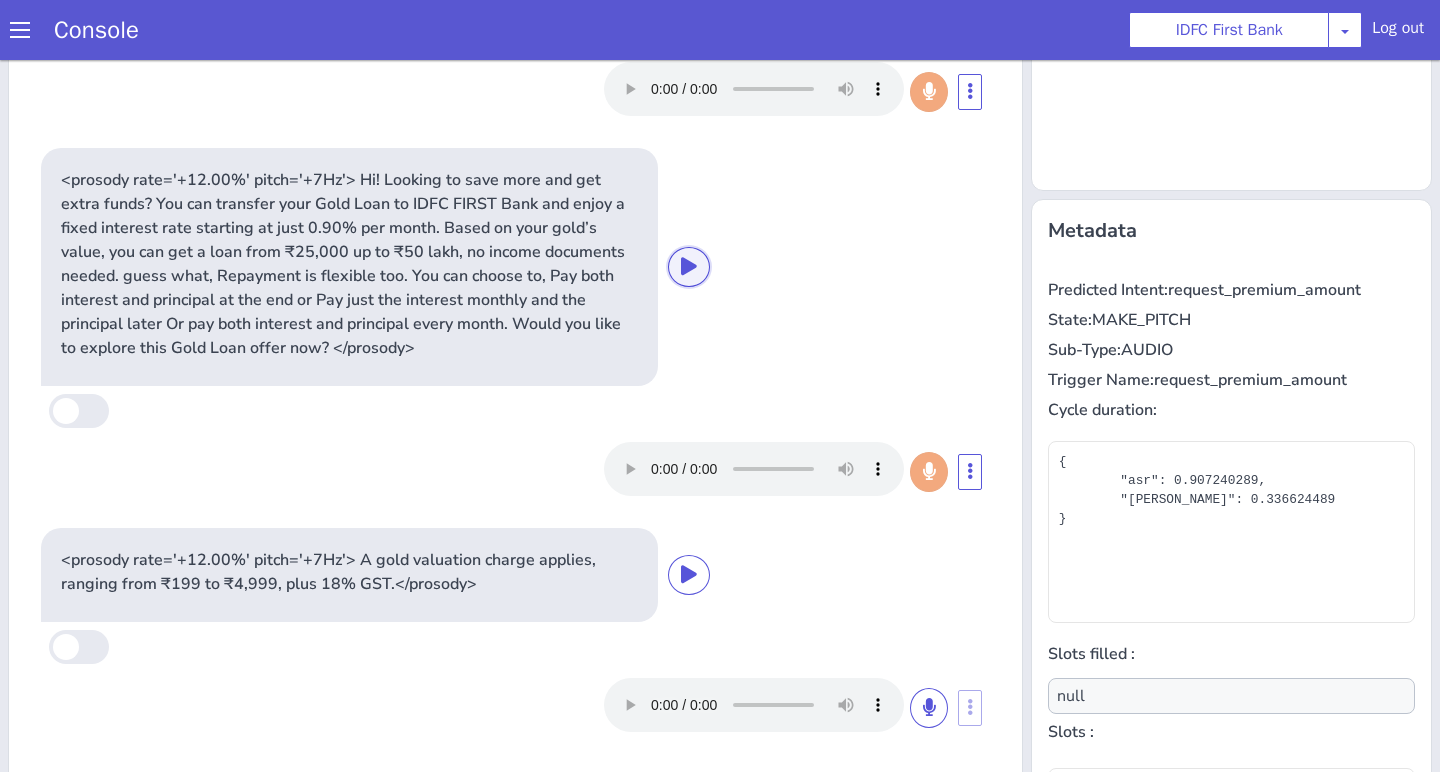 scroll, scrollTop: 91, scrollLeft: 0, axis: vertical 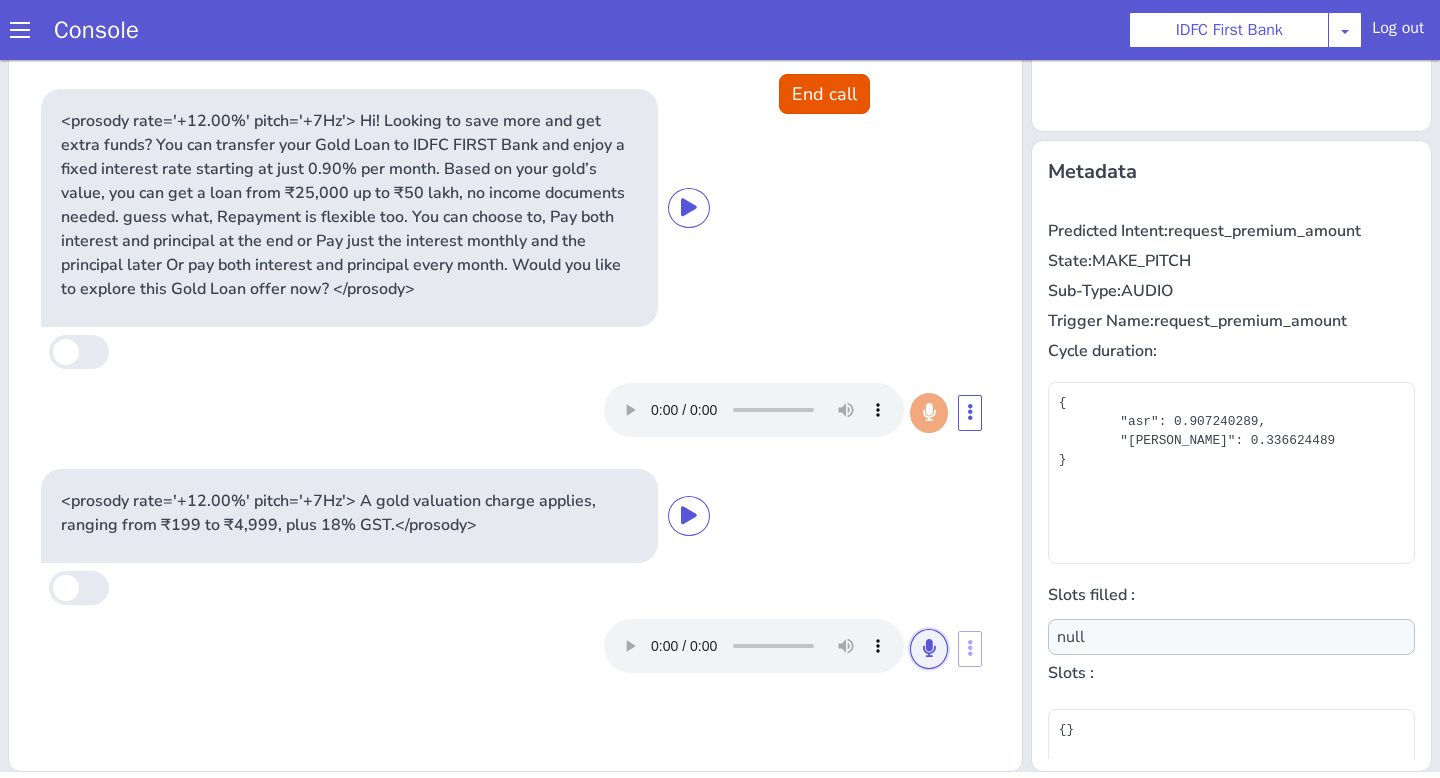 click at bounding box center (1038, 473) 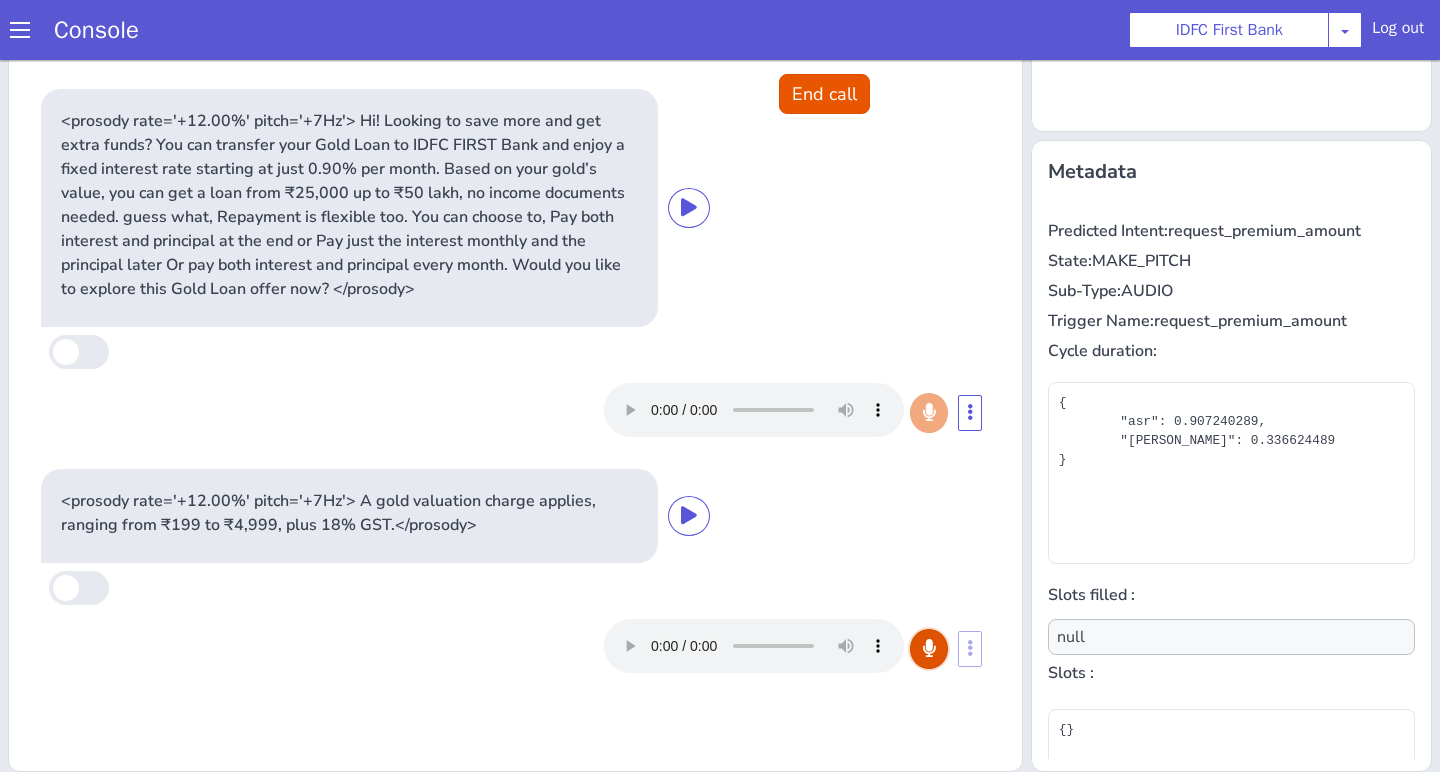 click at bounding box center (1116, 392) 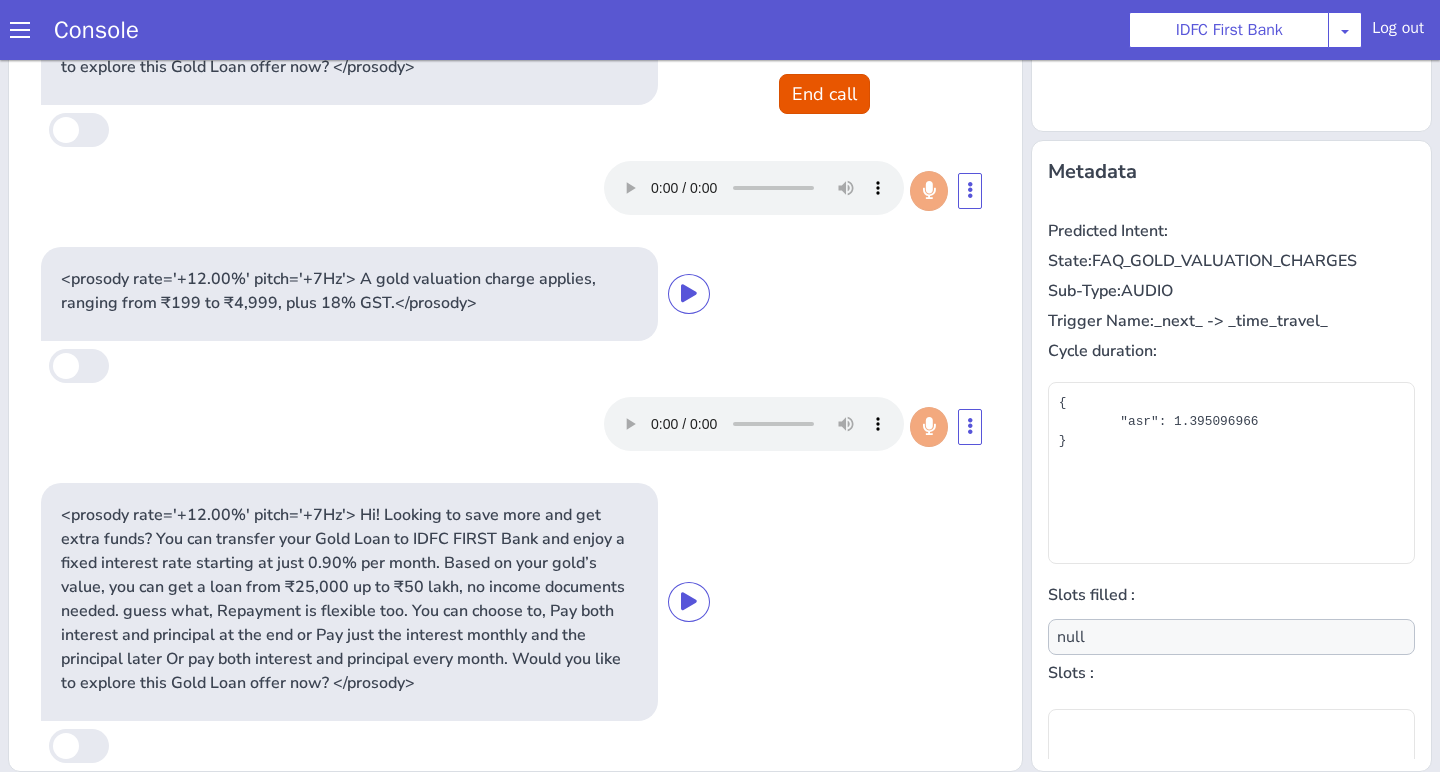 scroll, scrollTop: 322, scrollLeft: 0, axis: vertical 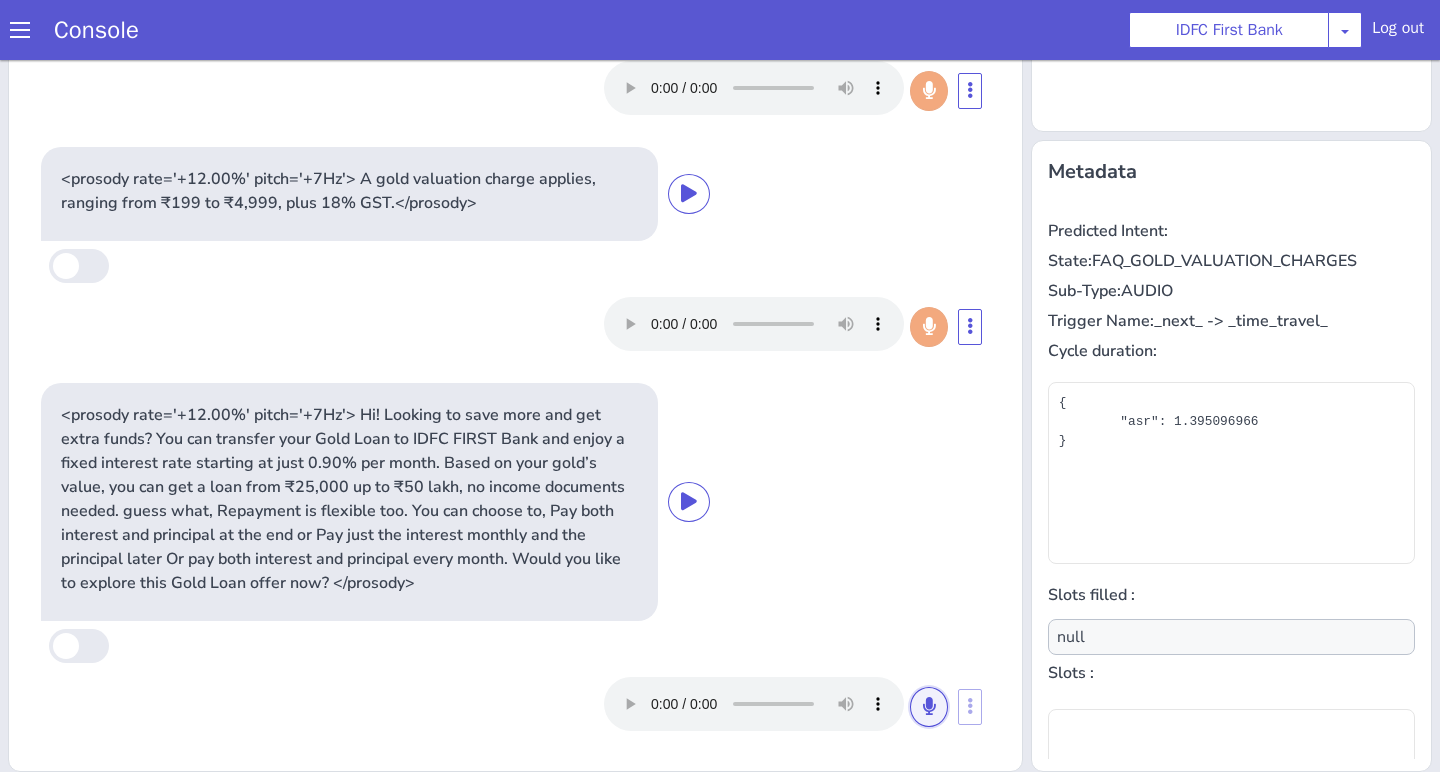 click at bounding box center (1450, 269) 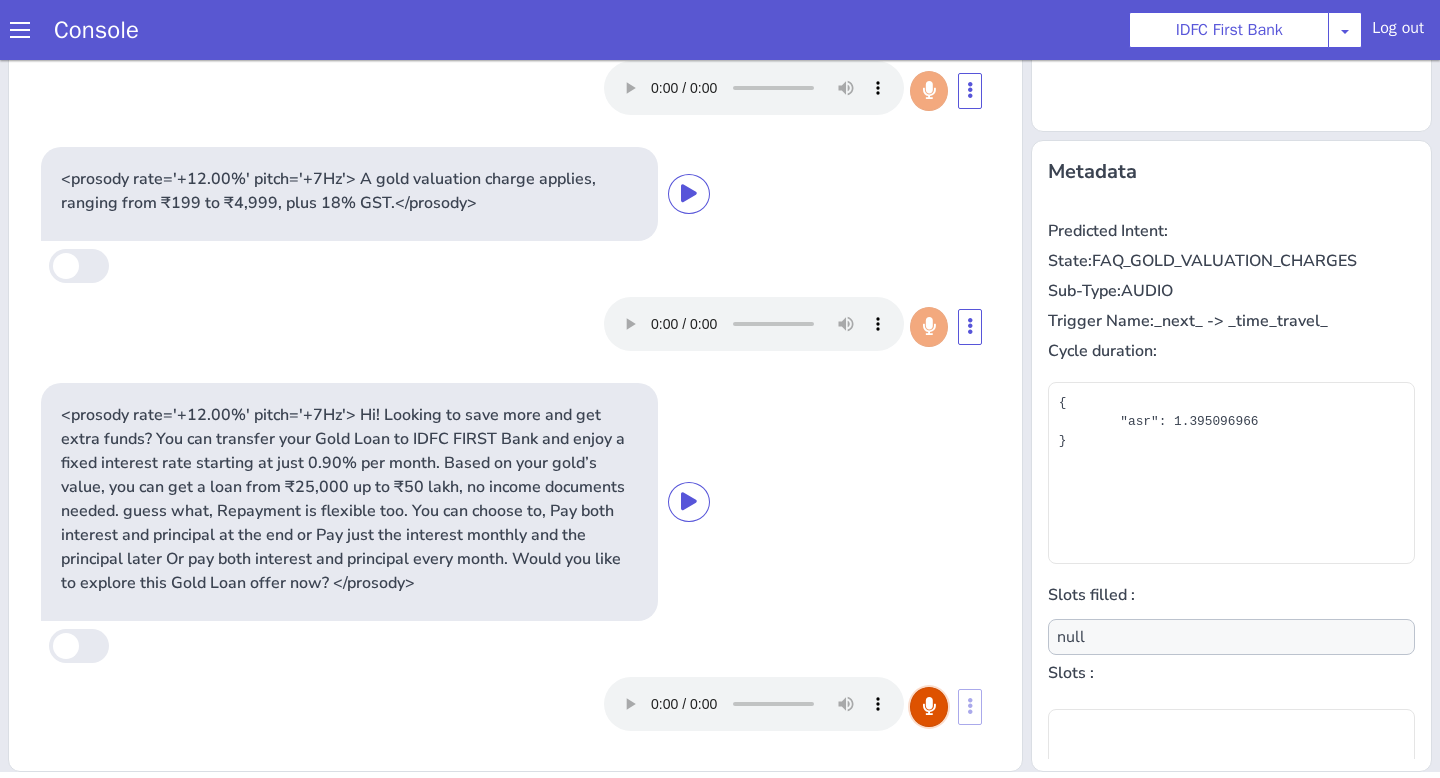 click at bounding box center (1540, 251) 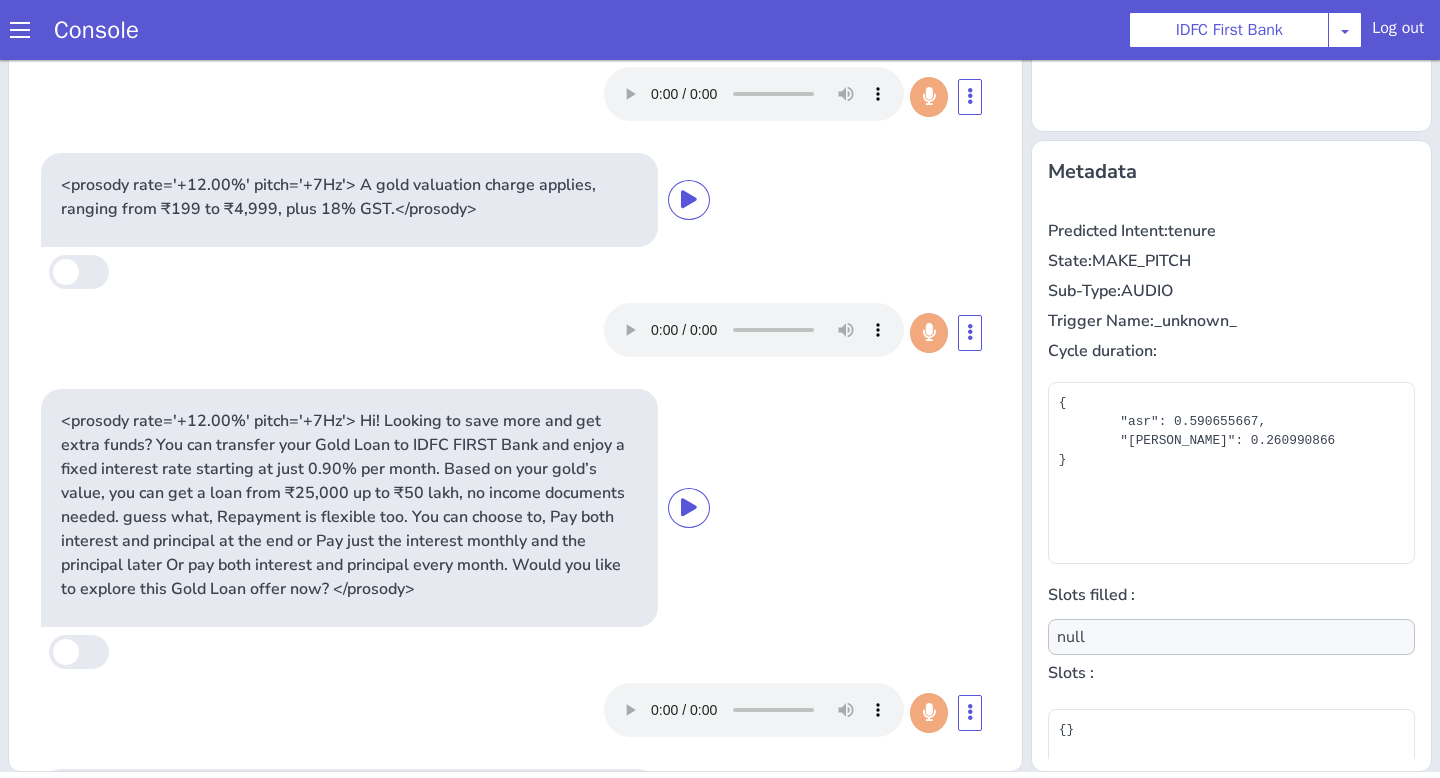scroll, scrollTop: 27, scrollLeft: 0, axis: vertical 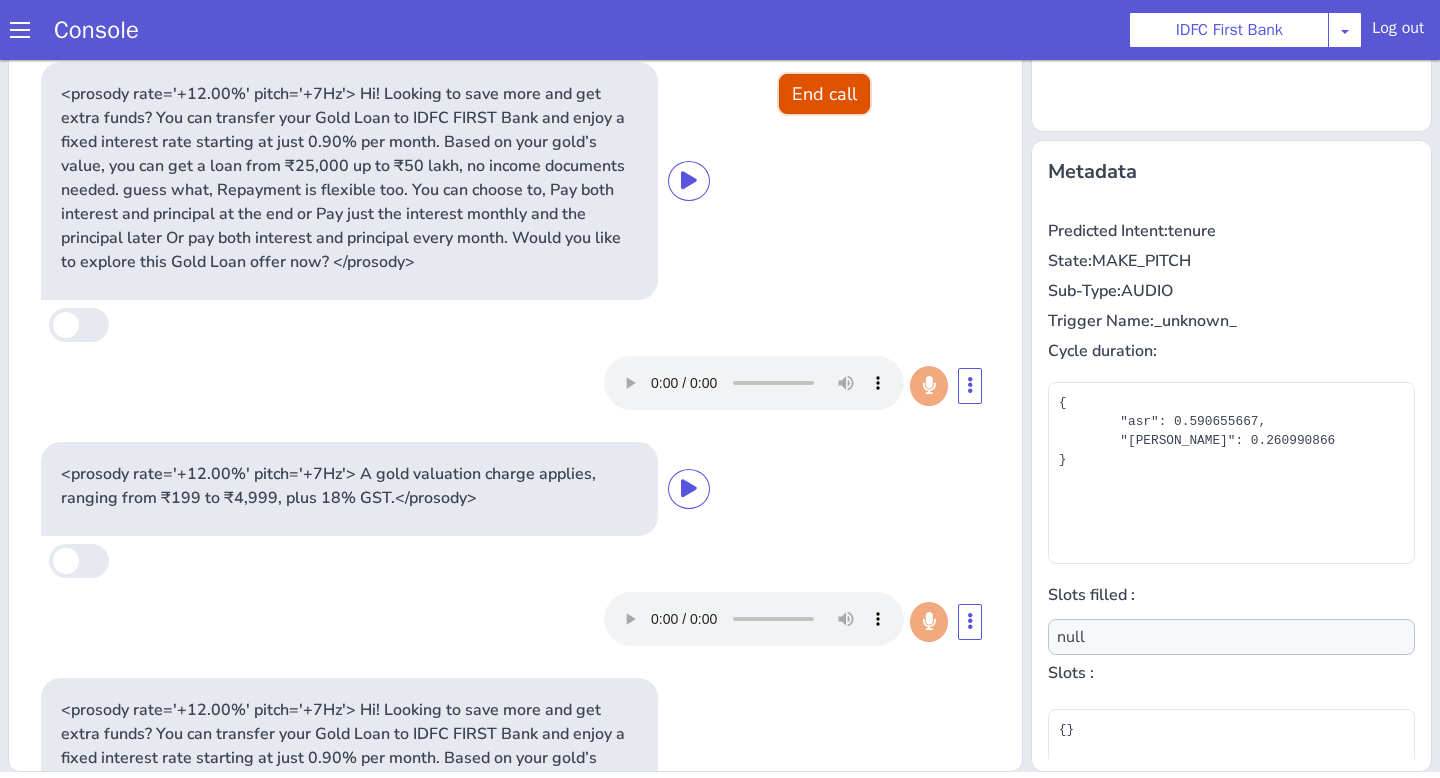 click on "End call" at bounding box center (969, -121) 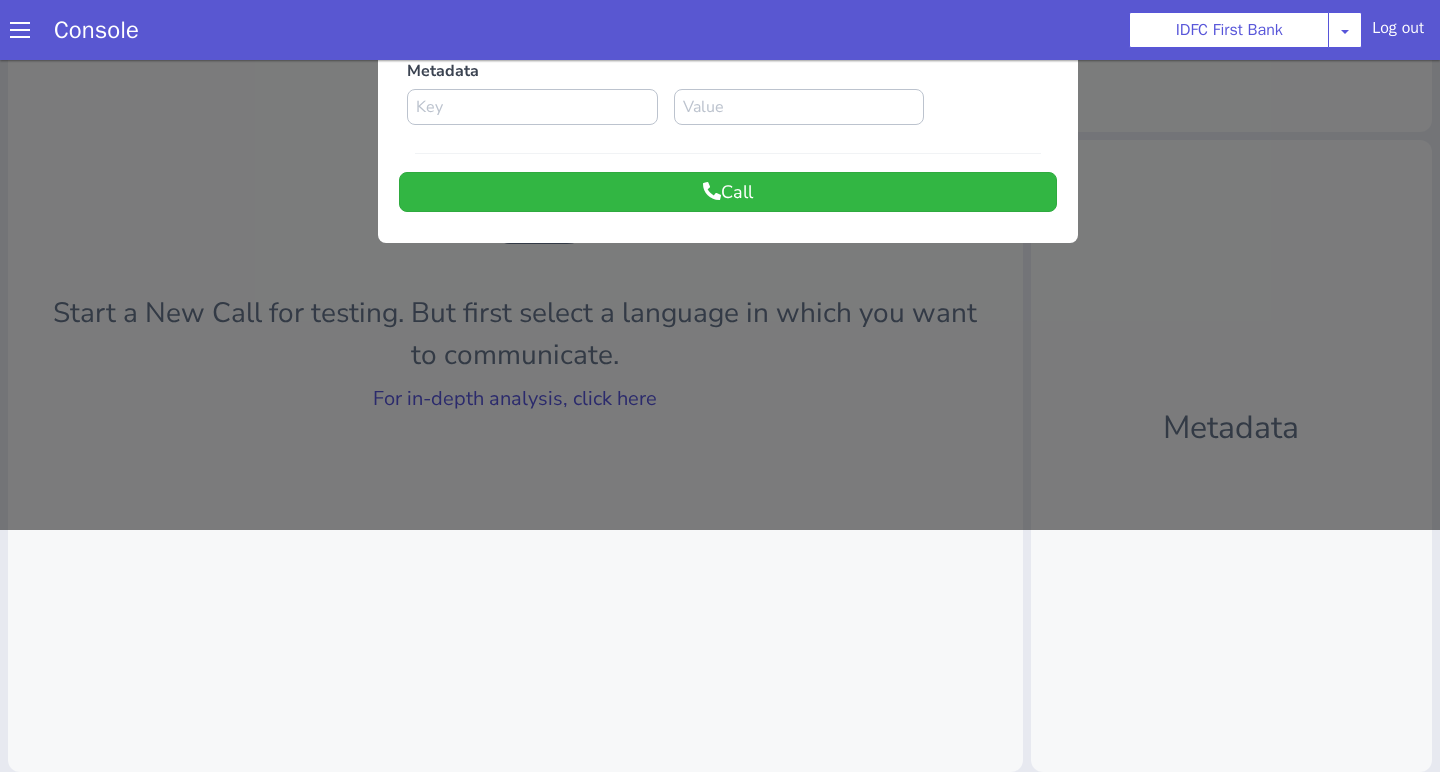 click at bounding box center (756, 100) 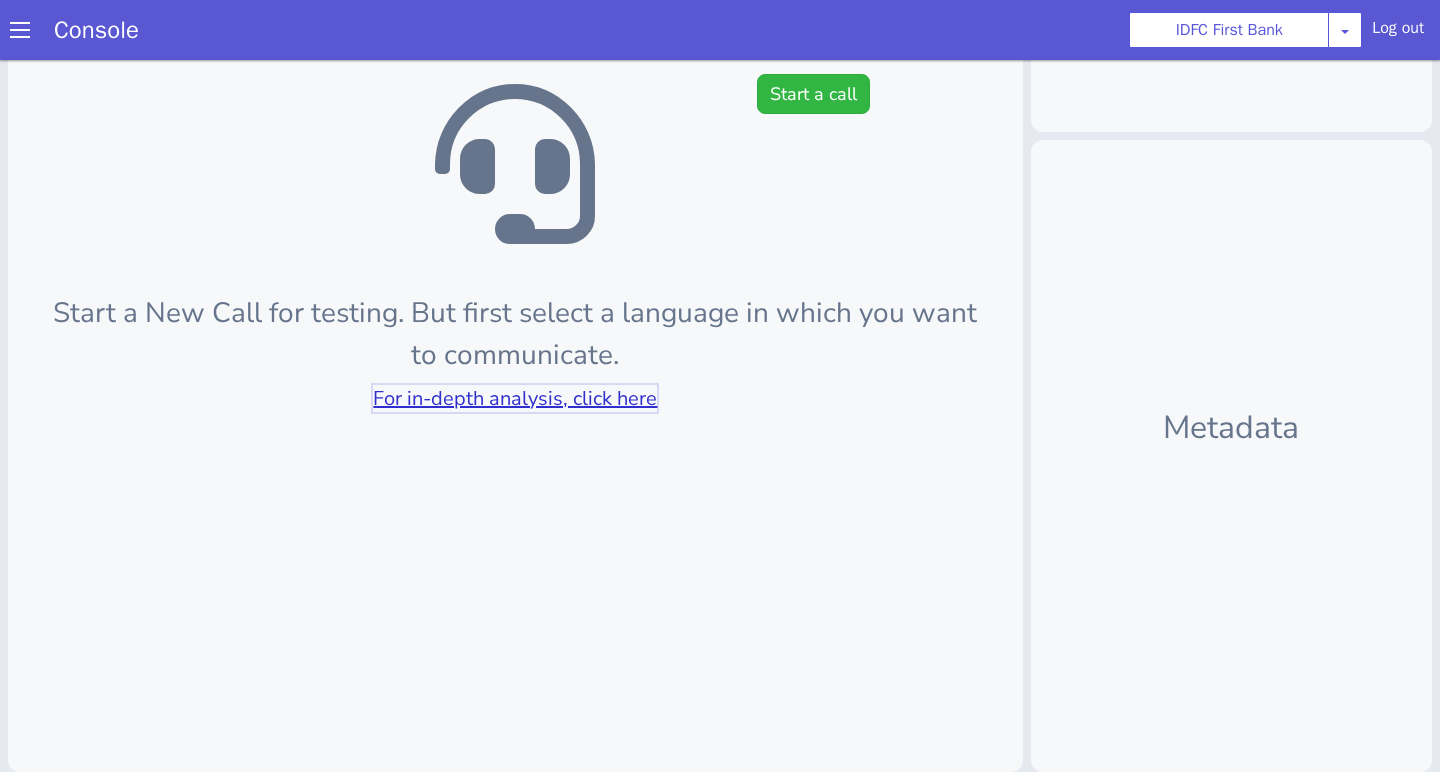 click on "For in-depth analysis, click here" at bounding box center [1324, -59] 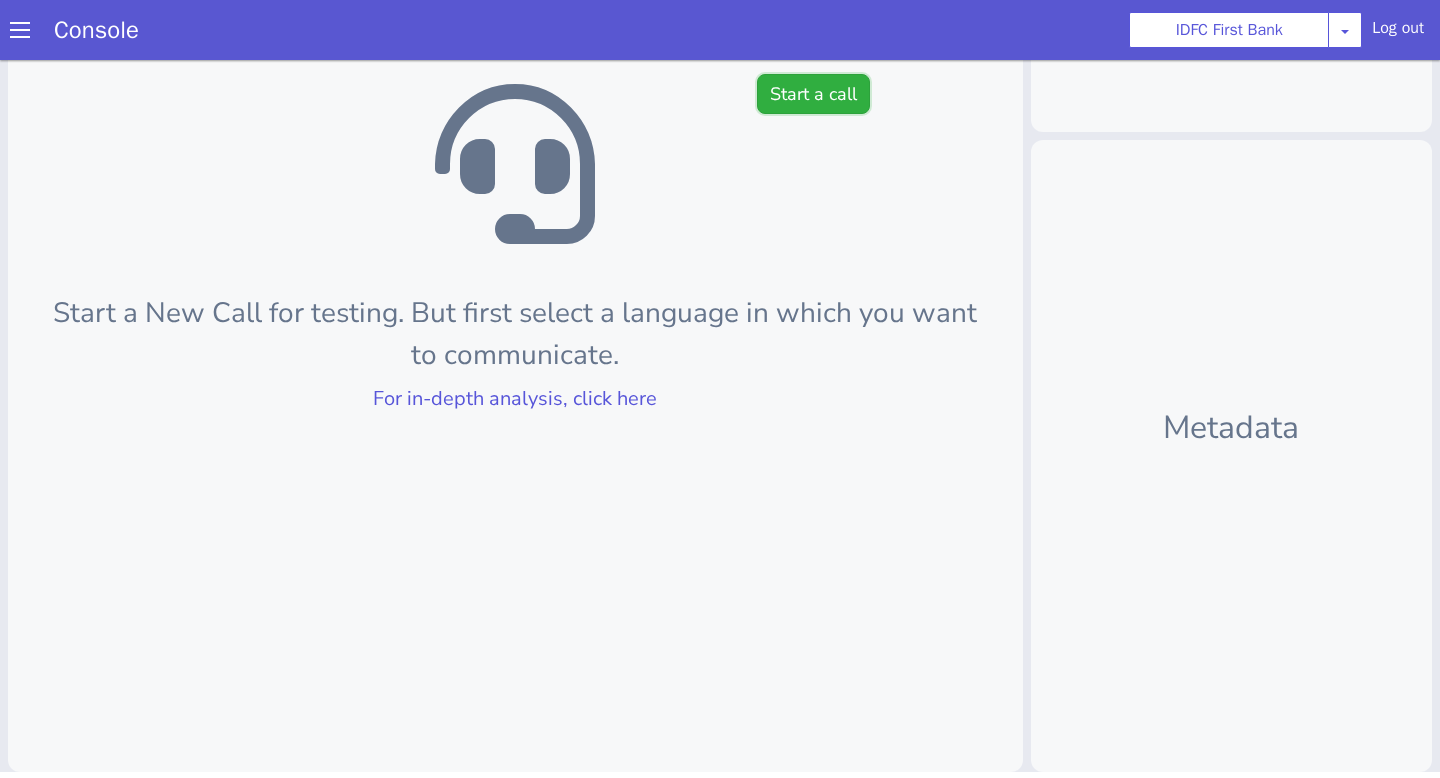 click on "Start a call" at bounding box center (958, -121) 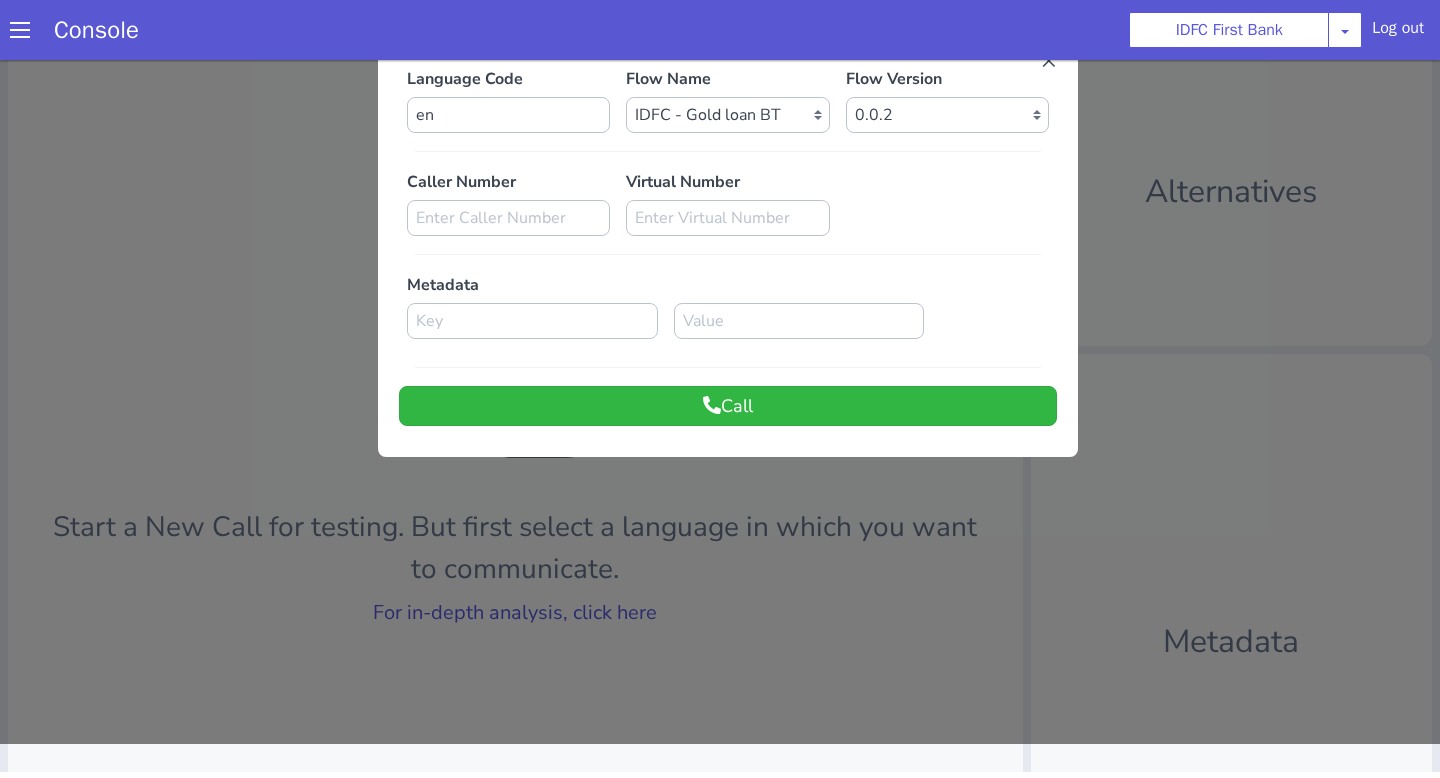 scroll, scrollTop: 0, scrollLeft: 0, axis: both 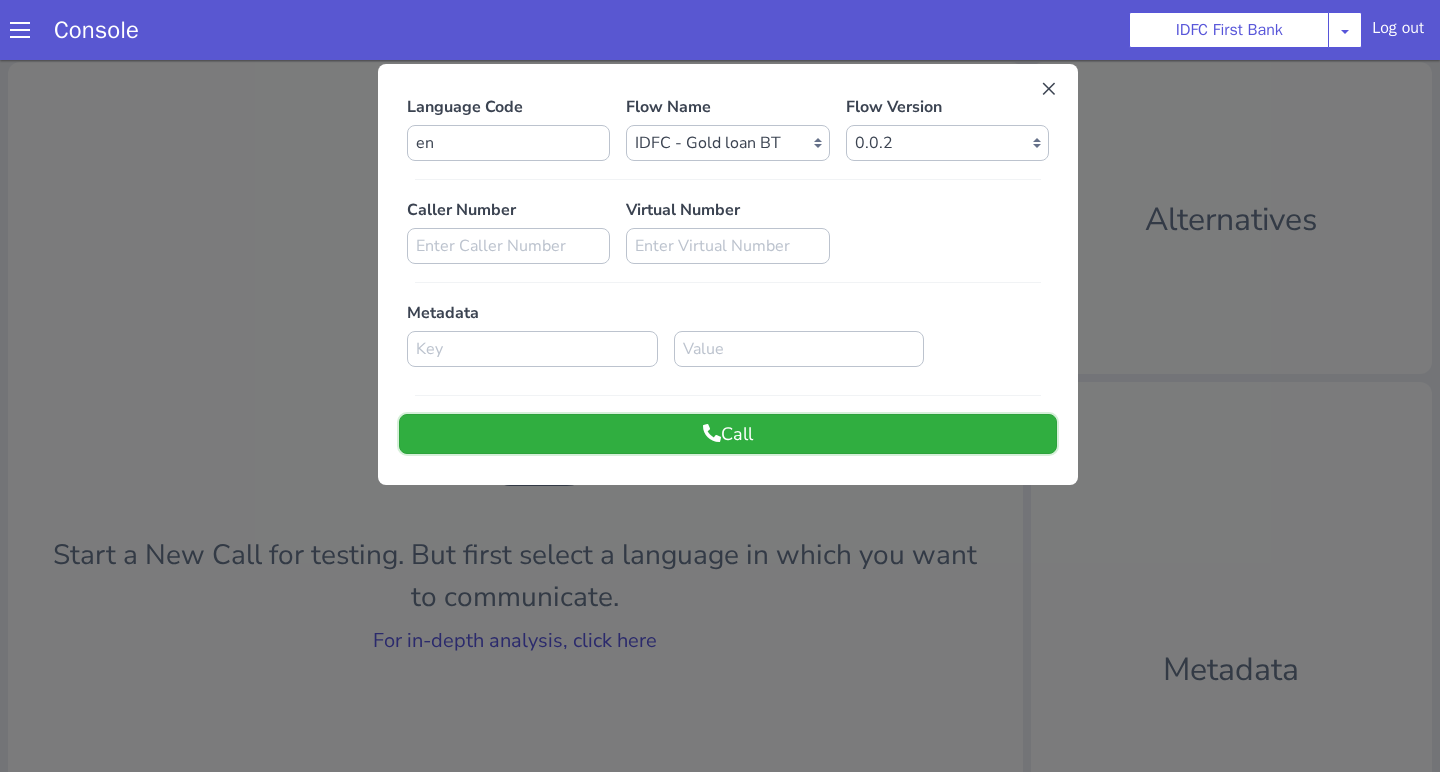 click on "Call" at bounding box center (873, 219) 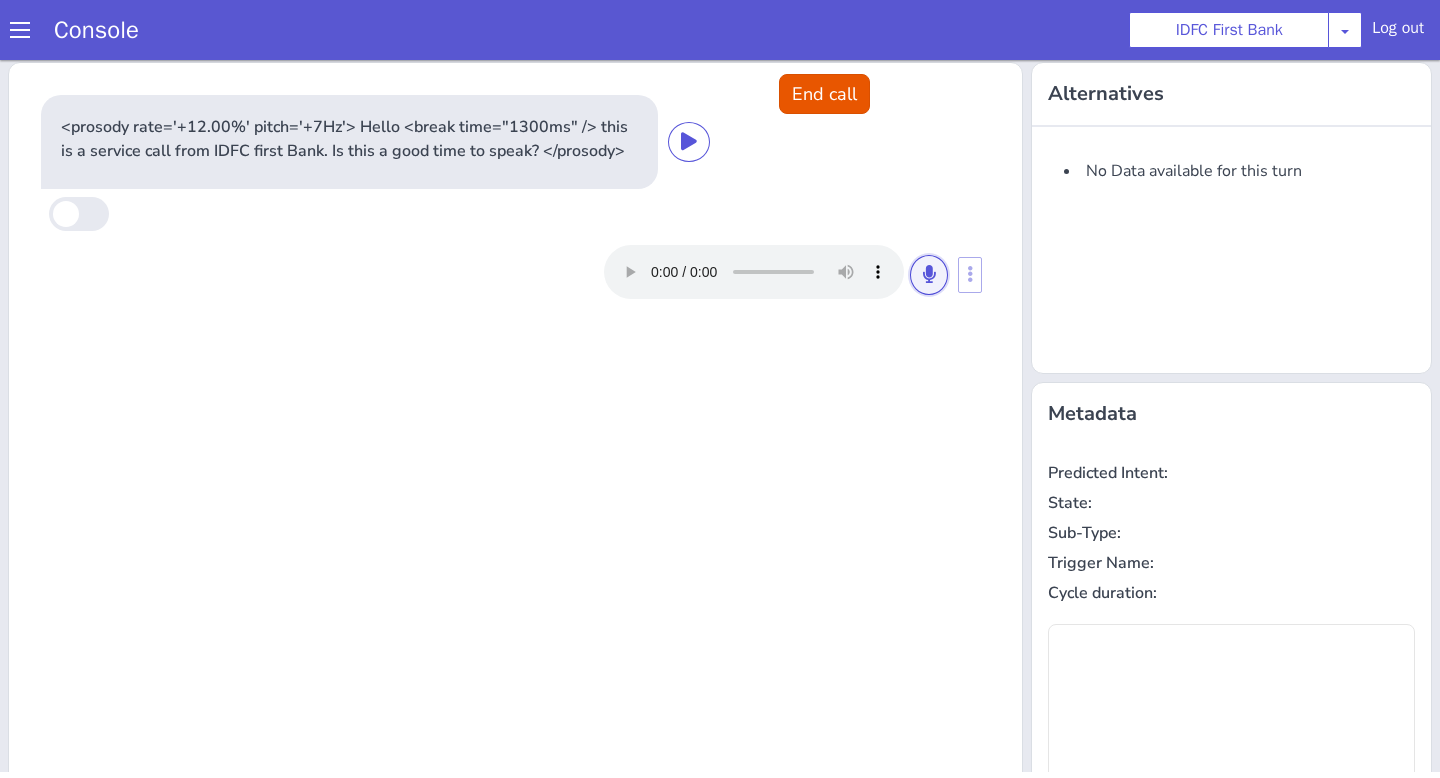 click at bounding box center [1166, -23] 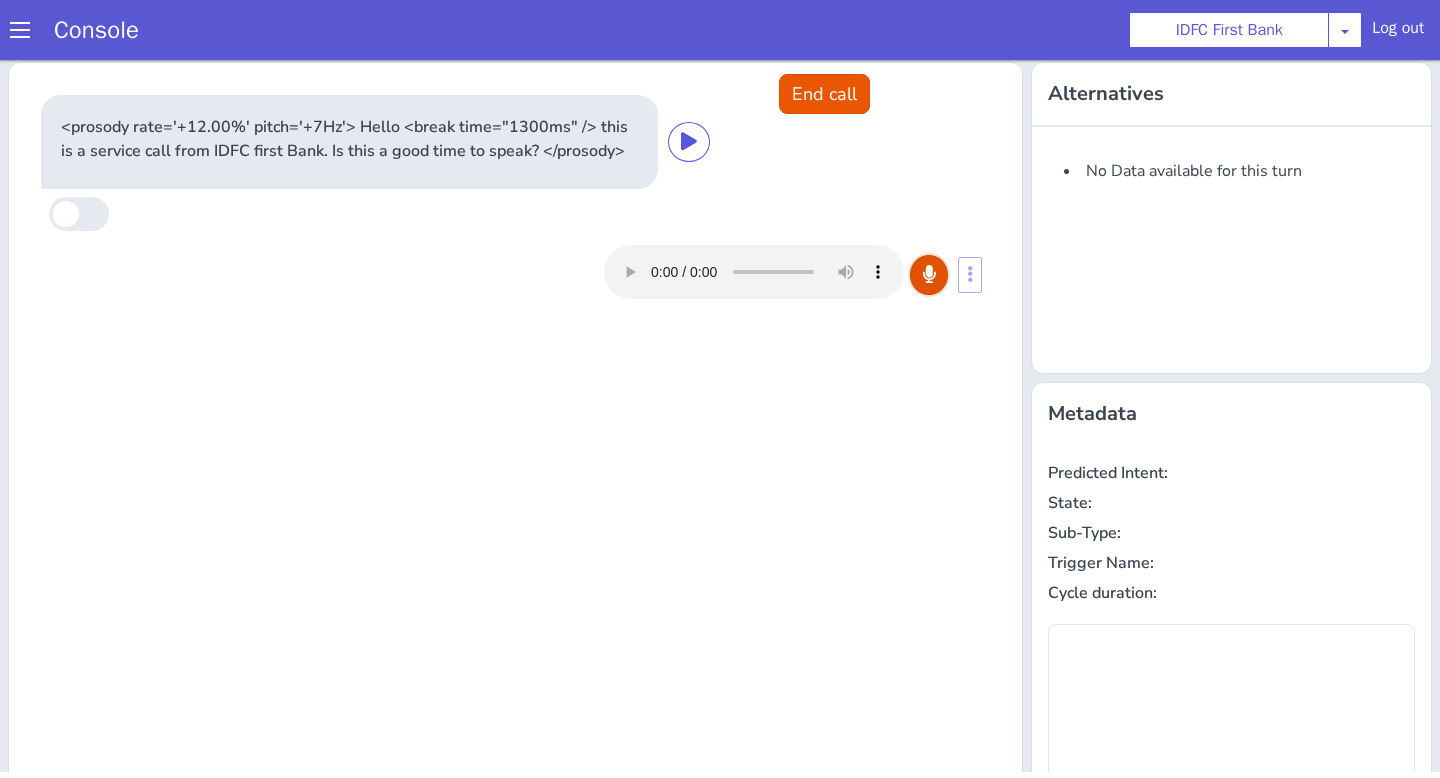 click at bounding box center (938, 255) 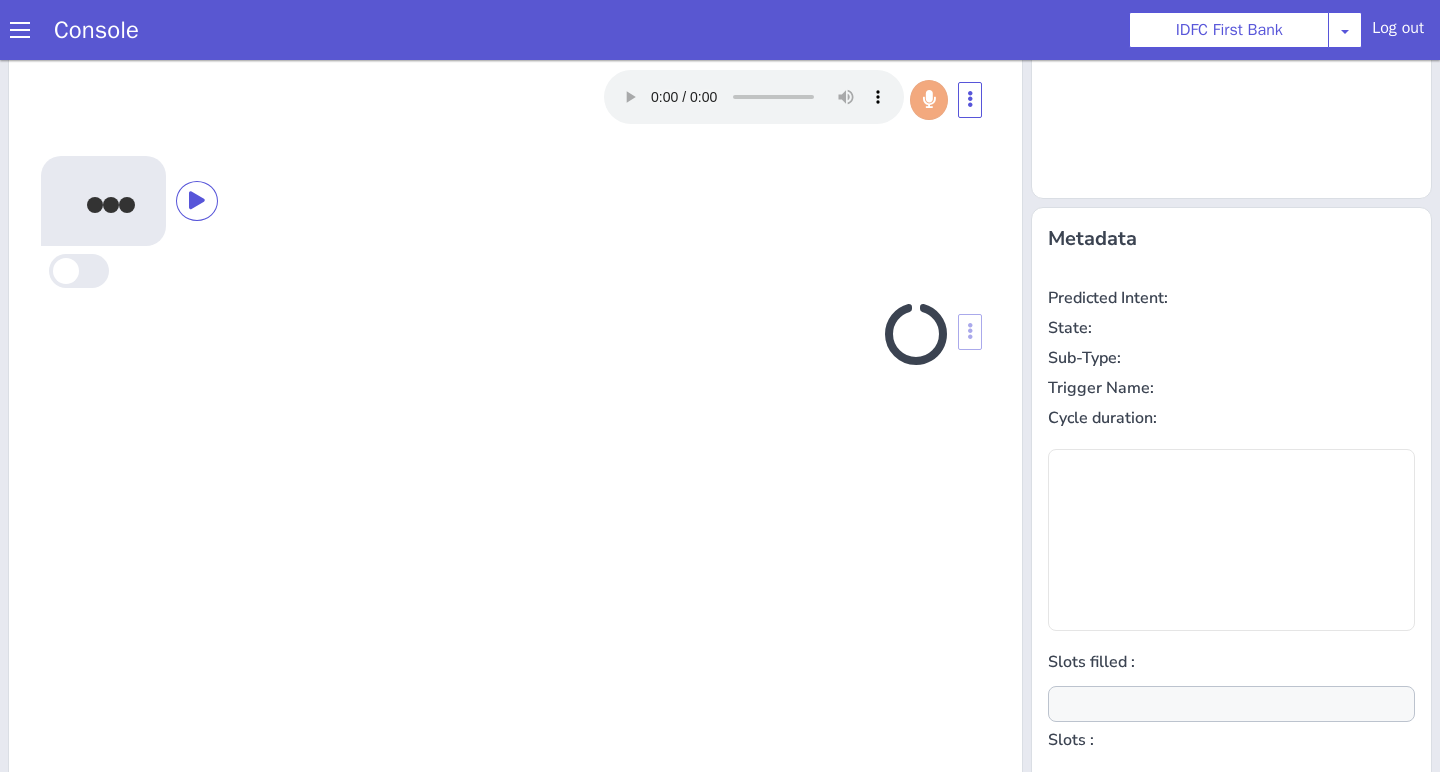 scroll, scrollTop: 242, scrollLeft: 0, axis: vertical 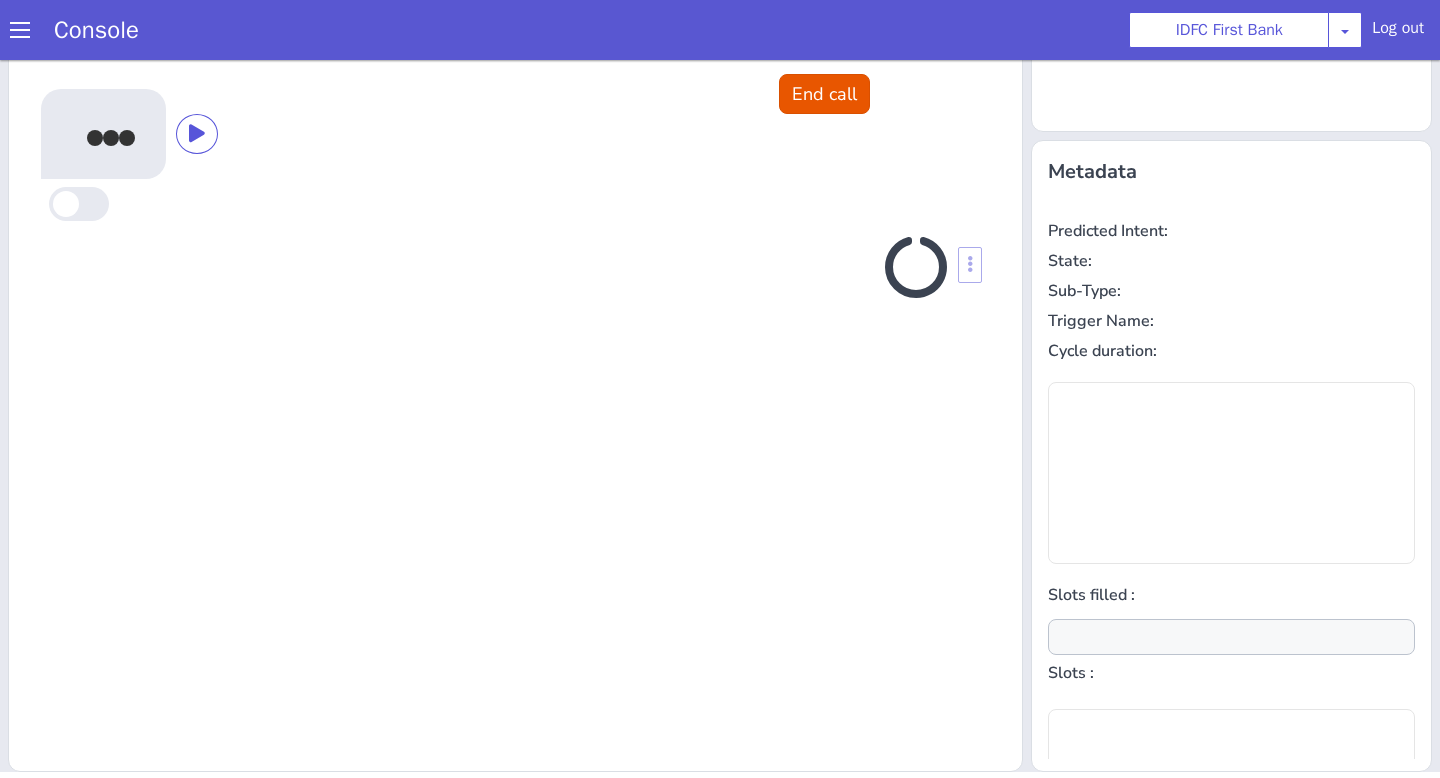 type on "null" 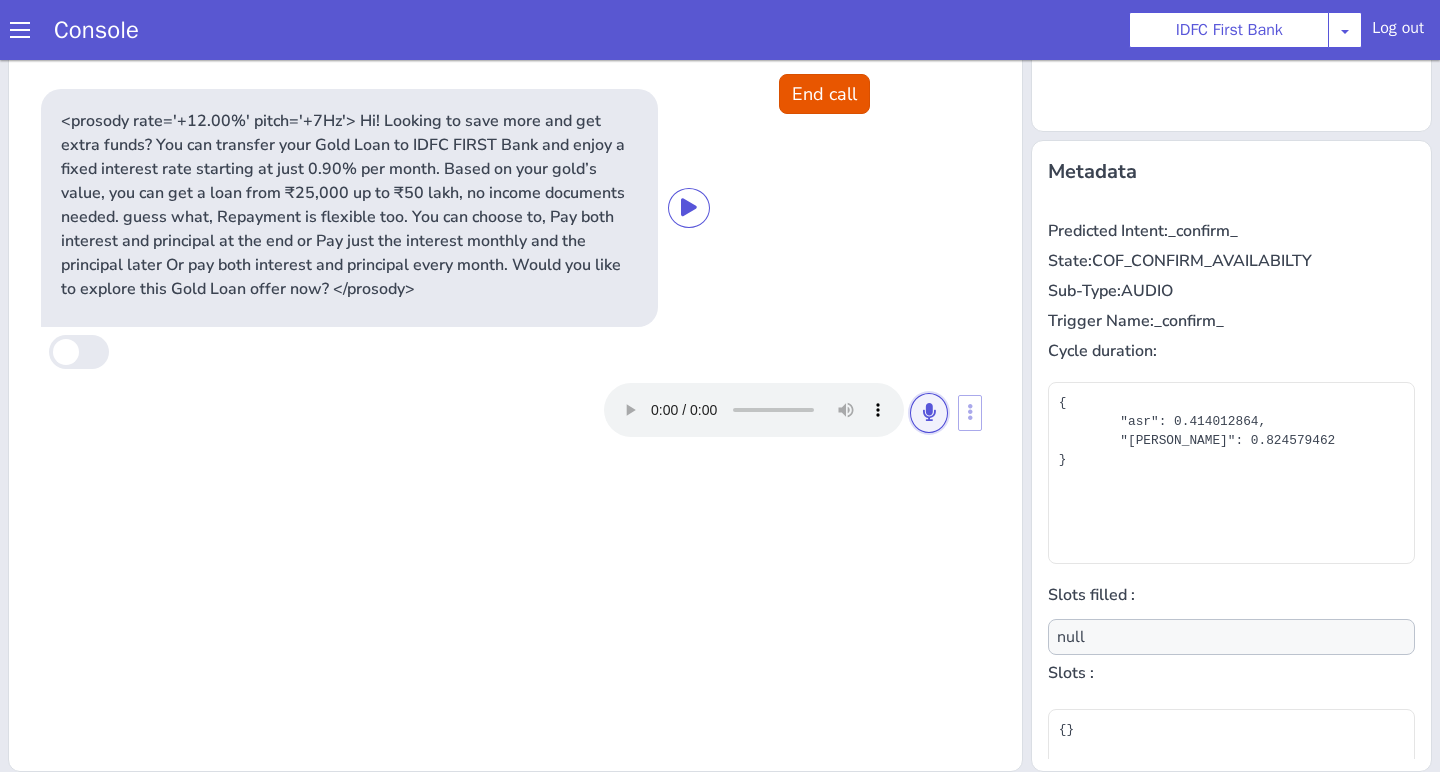 click at bounding box center [985, 310] 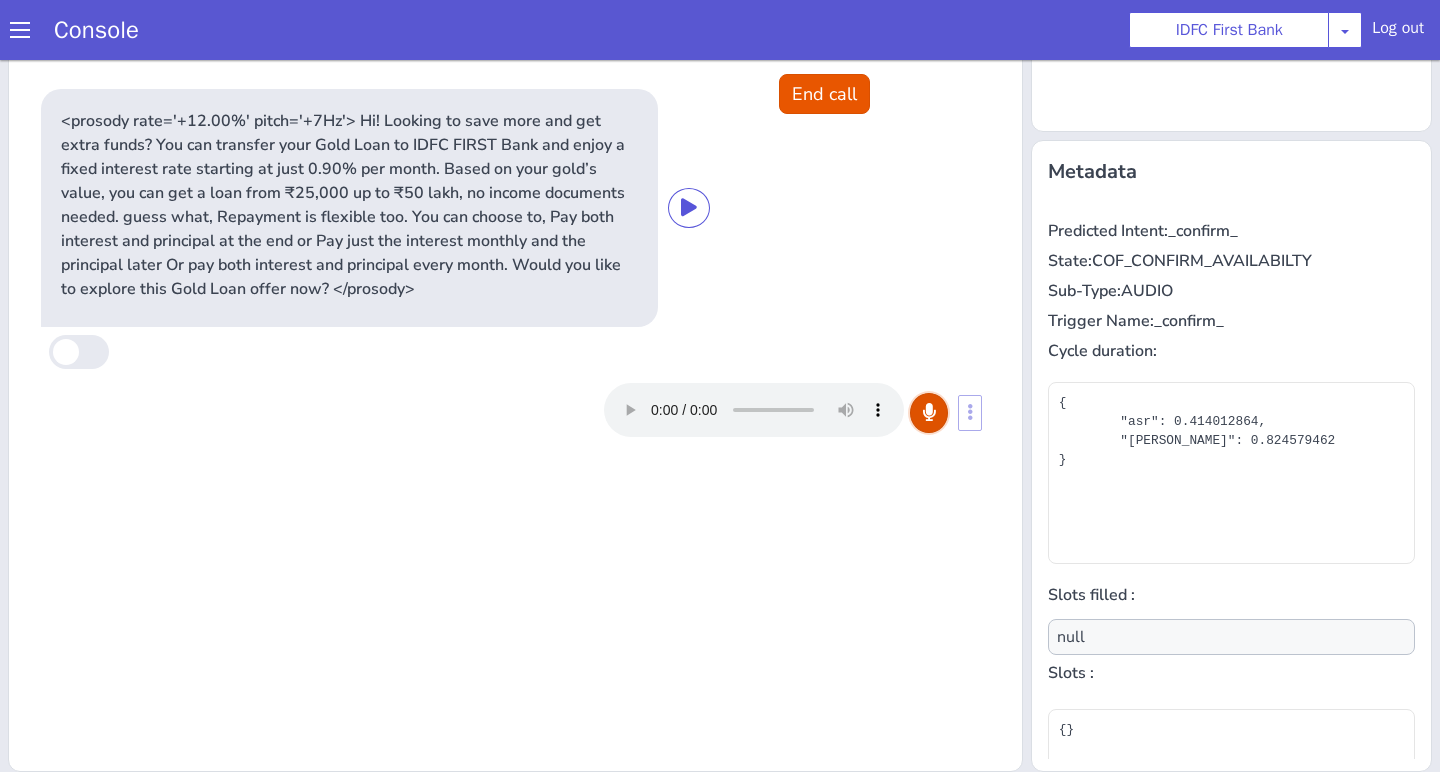 click at bounding box center (1116, 156) 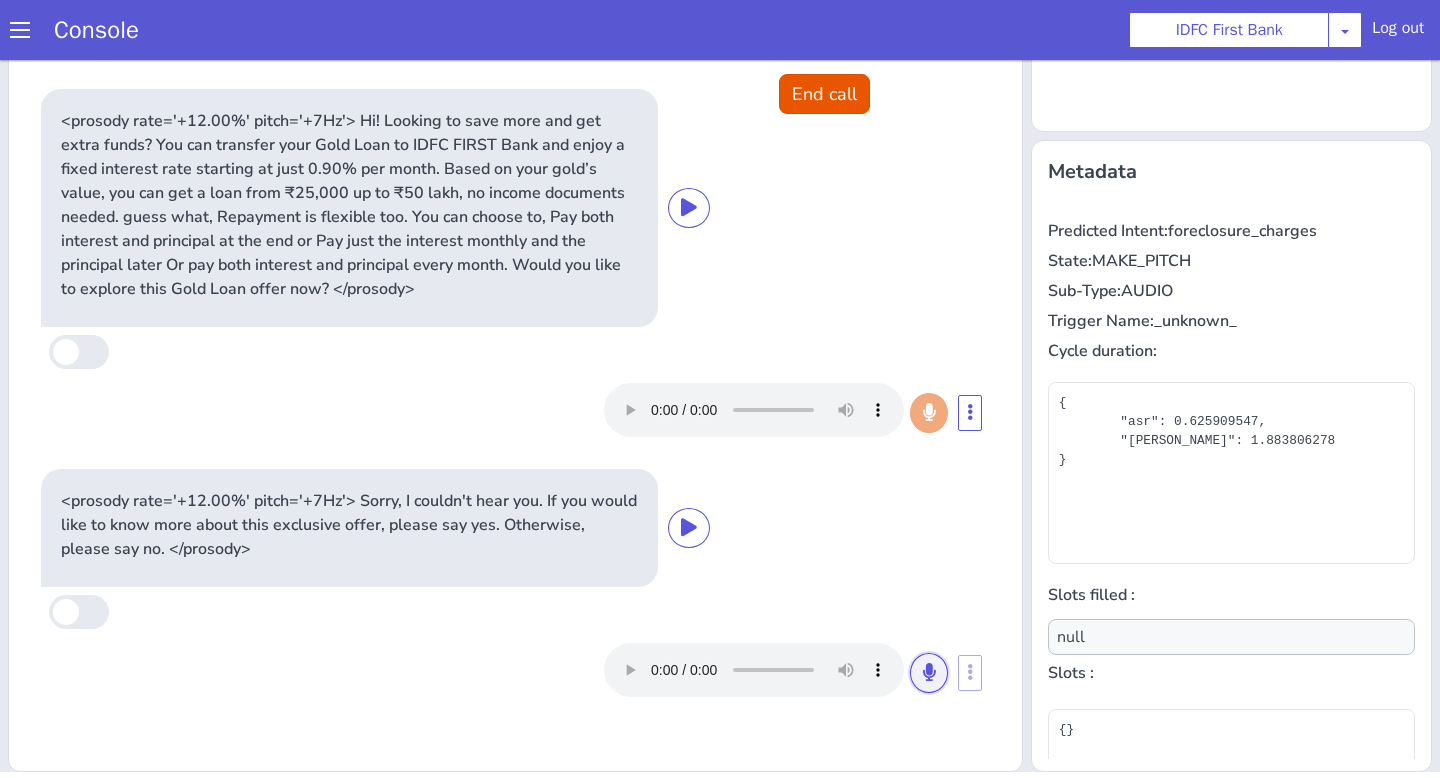 click at bounding box center [1224, 333] 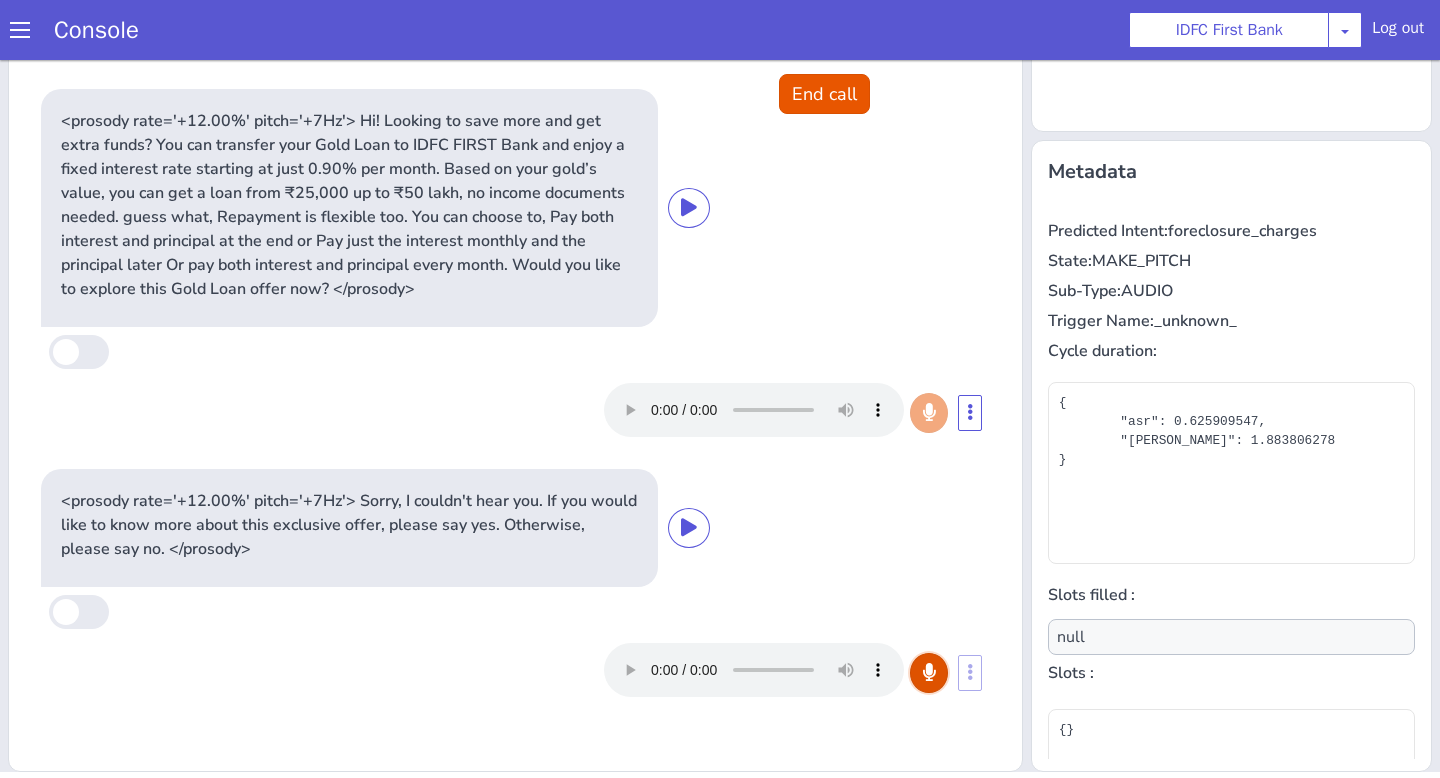 click at bounding box center [1074, 457] 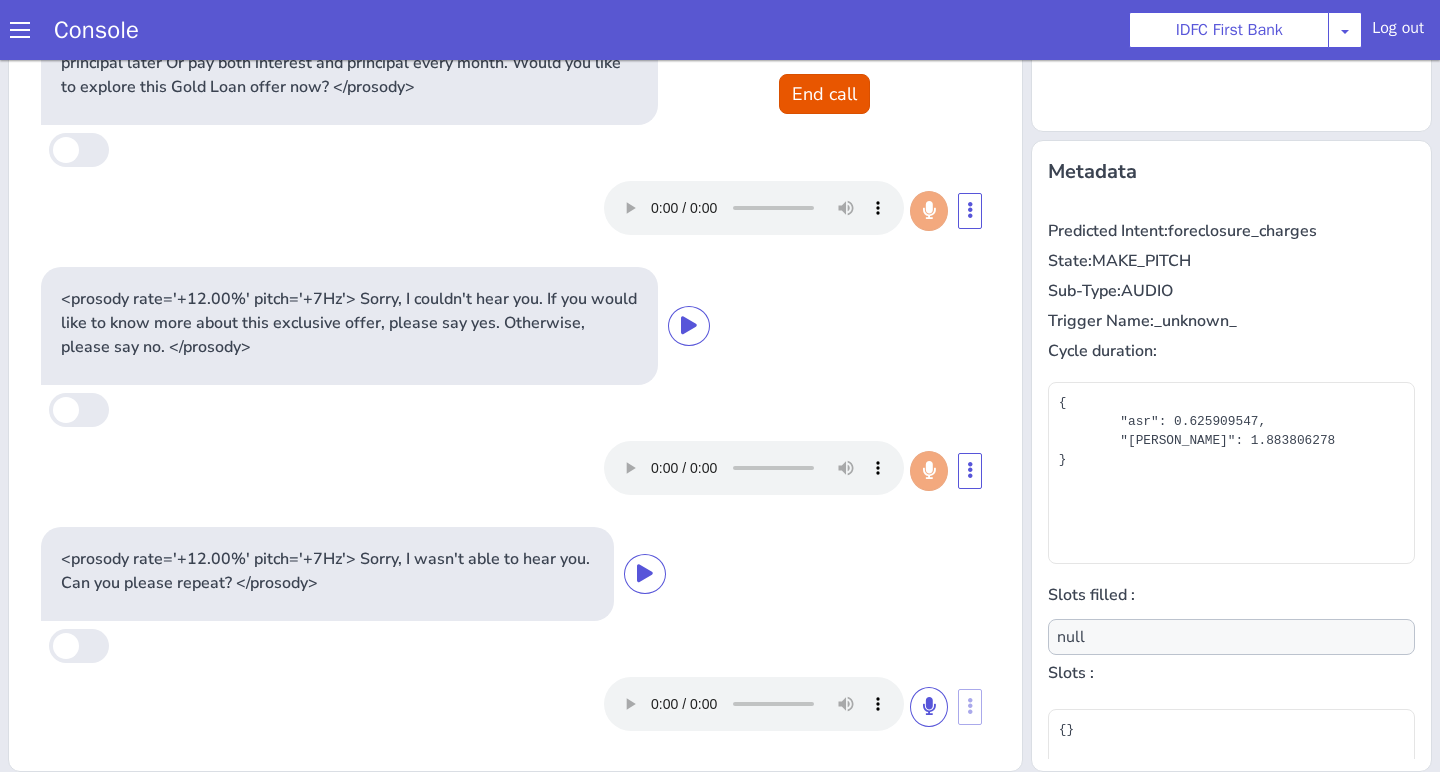 scroll, scrollTop: 202, scrollLeft: 0, axis: vertical 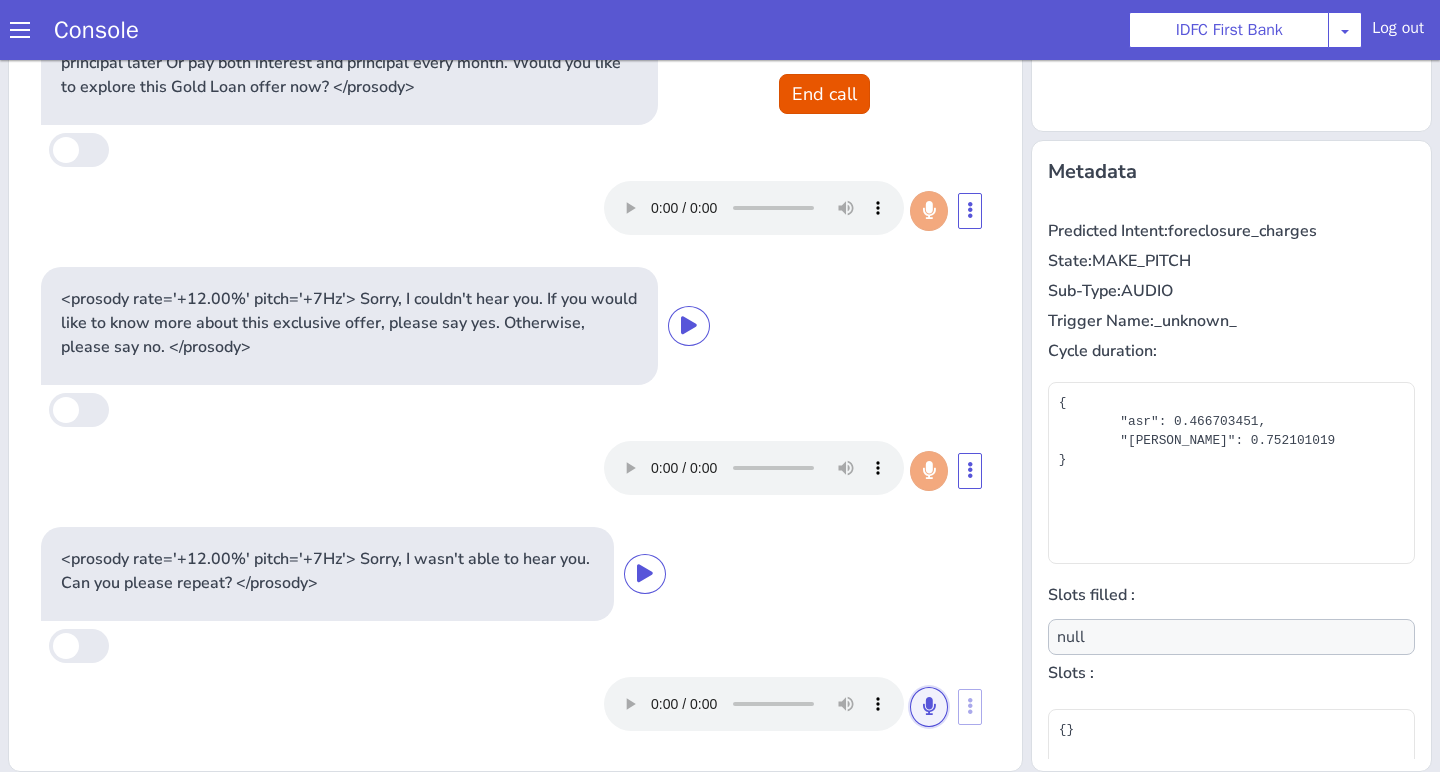 click at bounding box center [1291, 329] 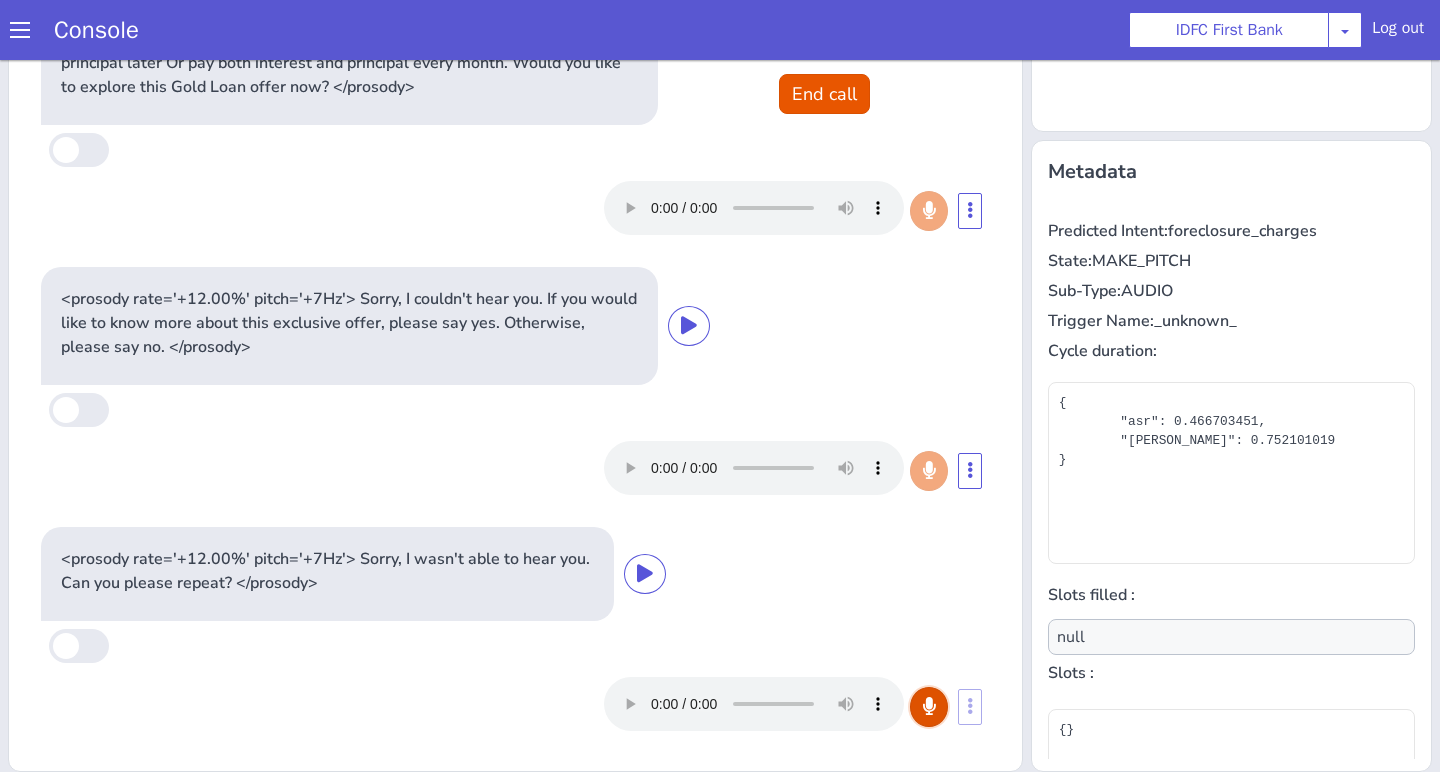 click at bounding box center (1116, 450) 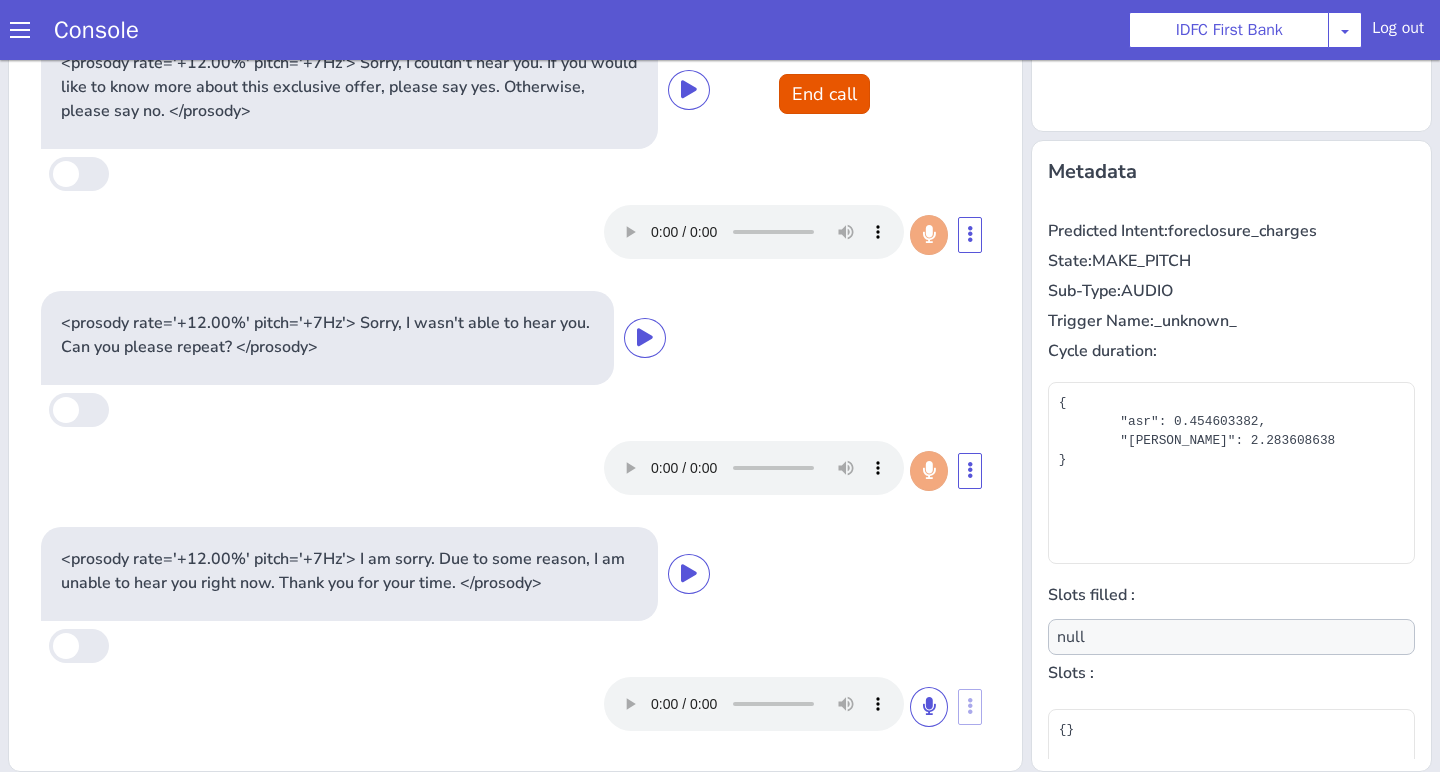 scroll, scrollTop: 0, scrollLeft: 0, axis: both 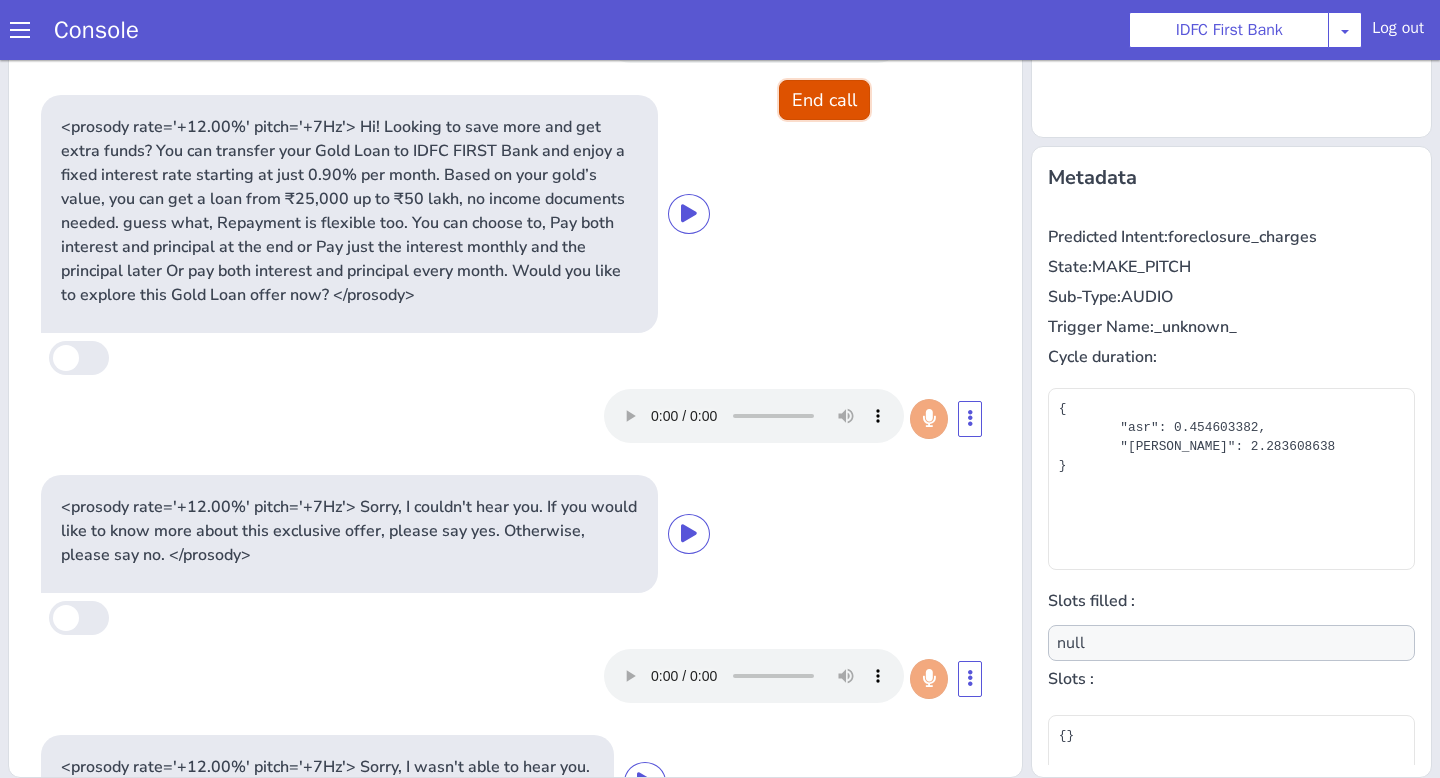 click on "End call" at bounding box center [833, 80] 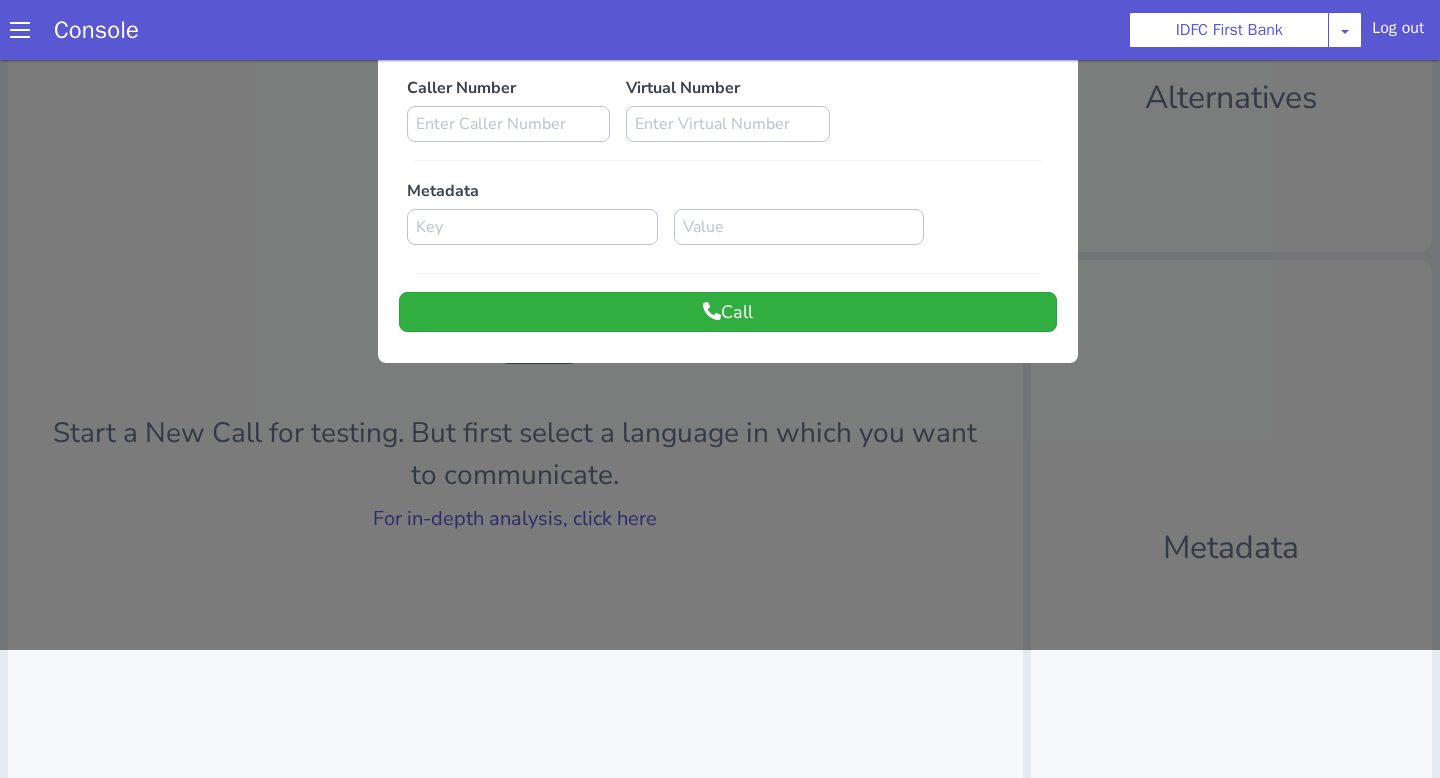 scroll, scrollTop: 0, scrollLeft: 0, axis: both 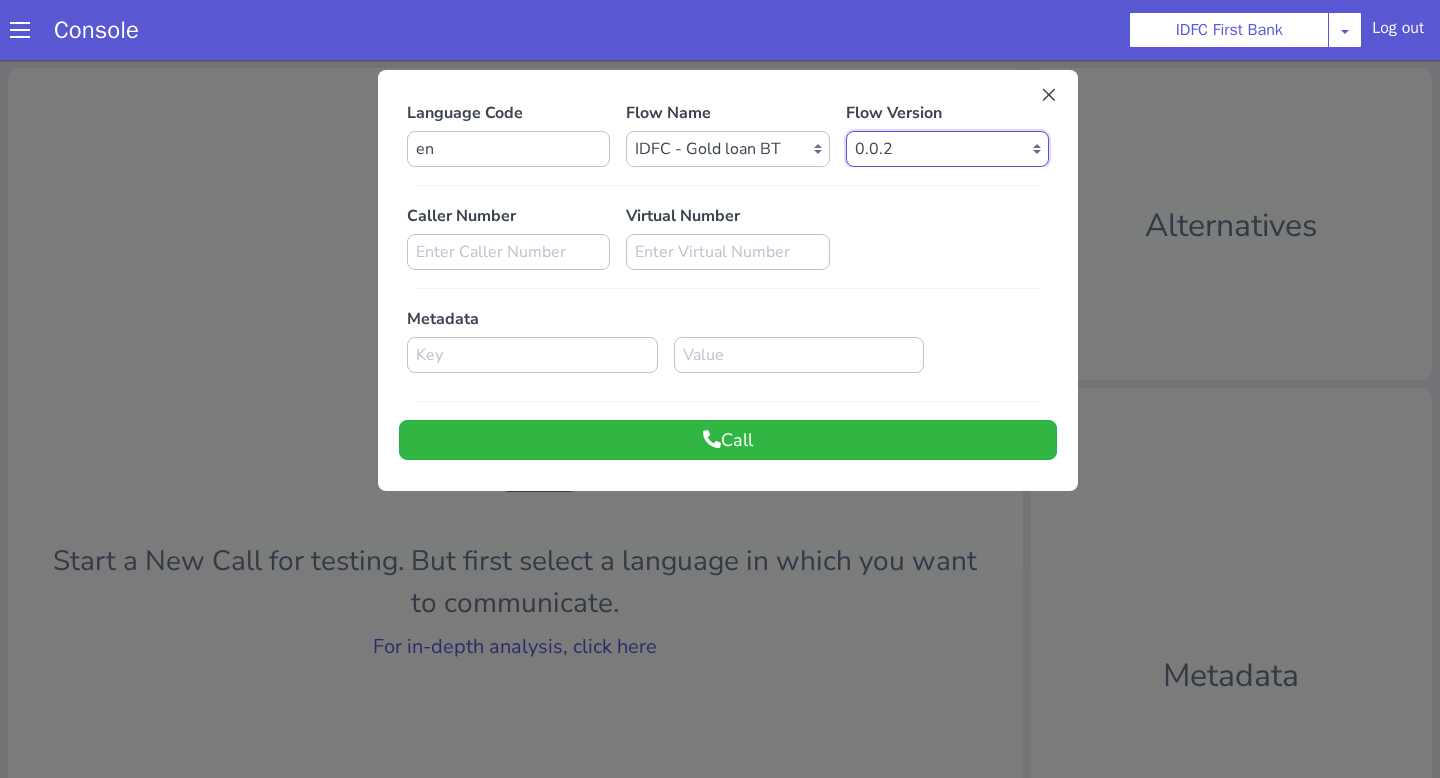 click on "Select Version 0.0.2 0.0.1" at bounding box center [1027, 12] 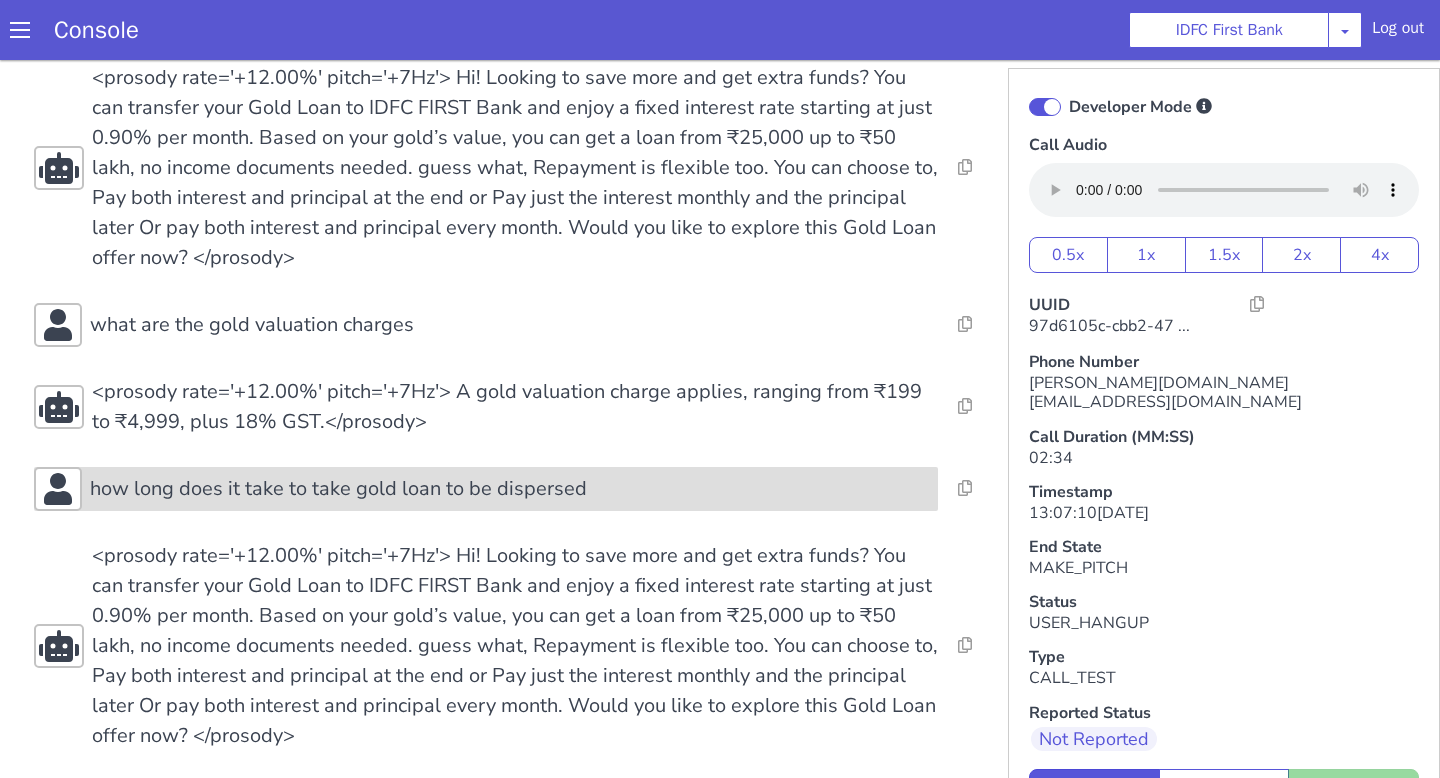 scroll, scrollTop: 288, scrollLeft: 0, axis: vertical 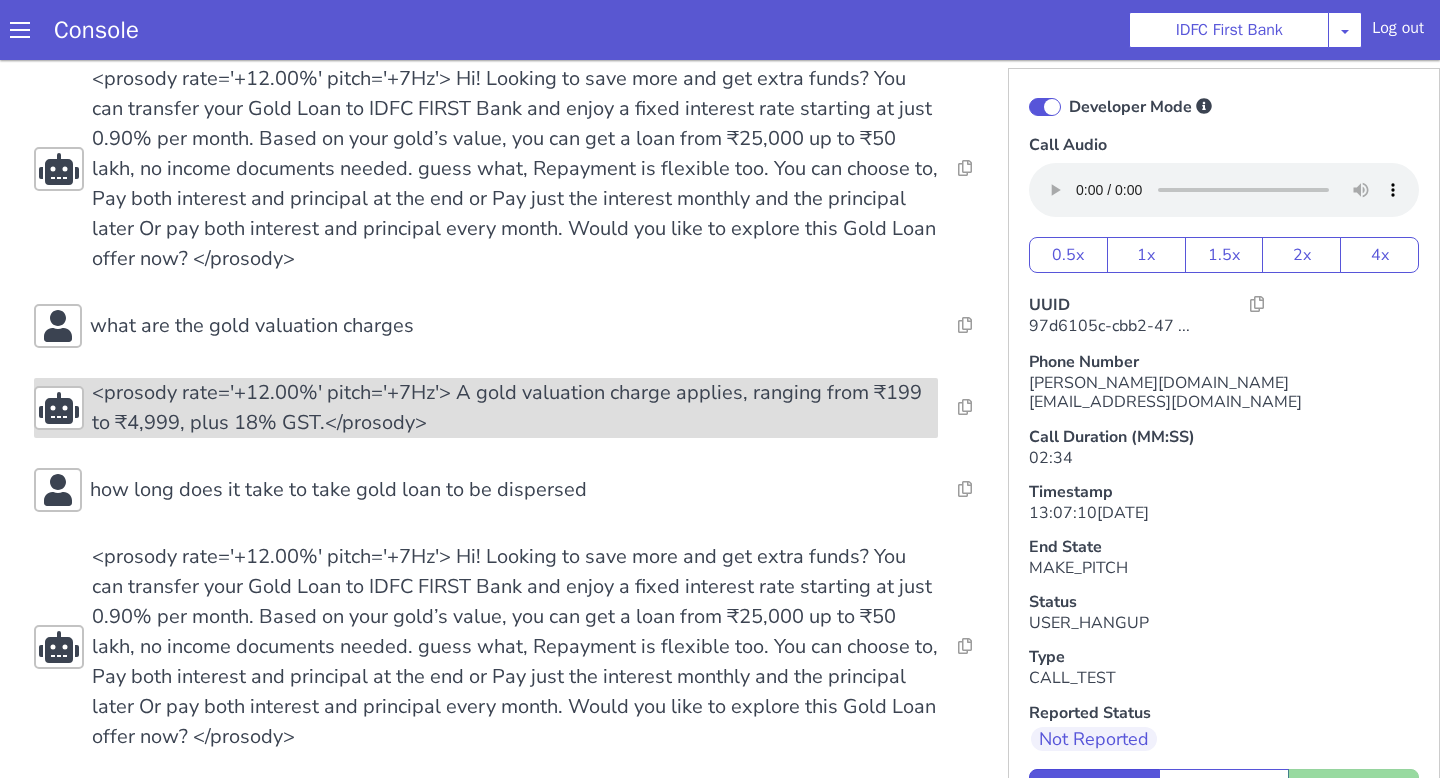 click on "<prosody rate='+12.00%' pitch='+7Hz'> A gold valuation charge applies, ranging from ₹199 to ₹4,999, plus 18% GST.</prosody>" at bounding box center [515, 408] 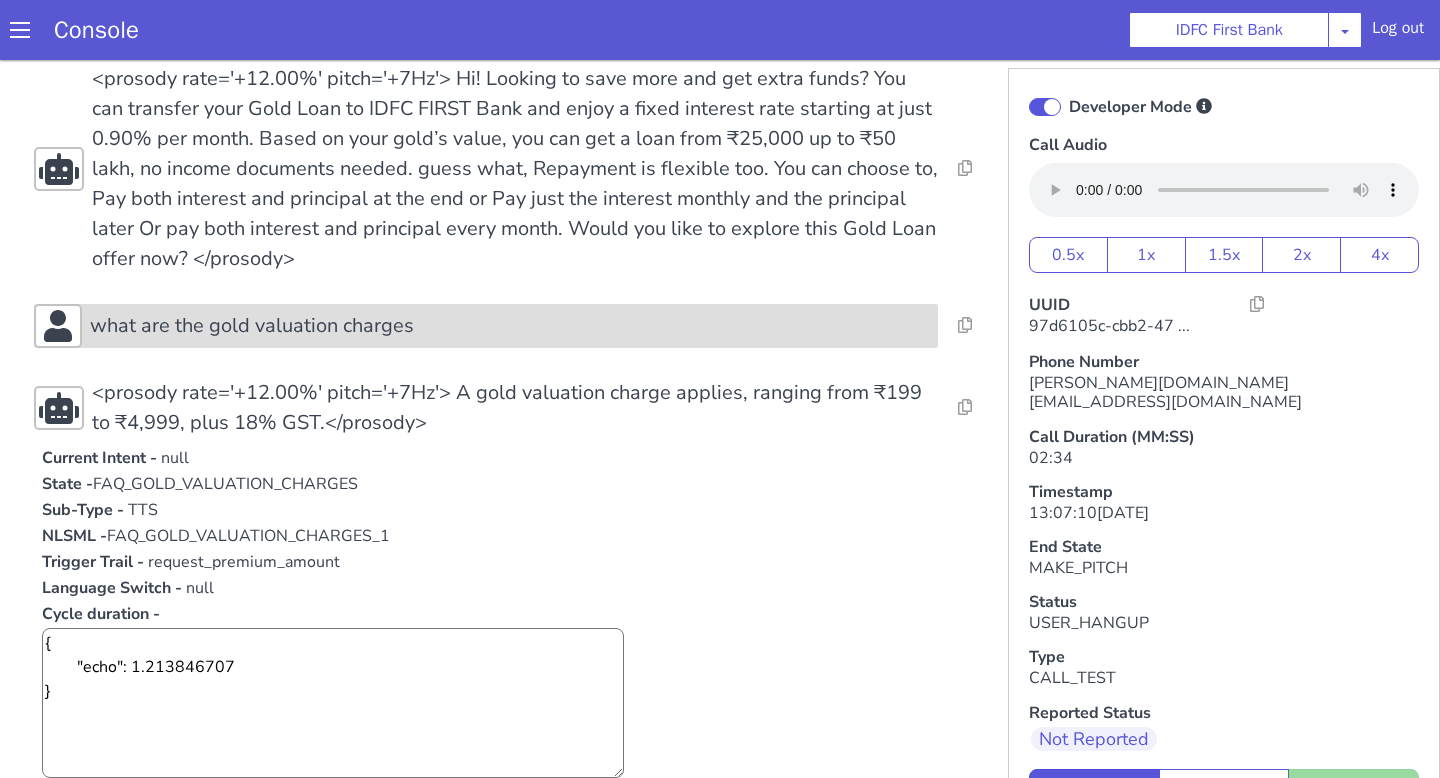 click on "what are the gold valuation charges" at bounding box center (510, 326) 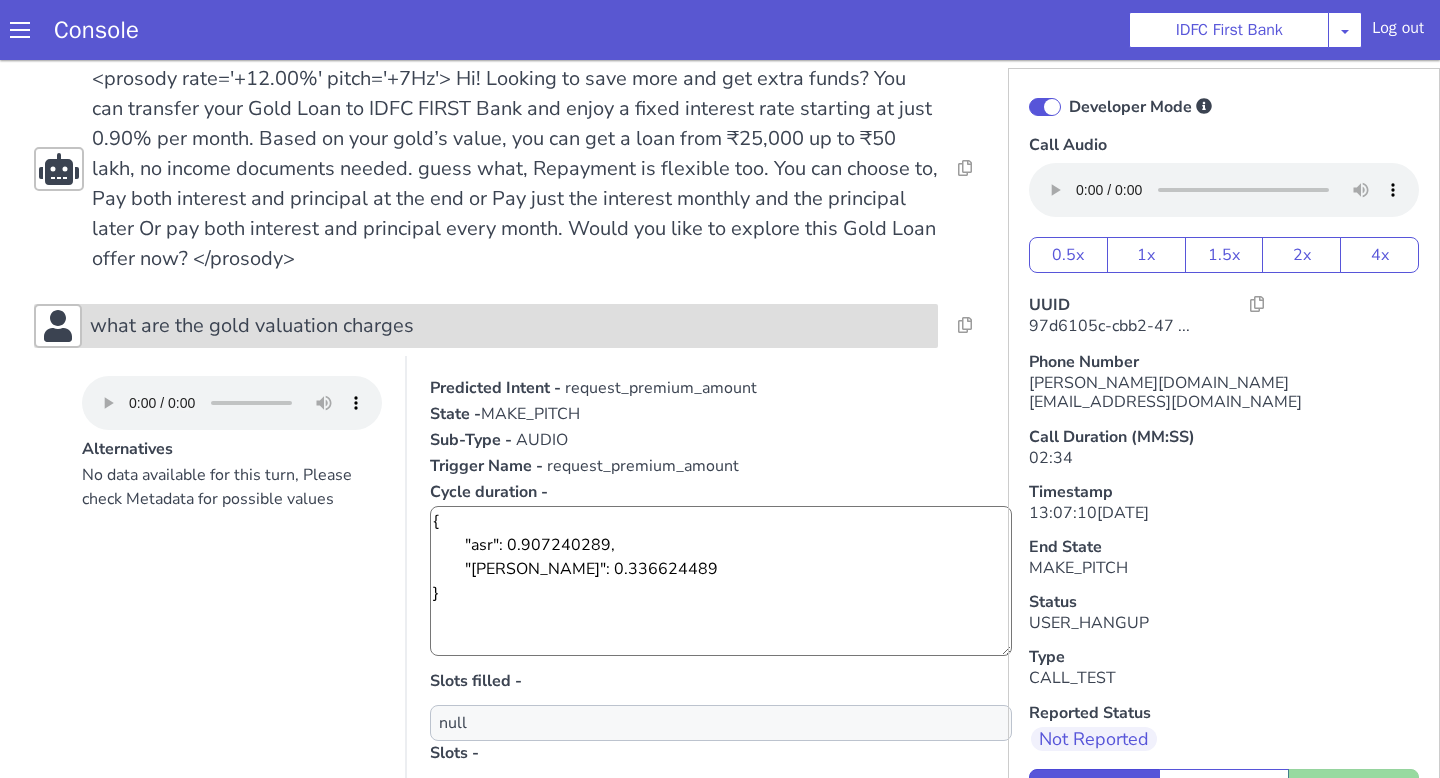 click on "what are the gold valuation charges" at bounding box center (510, 326) 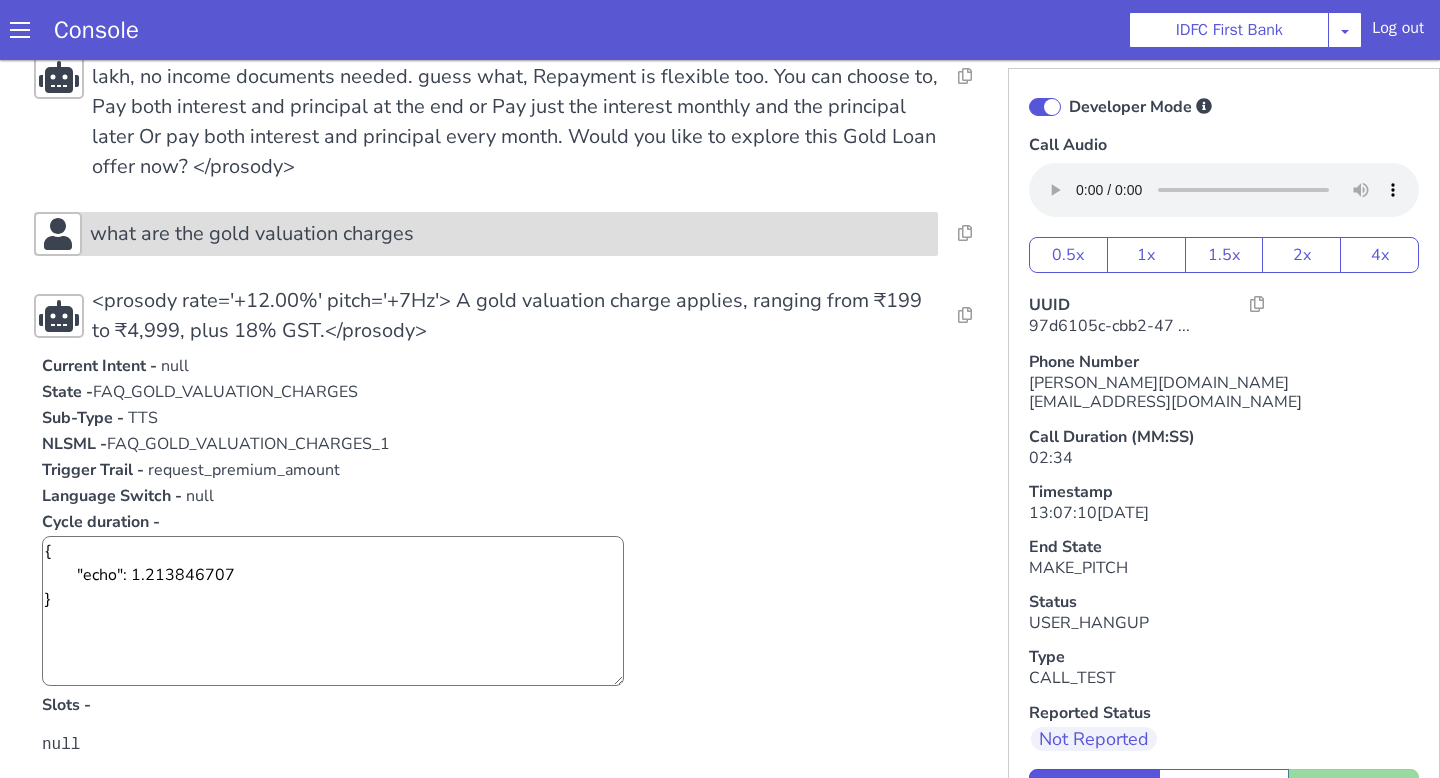 scroll, scrollTop: 385, scrollLeft: 0, axis: vertical 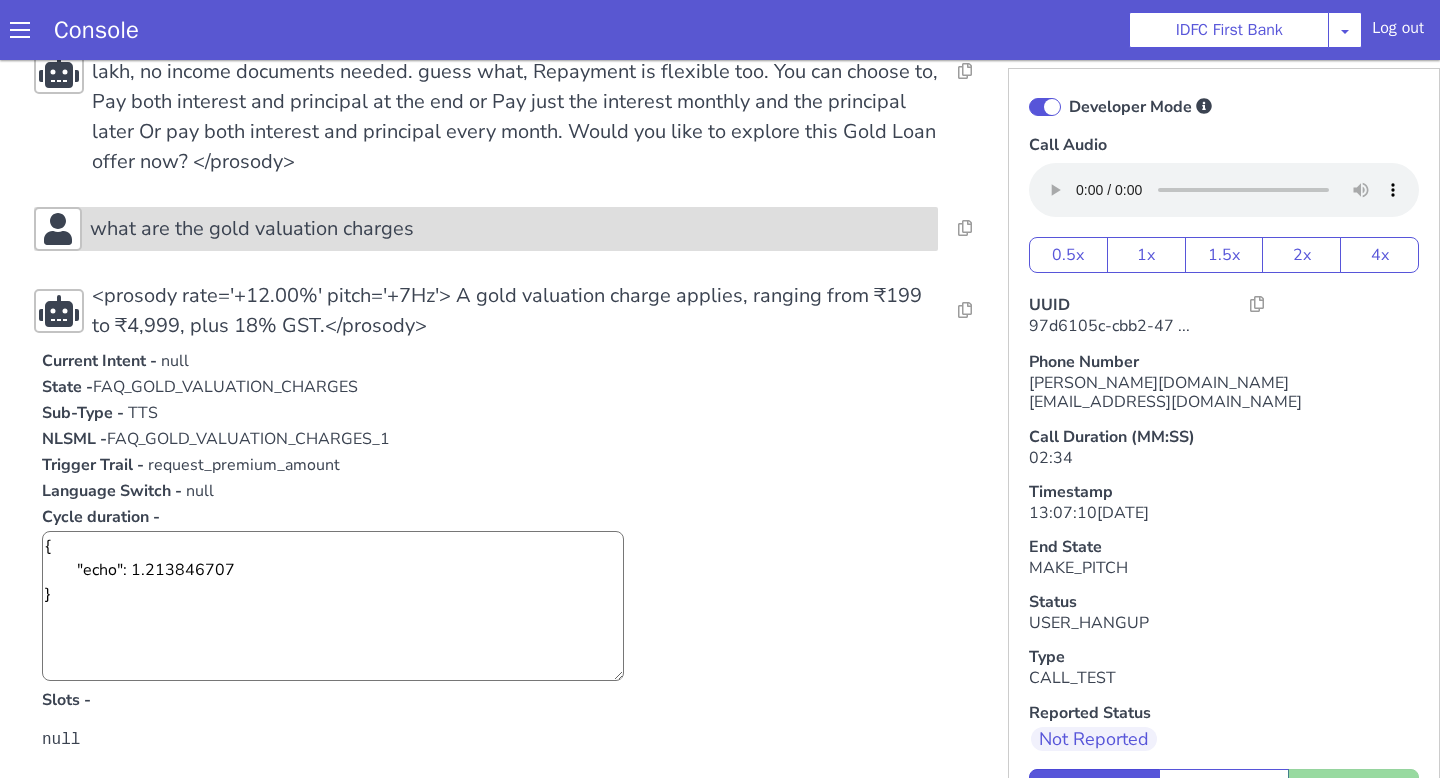 click on "what are the gold valuation charges" at bounding box center (510, 229) 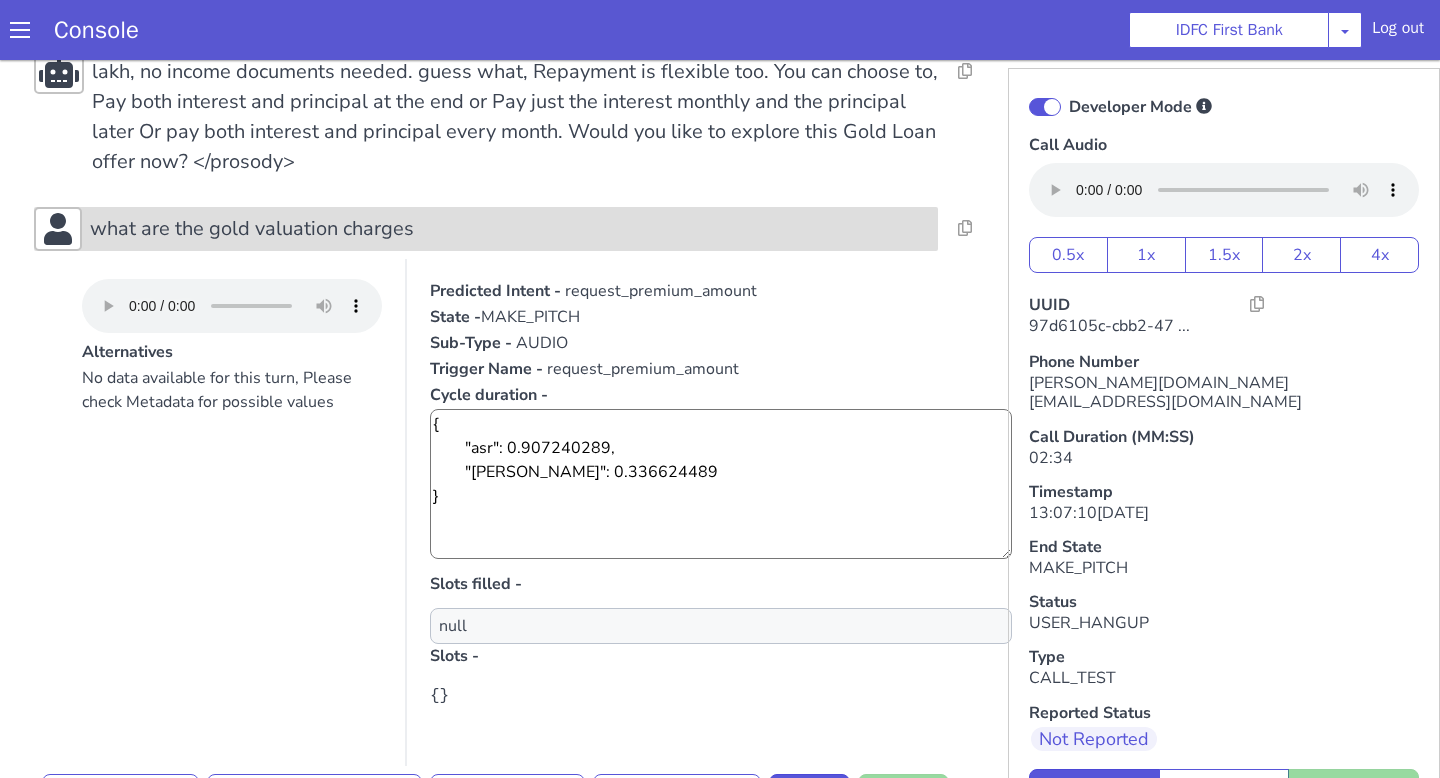 click on "what are the gold valuation charges" at bounding box center (510, 229) 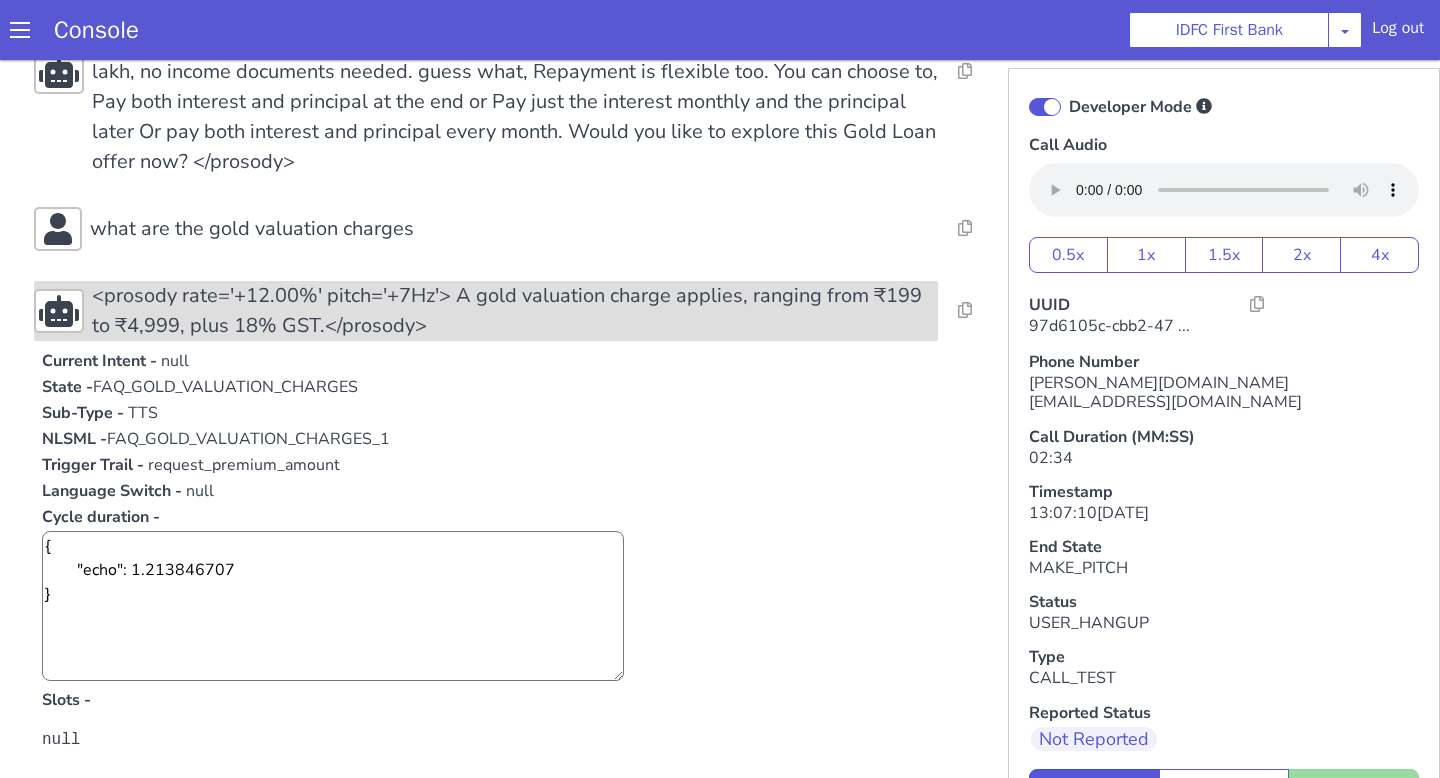 click on "<prosody rate='+12.00%' pitch='+7Hz'> A gold valuation charge applies, ranging from ₹199 to ₹4,999, plus 18% GST.</prosody>" at bounding box center (515, 311) 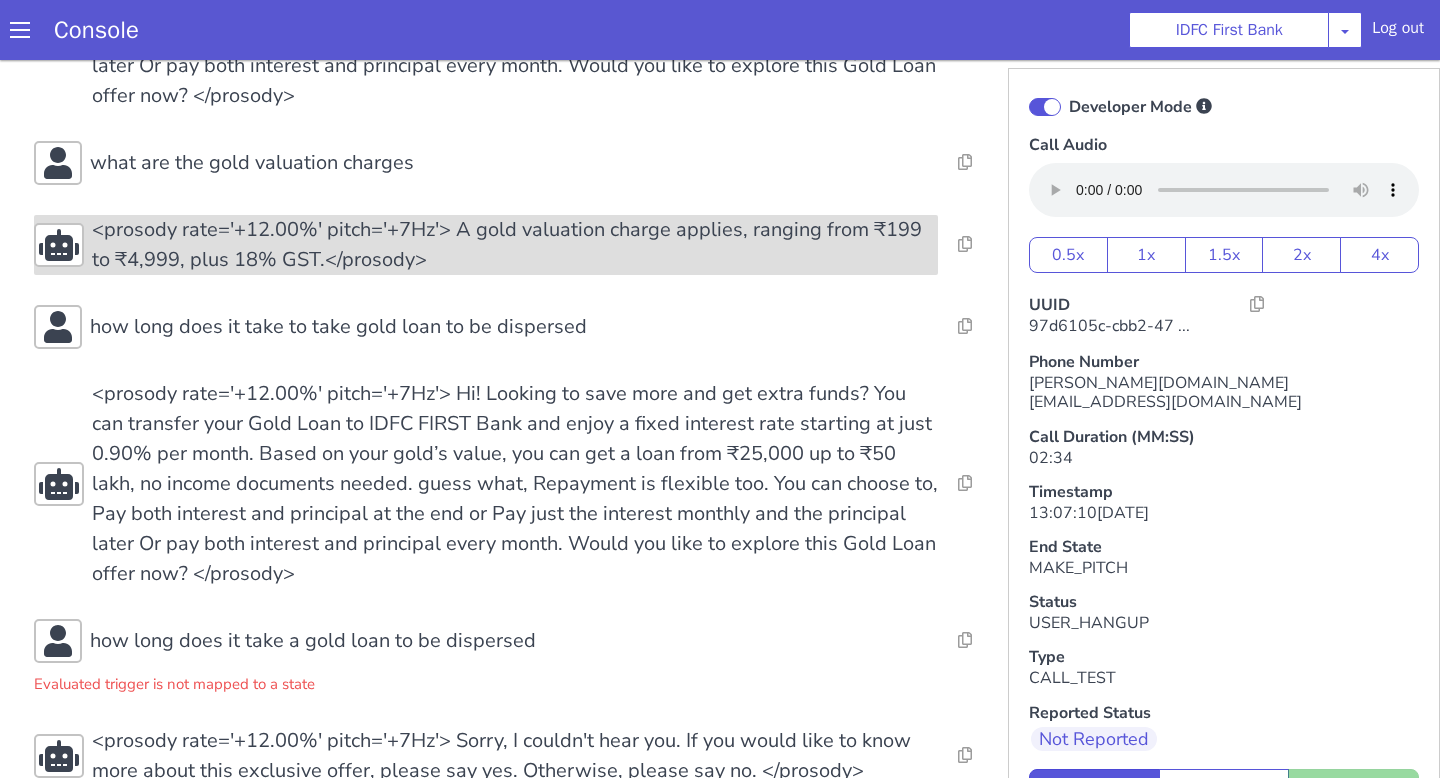 scroll, scrollTop: 454, scrollLeft: 0, axis: vertical 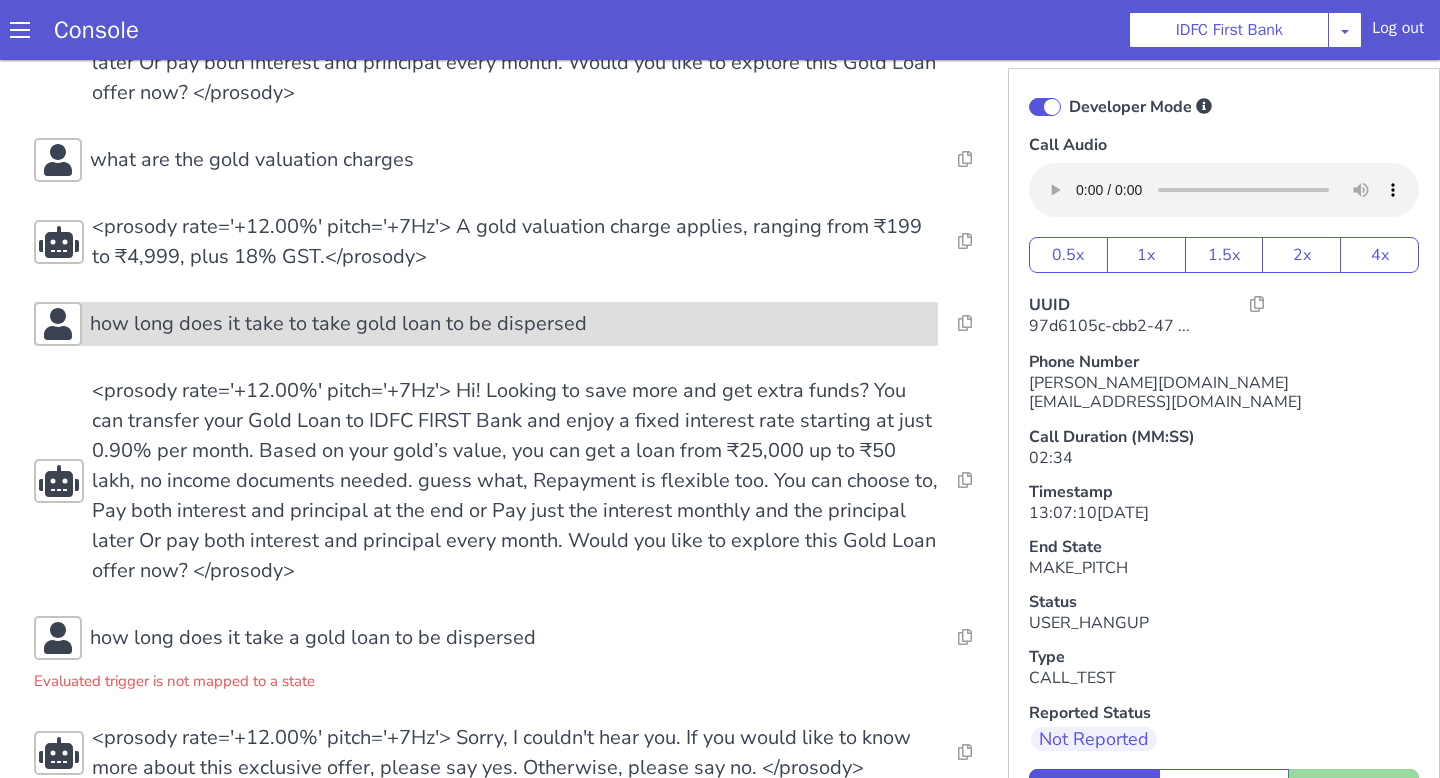 click on "how long does it take to take gold loan to be dispersed" at bounding box center [510, 324] 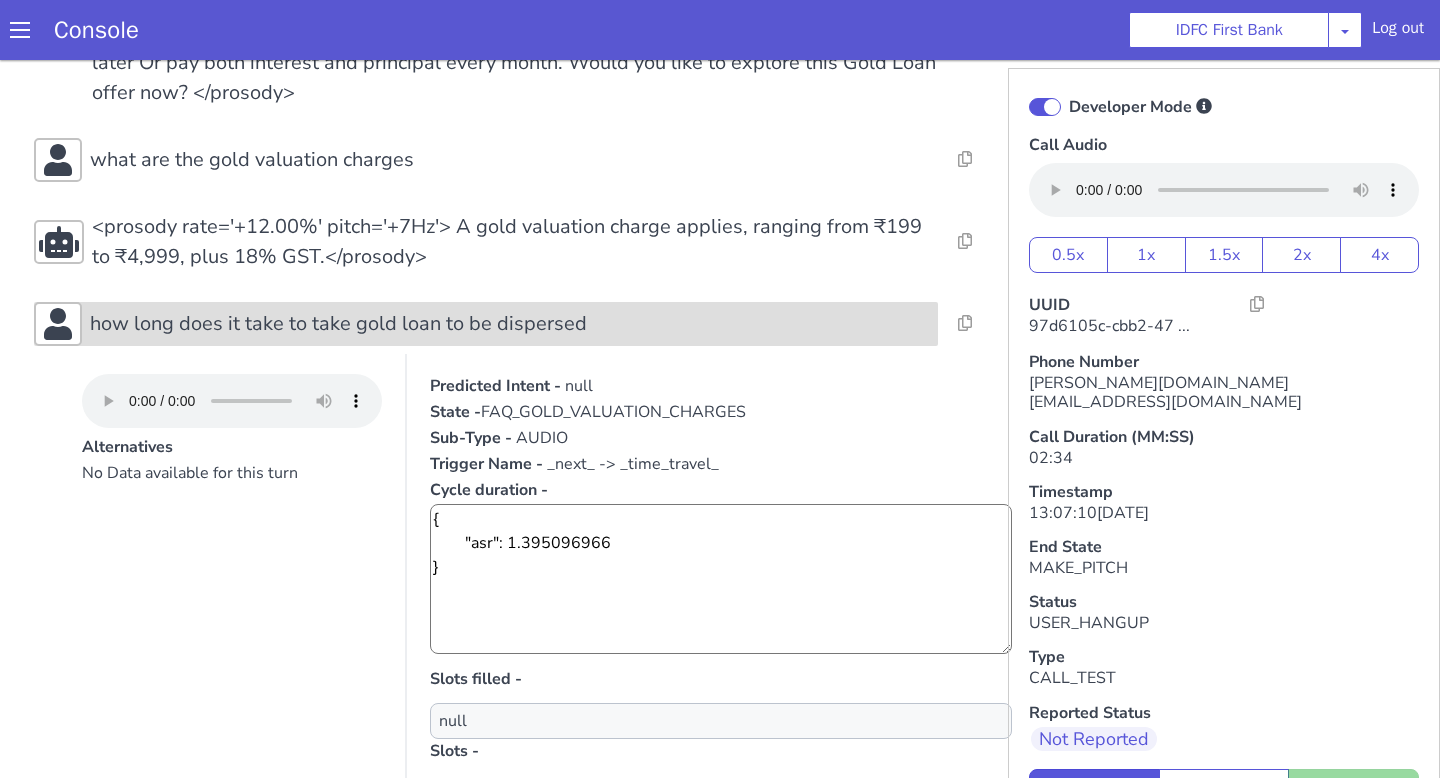 click on "how long does it take to take gold loan to be dispersed" at bounding box center (510, 324) 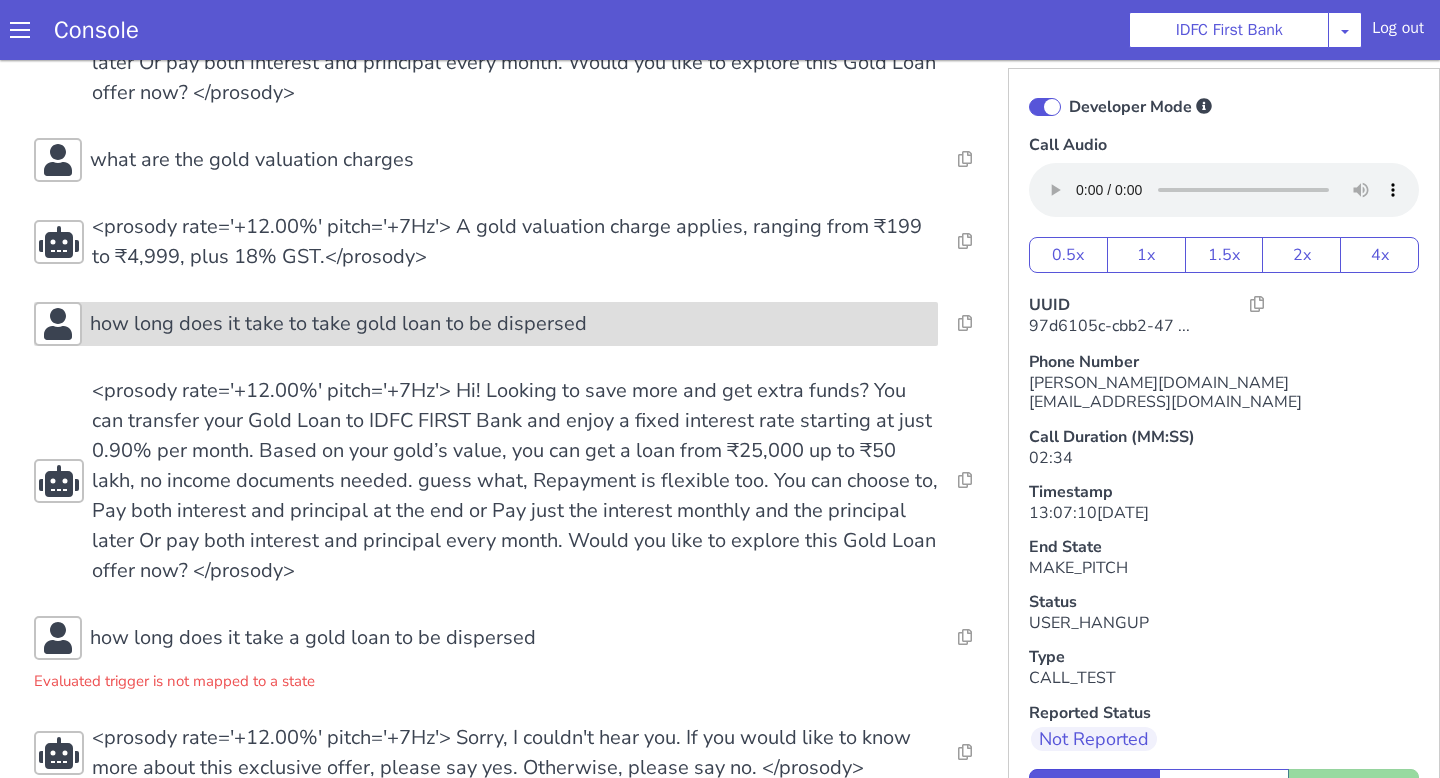 scroll, scrollTop: 496, scrollLeft: 0, axis: vertical 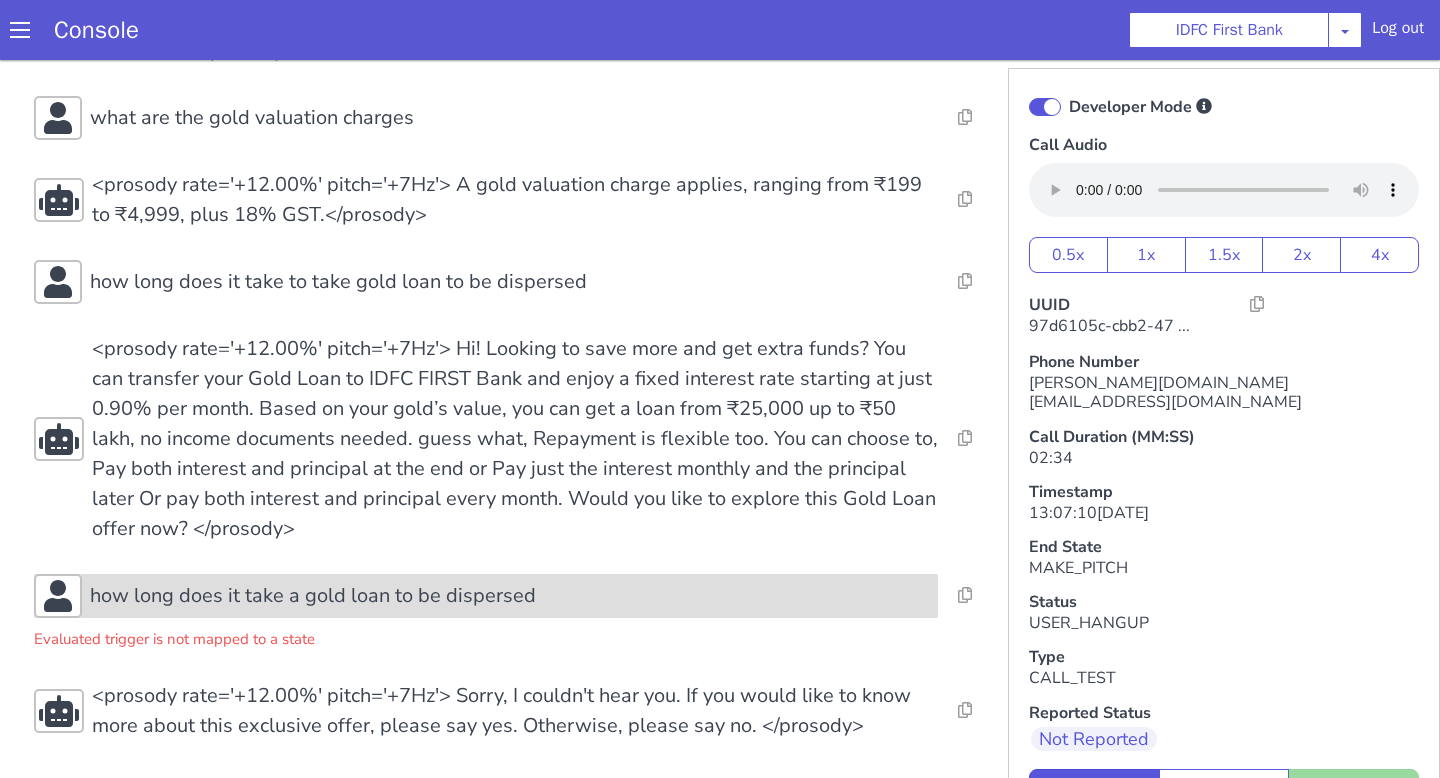 click on "how long does it take a gold loan to be dispersed" at bounding box center [313, 596] 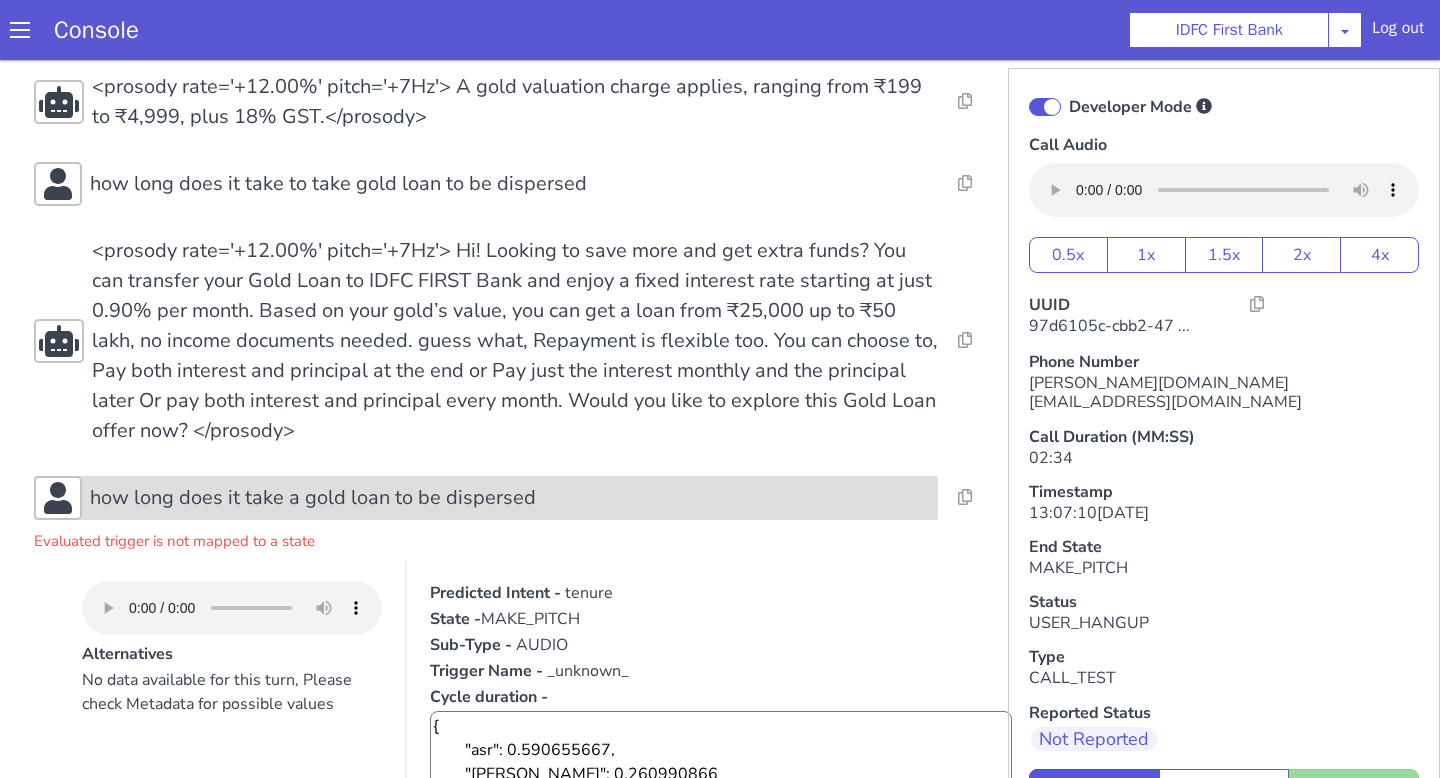 scroll, scrollTop: 595, scrollLeft: 0, axis: vertical 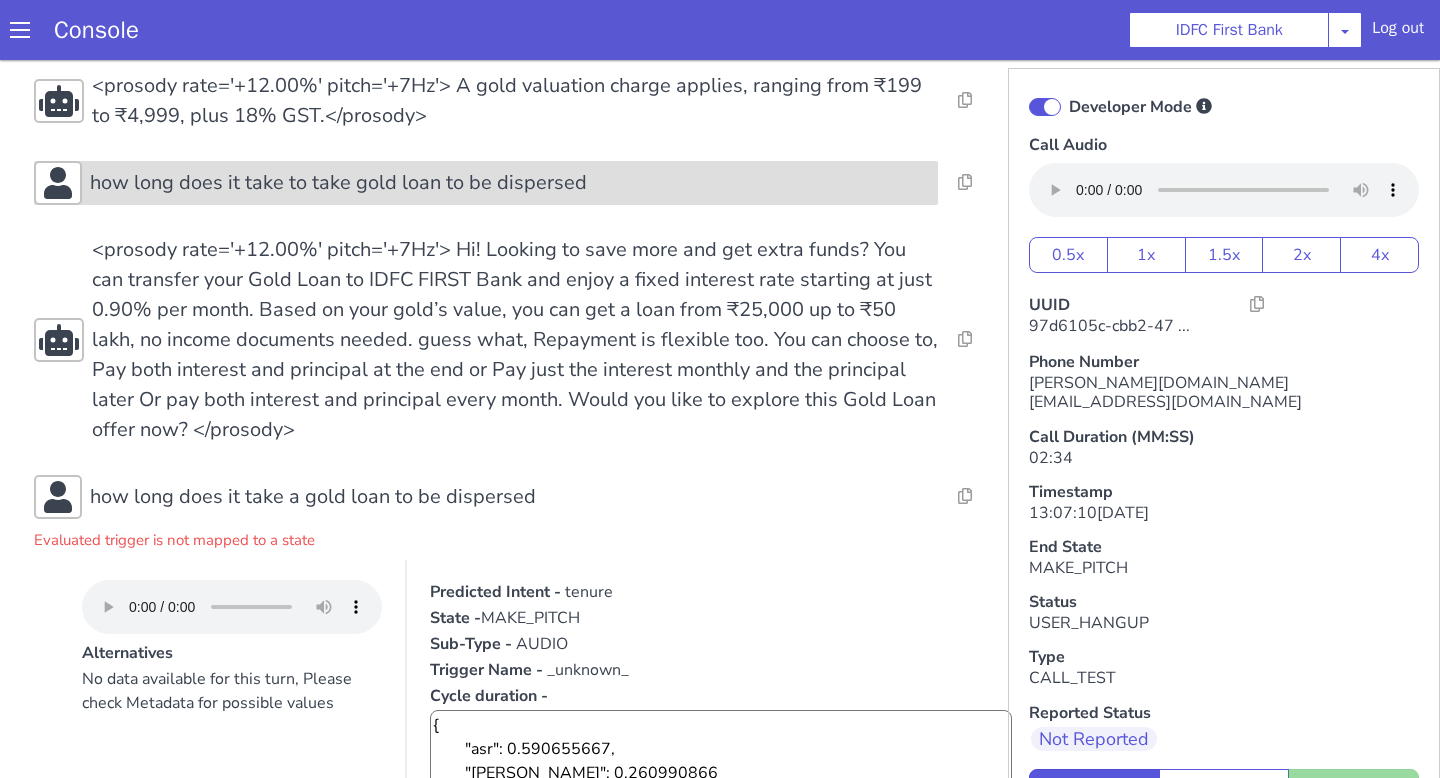 click on "how long does it take to take gold loan to be dispersed" at bounding box center [510, 183] 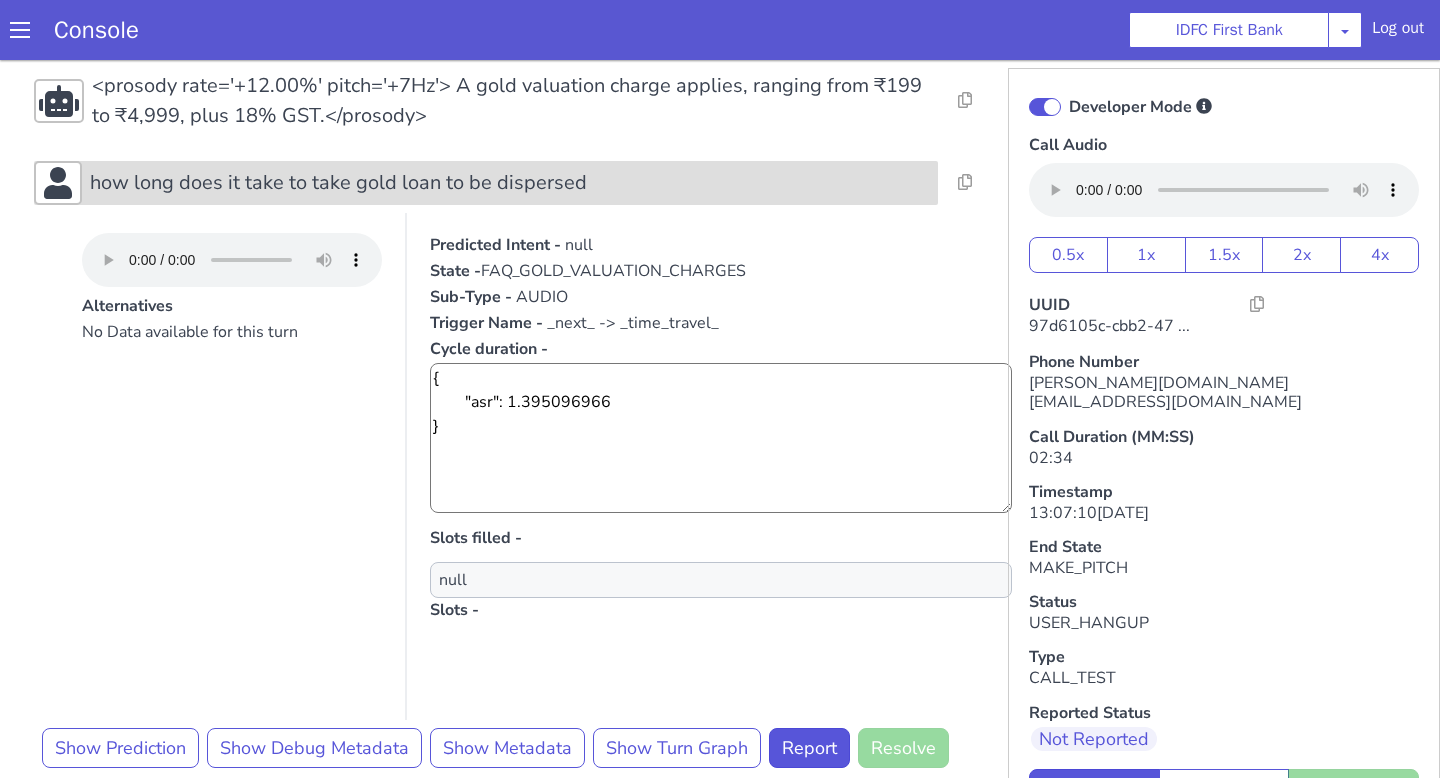 click on "how long does it take to take gold loan to be dispersed" at bounding box center [510, 183] 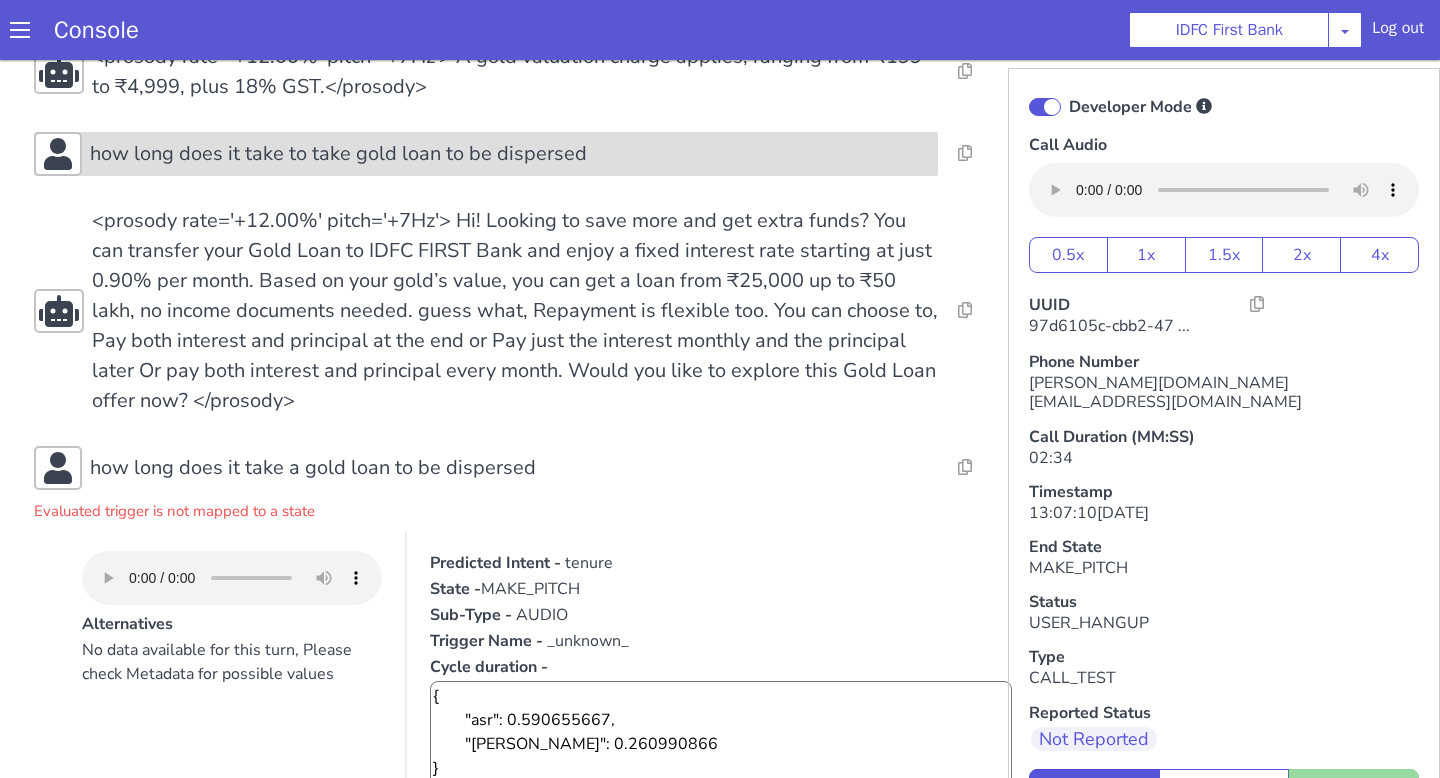 scroll, scrollTop: 660, scrollLeft: 0, axis: vertical 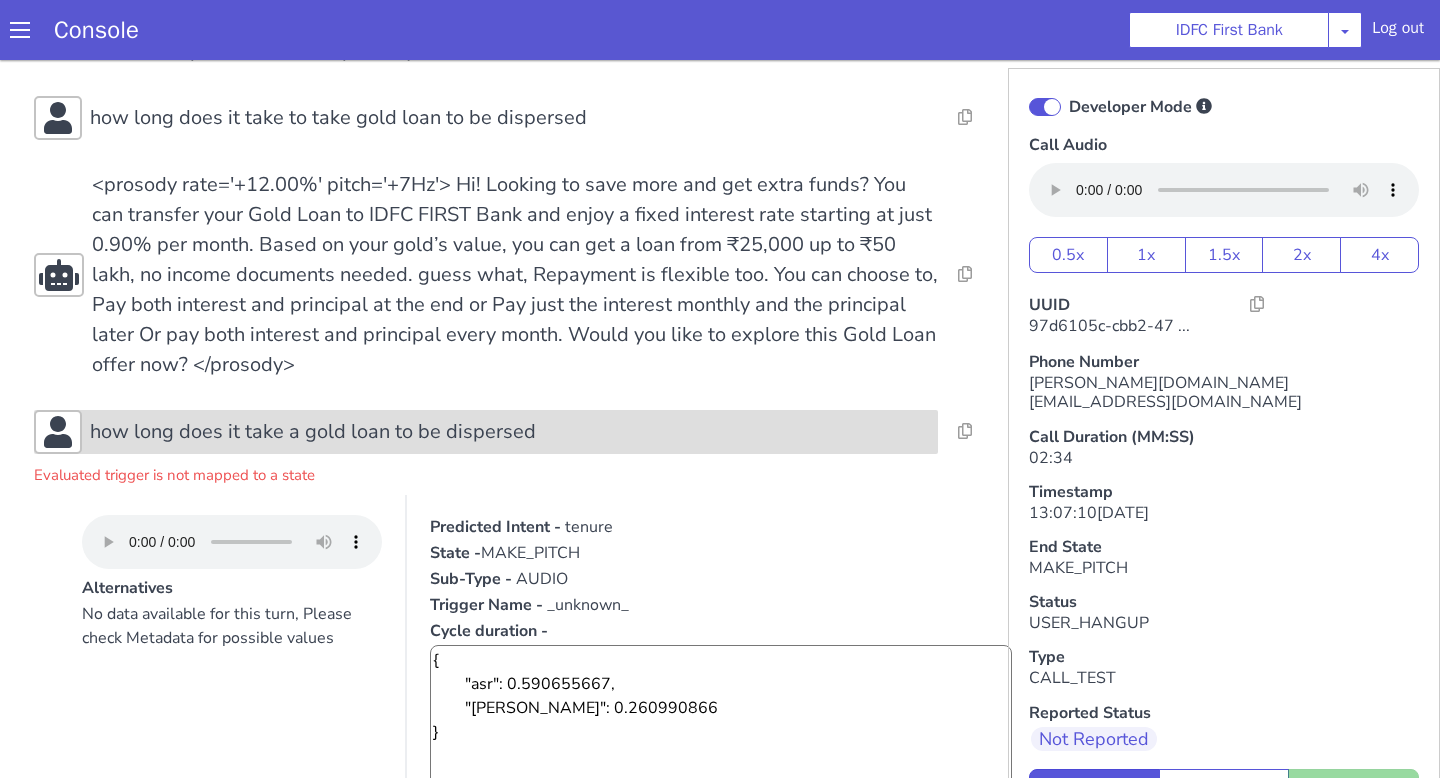 click on "how long does it take a gold loan to be dispersed" at bounding box center [510, 432] 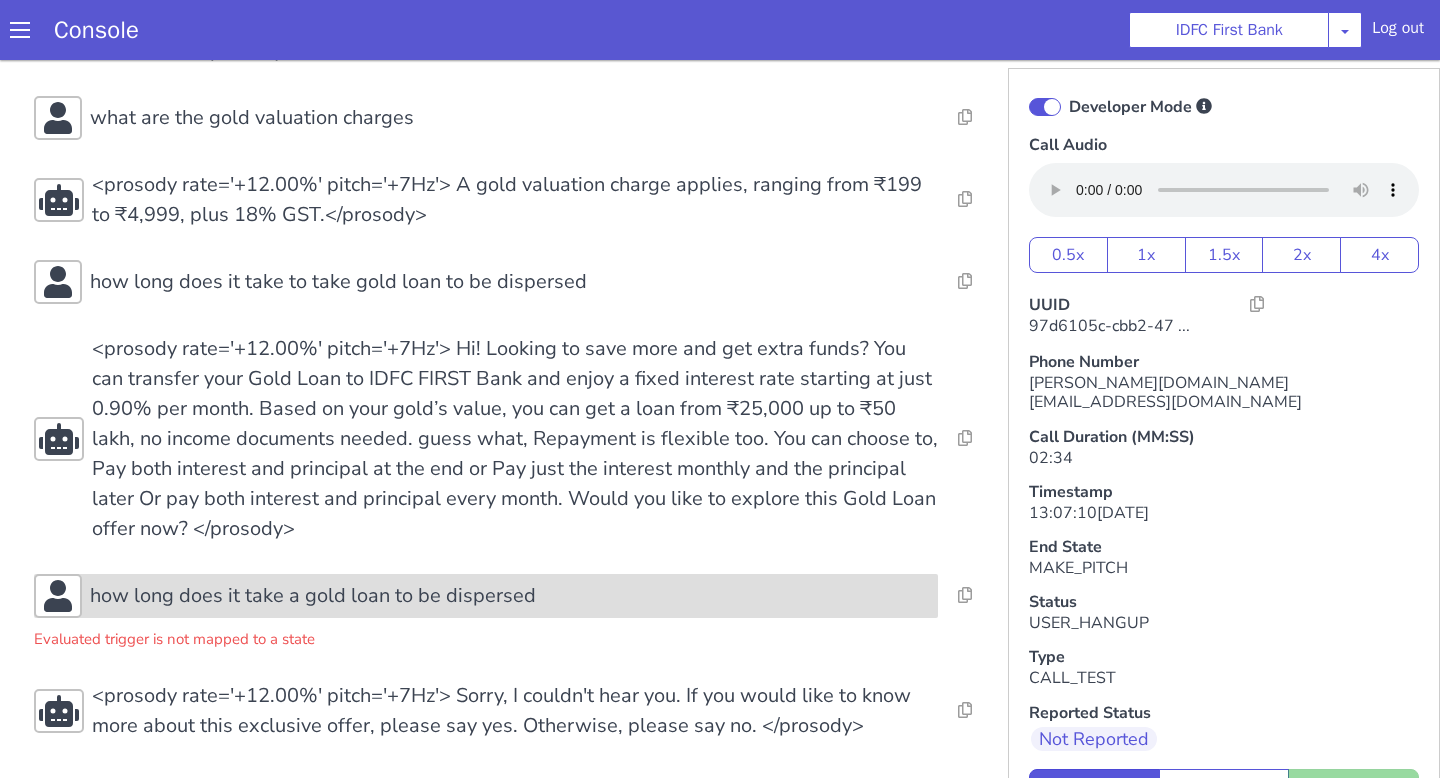 scroll, scrollTop: 6, scrollLeft: 0, axis: vertical 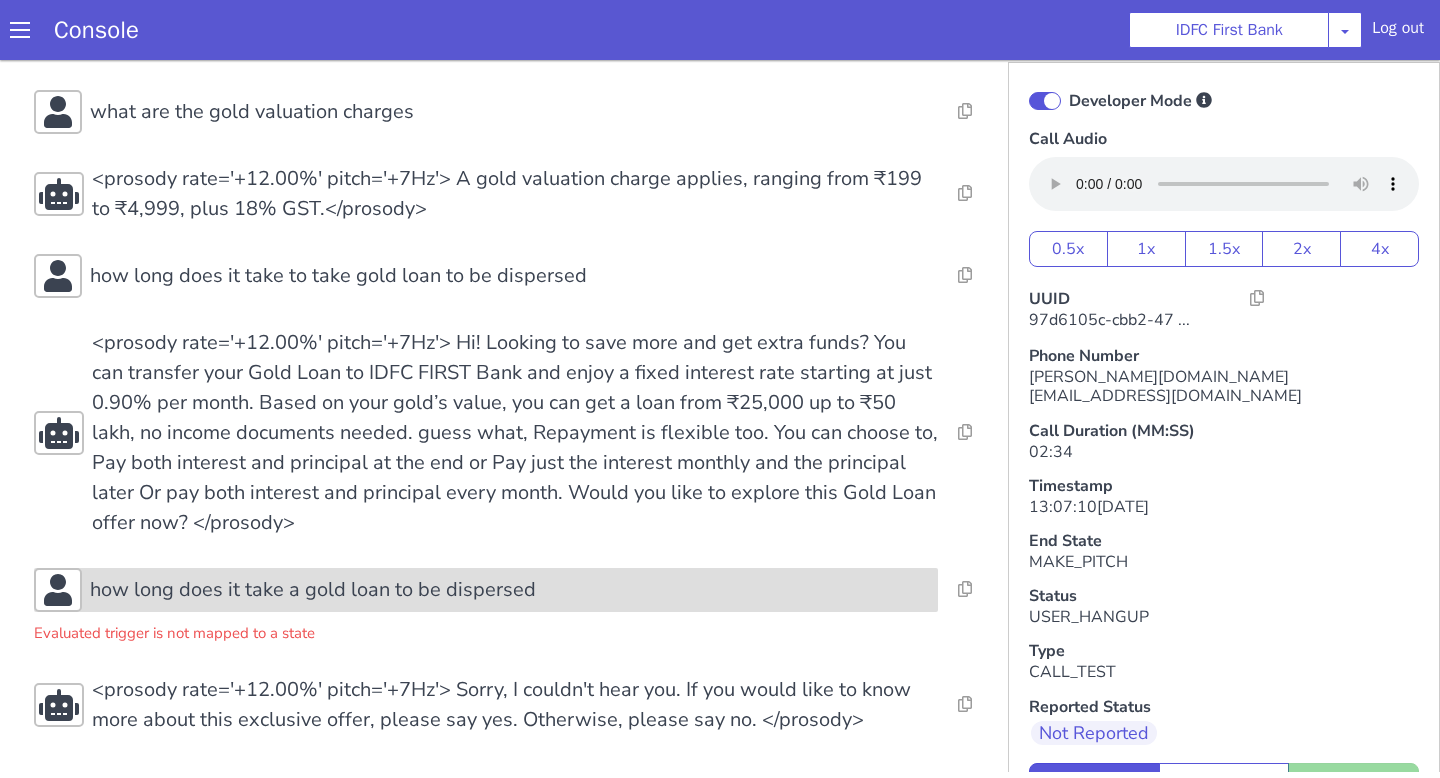 click on "how long does it take a gold loan to be dispersed" at bounding box center [510, 590] 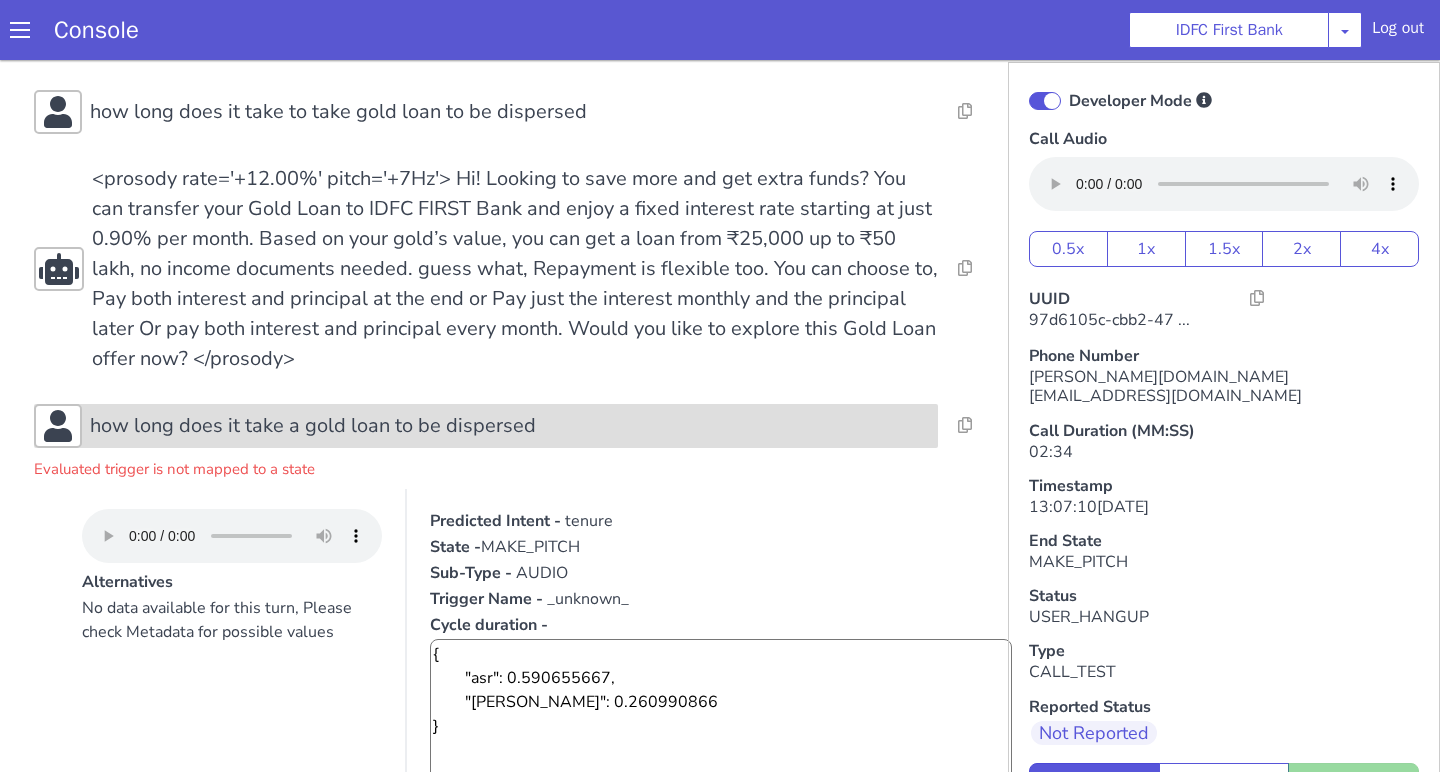 click on "how long does it take a gold loan to be dispersed" at bounding box center (510, 426) 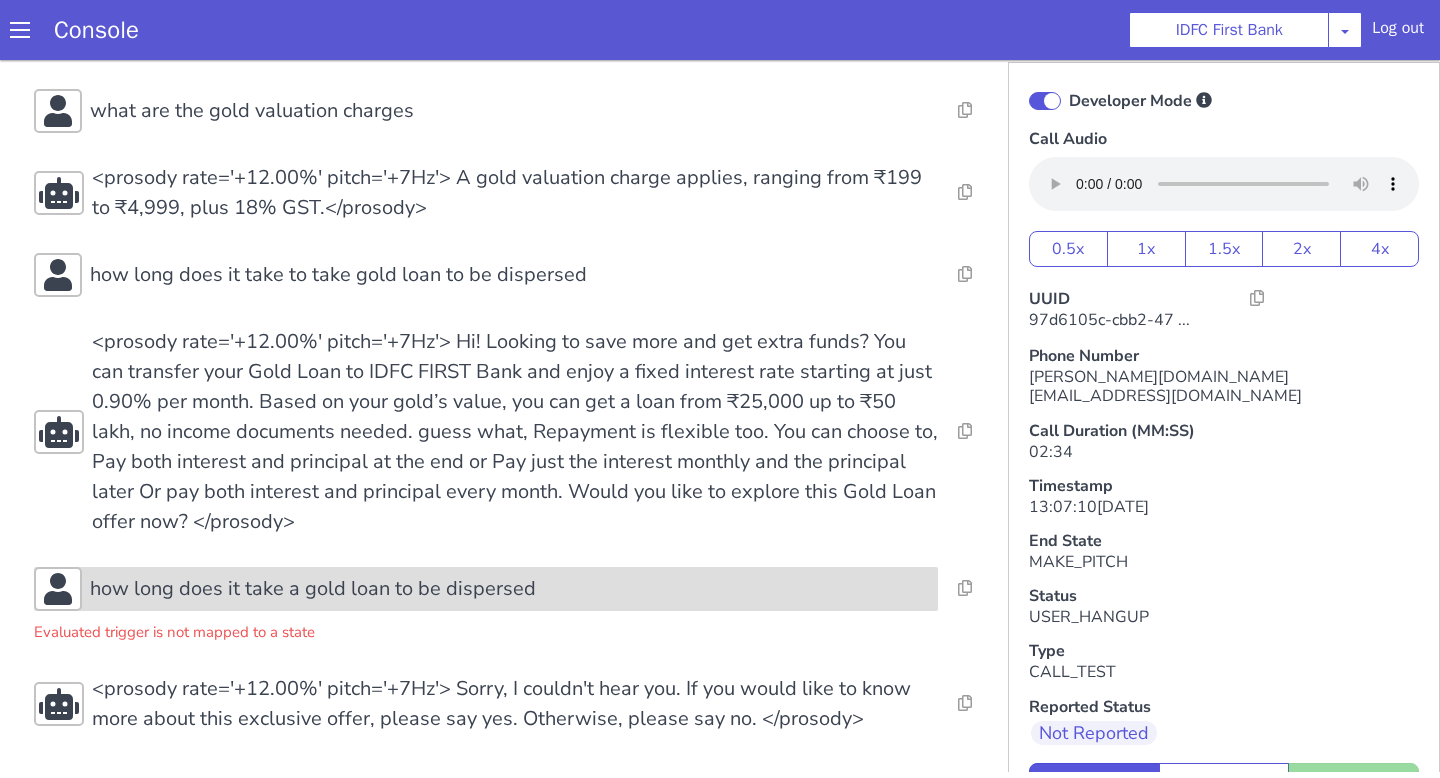 scroll, scrollTop: 496, scrollLeft: 0, axis: vertical 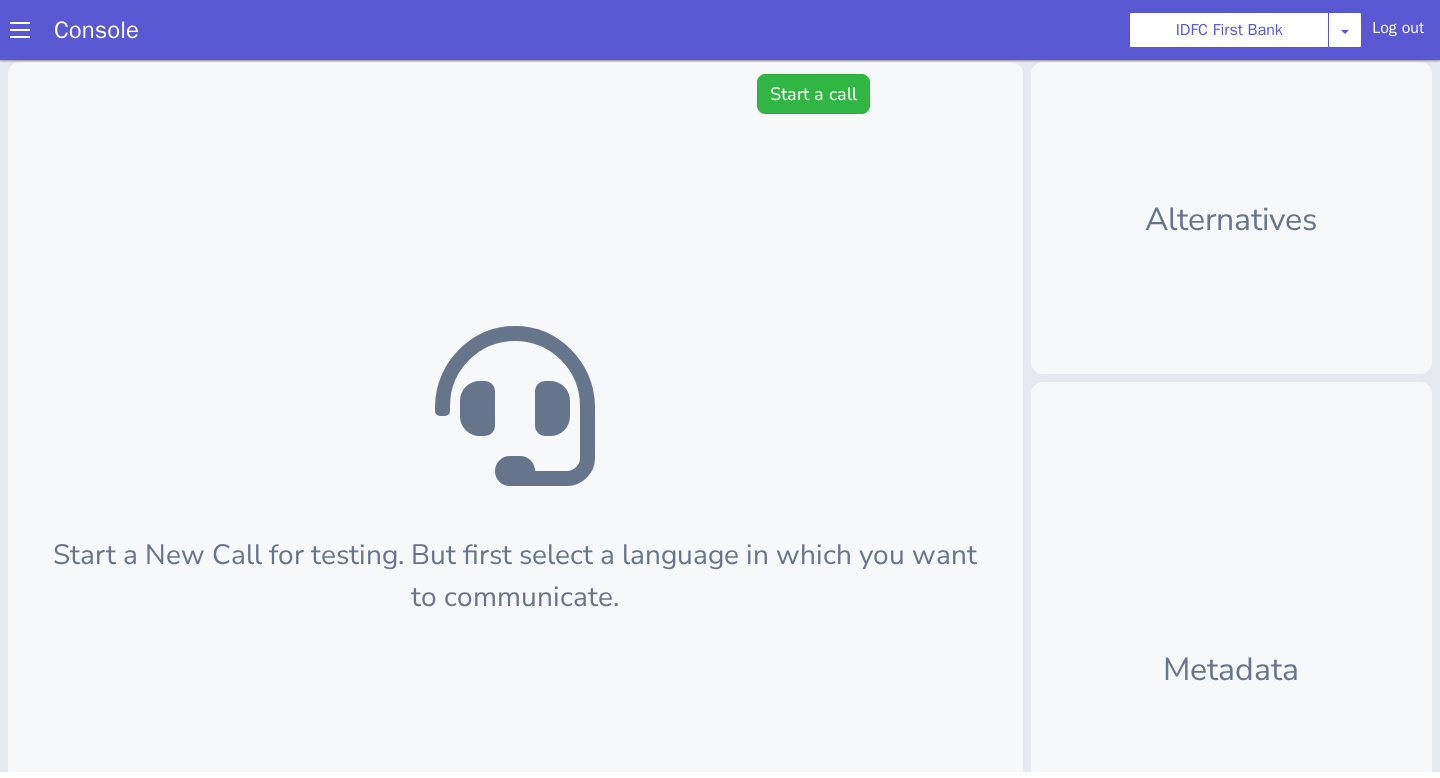click on "Start a New Call for testing. But first select a language in which you want to communicate. For in-depth analysis, click here" at bounding box center [515, 538] 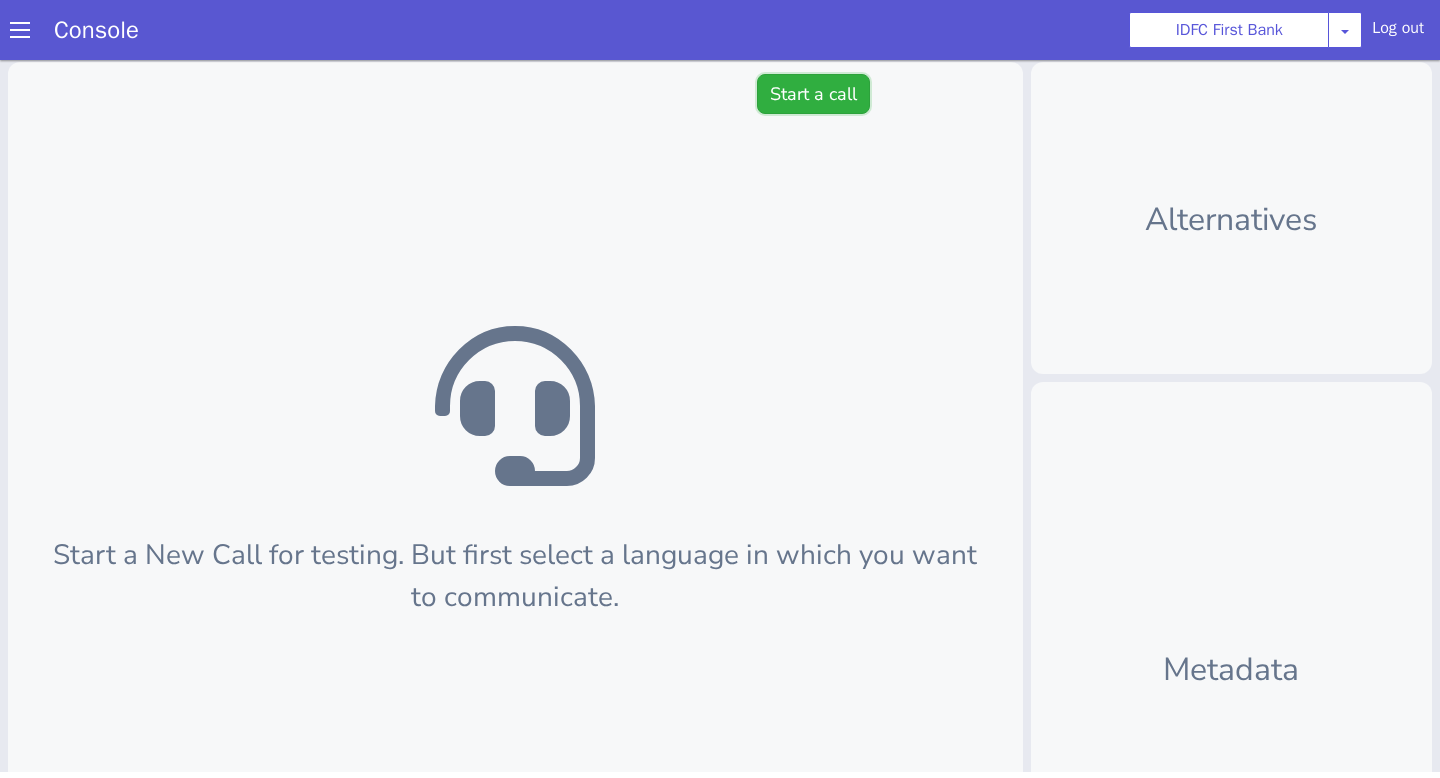 click on "Start a call" at bounding box center [813, 94] 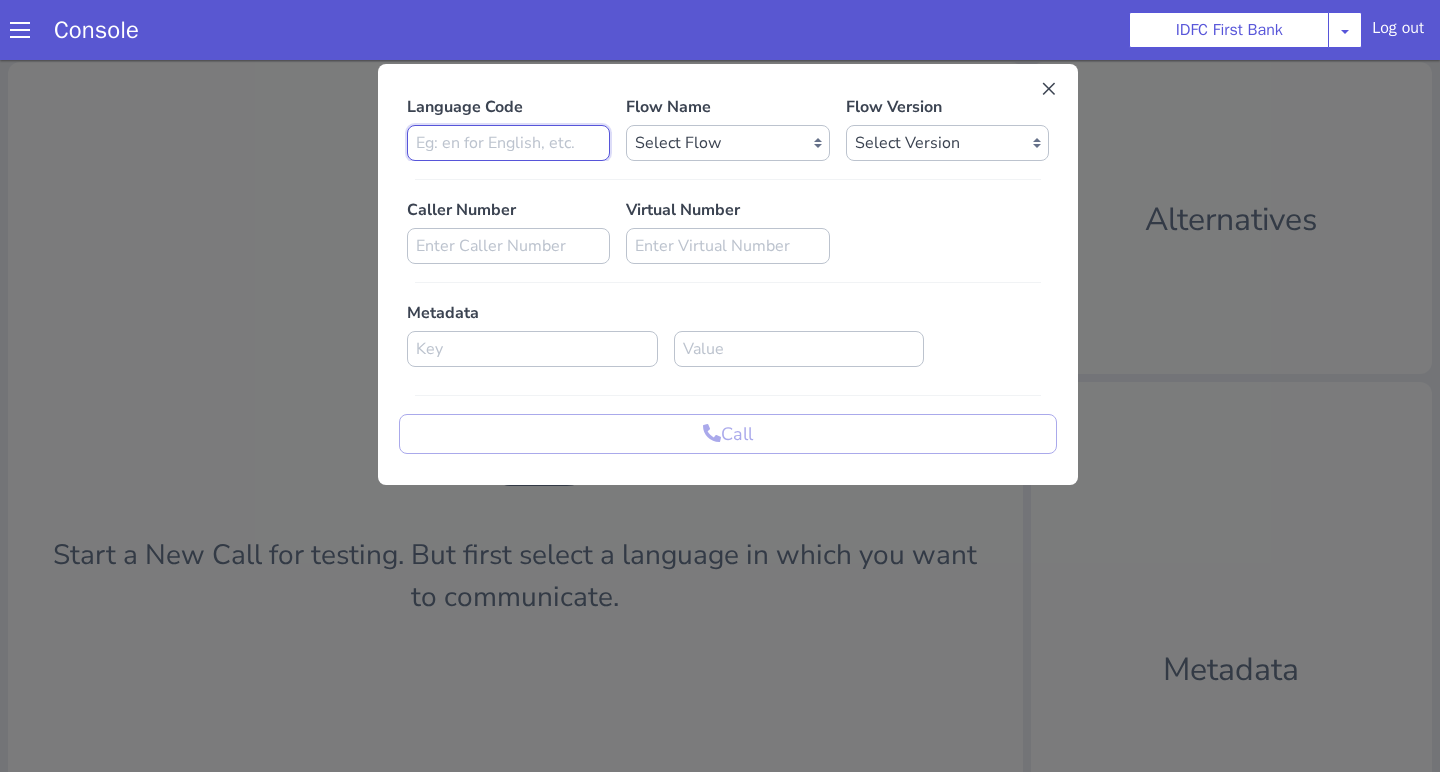click at bounding box center (508, 143) 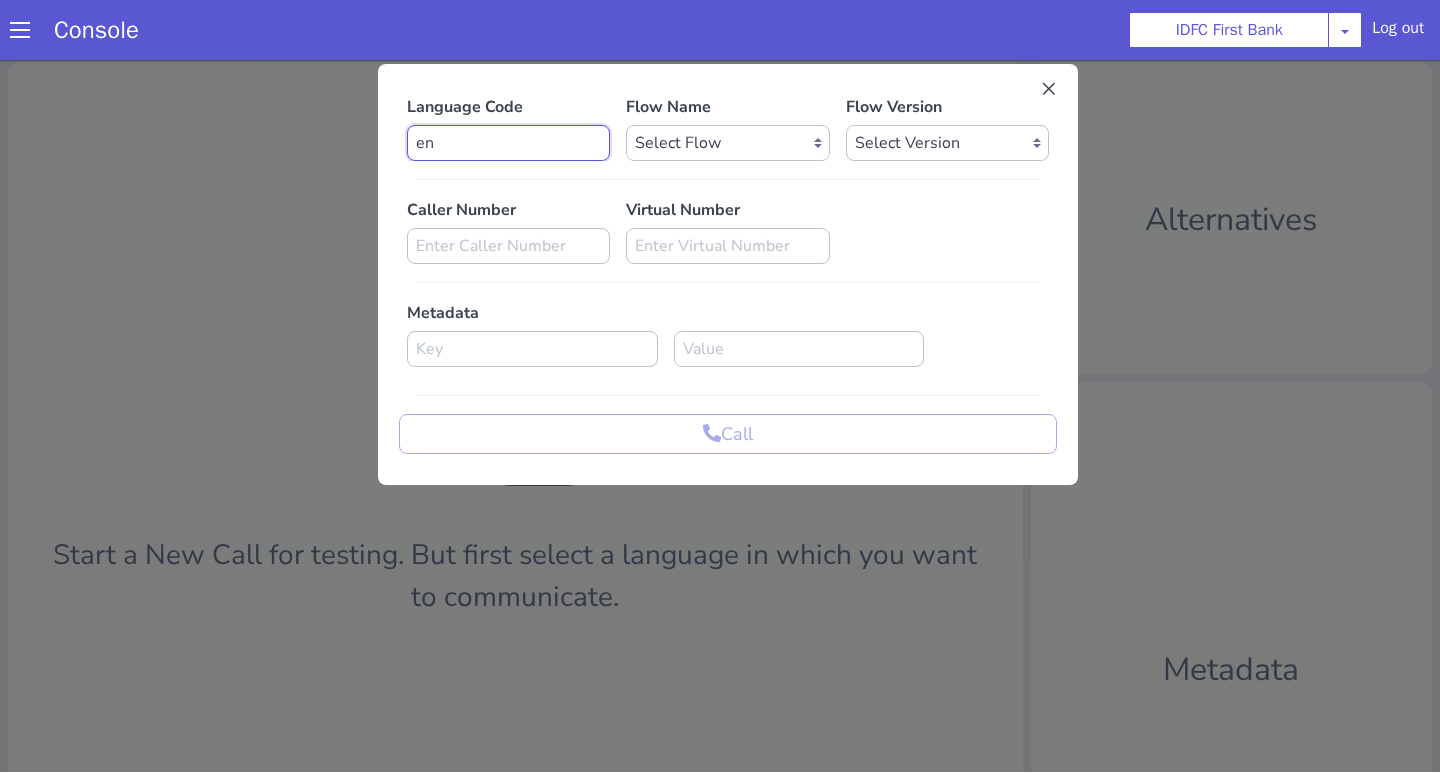 type on "en" 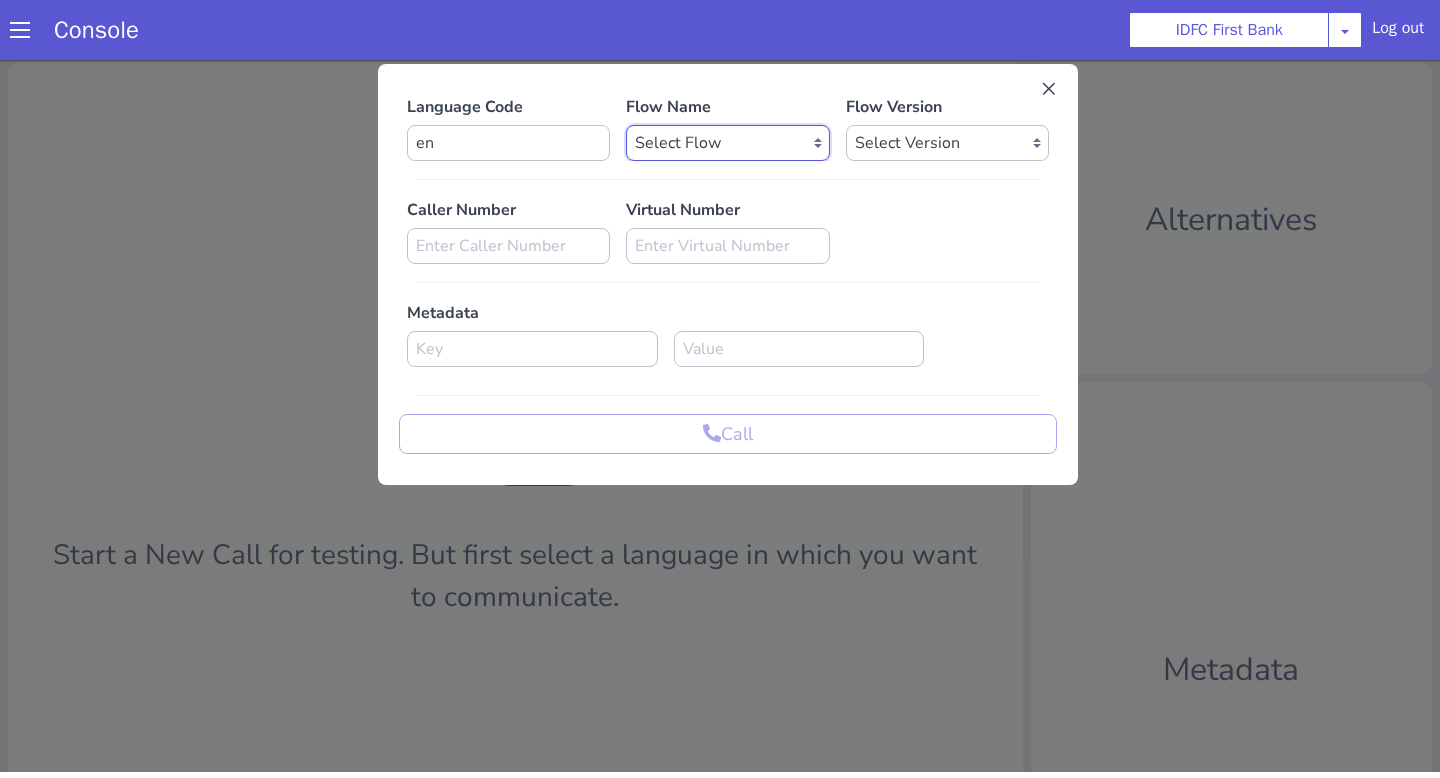 click on "Select Flow IDFC - MEL Flexi Rough work IDFC Test - English SA Funding T+15 Reminder IDFC Adhoc Feature Testing IDFC Test - Hindi API Test flow Lead Qualification Experiment Flow - 1 Lead Qualification Experiment - 2 IDFC Health Insurance IDFC PLCL Rural IDFC - Fund more IDFC - FD Cross Sell IDFC Farmer bot - Tamil HLBT - Home Loan Balance Transfer Rough IDFC PLCL : PLFK IDFC - LAP Balance Transfer IDFC - Car Refinance LOC - Rural IDFC - BIL Business Loan AcePL FirstMoney IDFC - PLCL MBL PL IDFC_farmer_en IDFC - Loan Against Property MBL Affordable Housing Loan BT IDFC - Life Insurance Policy IDFC CC PA+PQ IDFC - BALCON LOC - Loan on Credit Card SA Funding Rural IDFC - AcePL Rural Farmer_Bot_Bengali MEL Flexi Repeat IDFC_farmer_marathi IDFC_farmer_telugu IDFC_farmer_kannada IDFC_farmer_odiya IDFC Pre Approved Loan Lead Conversion IDFC - EMI Conversion SA FundMore Rural IDFC - MBL HL Fresh IDFC - FD Rural IDFC - CA Funding IDFC - Gold loan BT IDFC VKYC Reminder IDFC Corporate Salary HPCL - Credit_Card_Upgrade" at bounding box center [727, 143] 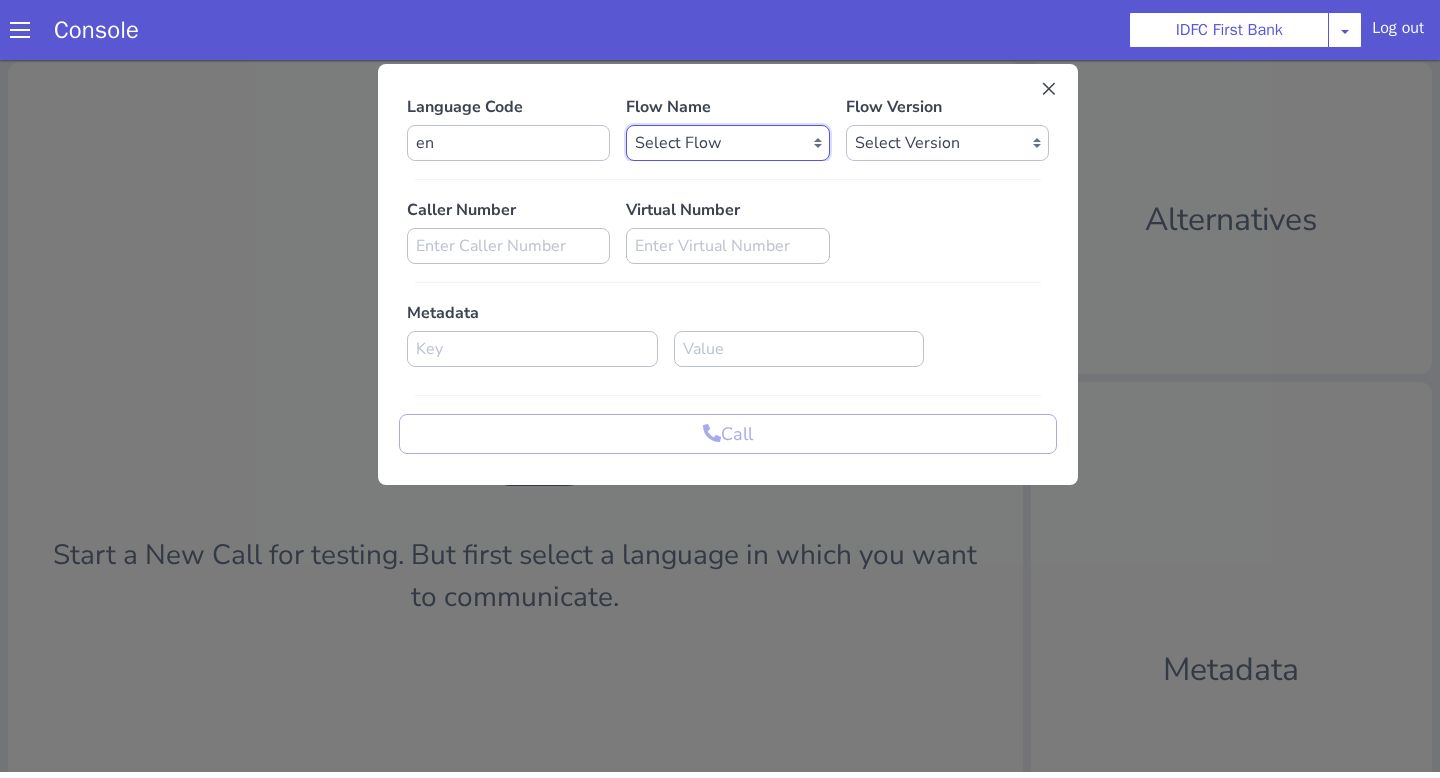 select on "cf8feea9-2411-4899-9e79-eec5a8f16cea" 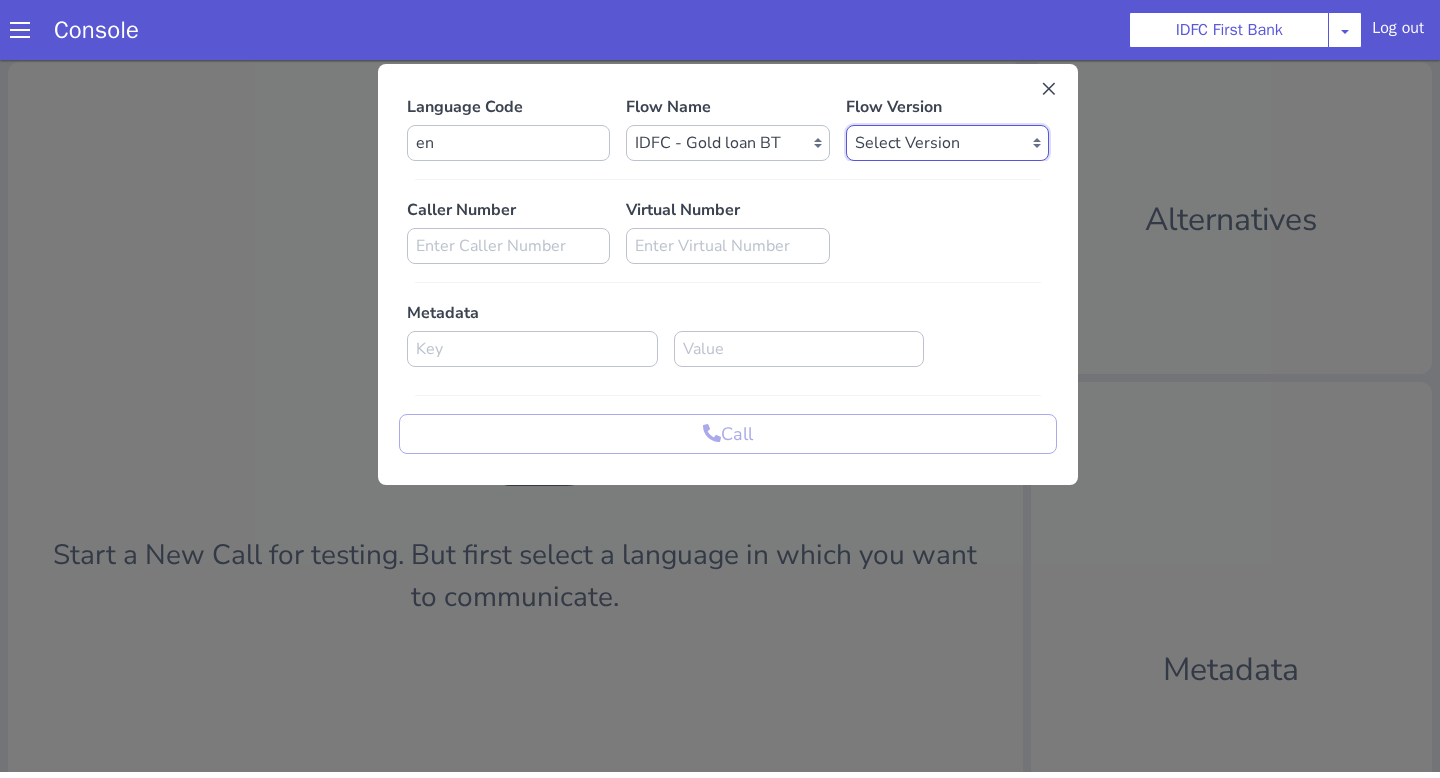 click on "Select Version 0.0.2 0.0.1" at bounding box center [947, 143] 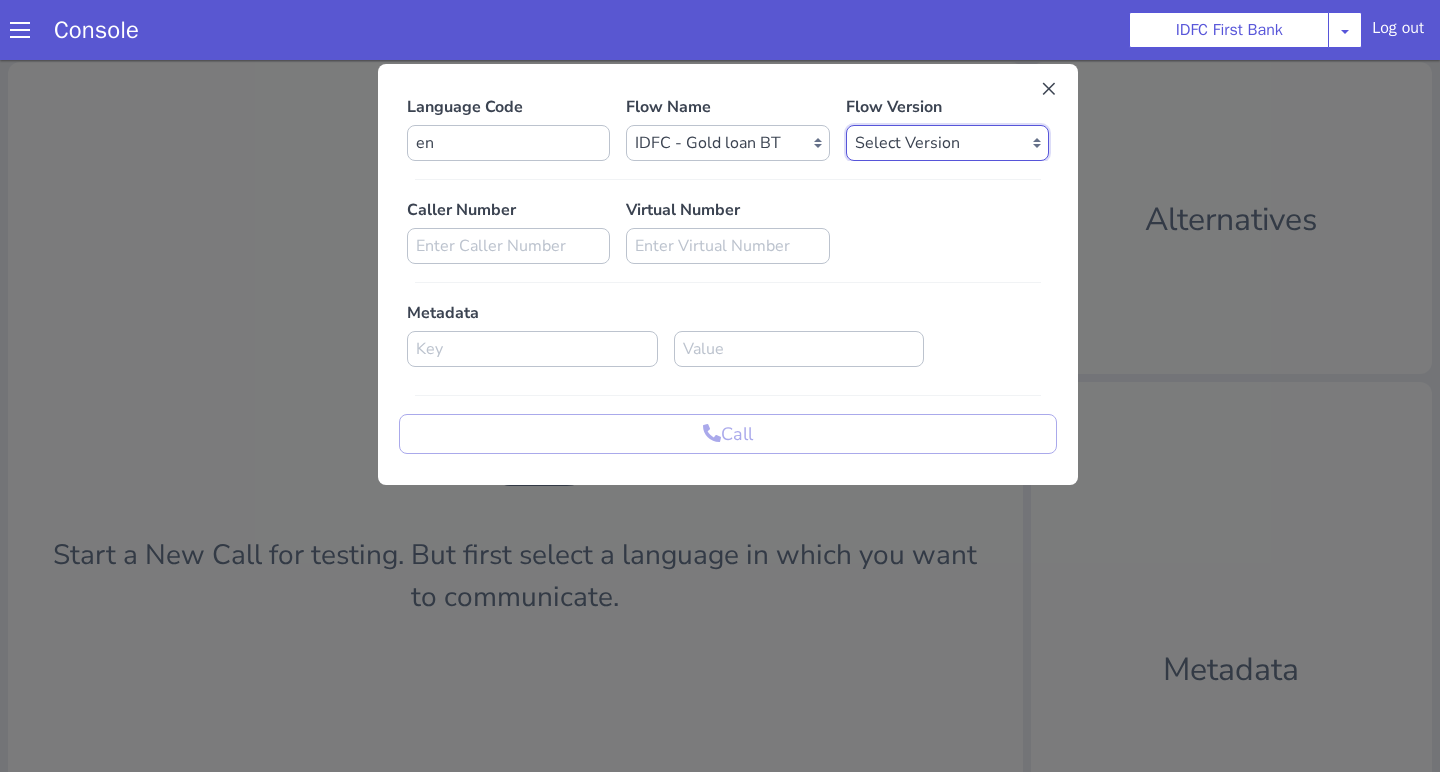 select on "0.0.2" 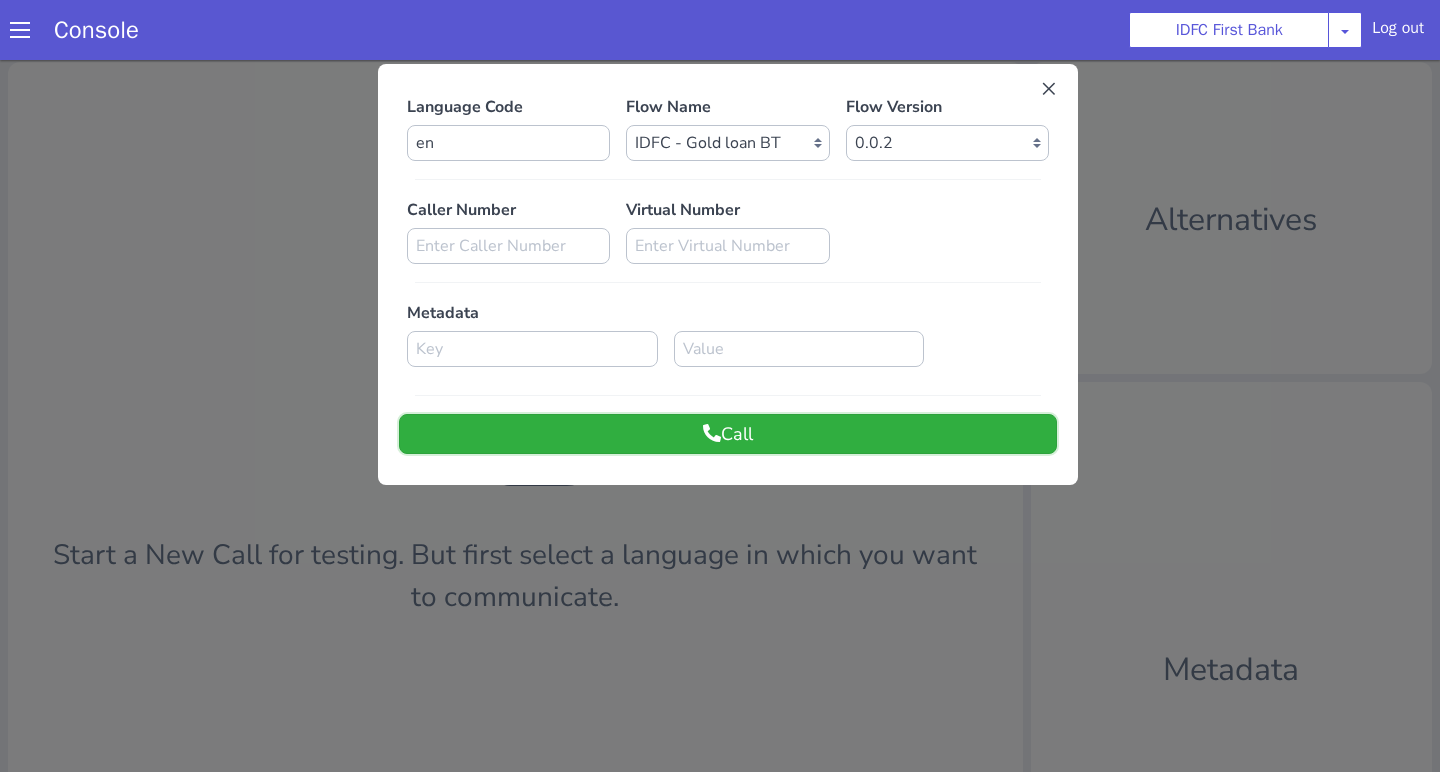 click on "Call" at bounding box center (728, 434) 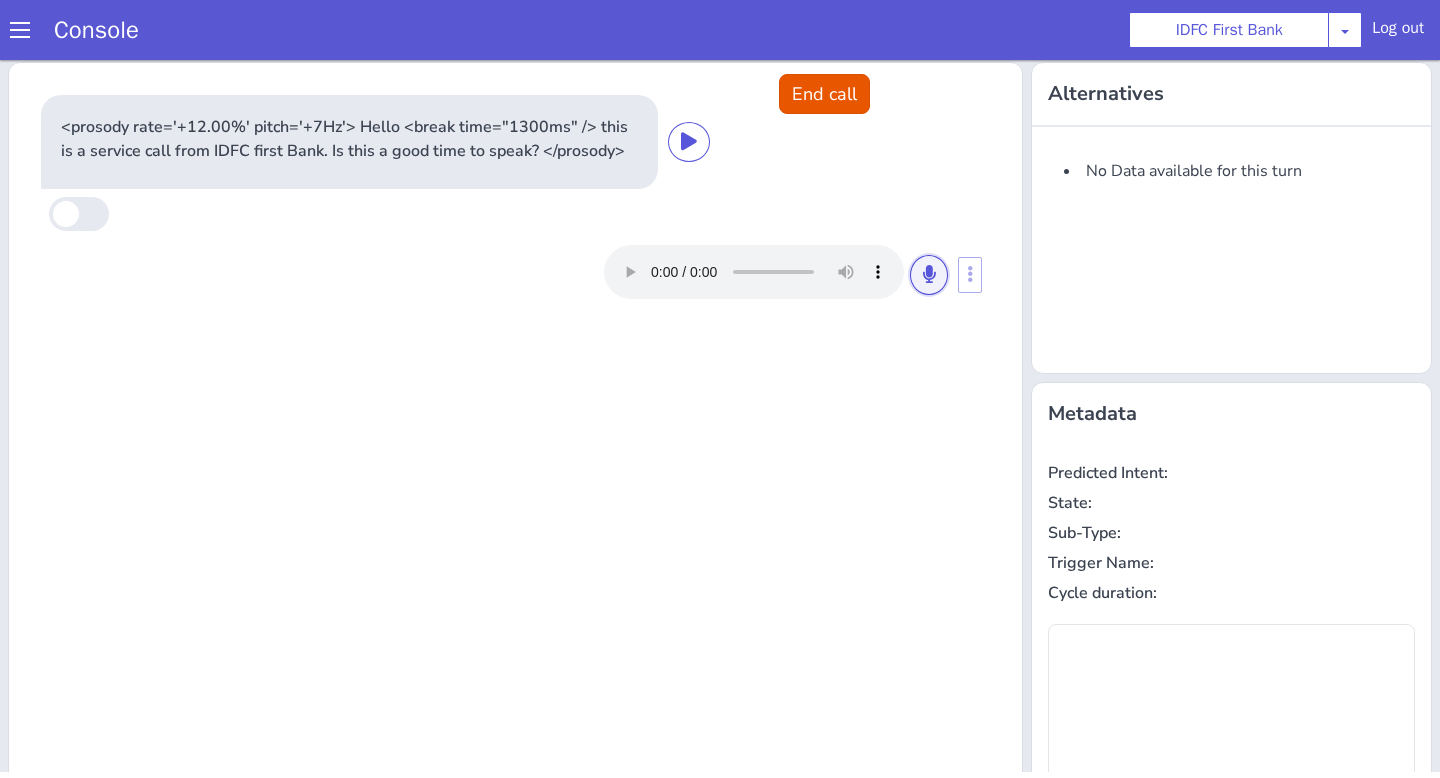 click at bounding box center (929, 274) 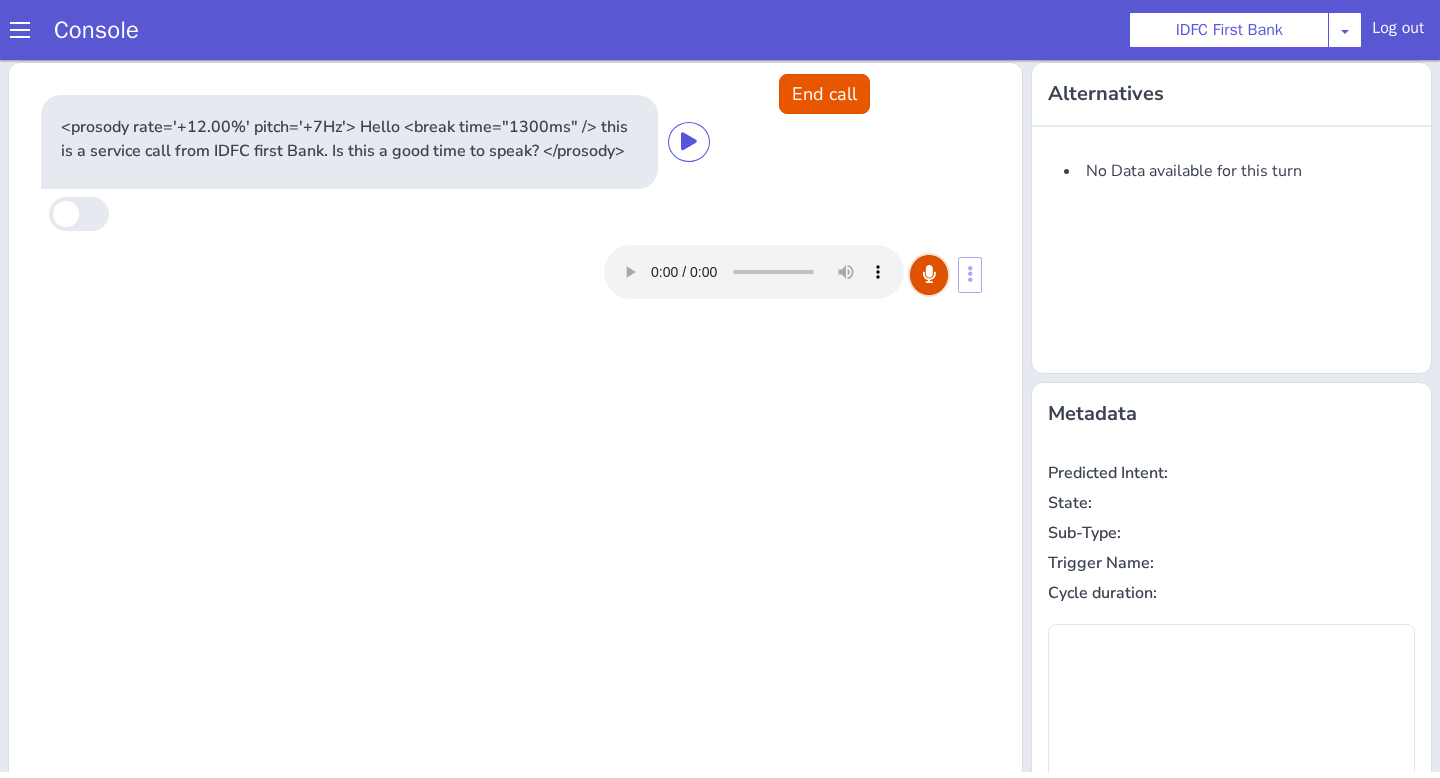 click at bounding box center (929, 274) 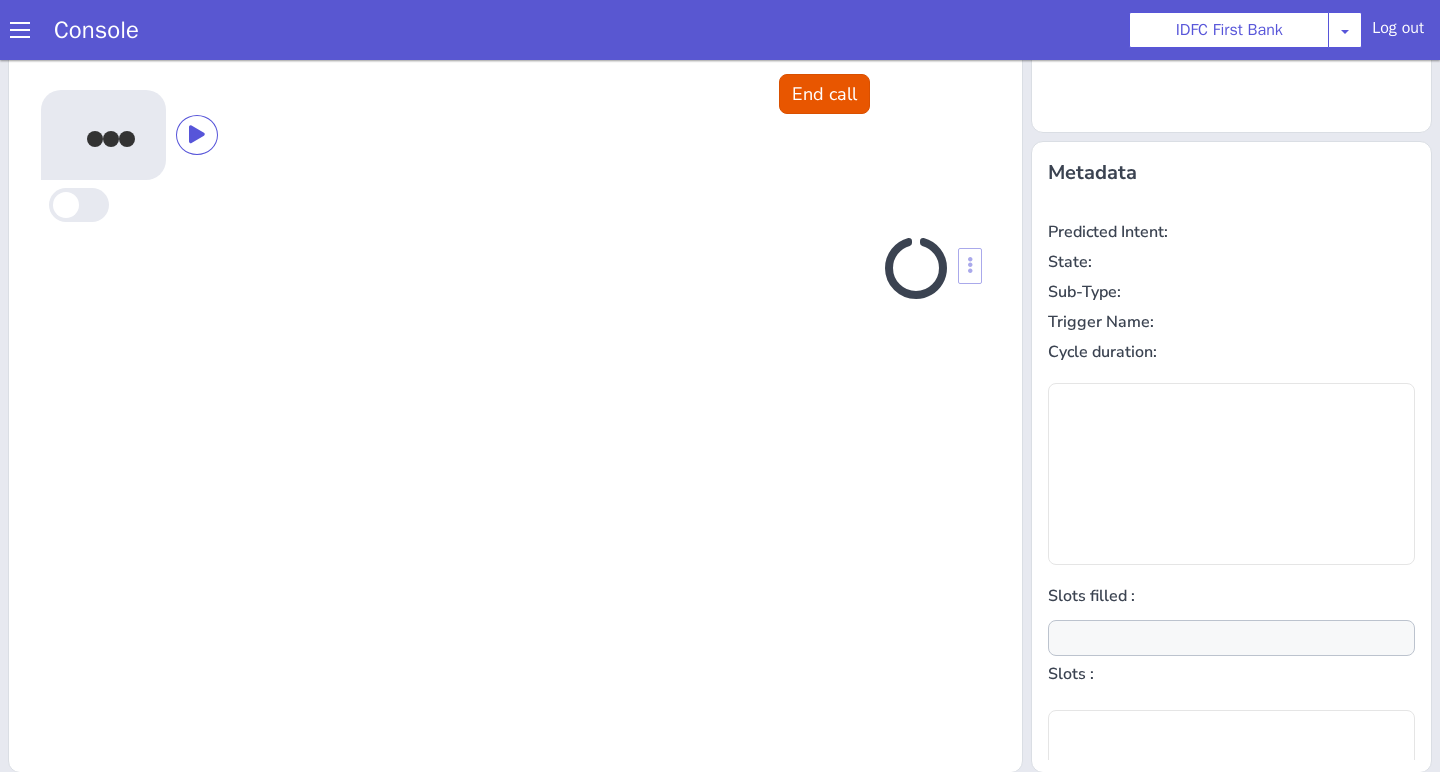 scroll, scrollTop: 242, scrollLeft: 0, axis: vertical 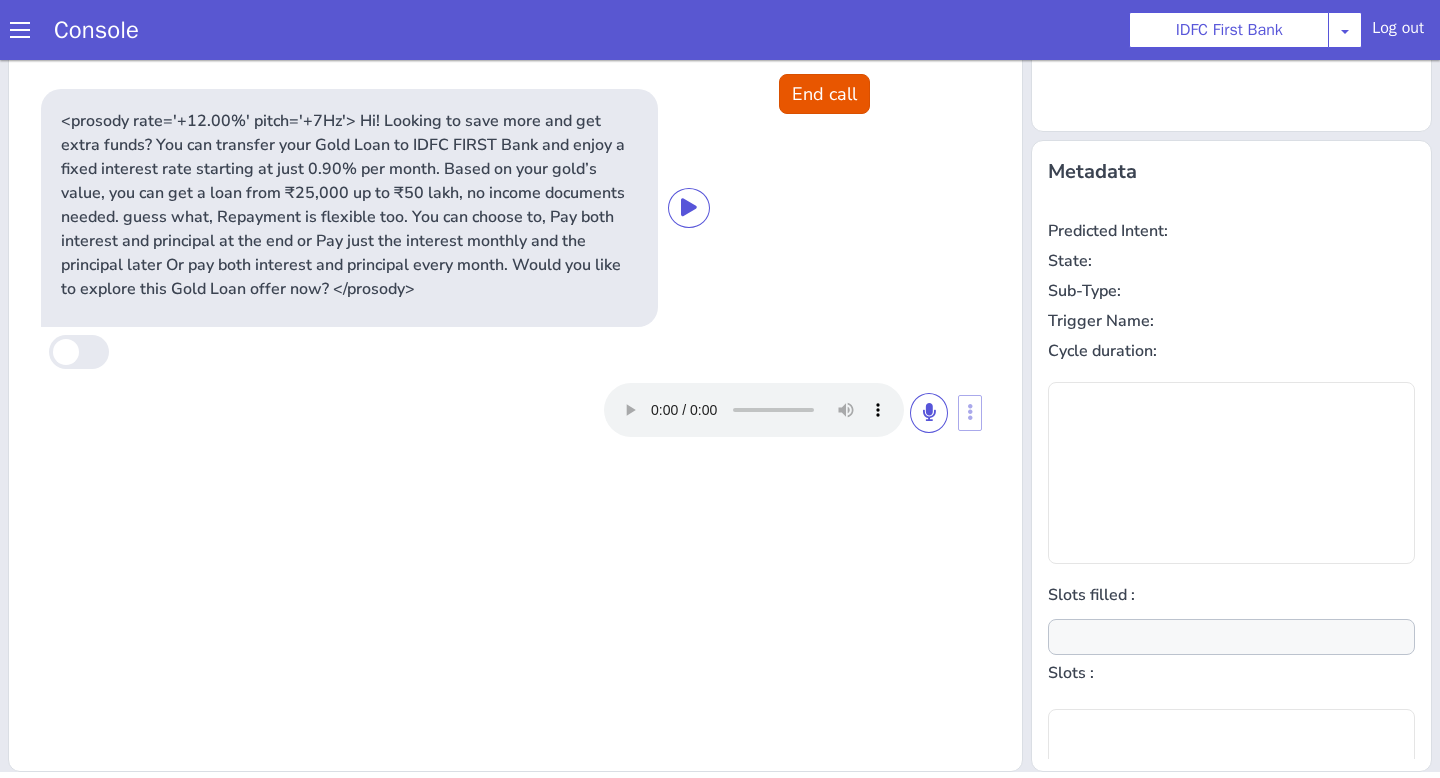 type on "null" 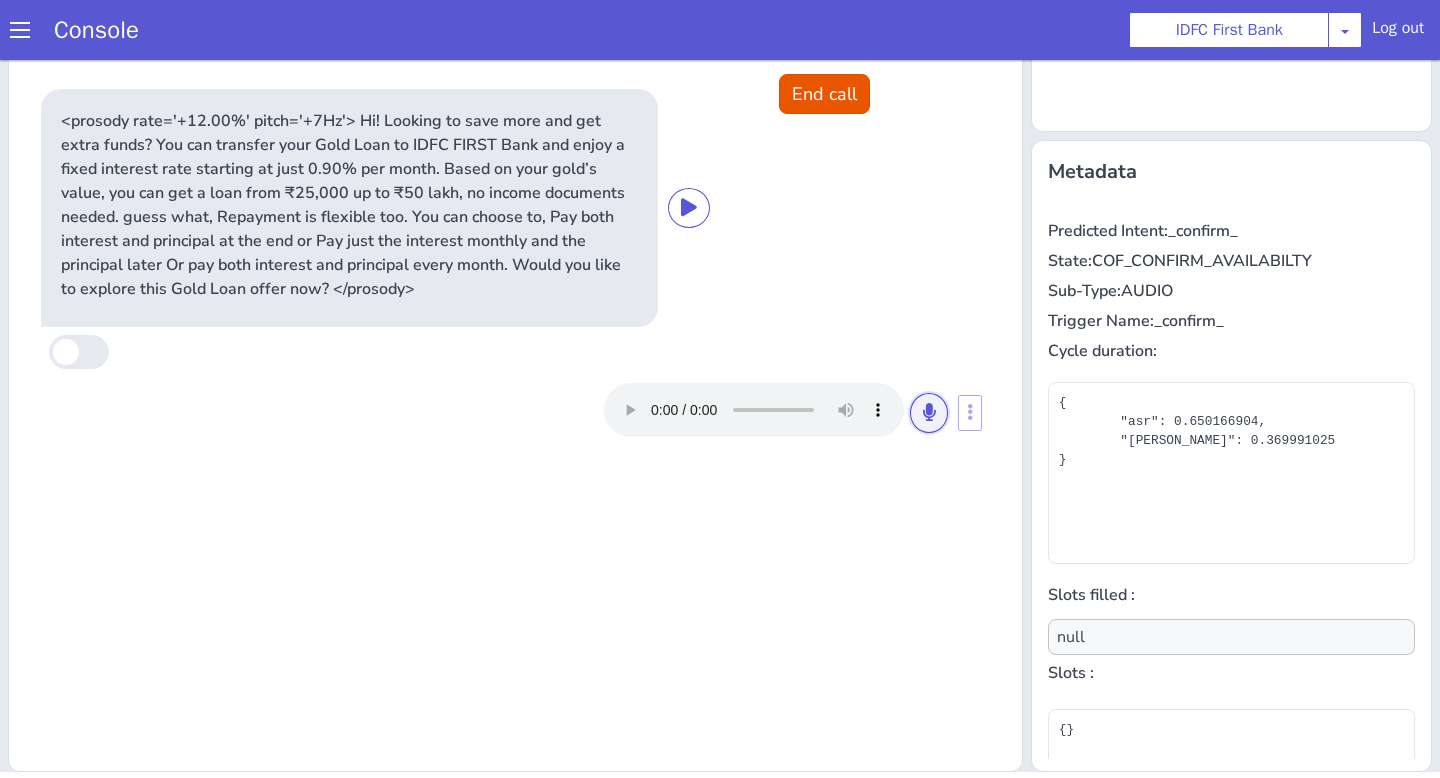 click at bounding box center [929, 413] 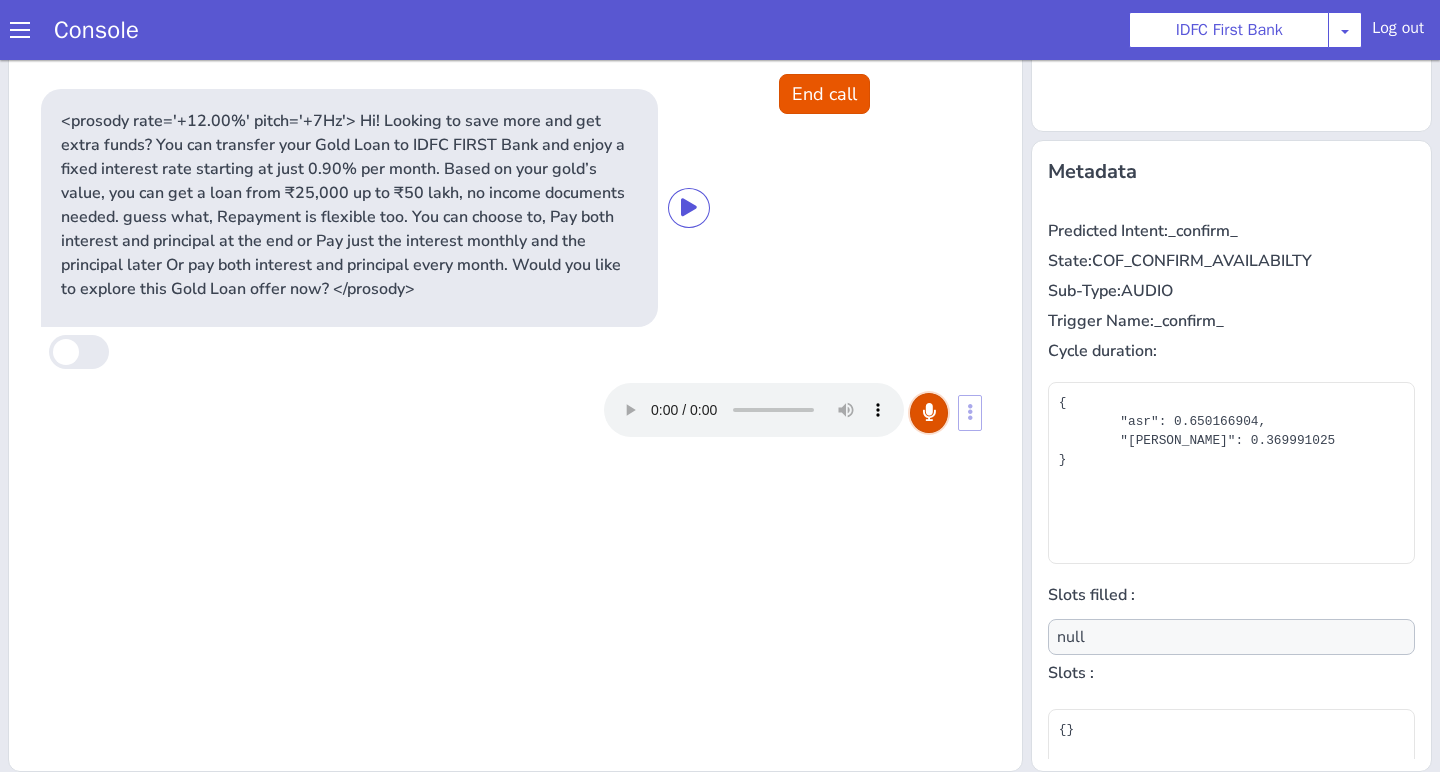 click at bounding box center [929, 413] 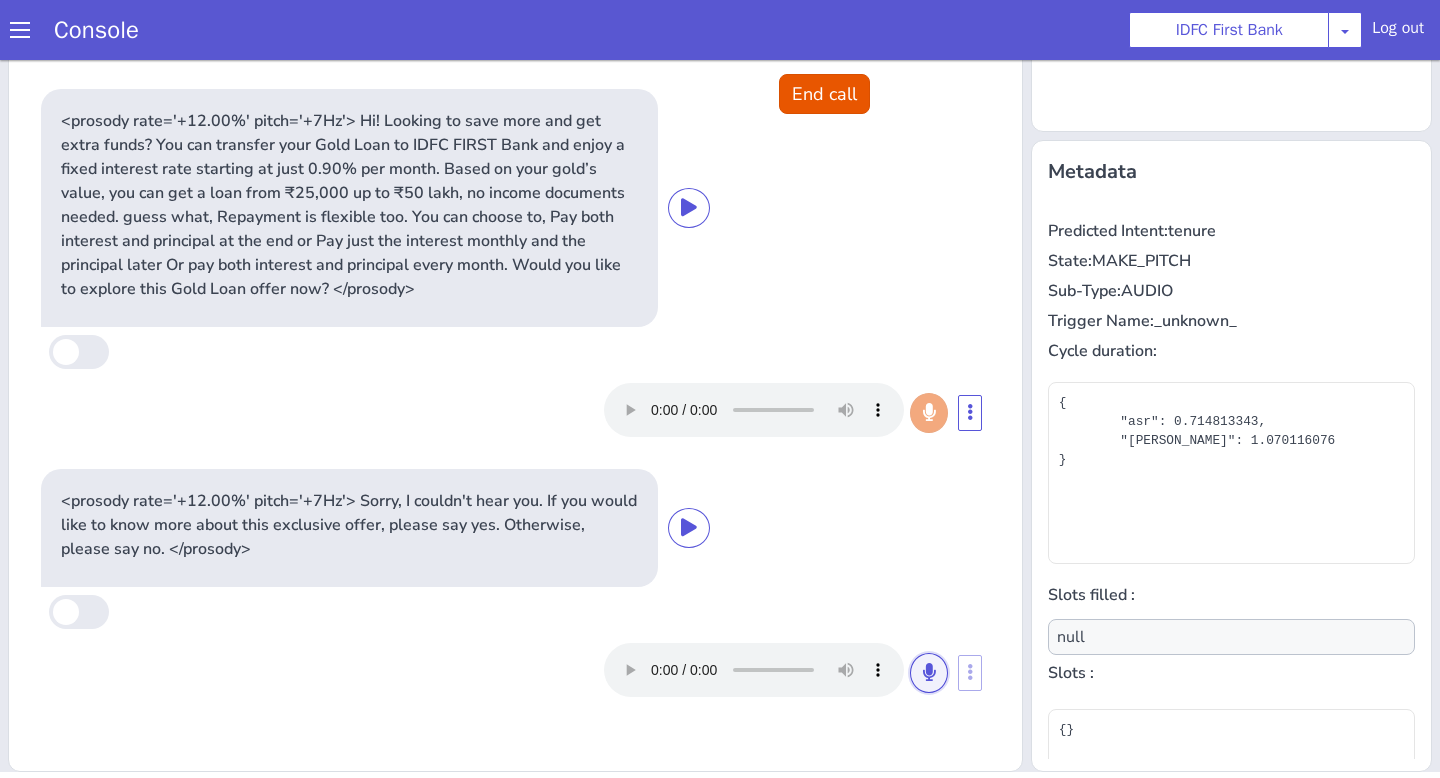 click at bounding box center (929, 672) 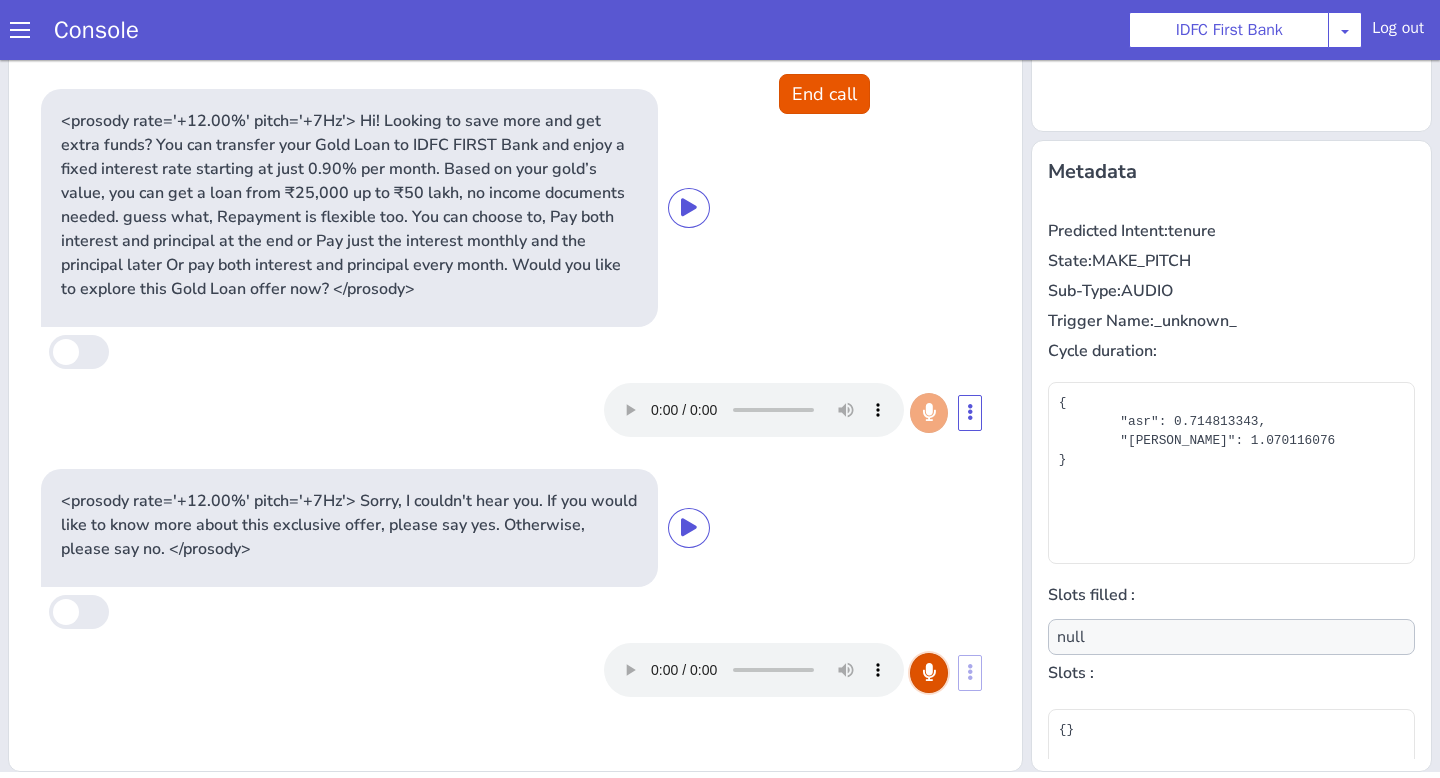 click at bounding box center (929, 672) 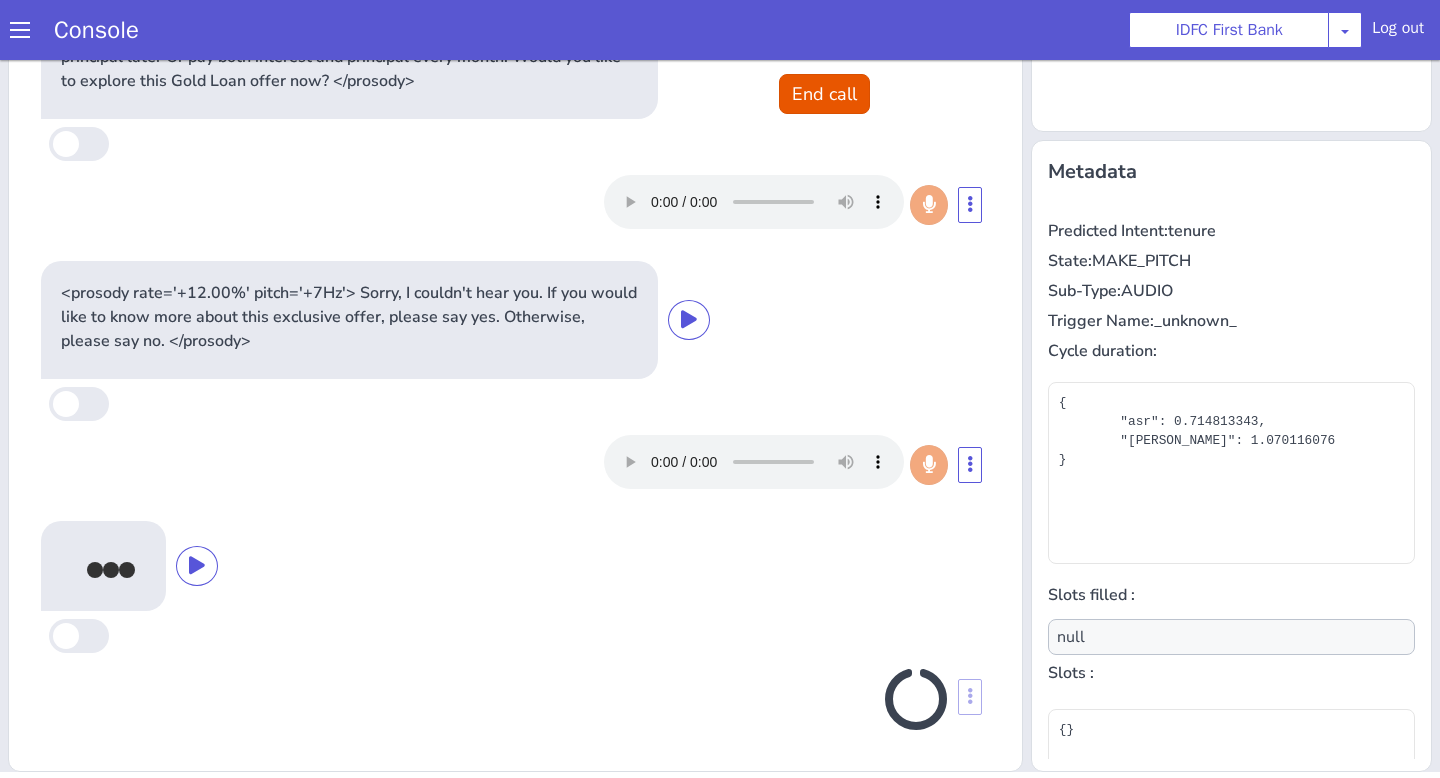 scroll, scrollTop: 202, scrollLeft: 0, axis: vertical 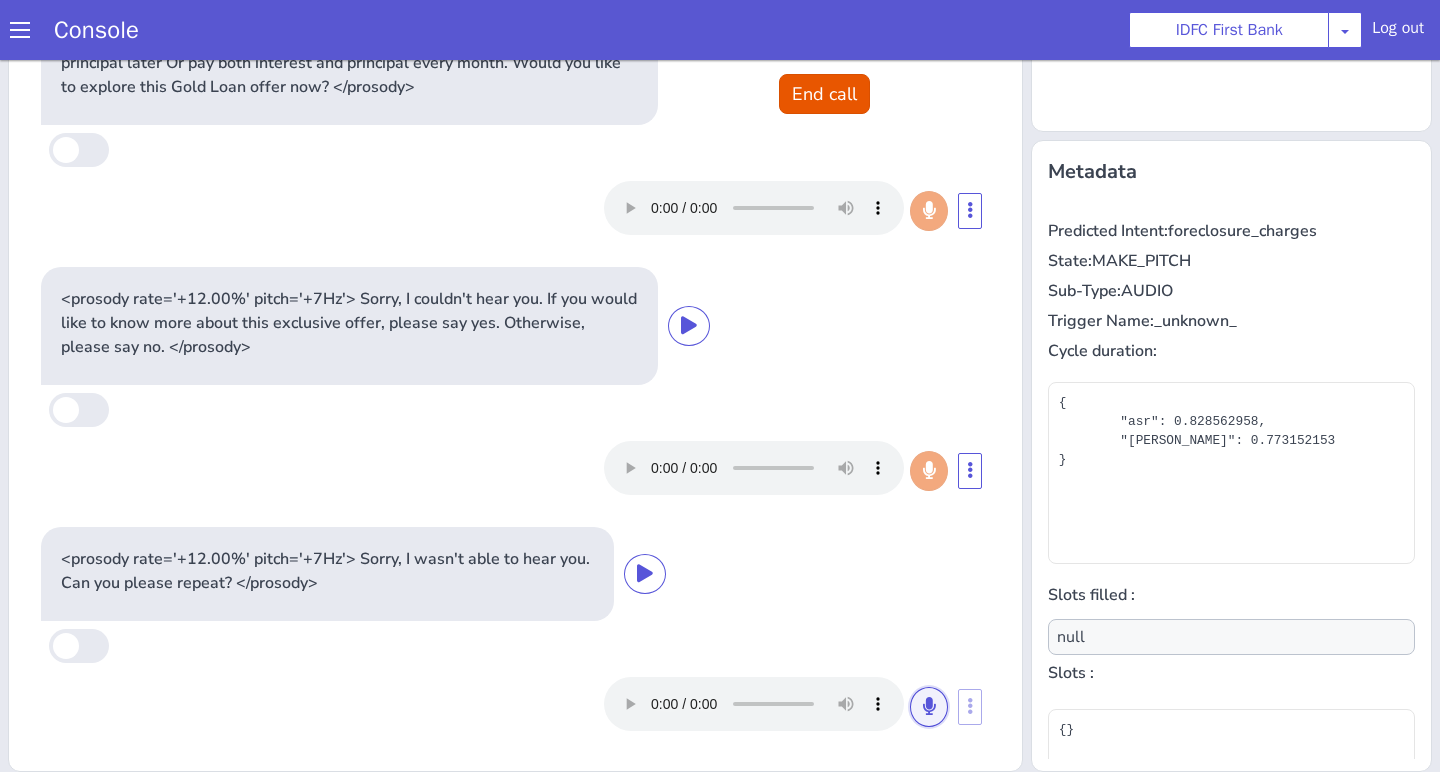 click at bounding box center (929, 707) 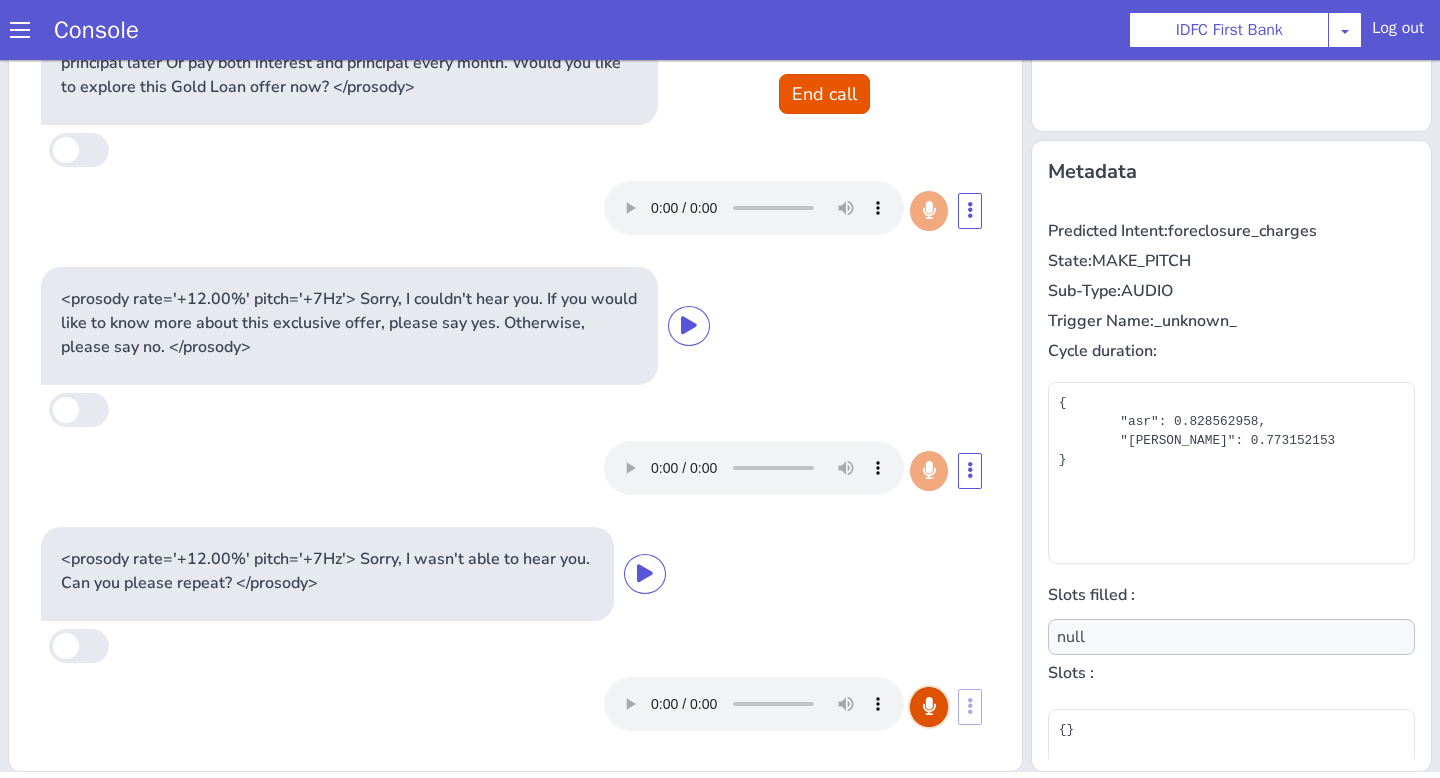 click at bounding box center [929, 707] 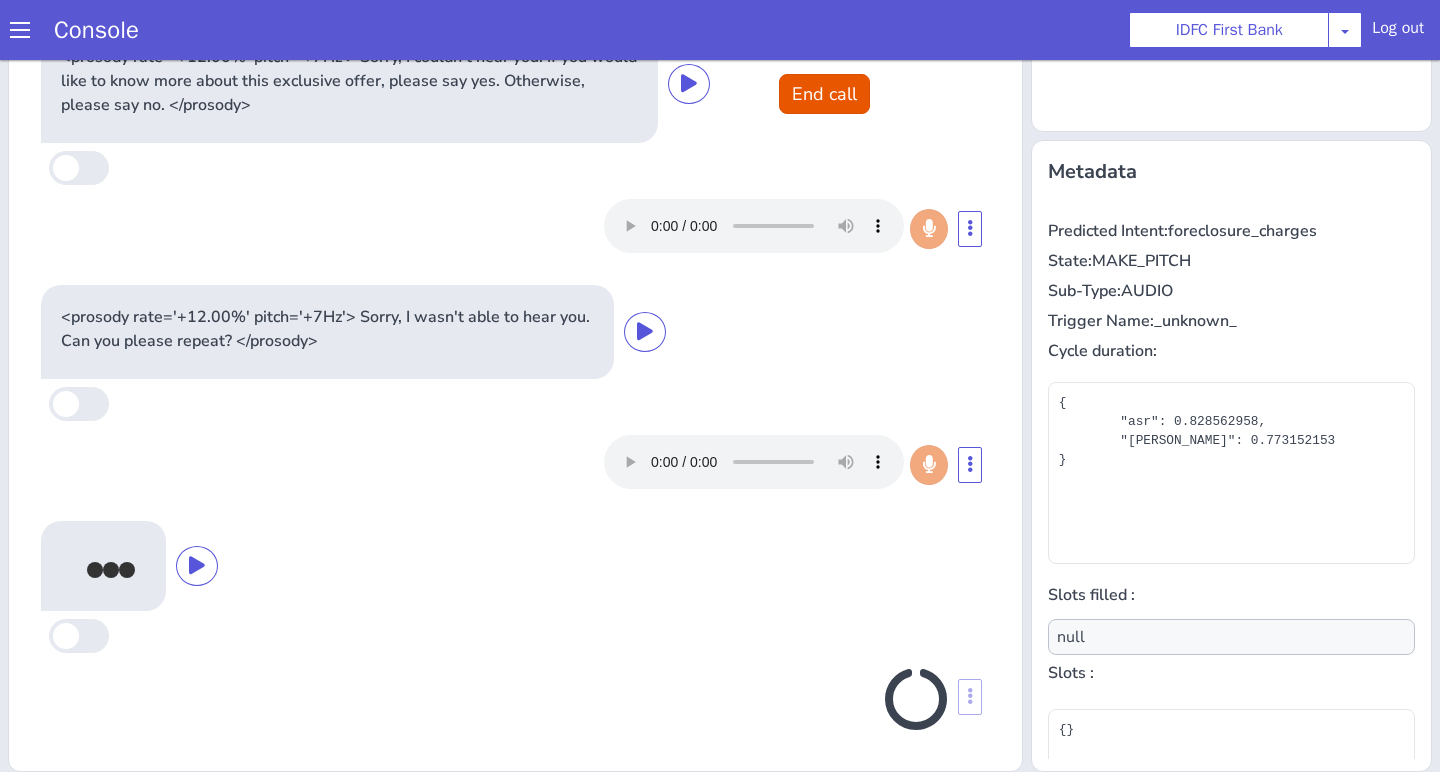 scroll, scrollTop: 438, scrollLeft: 0, axis: vertical 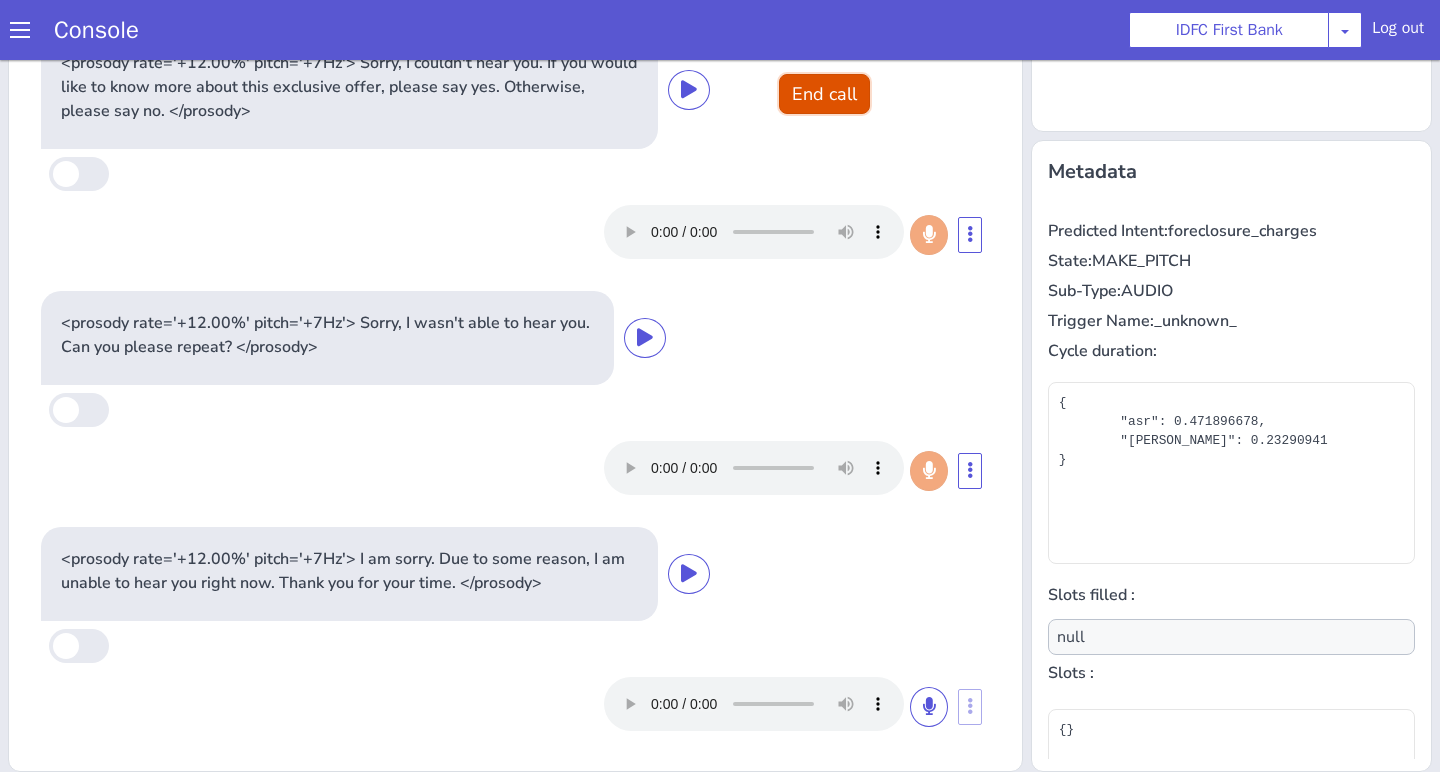click on "End call" at bounding box center [824, 94] 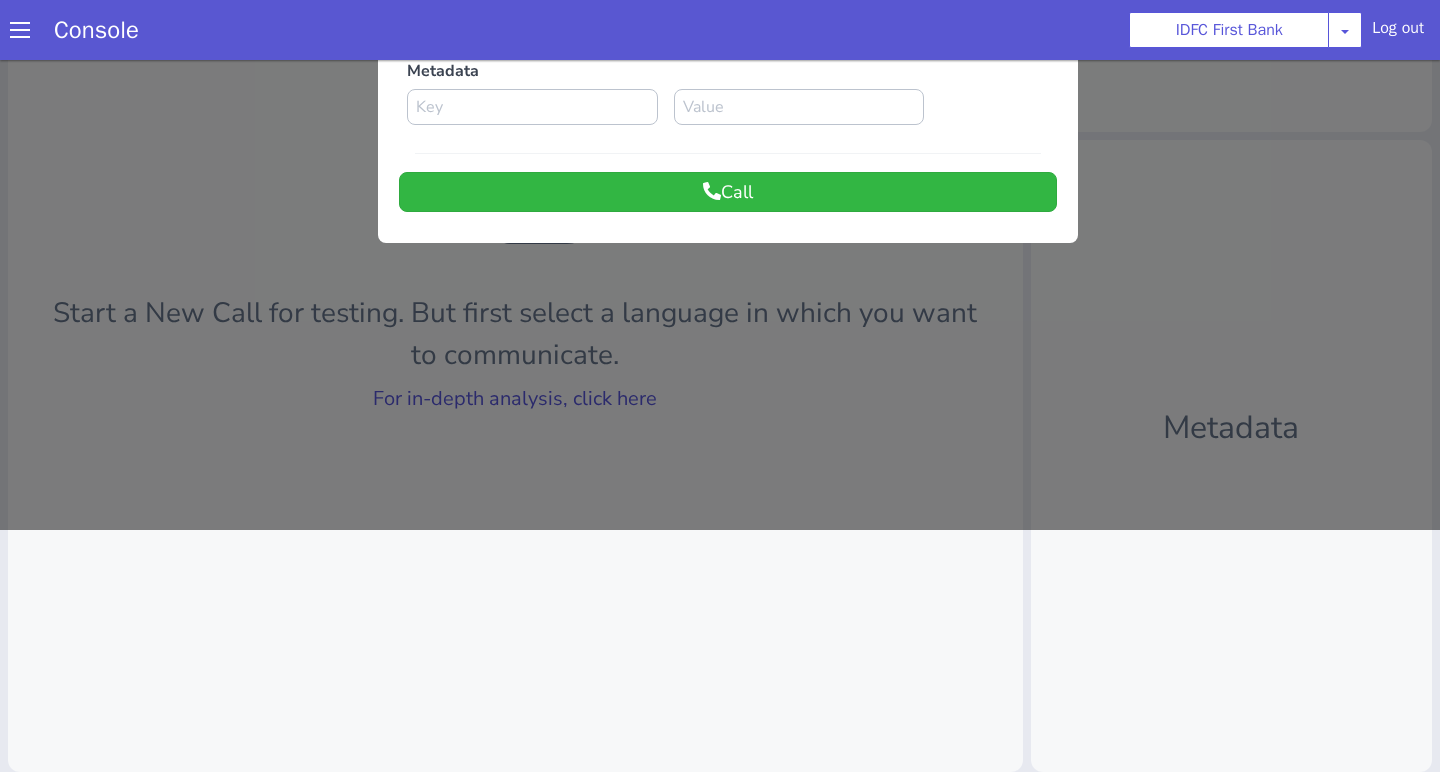 click at bounding box center [720, 171] 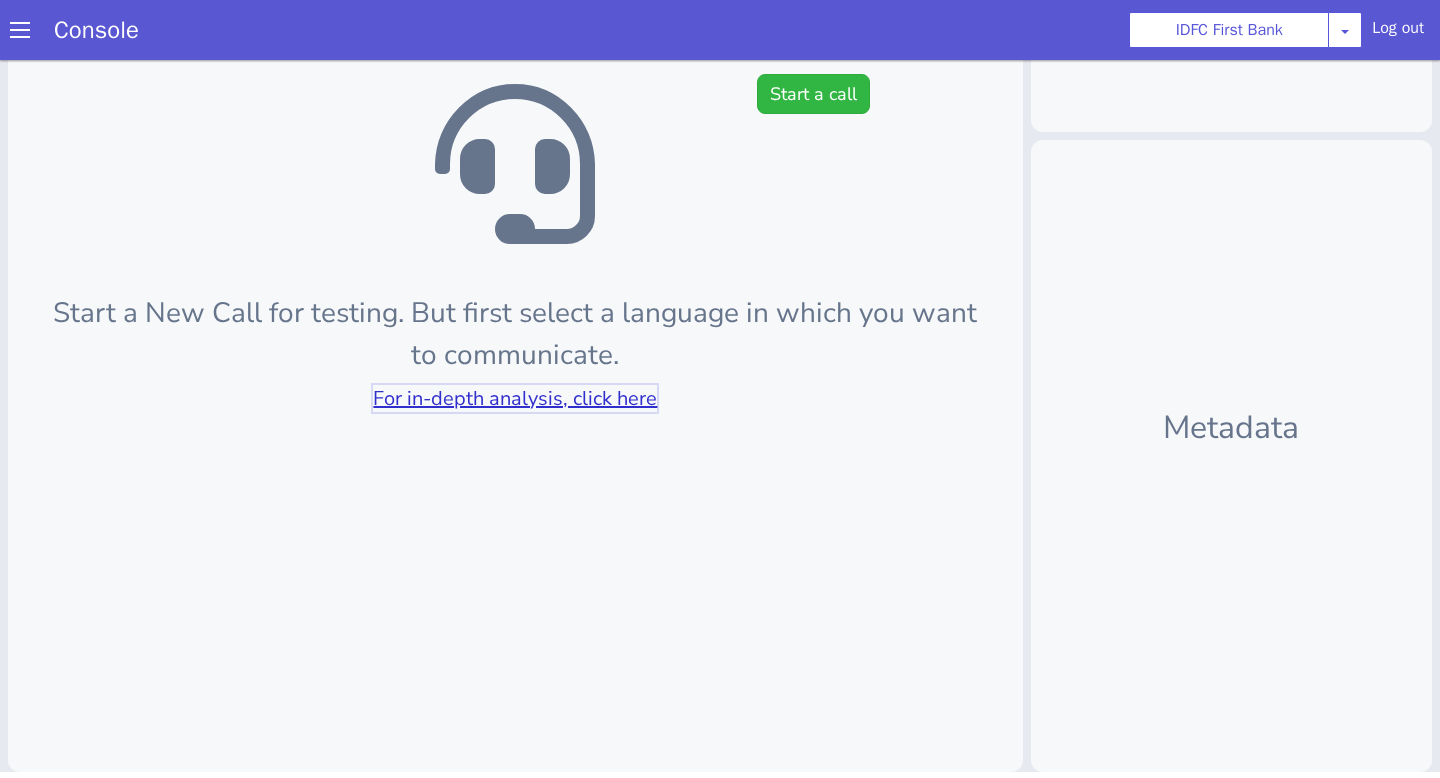 click on "For in-depth analysis, click here" at bounding box center (515, 398) 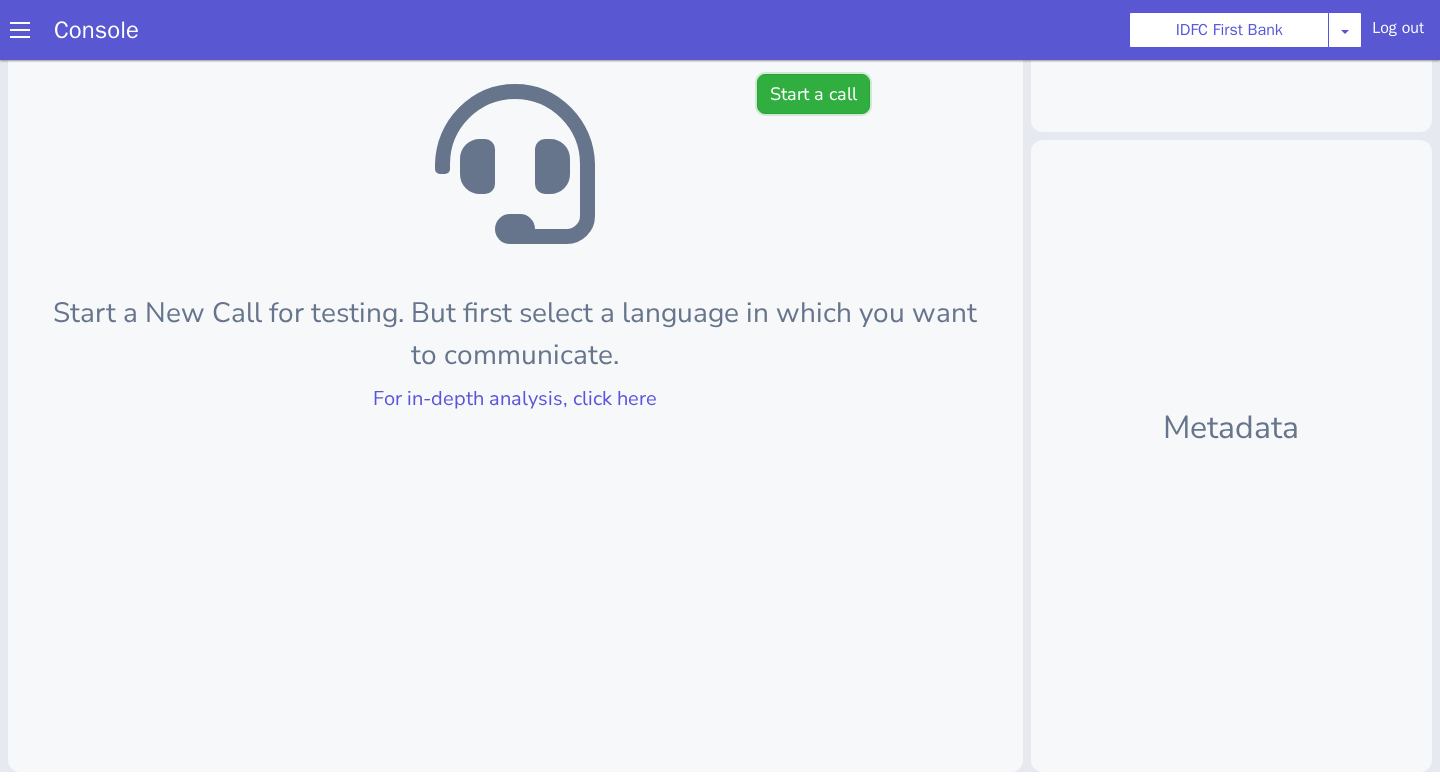 click on "Start a call" at bounding box center [813, 94] 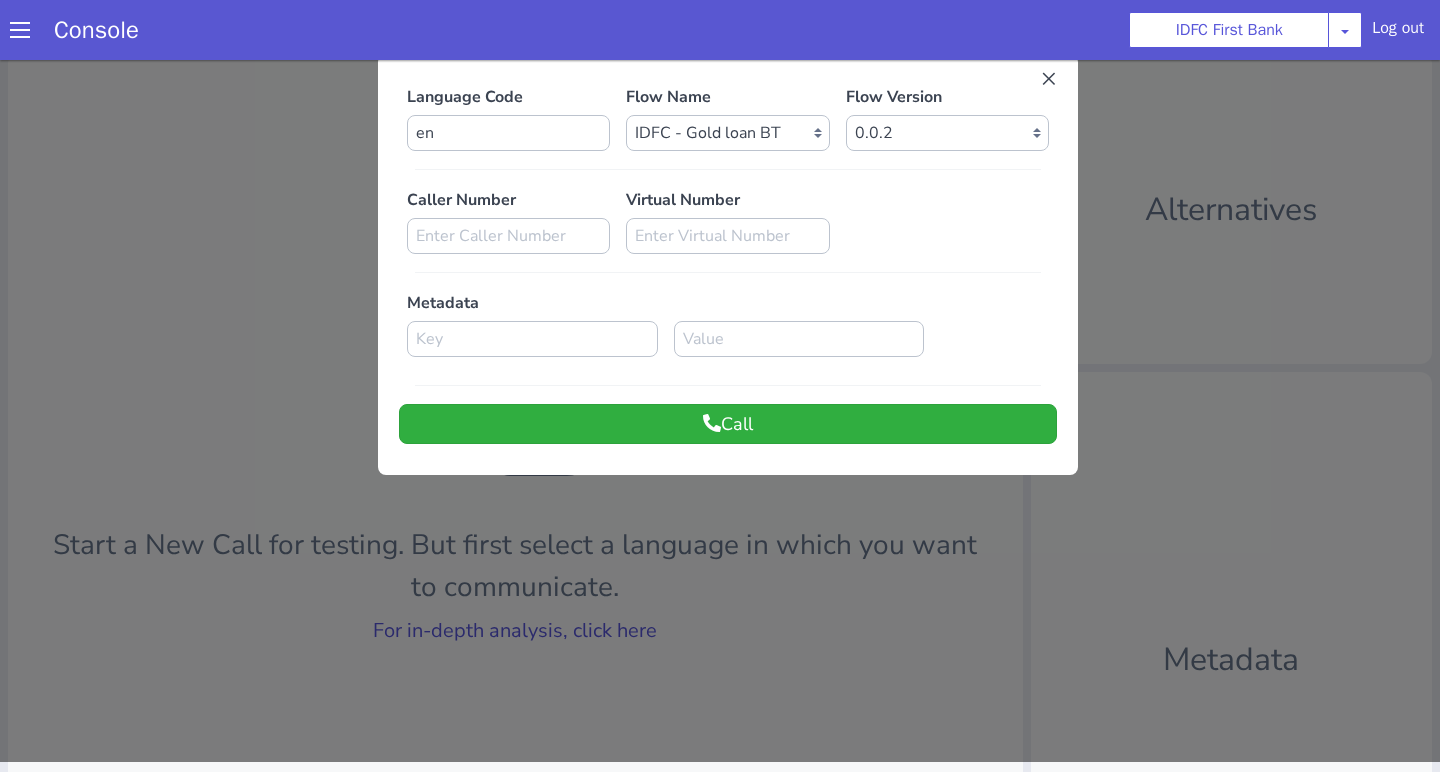 scroll, scrollTop: 0, scrollLeft: 0, axis: both 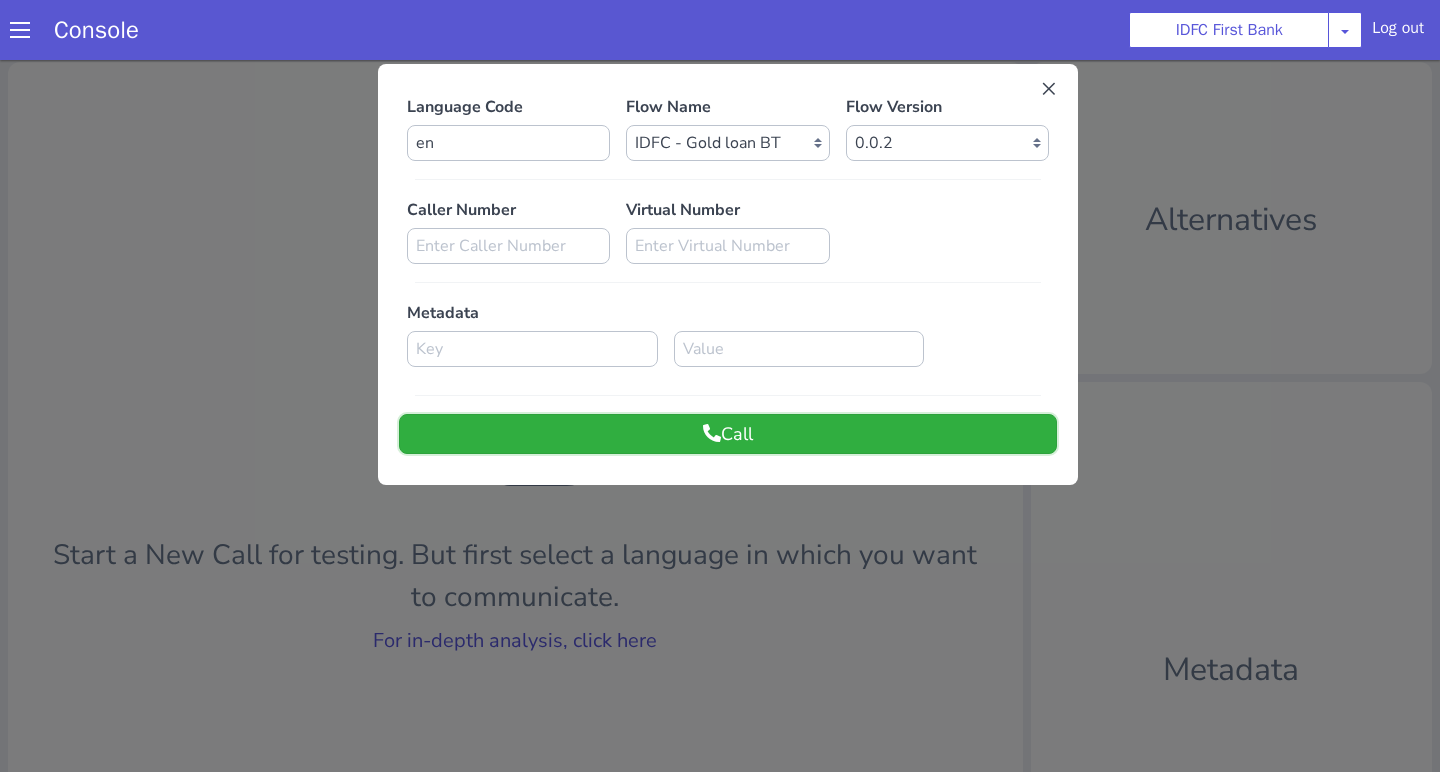 click on "Call" at bounding box center [728, 434] 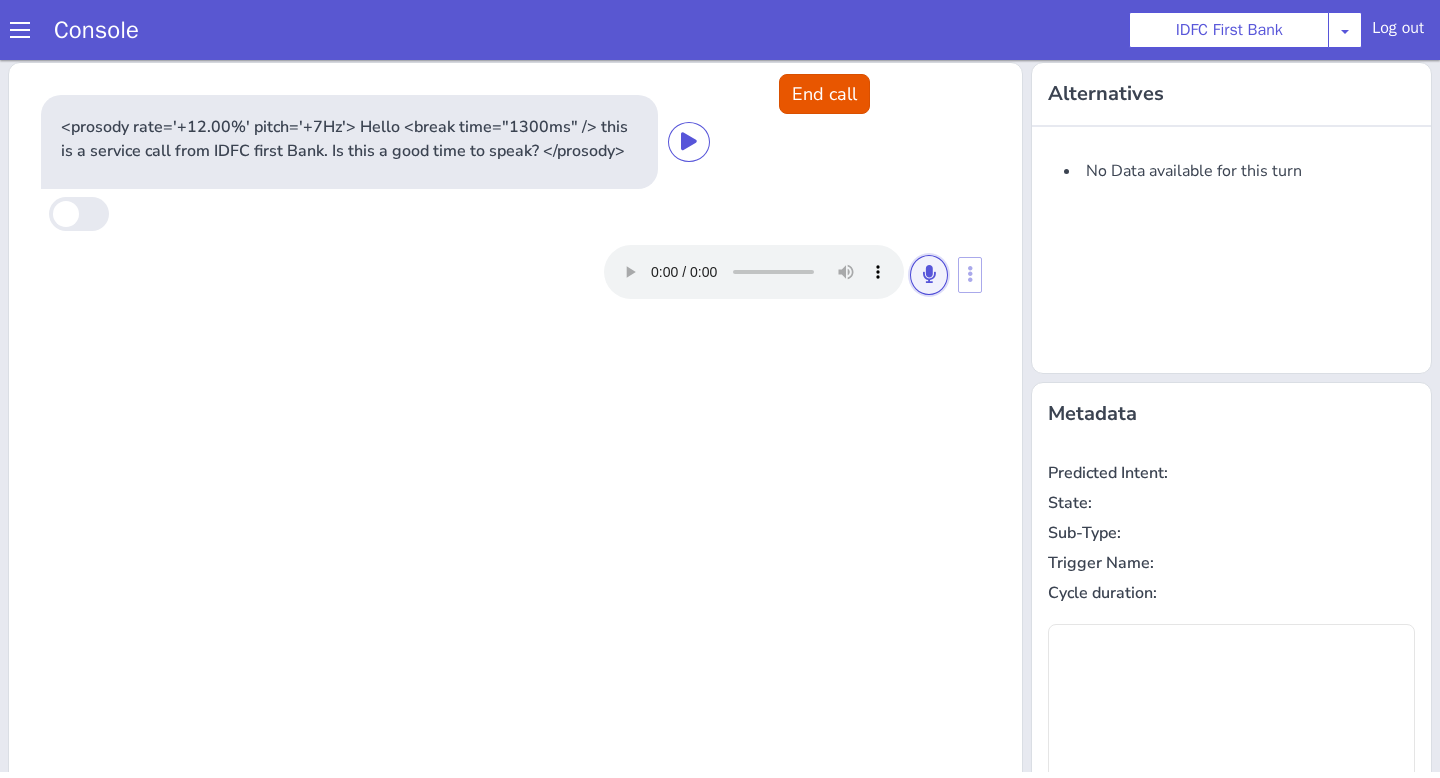 click at bounding box center (929, 274) 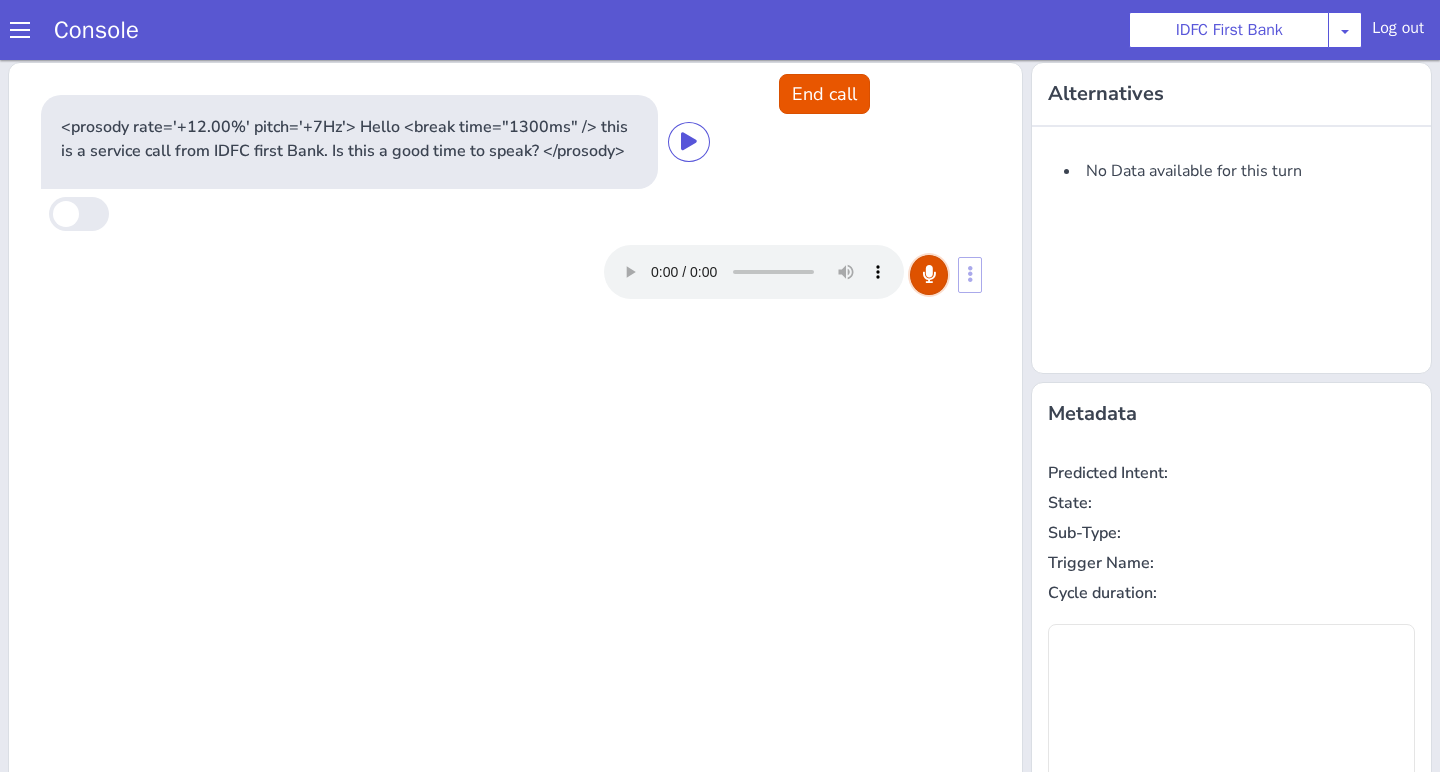 click at bounding box center (929, 274) 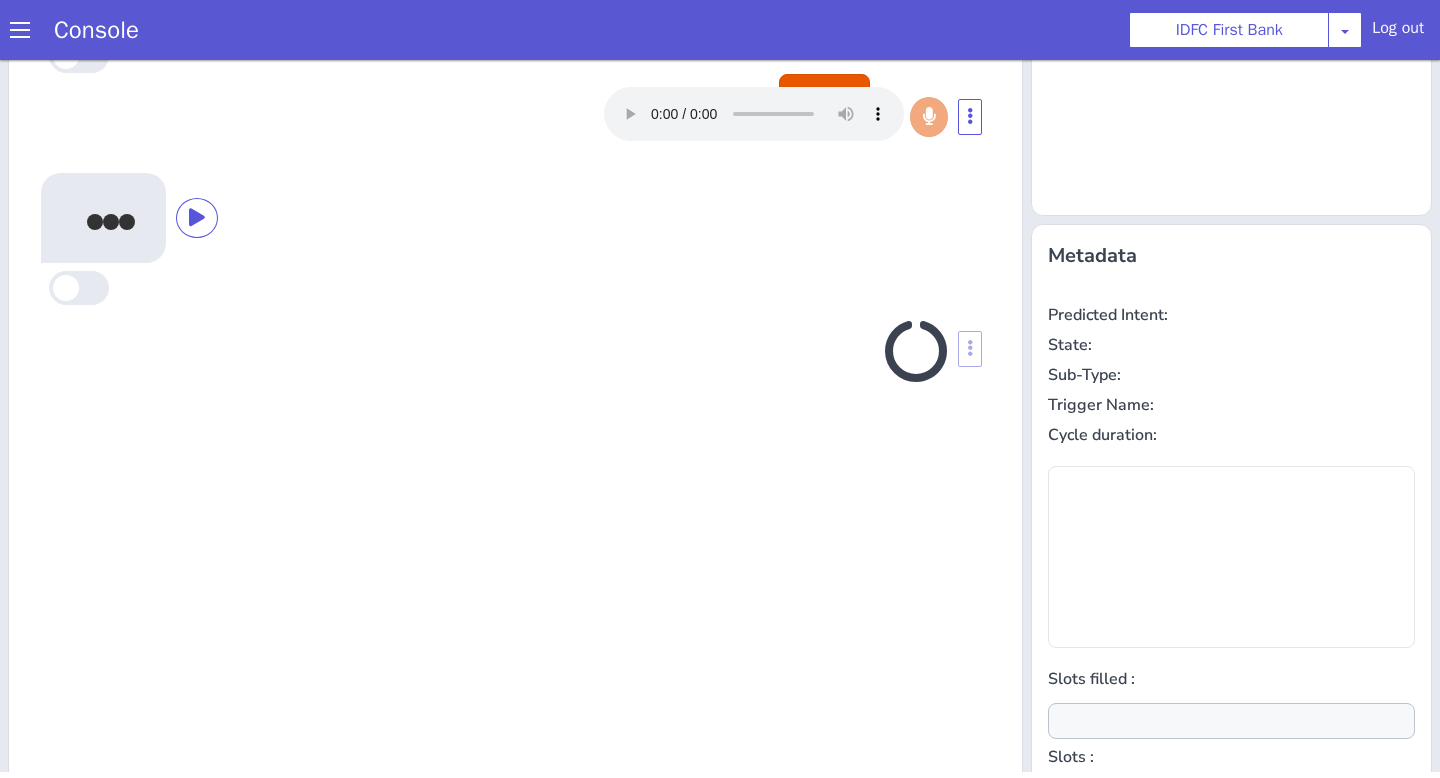 scroll, scrollTop: 242, scrollLeft: 0, axis: vertical 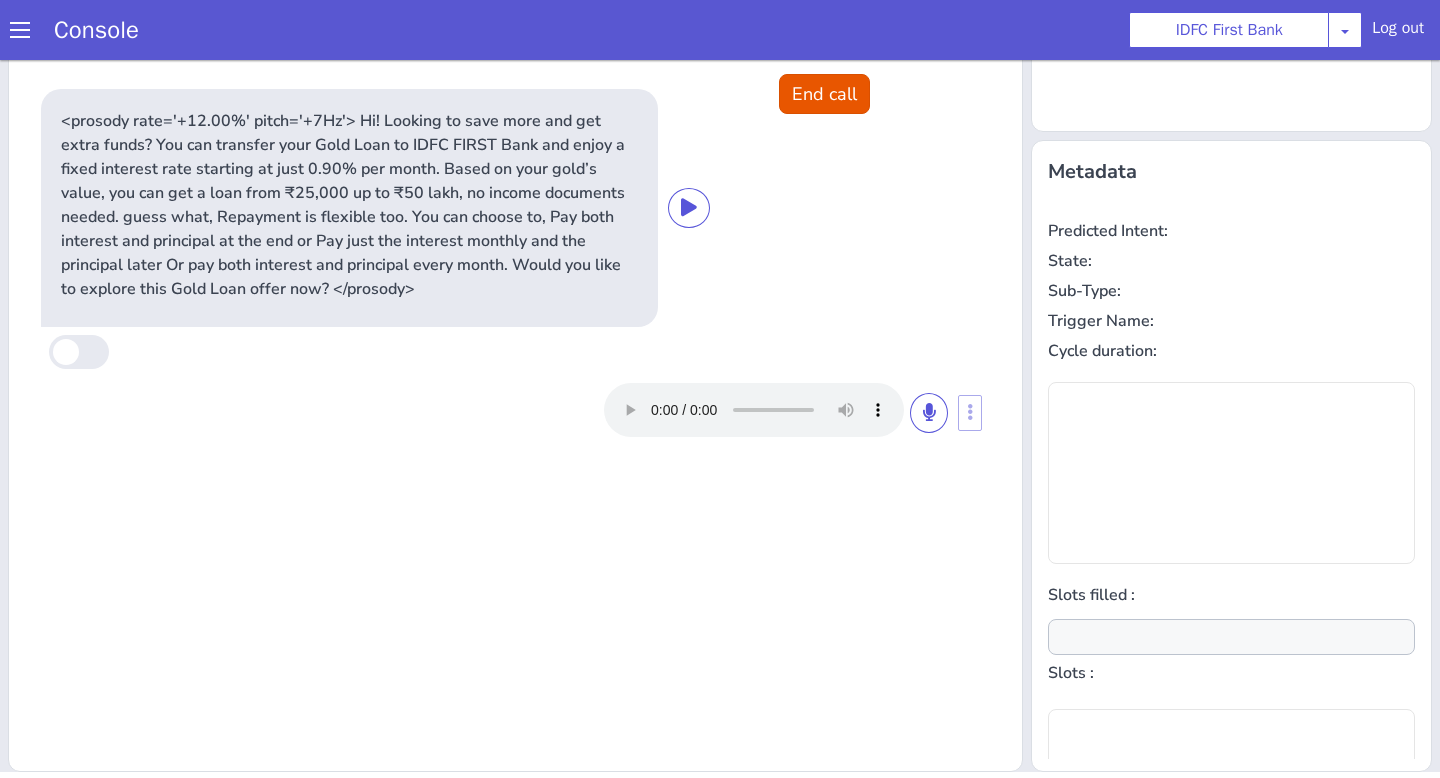 type on "null" 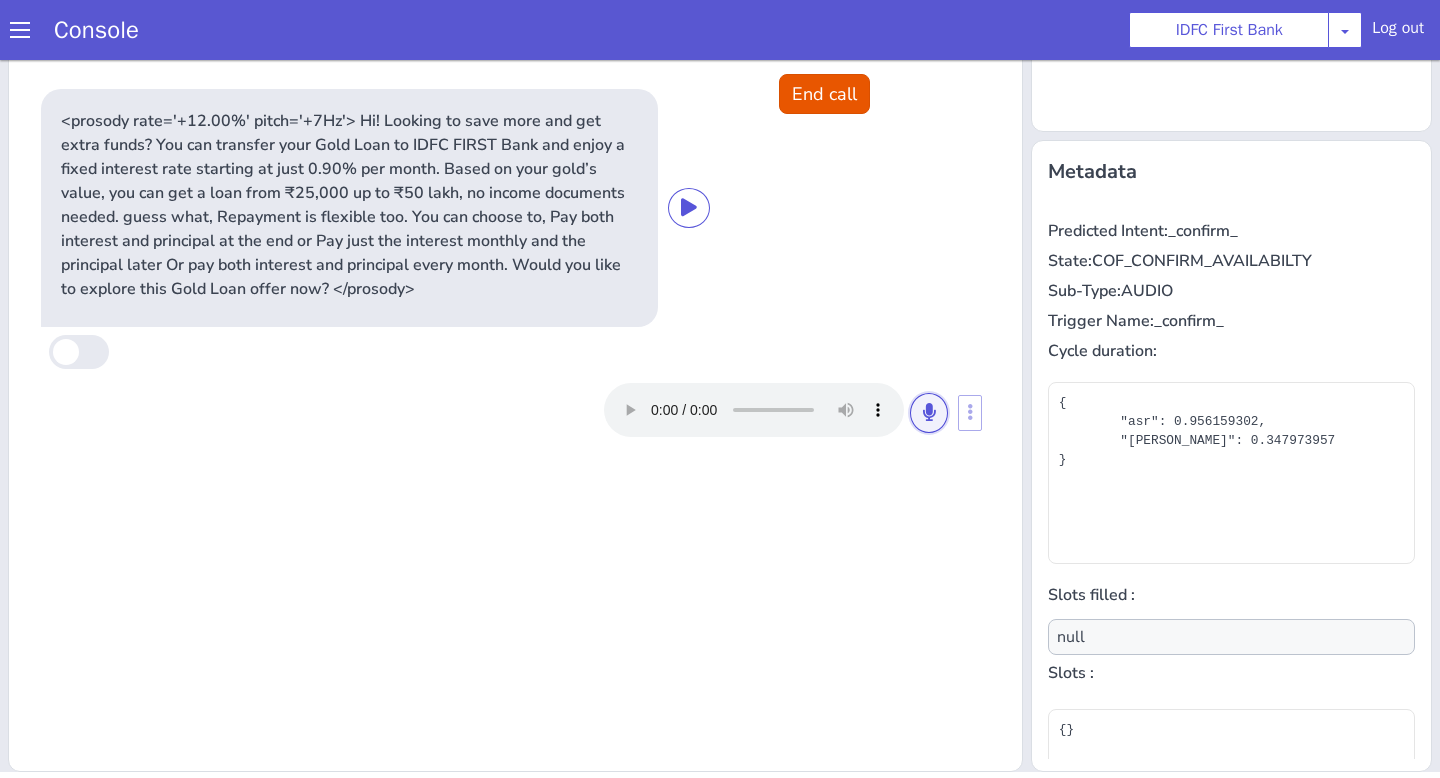 click at bounding box center (929, 412) 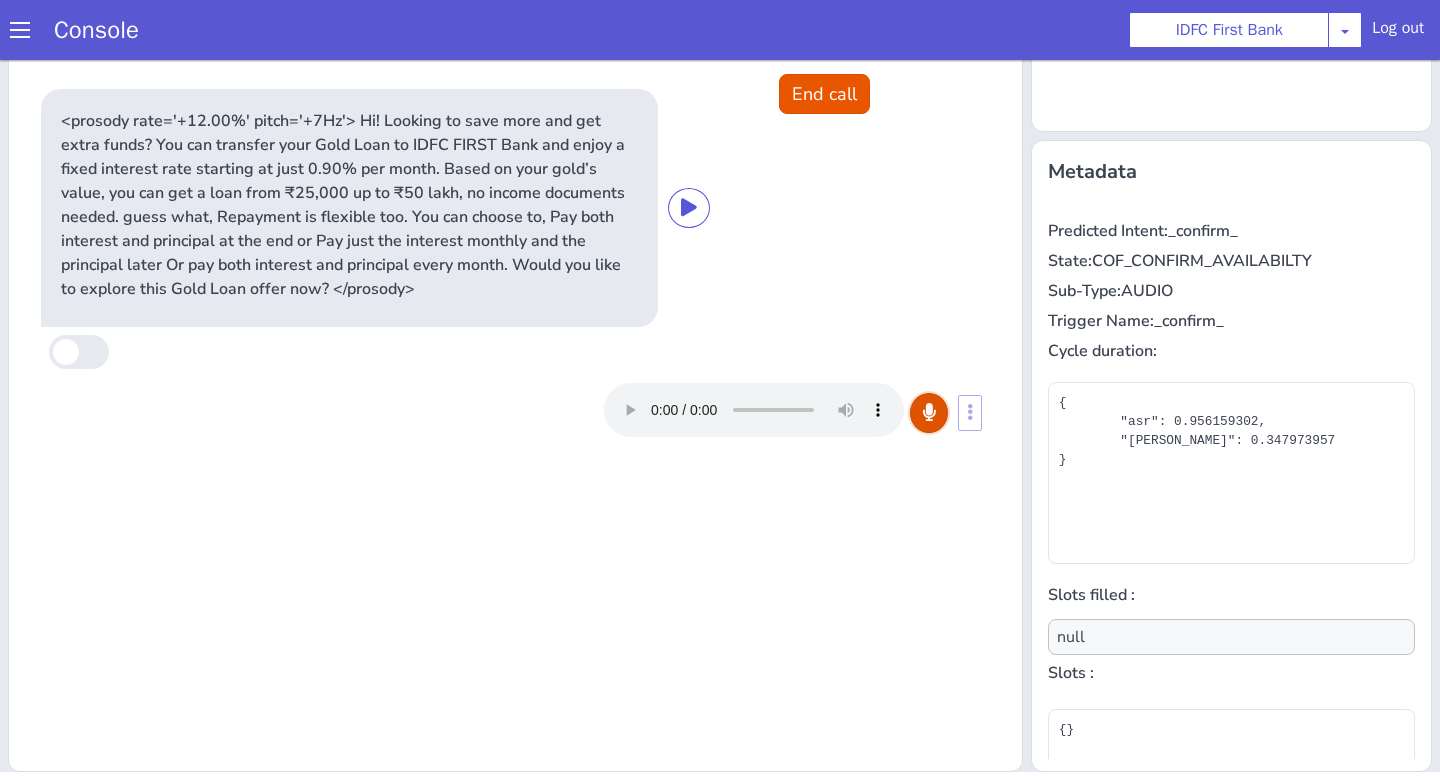click at bounding box center (929, 412) 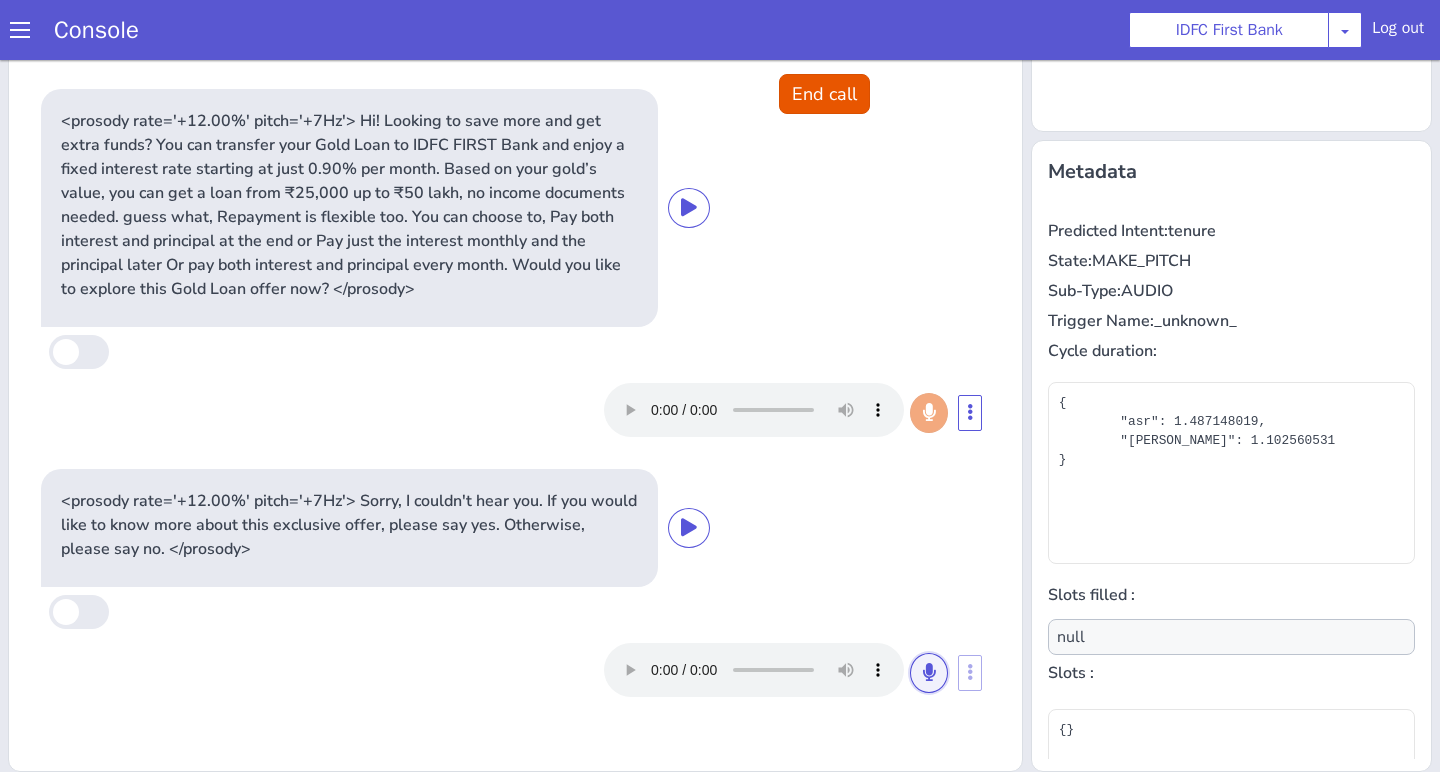 click at bounding box center [929, 672] 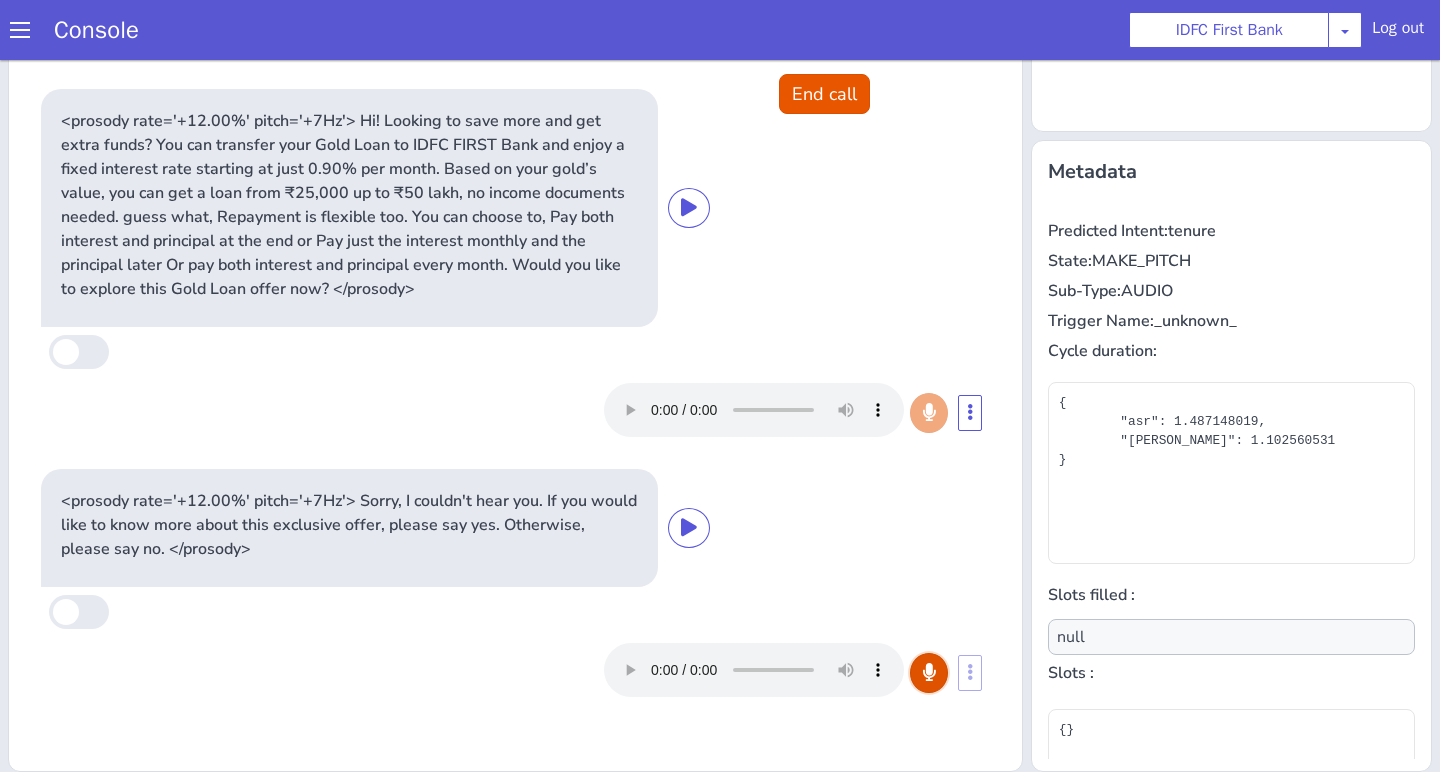 click at bounding box center (929, 672) 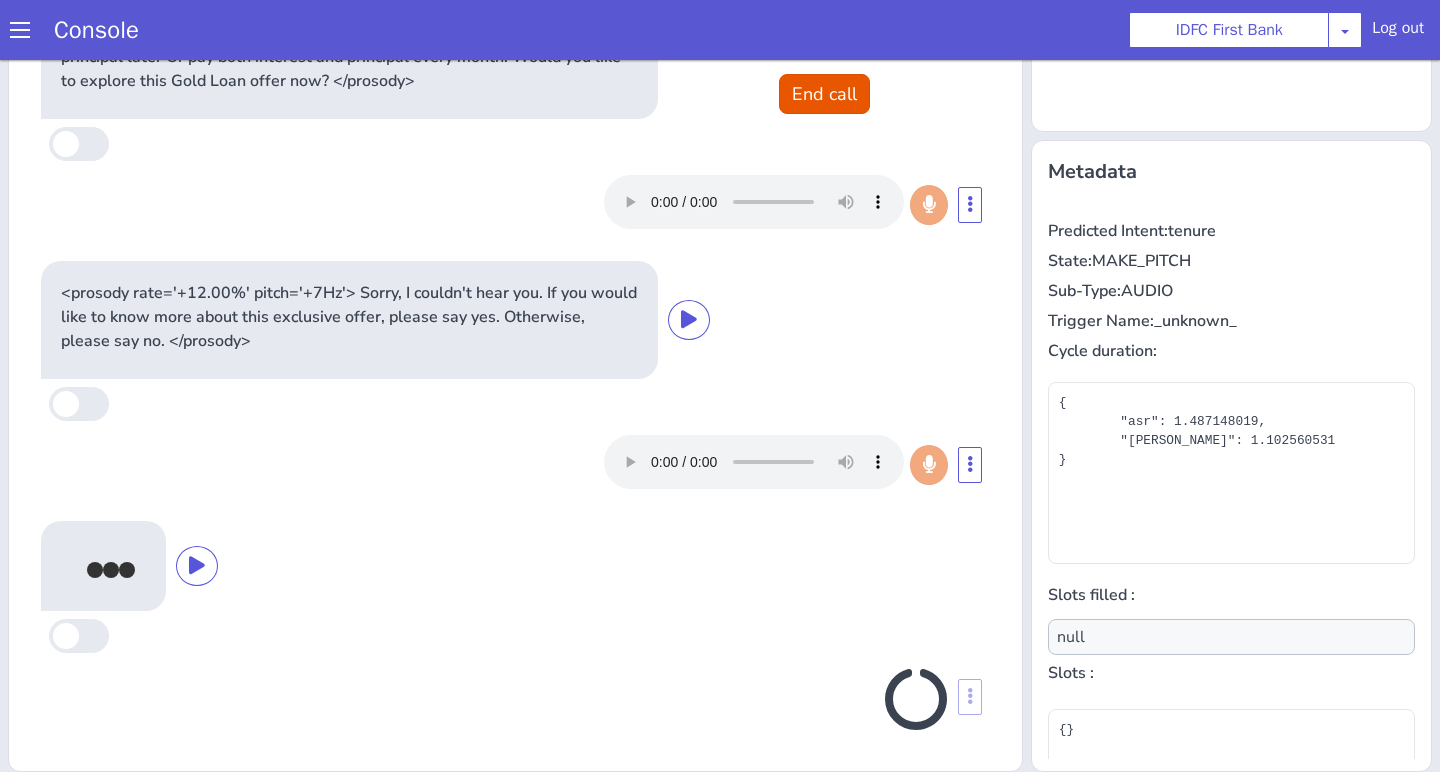 scroll, scrollTop: 202, scrollLeft: 0, axis: vertical 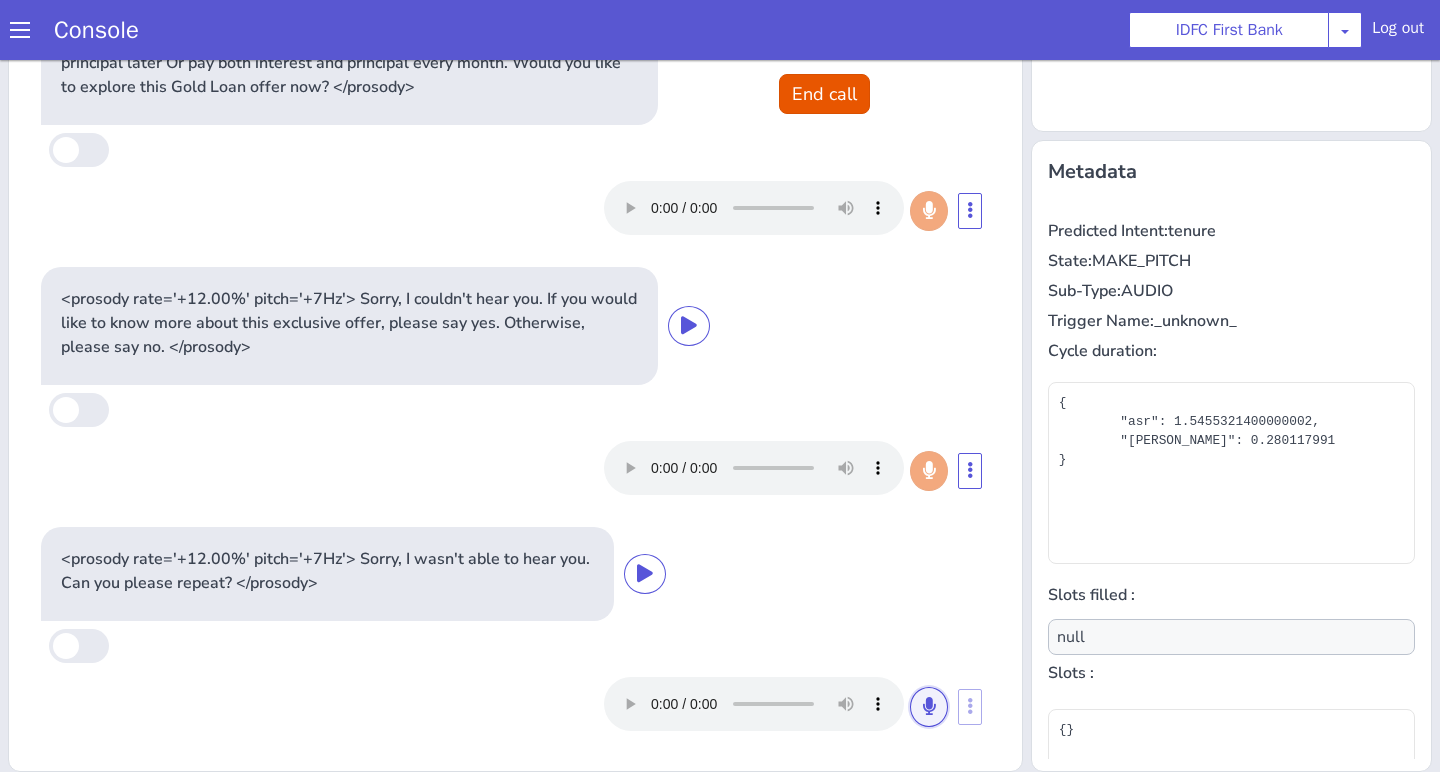 click at bounding box center [929, 706] 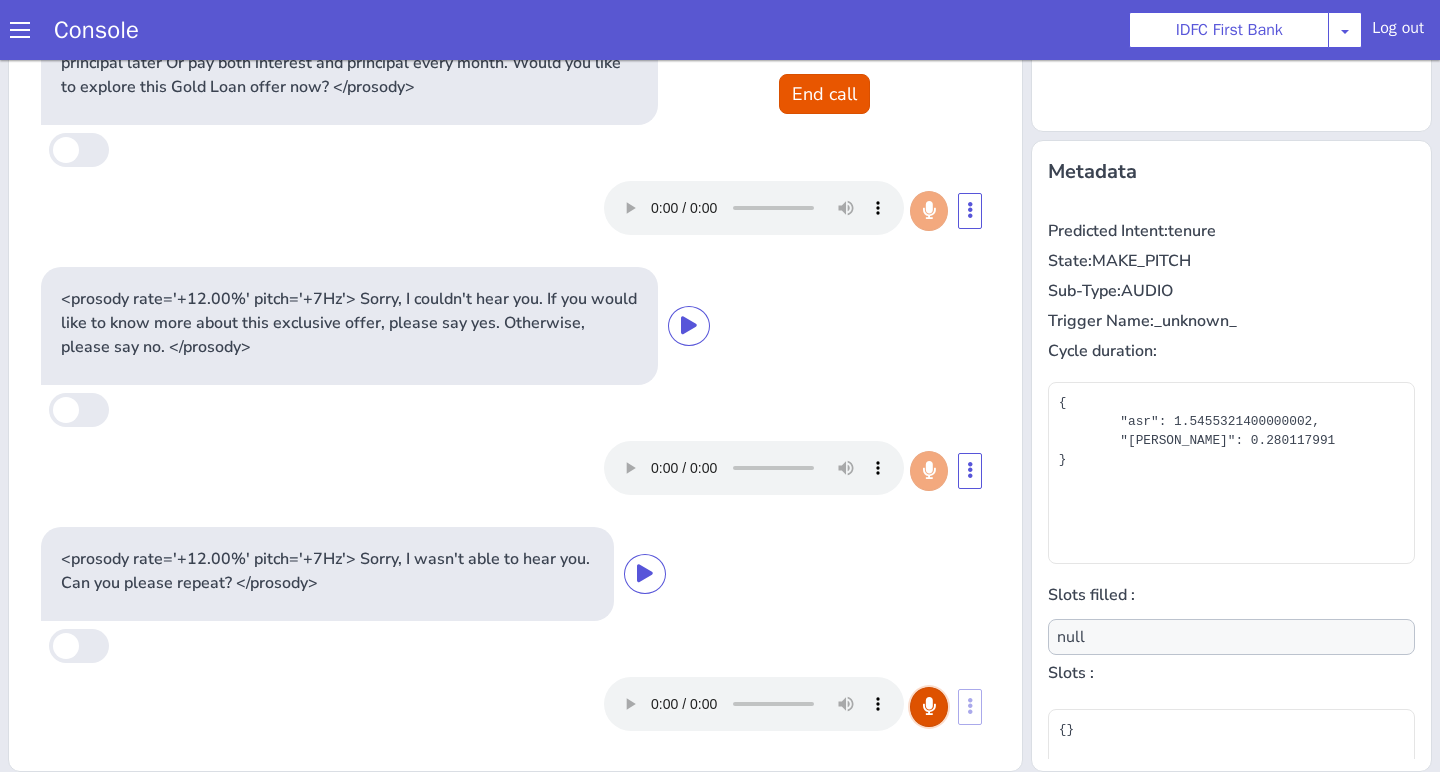 click at bounding box center (929, 706) 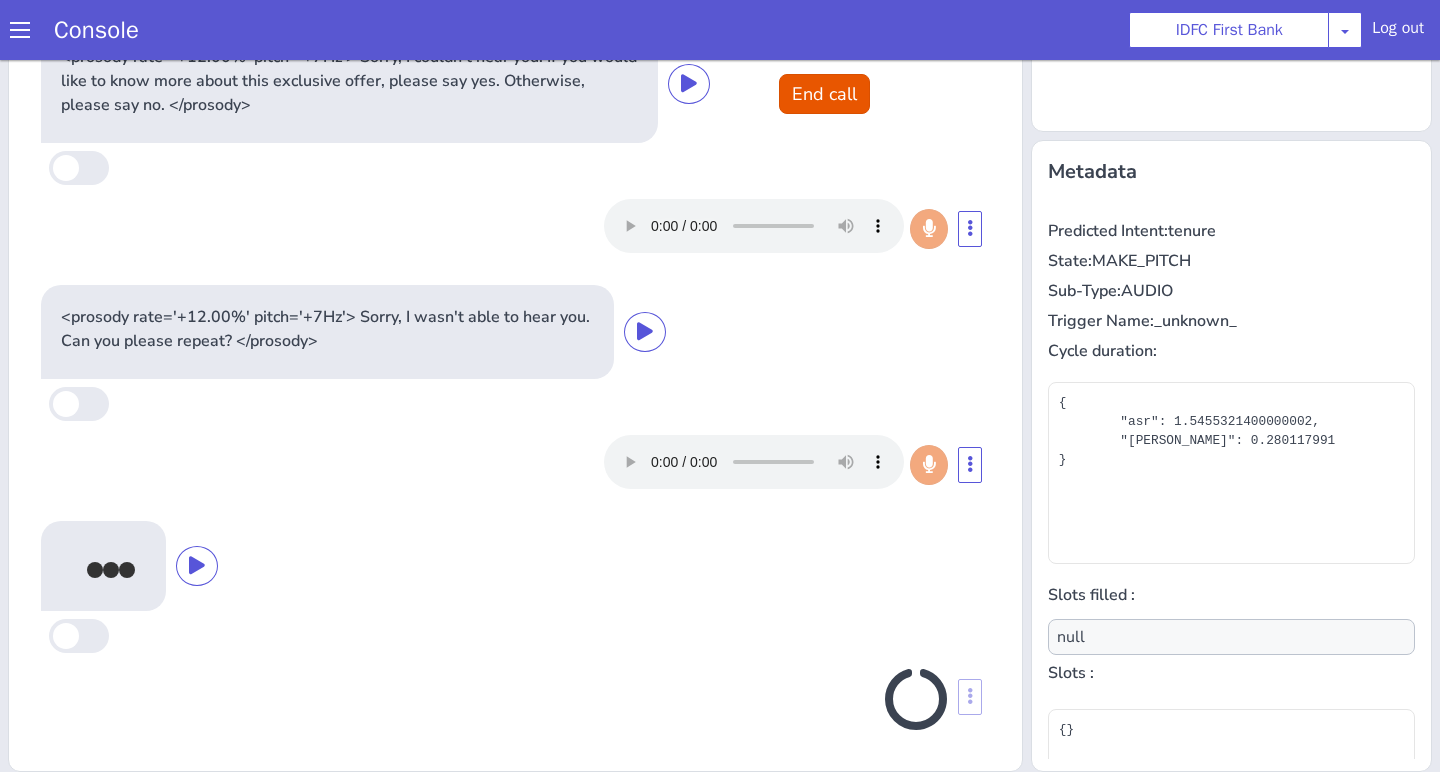 scroll, scrollTop: 438, scrollLeft: 0, axis: vertical 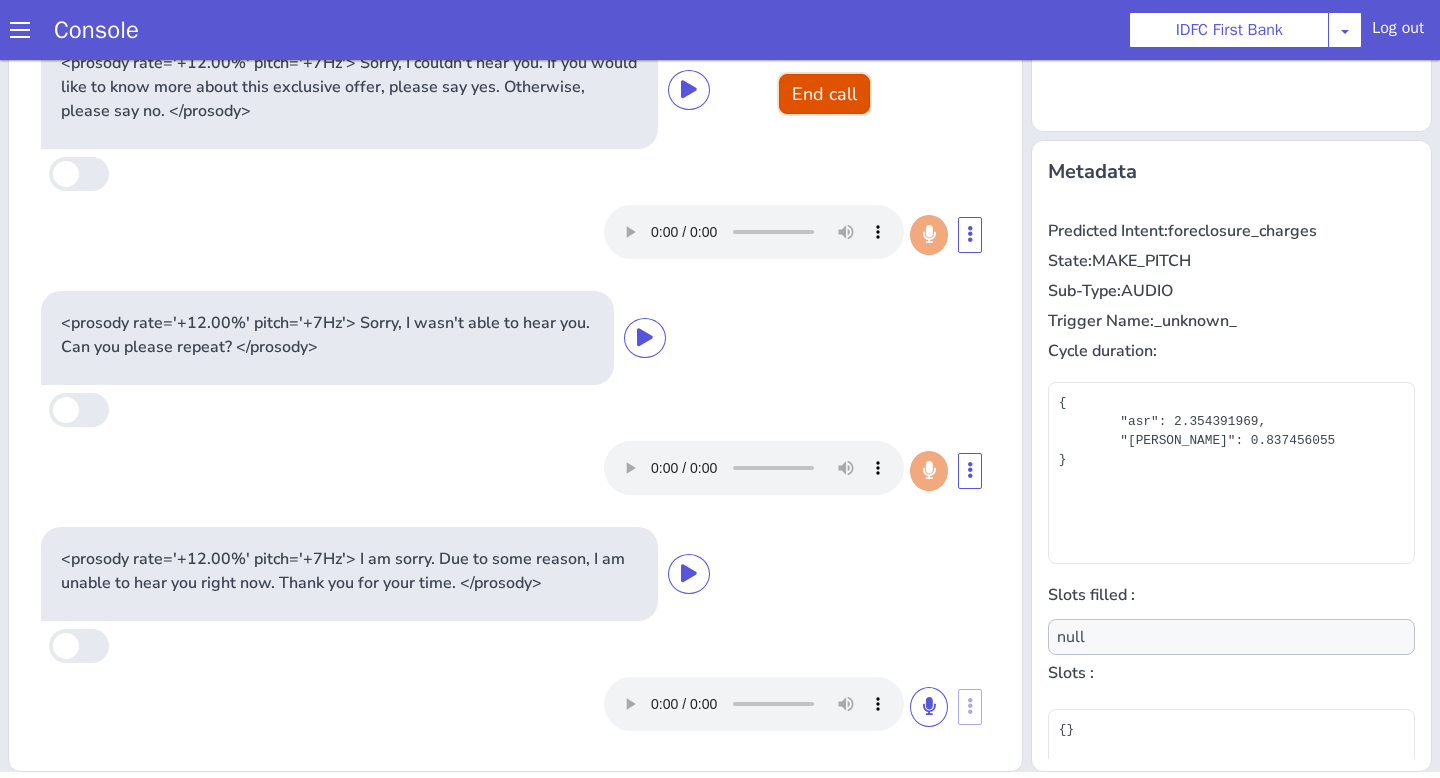 click on "End call" at bounding box center [824, 94] 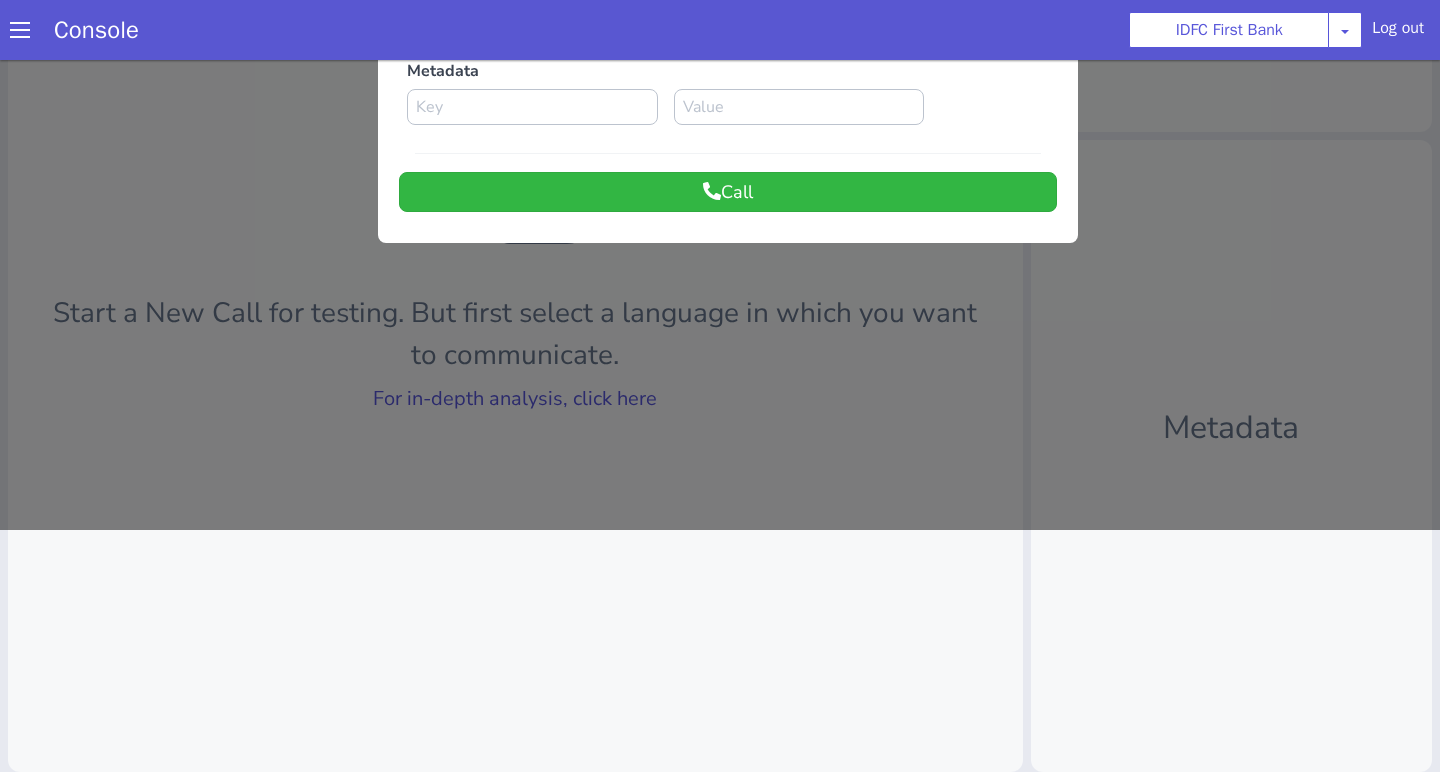 click at bounding box center (720, 171) 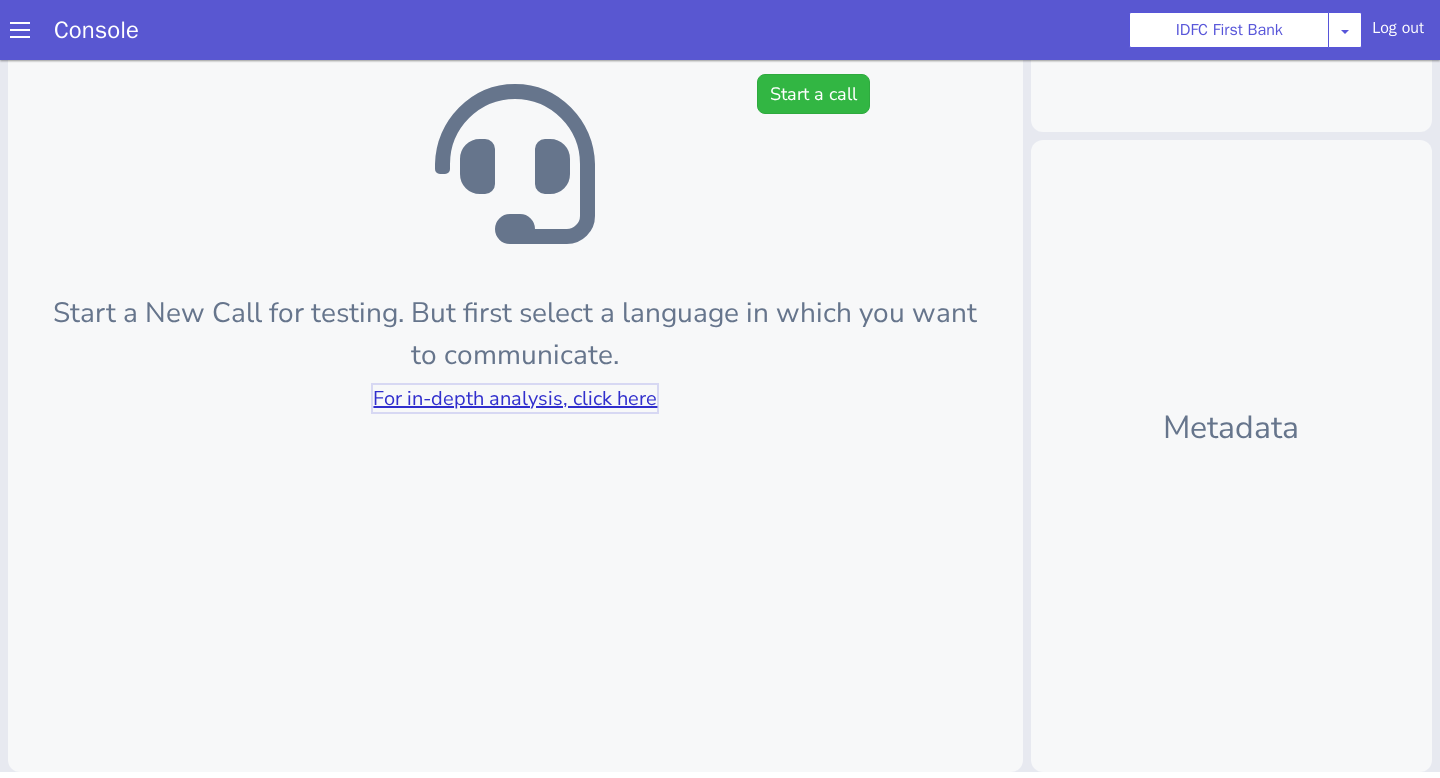 click on "For in-depth analysis, click here" at bounding box center [515, 398] 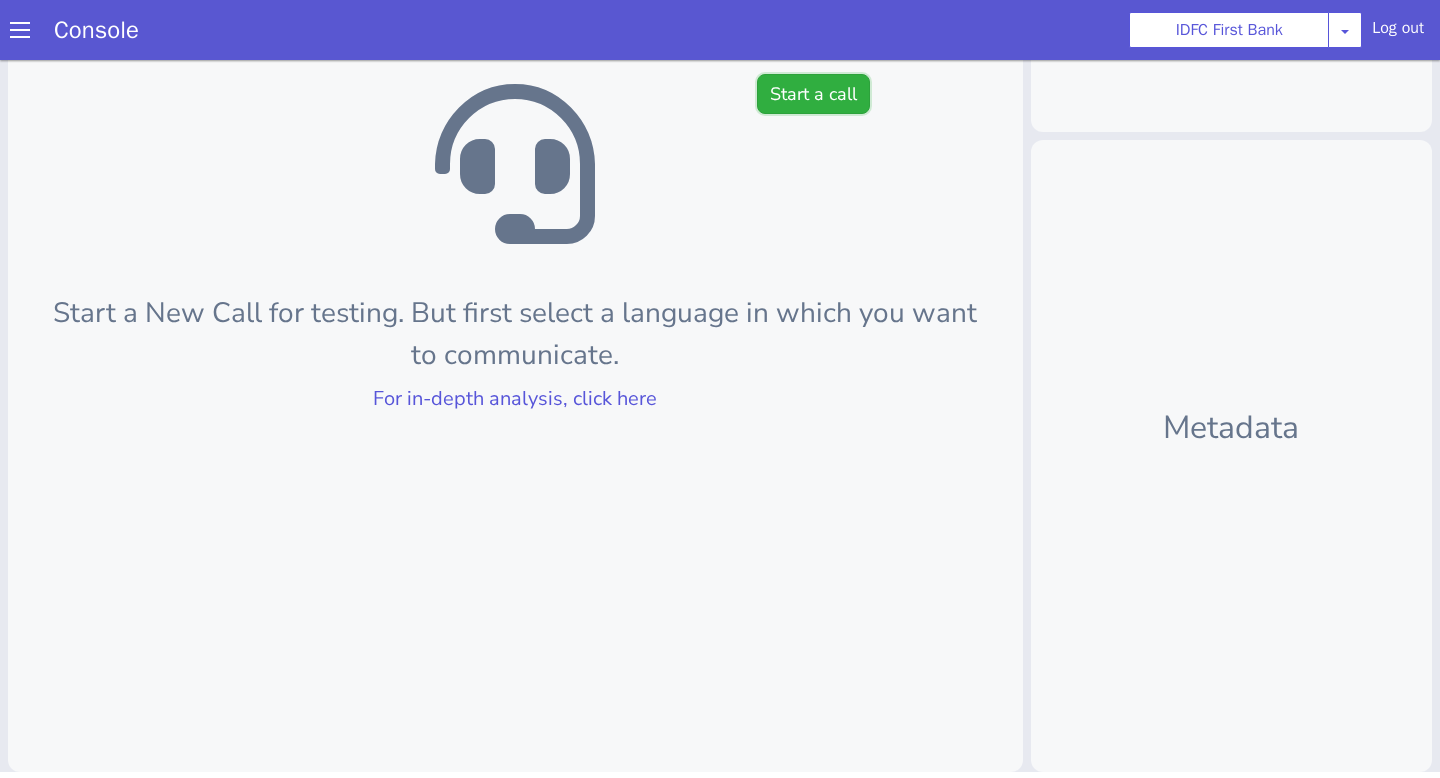 click on "Start a call" at bounding box center (813, 94) 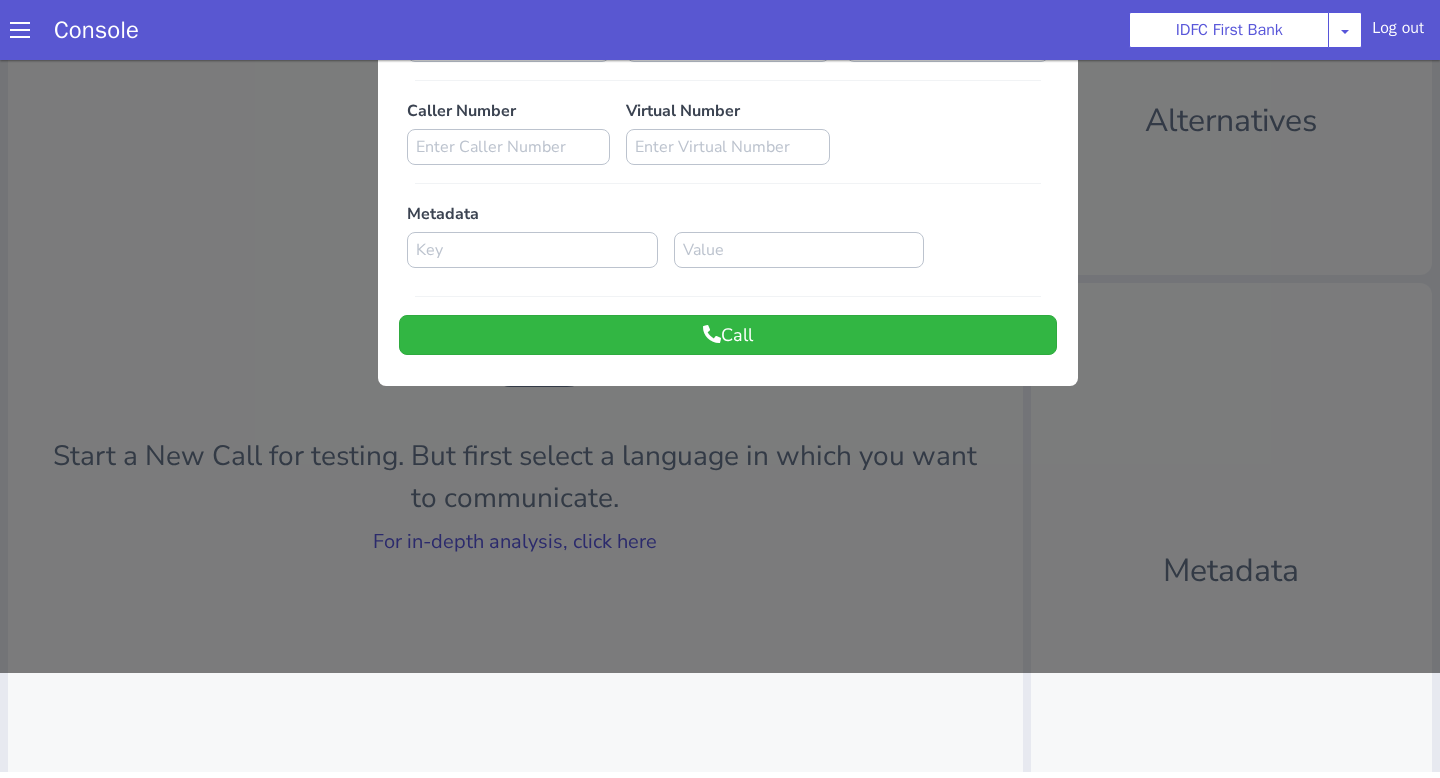 scroll, scrollTop: 0, scrollLeft: 0, axis: both 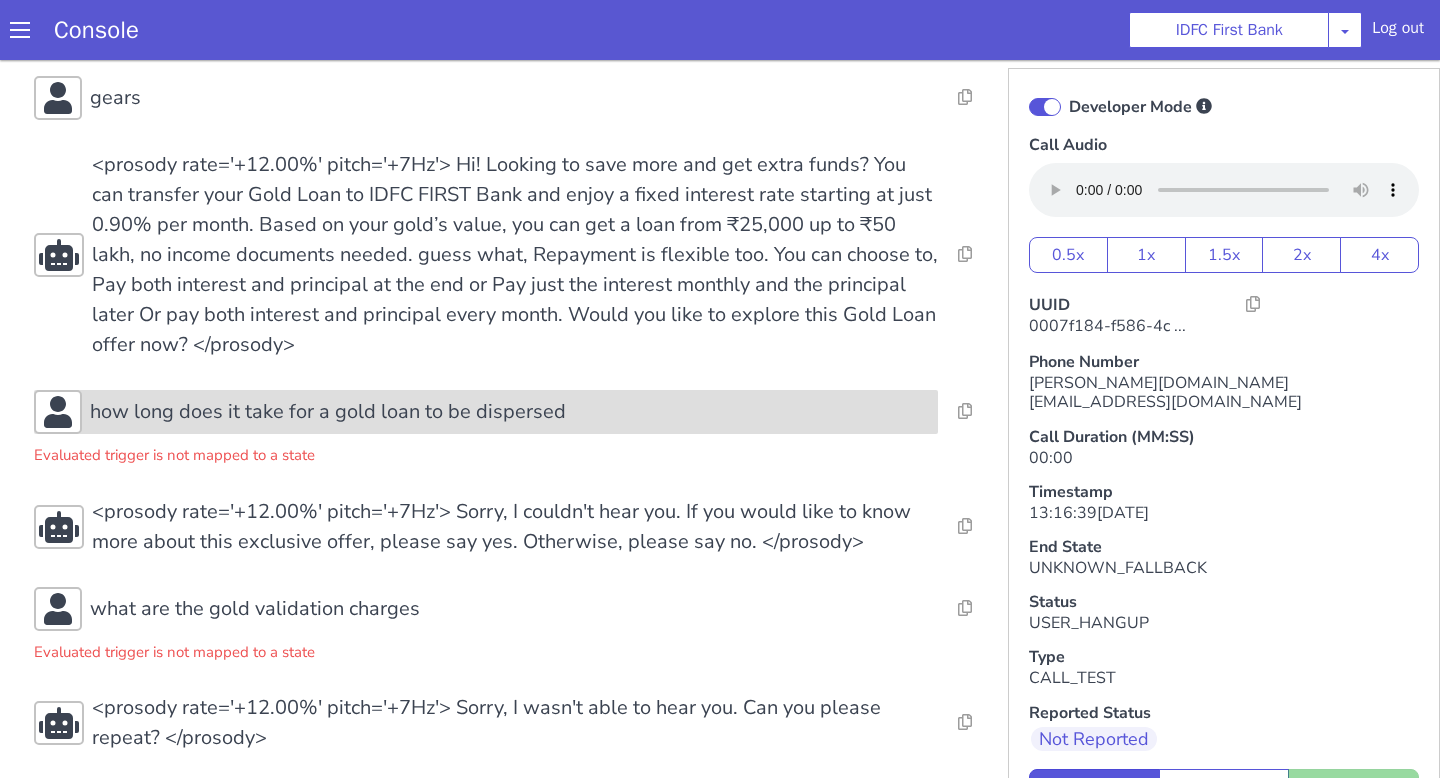 click on "how long does it take for a gold loan to be dispersed" at bounding box center [510, 412] 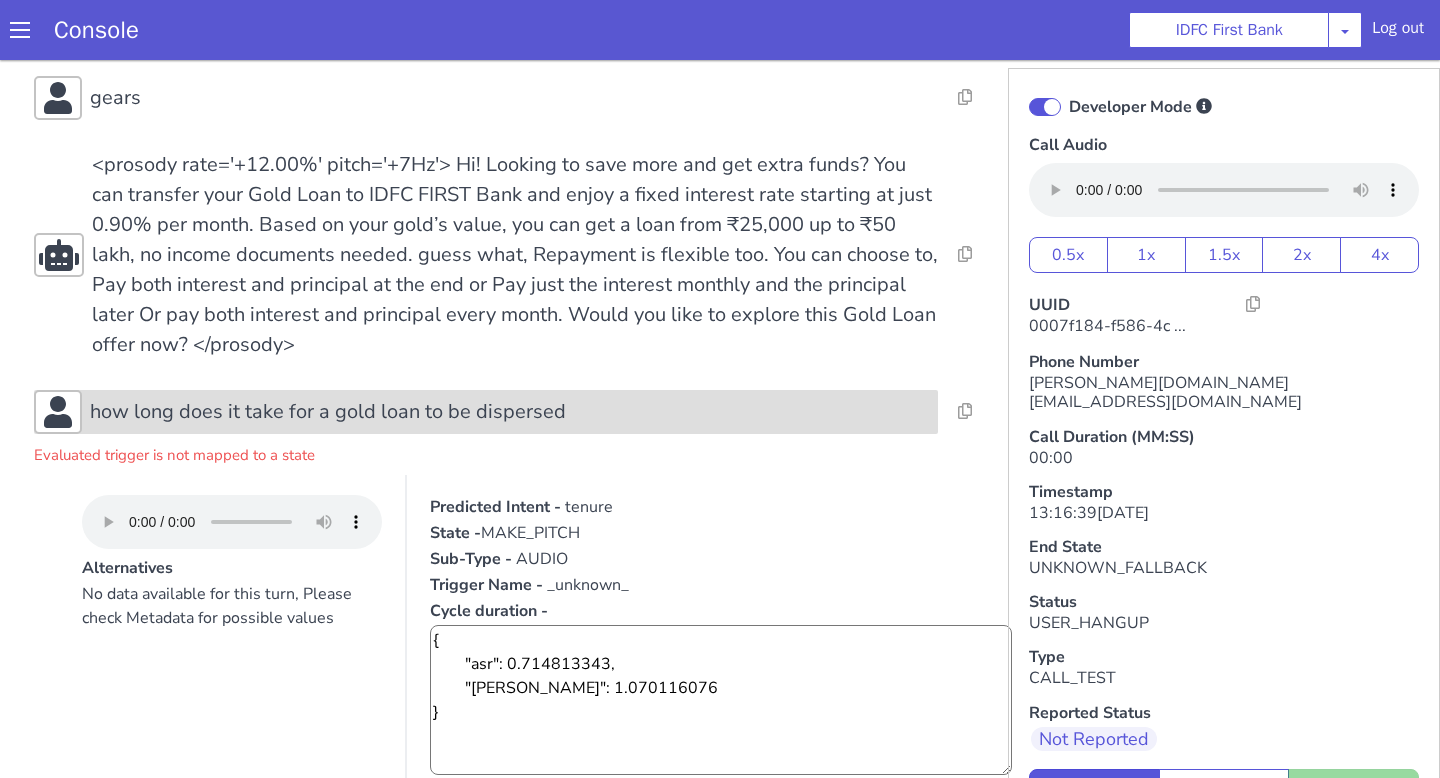 click on "how long does it take for a gold loan to be dispersed" at bounding box center (510, 412) 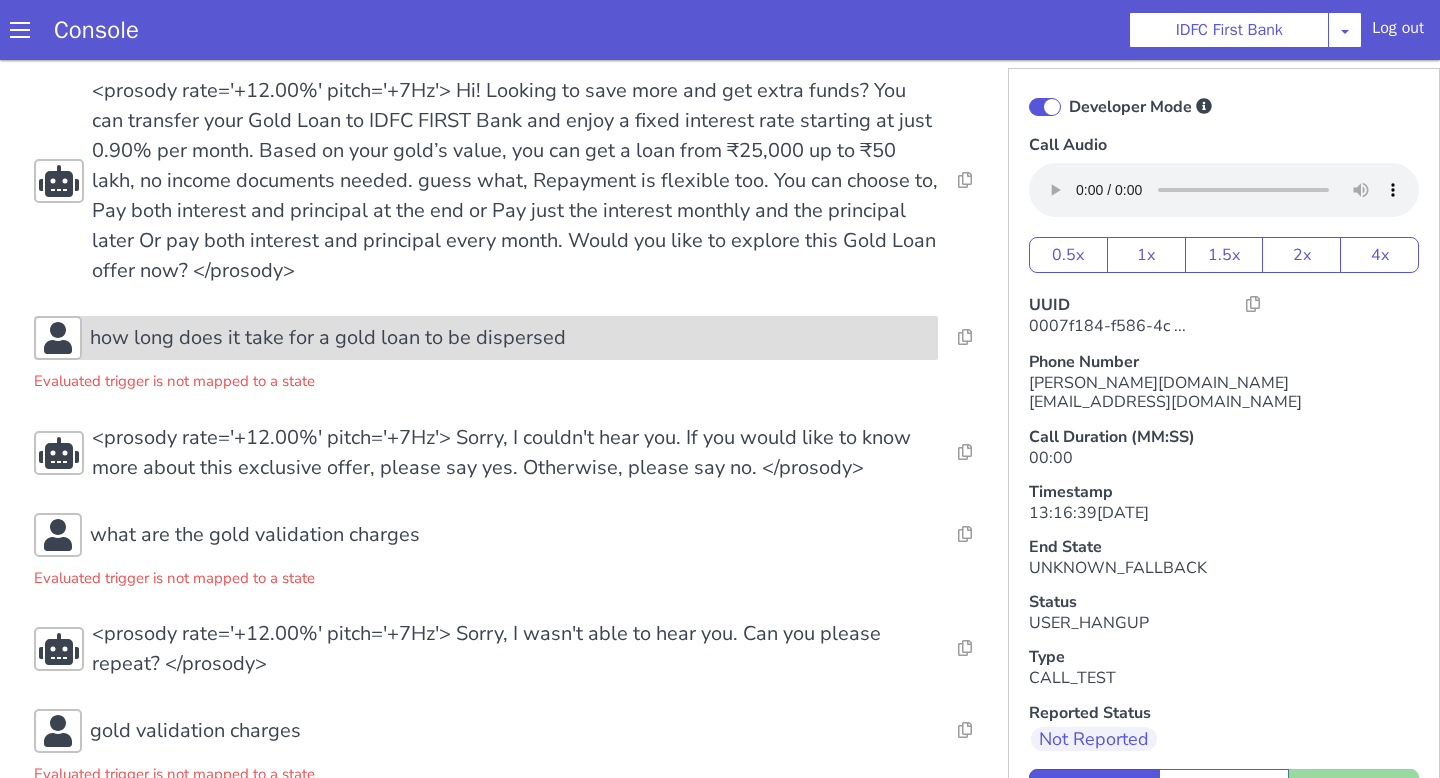 scroll, scrollTop: 411, scrollLeft: 0, axis: vertical 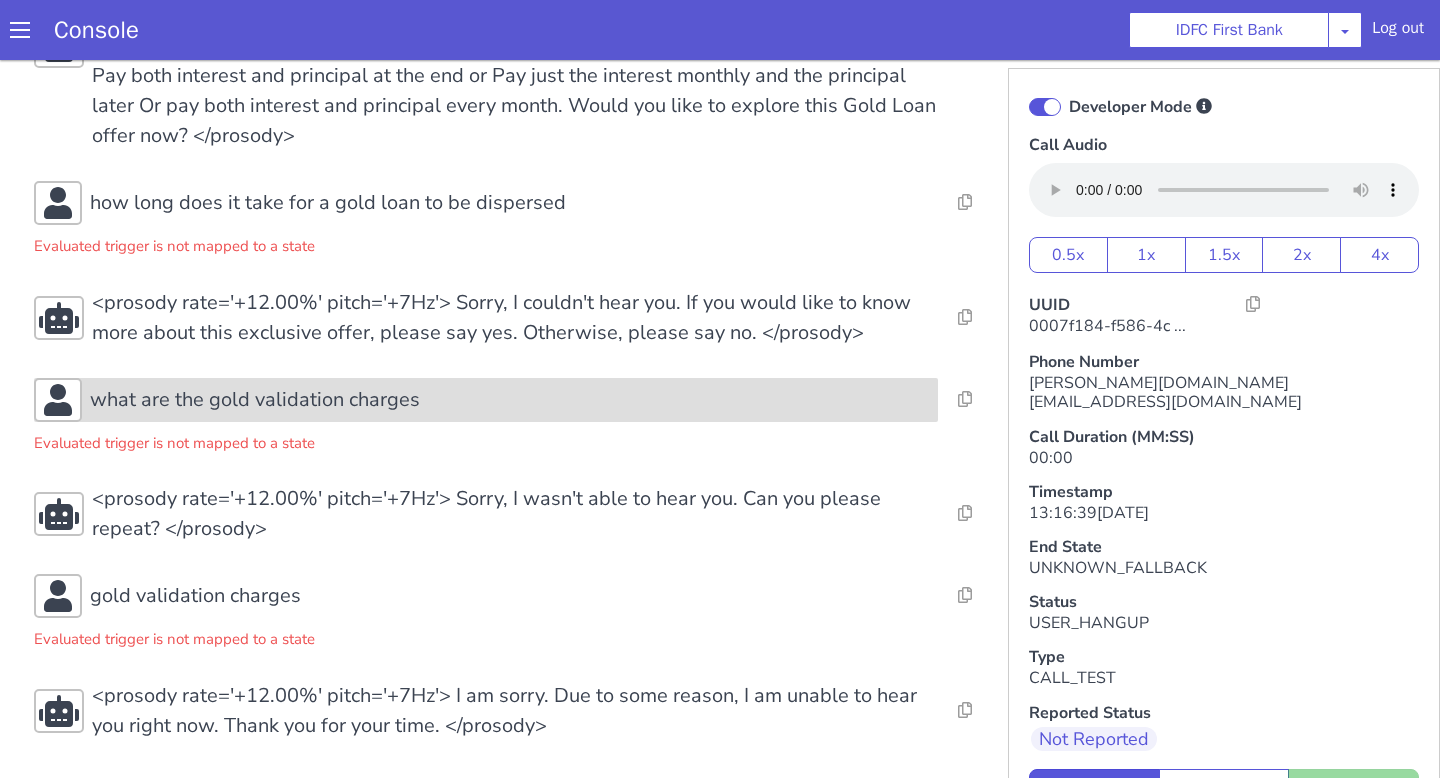 click on "what are the gold validation charges" at bounding box center (510, 400) 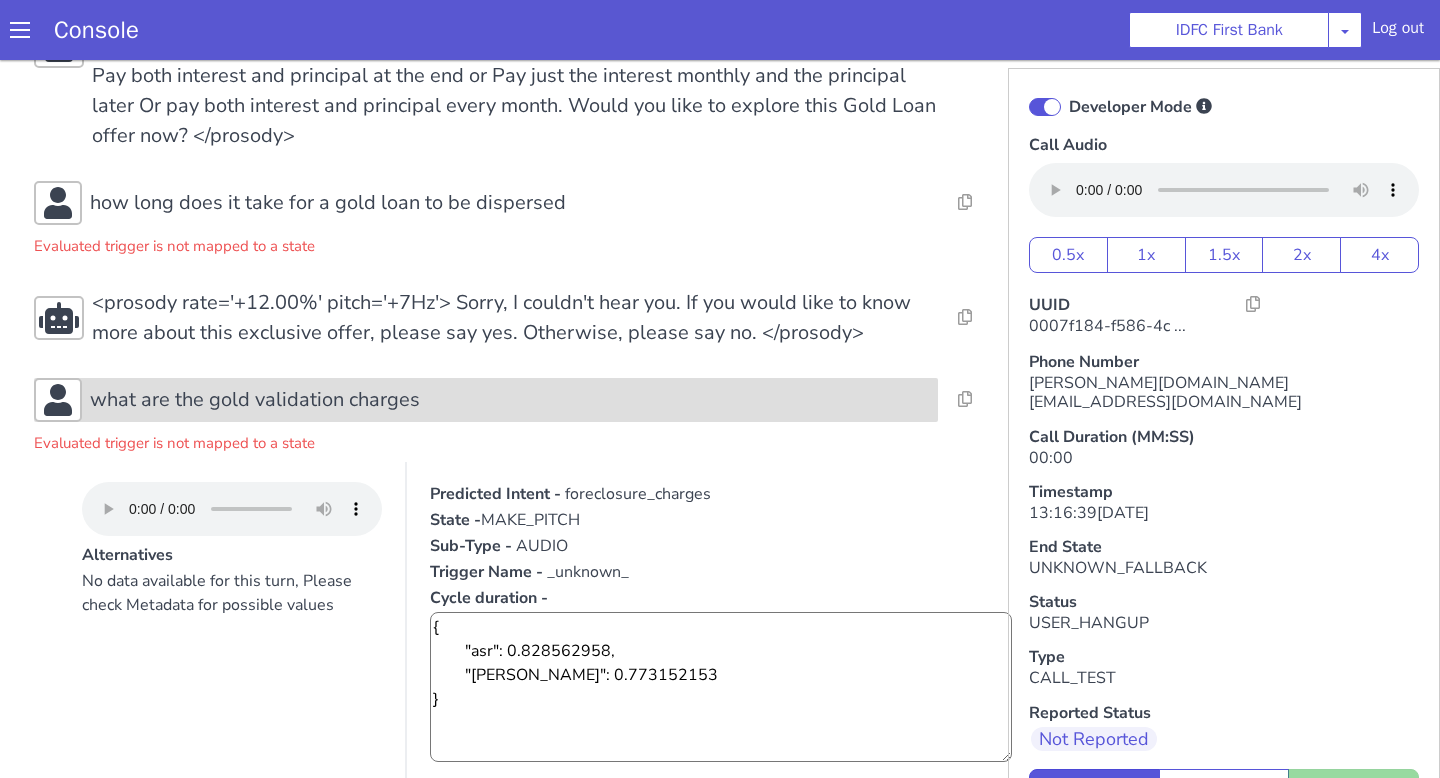 click on "what are the gold validation charges" at bounding box center [510, 400] 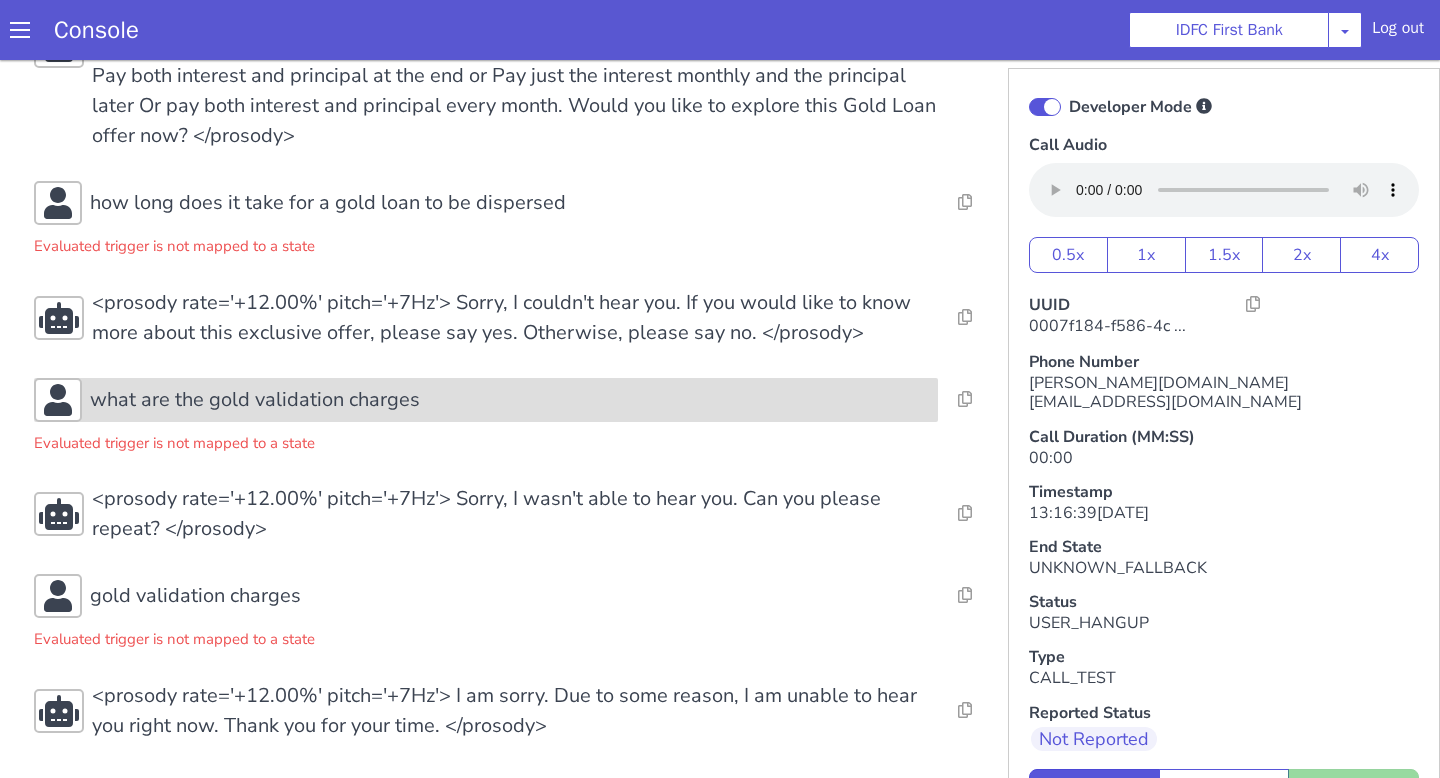 scroll, scrollTop: 6, scrollLeft: 0, axis: vertical 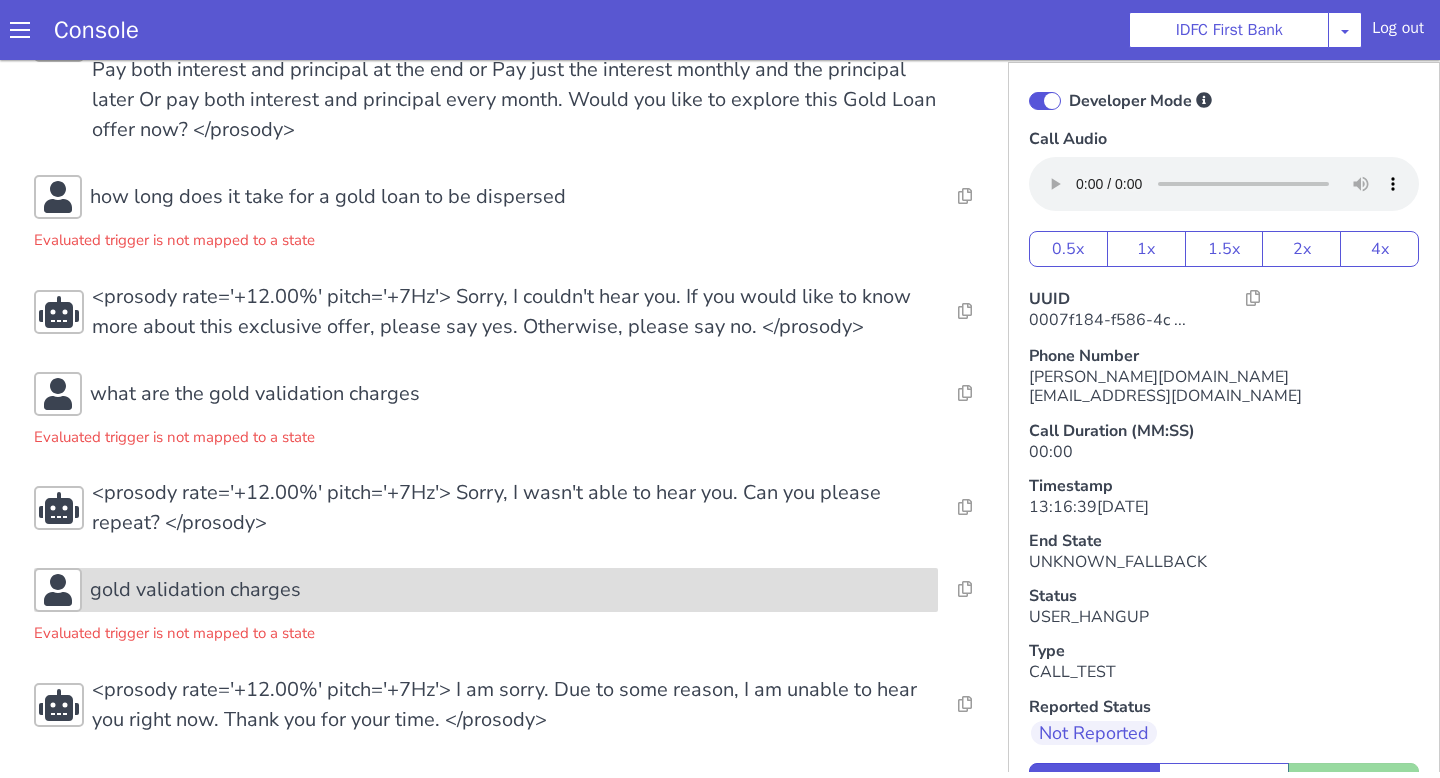 click on "gold validation charges" at bounding box center [510, 590] 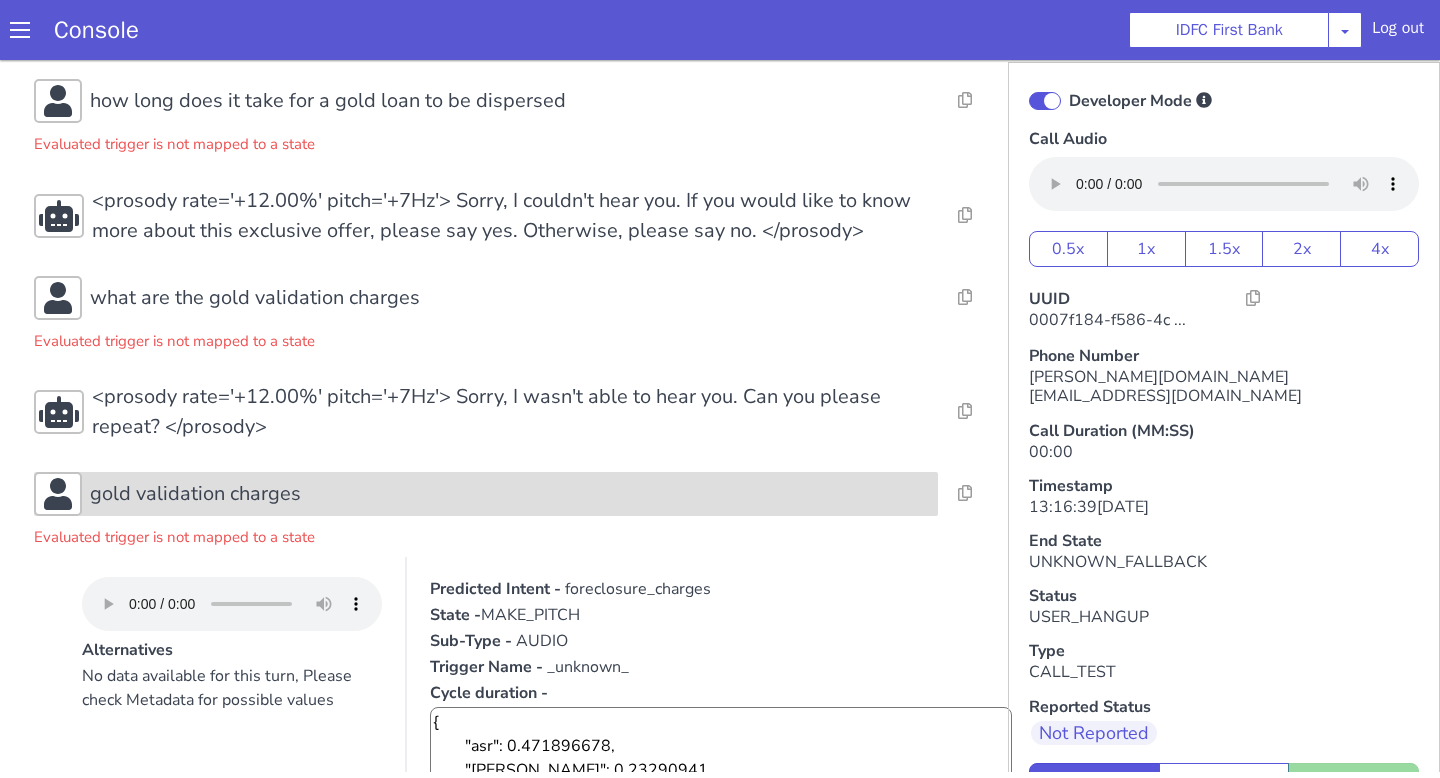 scroll, scrollTop: 504, scrollLeft: 0, axis: vertical 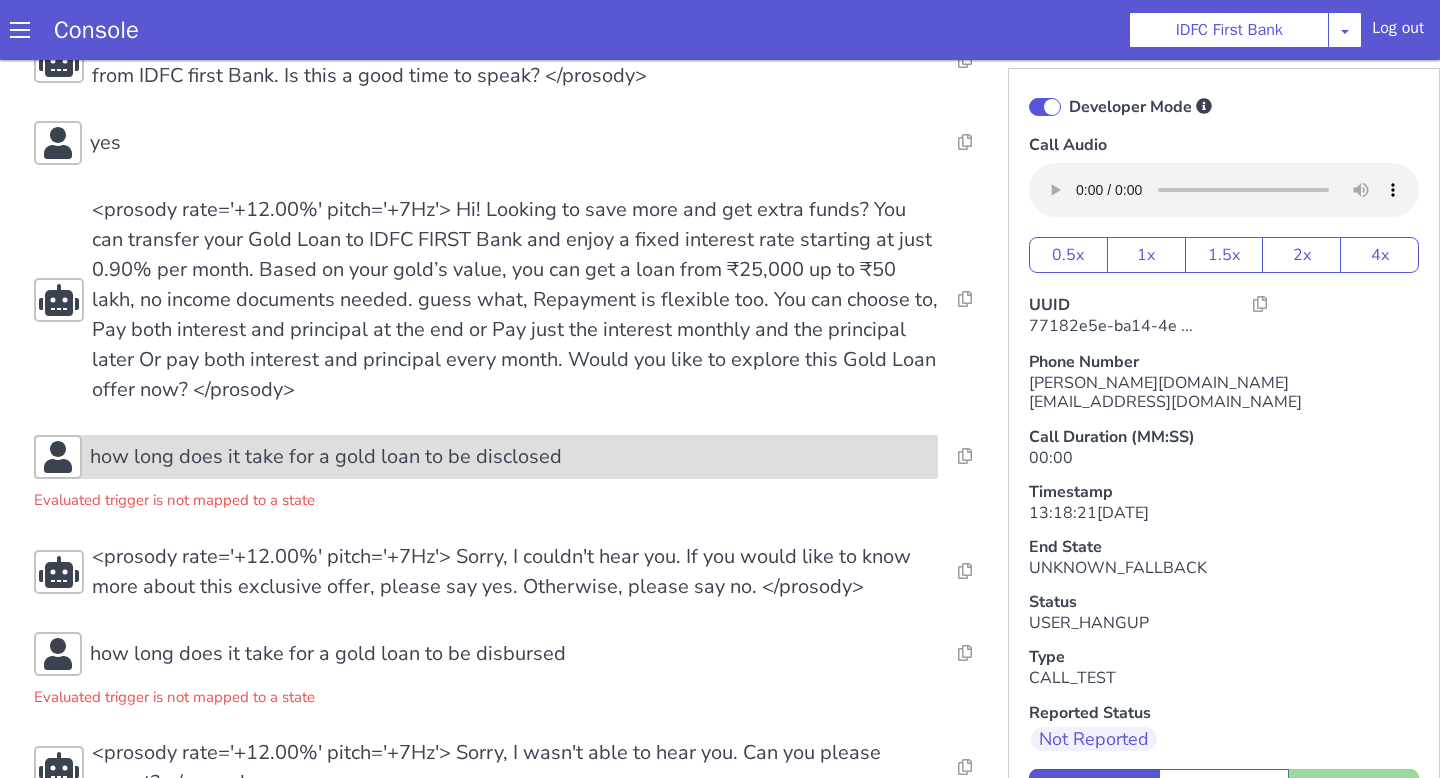 click on "how long does it take for a gold loan to be disclosed" at bounding box center (510, 457) 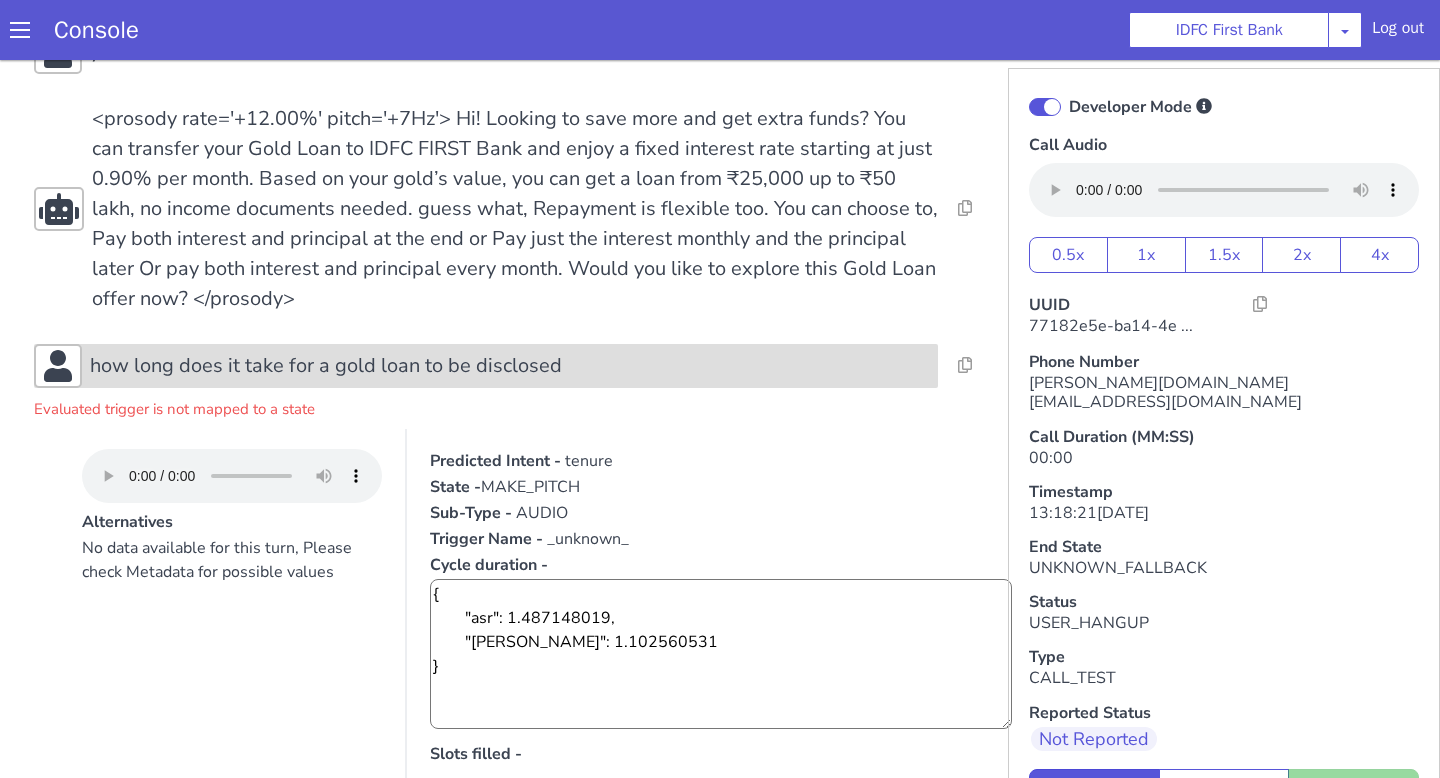 scroll, scrollTop: 250, scrollLeft: 0, axis: vertical 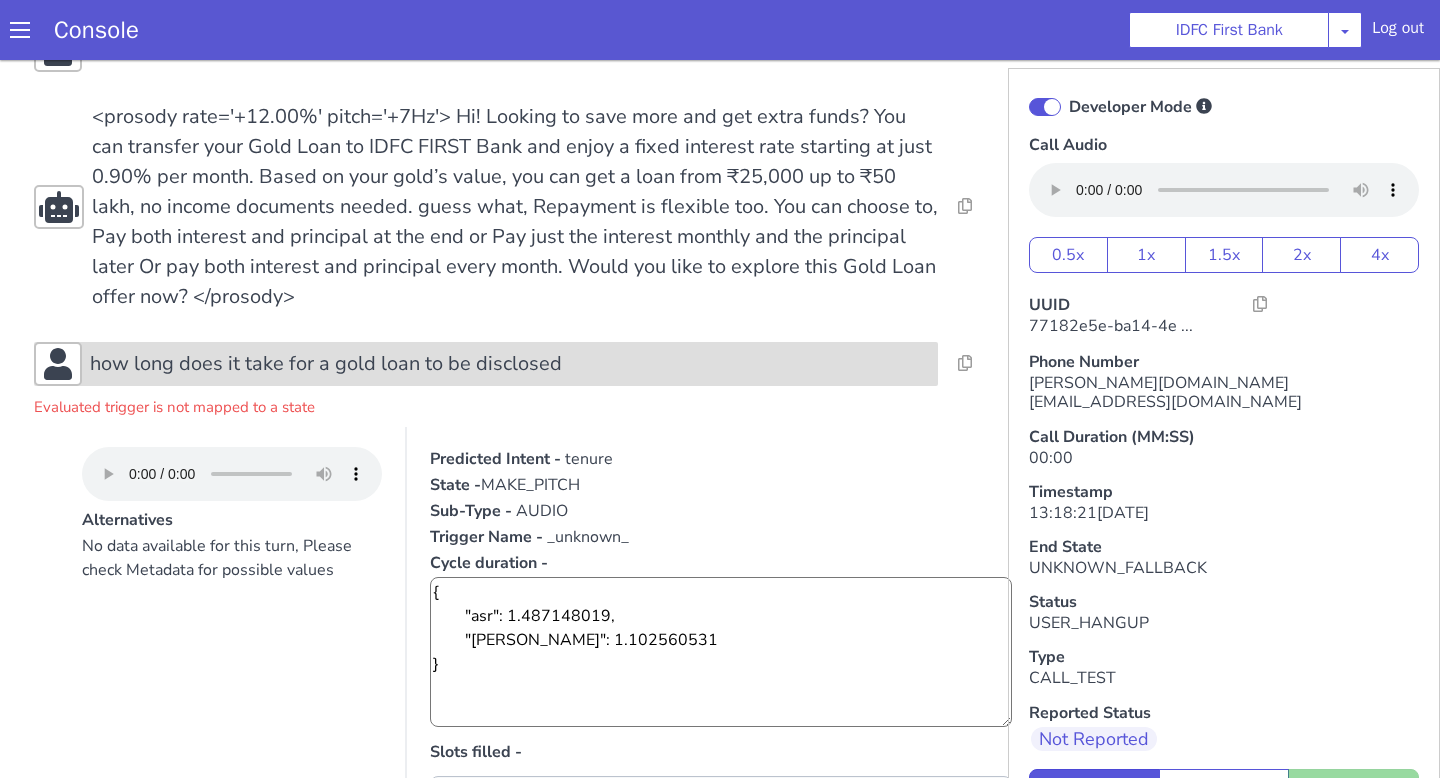click on "how long does it take for a gold loan to be disclosed" at bounding box center (510, 364) 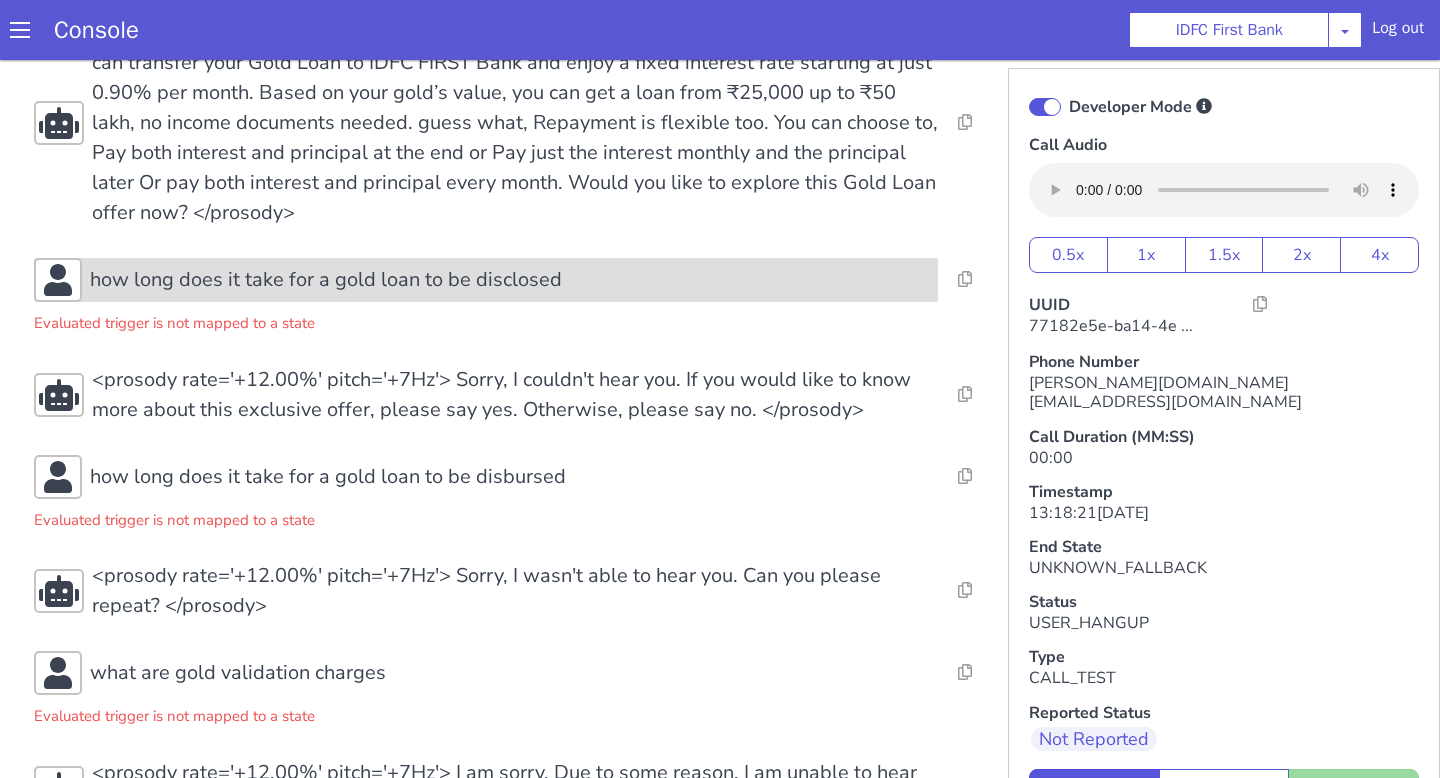scroll, scrollTop: 355, scrollLeft: 0, axis: vertical 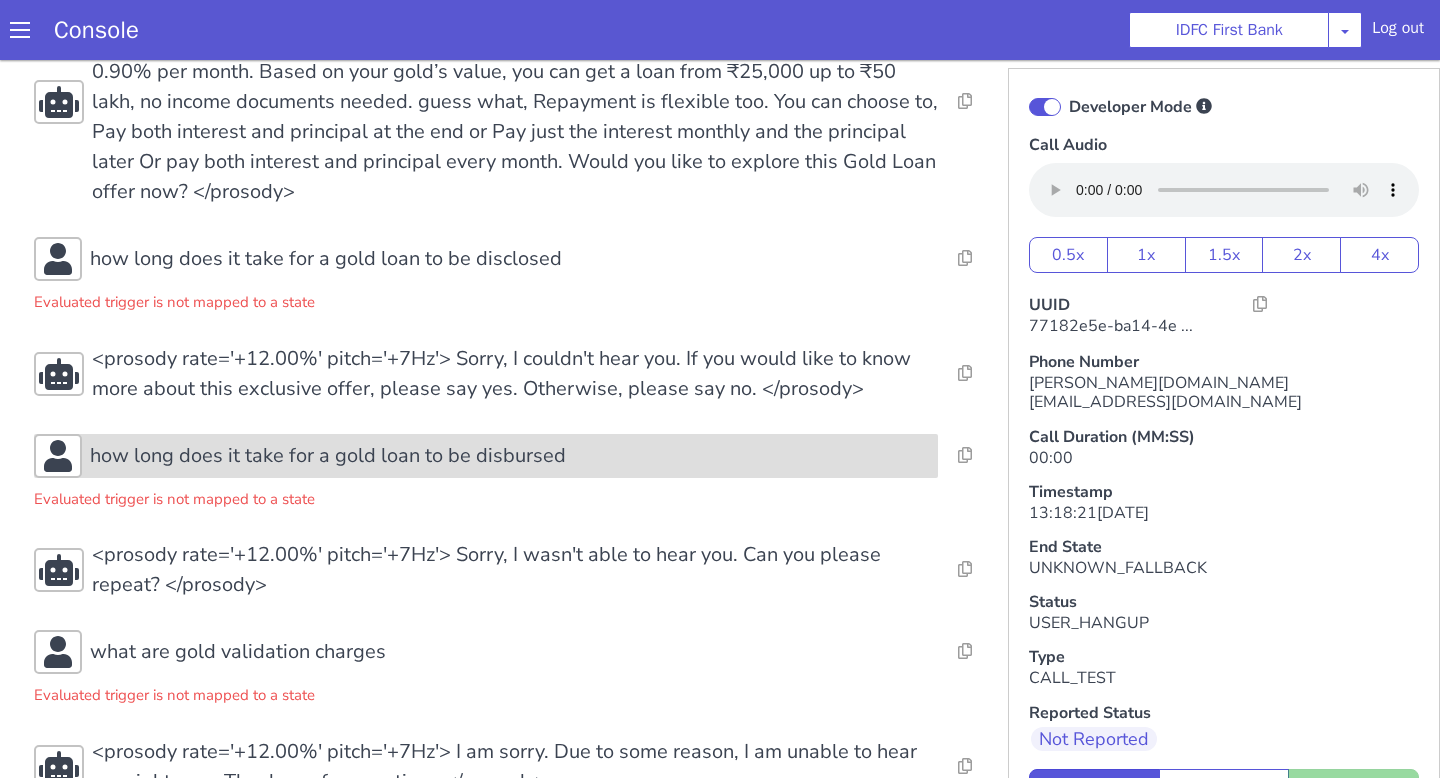 click on "how long does it take for a gold loan to be disbursed" at bounding box center [510, 456] 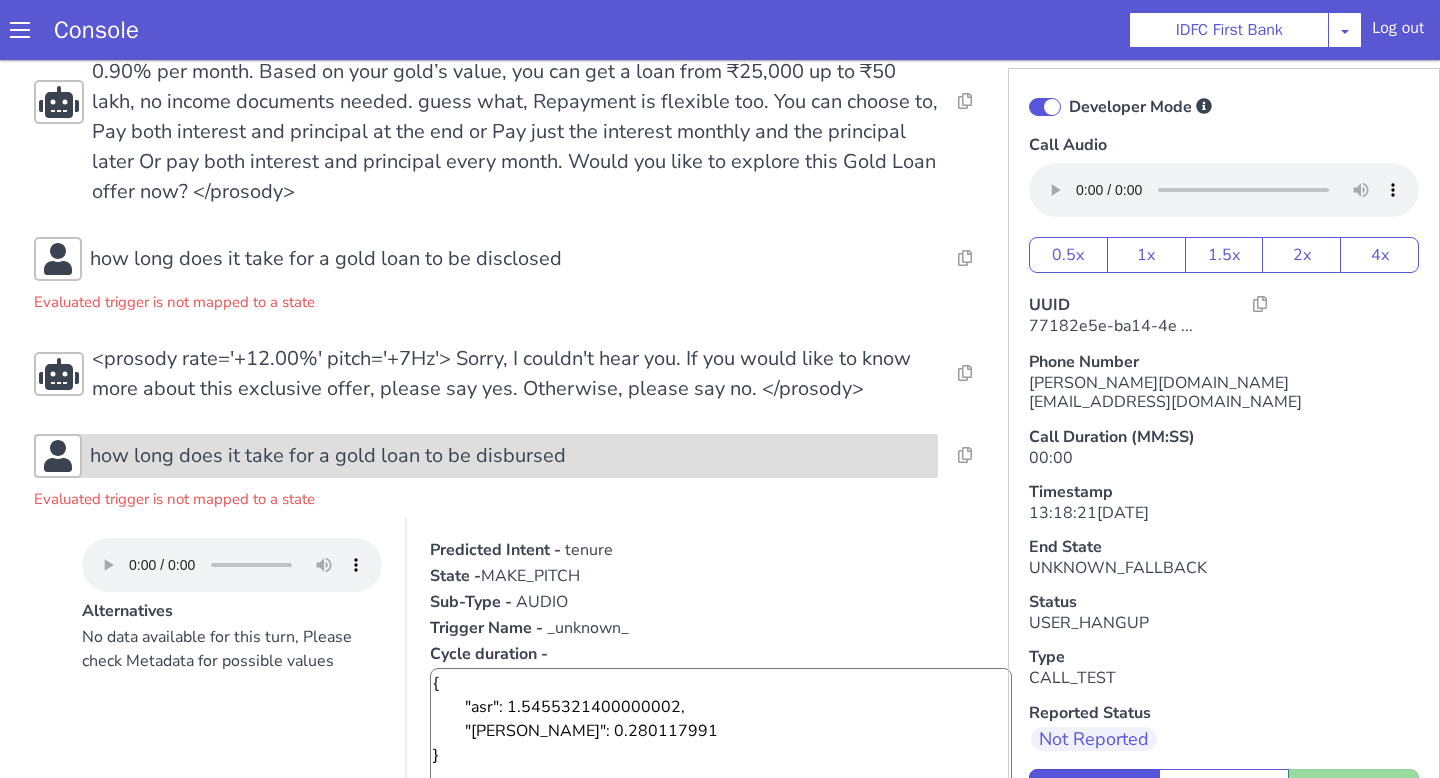 click on "how long does it take for a gold loan to be disbursed" at bounding box center [510, 456] 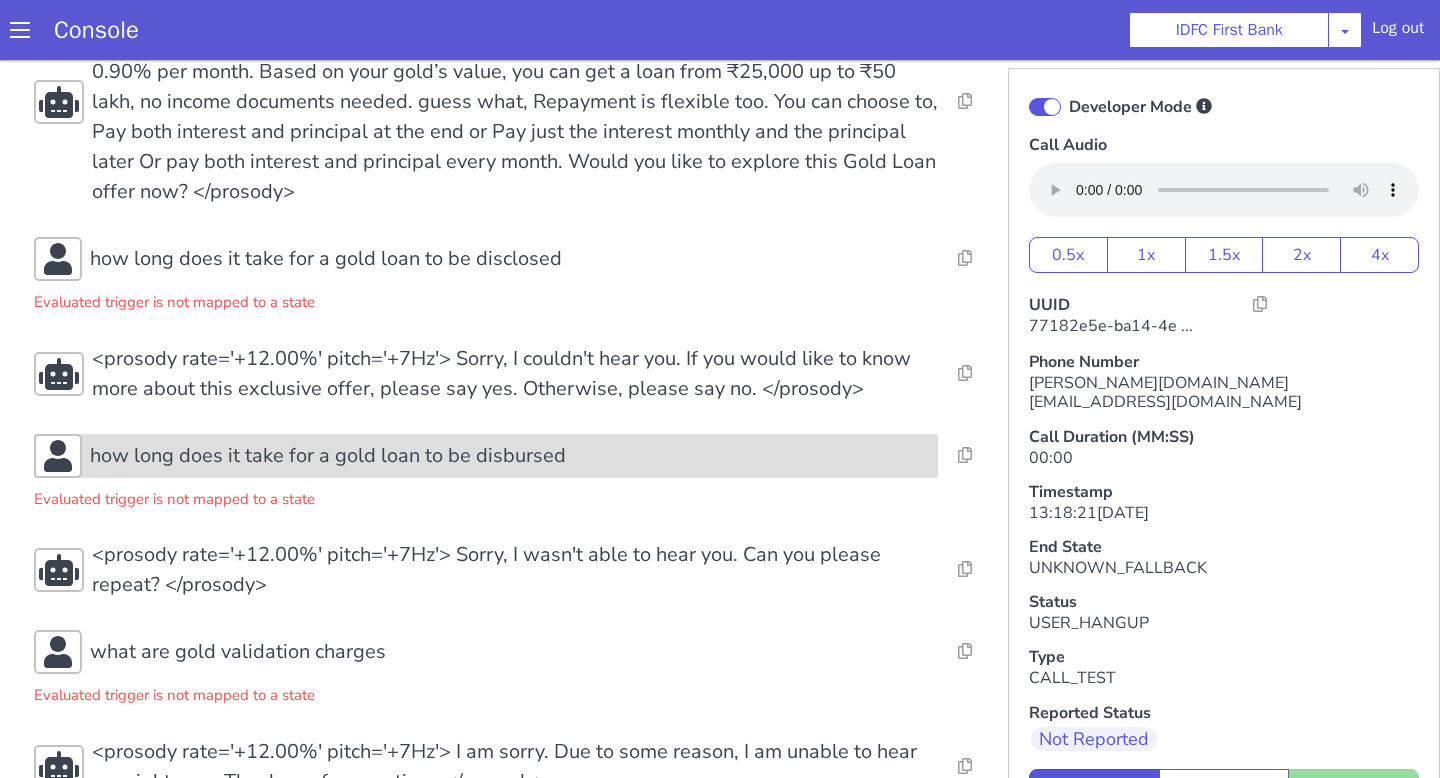 scroll, scrollTop: 411, scrollLeft: 0, axis: vertical 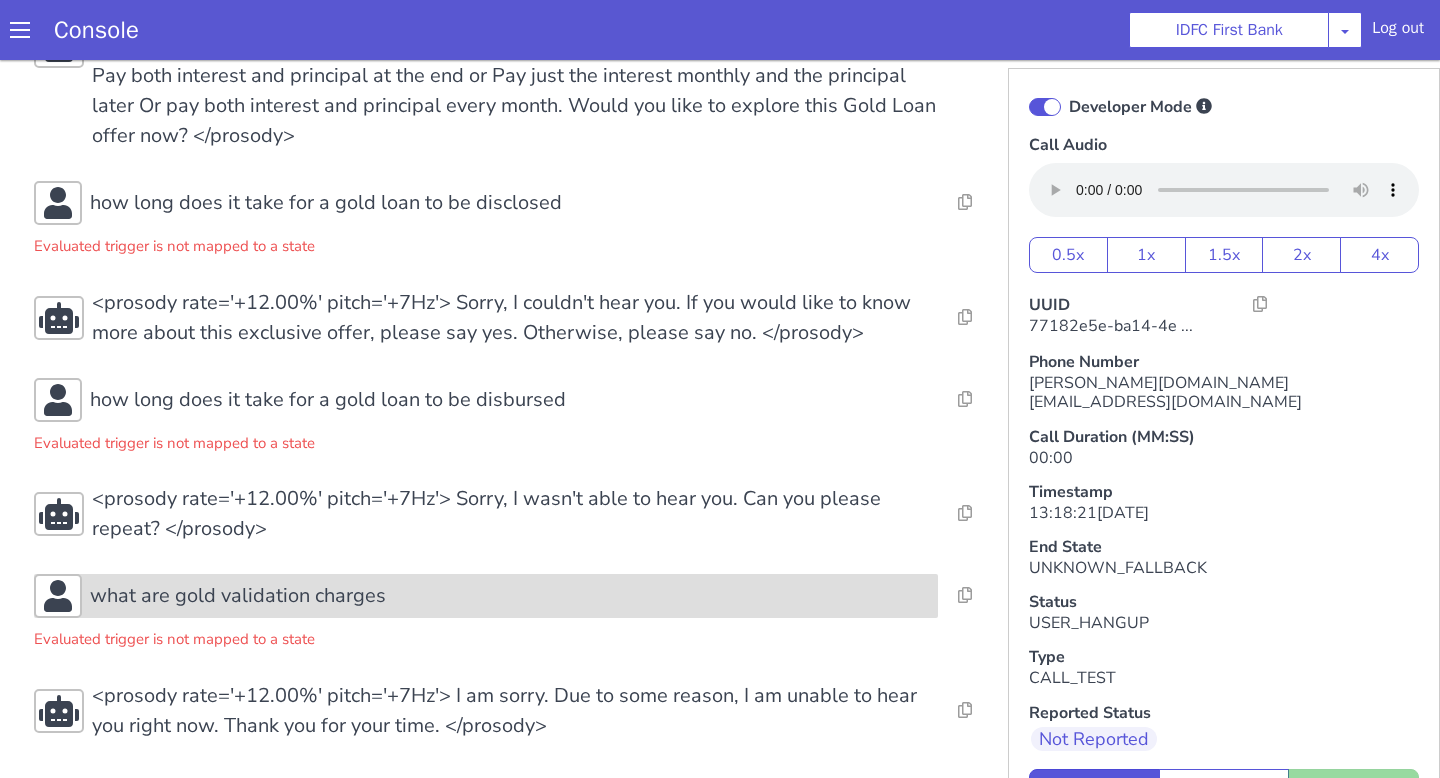 click on "what are gold validation charges" at bounding box center [510, 596] 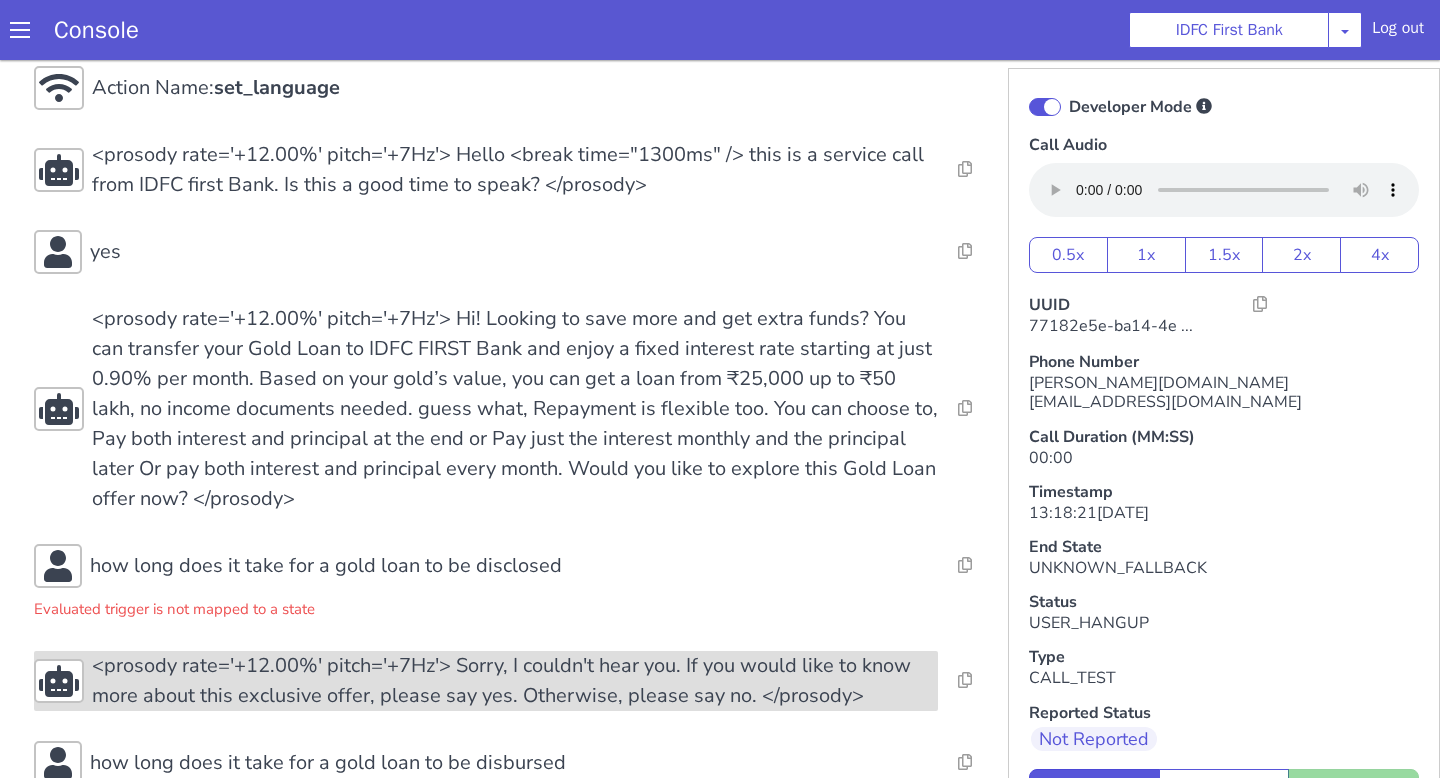 scroll, scrollTop: 45, scrollLeft: 0, axis: vertical 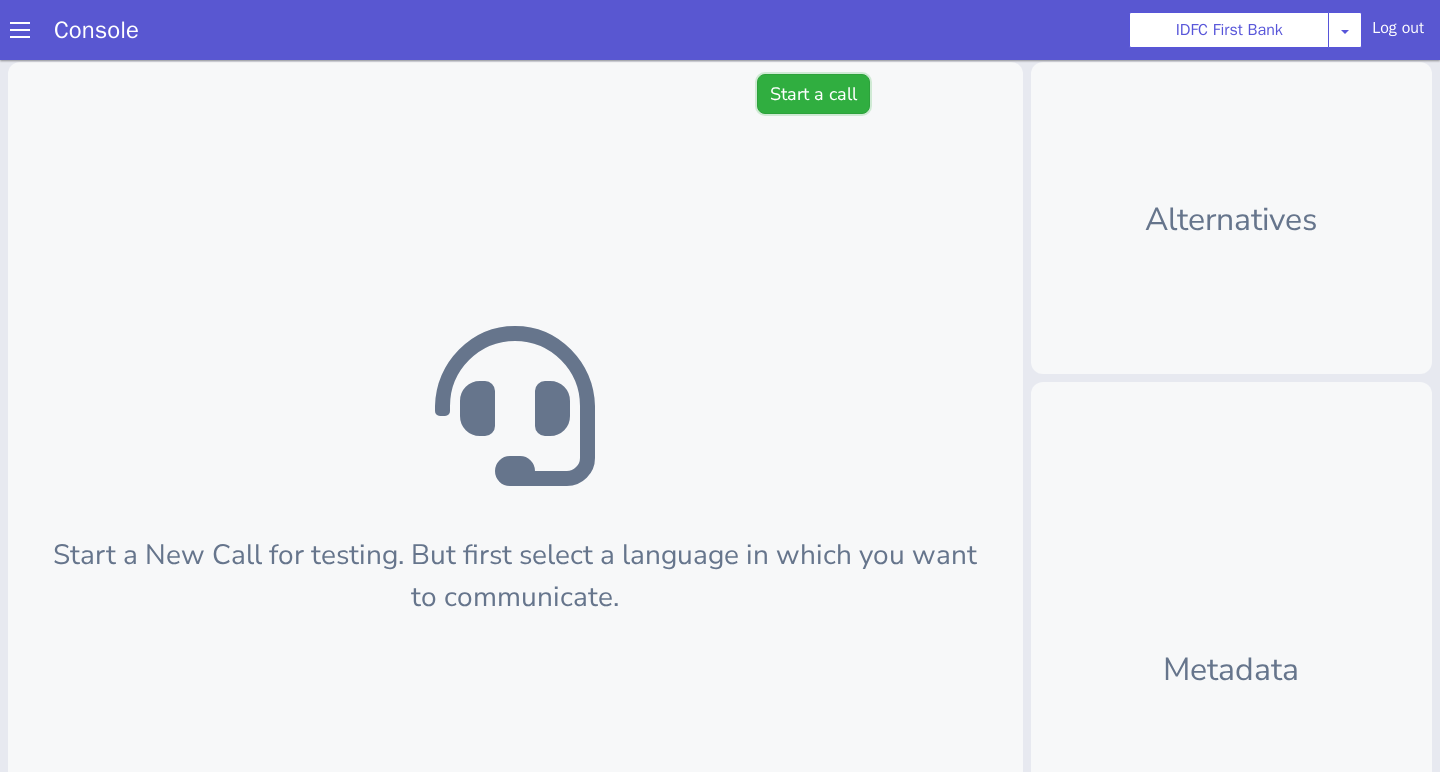 click on "Start a call" at bounding box center (813, 94) 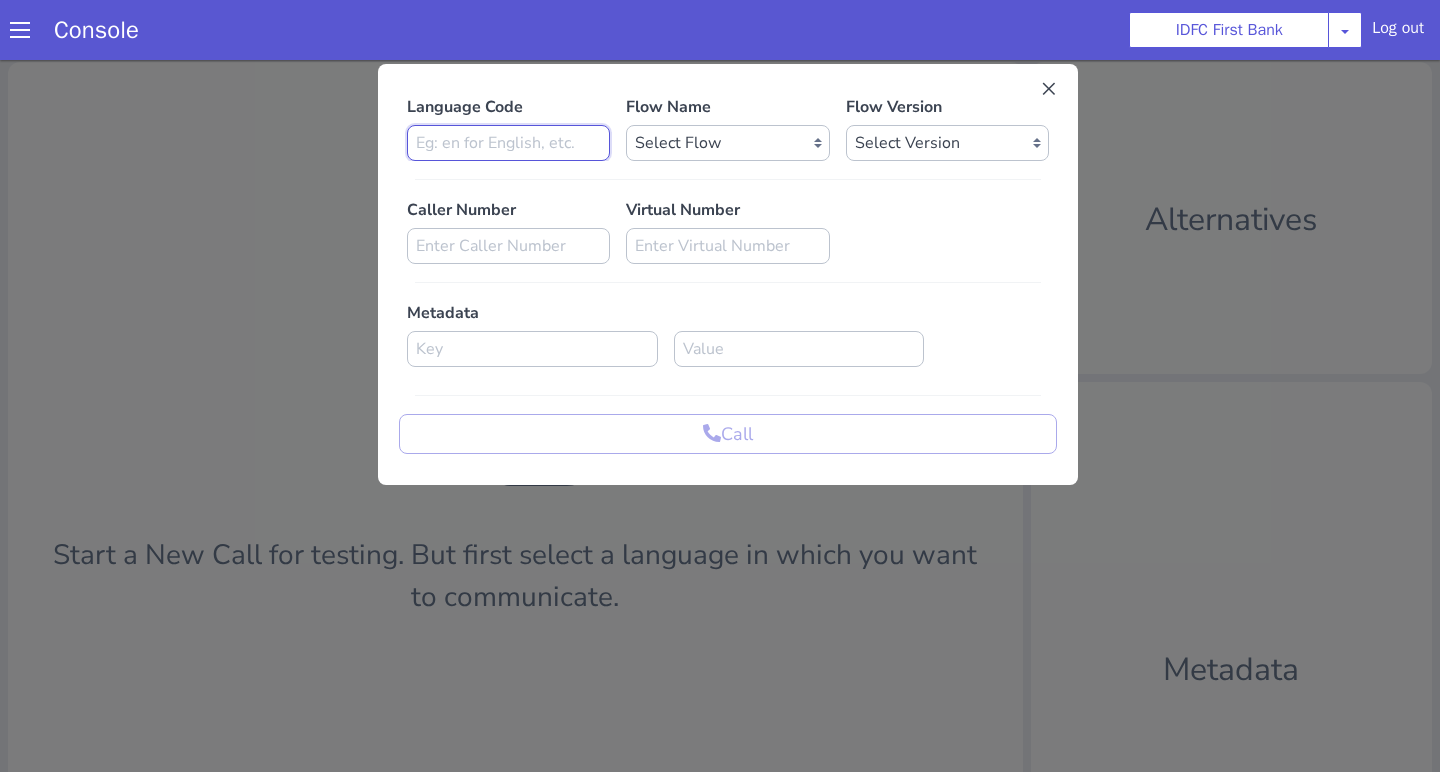 click at bounding box center (508, 143) 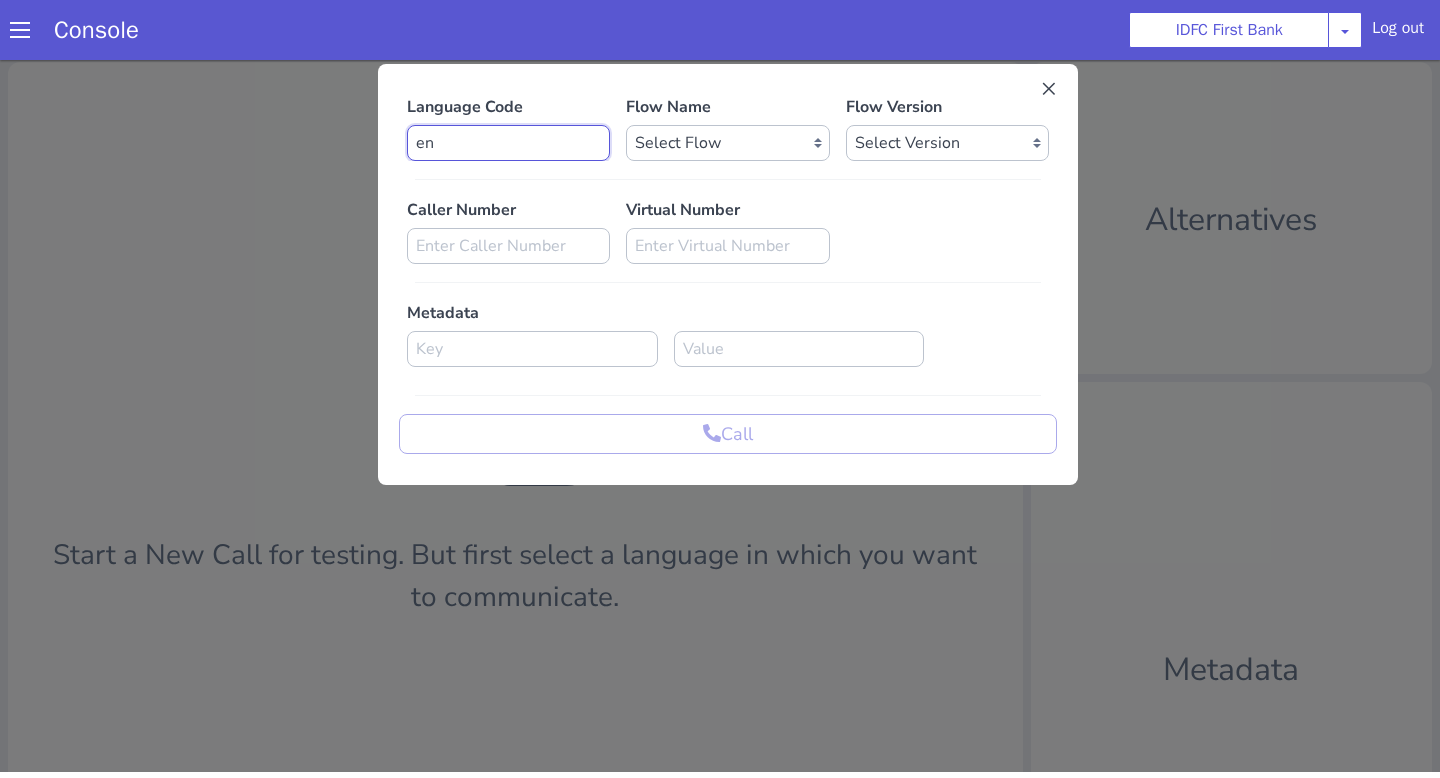 type on "en" 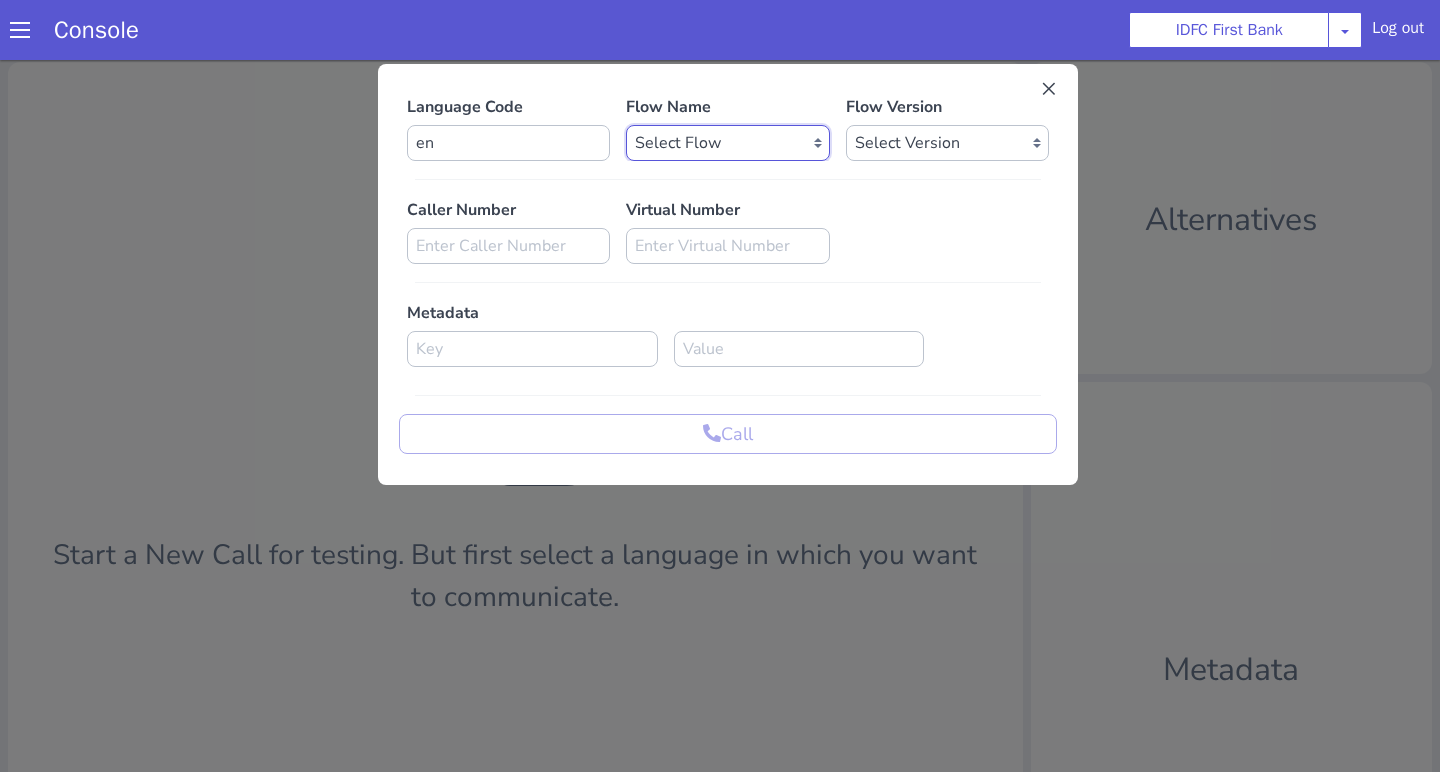 click on "Select Flow IDFC - MEL Flexi Rough work IDFC Test - English SA Funding T+15 Reminder IDFC Adhoc Feature Testing IDFC Test - Hindi API Test flow Lead Qualification Experiment Flow - 1 Lead Qualification Experiment - 2 IDFC Health Insurance IDFC PLCL Rural IDFC - Fund more IDFC - FD Cross Sell IDFC Farmer bot - Tamil HLBT - Home Loan Balance Transfer Rough IDFC PLCL : PLFK IDFC - LAP Balance Transfer IDFC - Car Refinance LOC - Rural IDFC - BIL Business Loan AcePL FirstMoney IDFC - PLCL MBL PL IDFC_farmer_en IDFC - Loan Against Property MBL Affordable Housing Loan BT IDFC - Life Insurance Policy IDFC CC PA+PQ IDFC - BALCON LOC - Loan on Credit Card SA Funding Rural IDFC - AcePL Rural Farmer_Bot_Bengali MEL Flexi Repeat IDFC_farmer_marathi IDFC_farmer_telugu IDFC_farmer_kannada IDFC_farmer_odiya IDFC Pre Approved Loan Lead Conversion IDFC - EMI Conversion SA FundMore Rural IDFC - MBL HL Fresh IDFC - FD Rural IDFC - CA Funding IDFC - Gold loan BT IDFC VKYC Reminder IDFC Corporate Salary HPCL - Credit_Card_Upgrade" at bounding box center (727, 143) 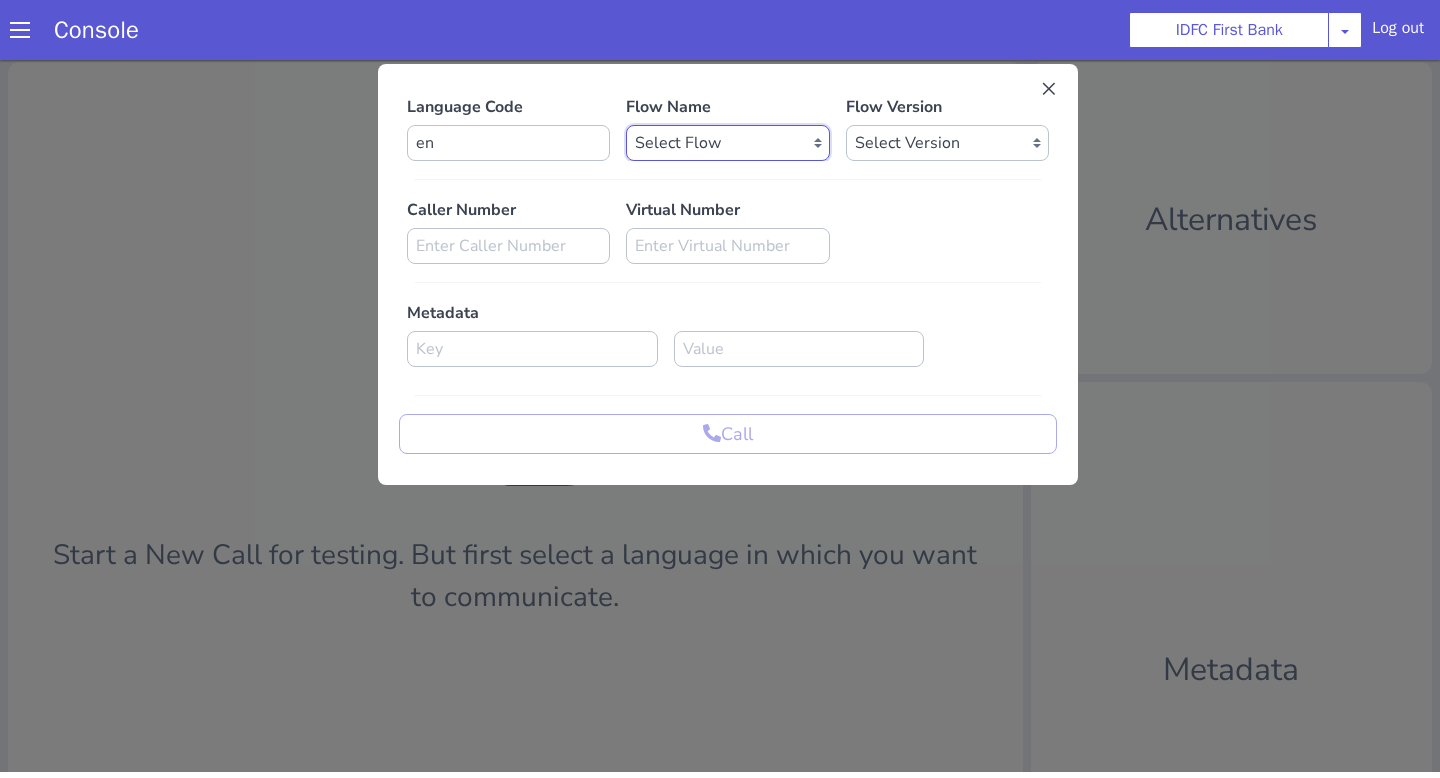 select on "cf8feea9-2411-4899-9e79-eec5a8f16cea" 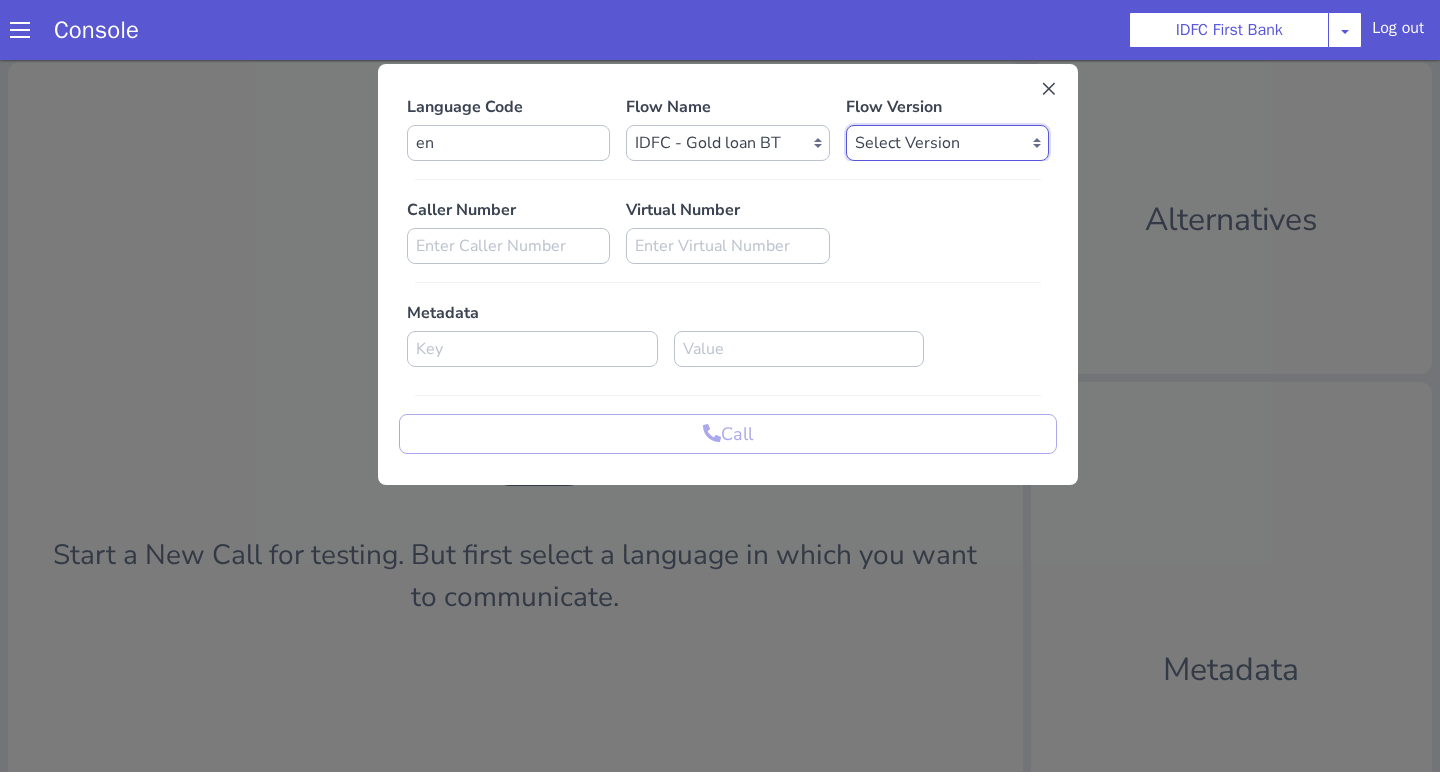 click on "Select Version 0.0.2 0.0.1" at bounding box center (947, 143) 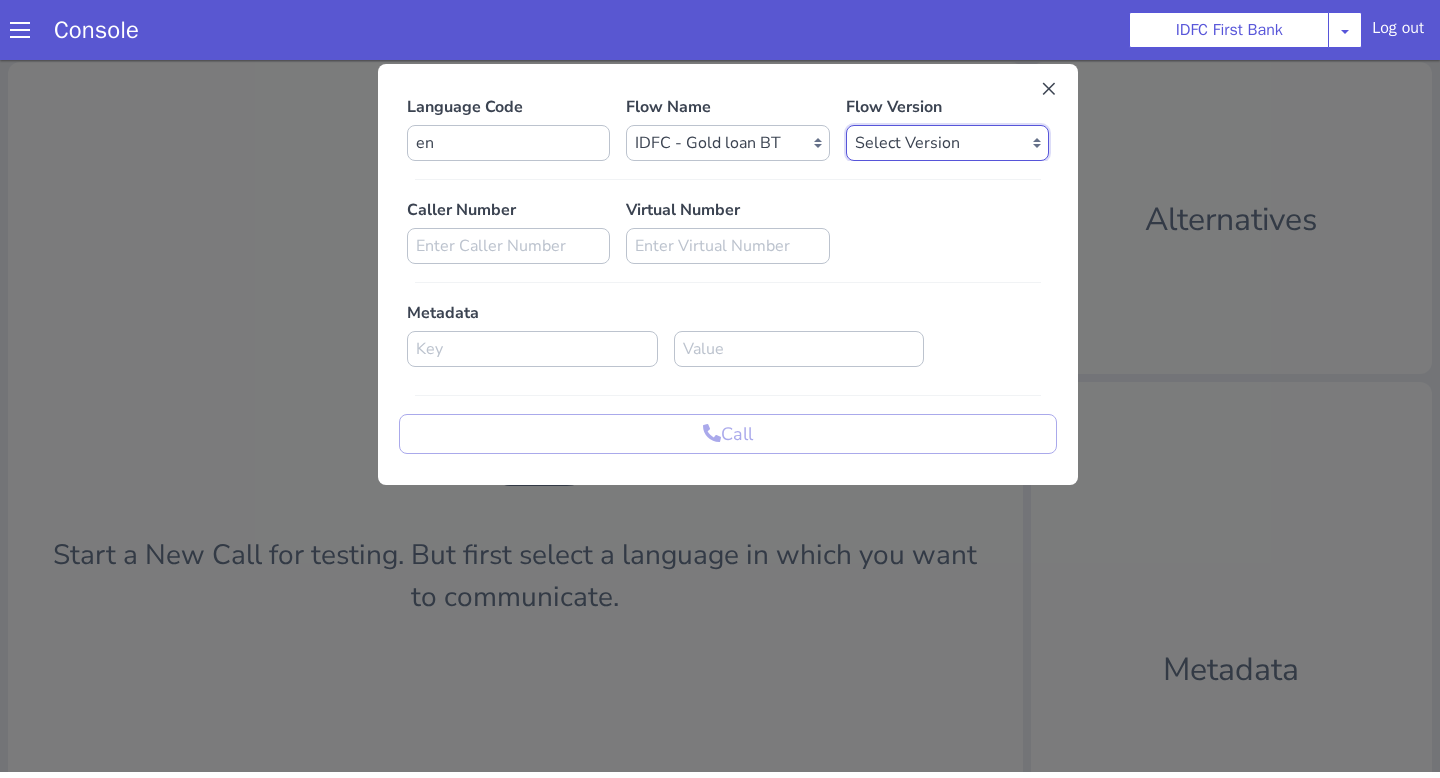 select on "0.0.2" 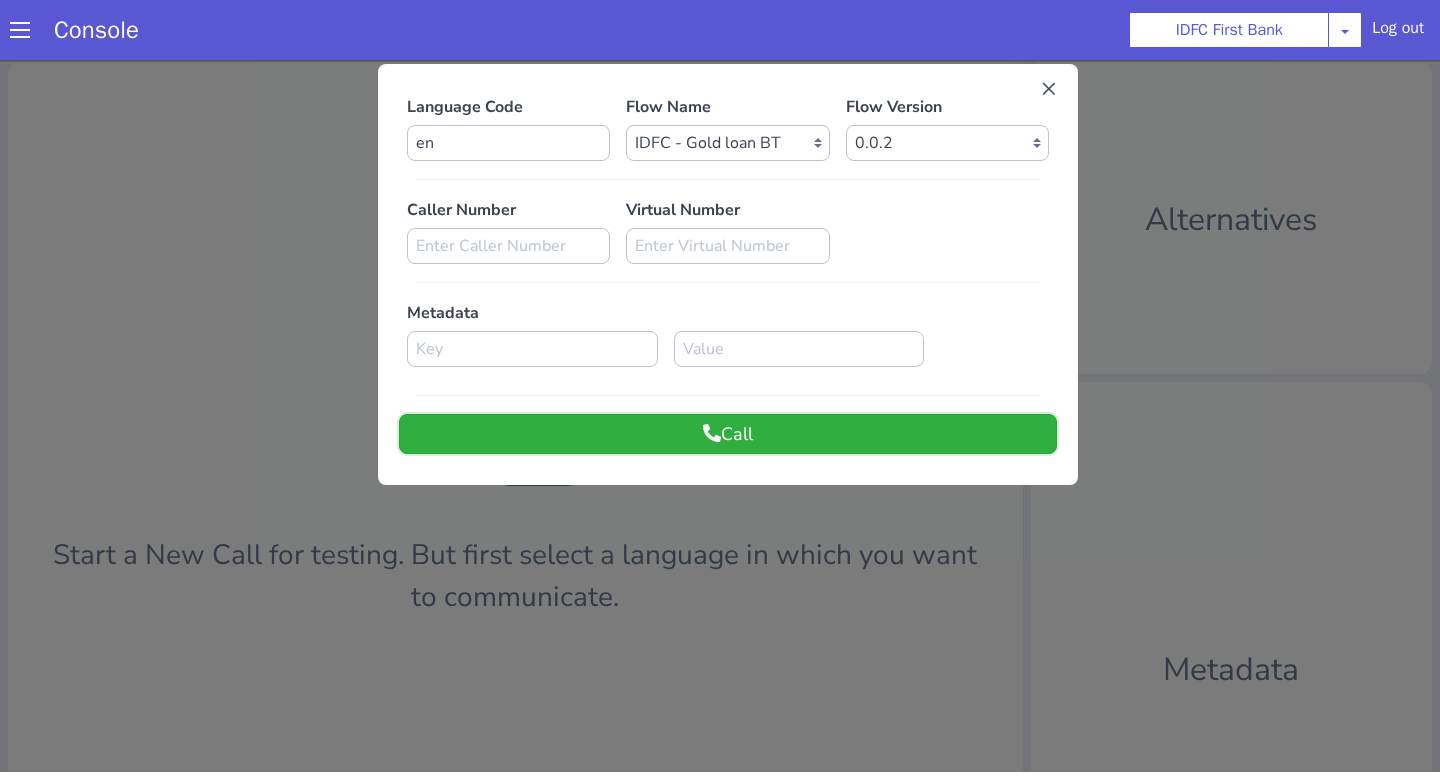 click on "Call" at bounding box center (728, 434) 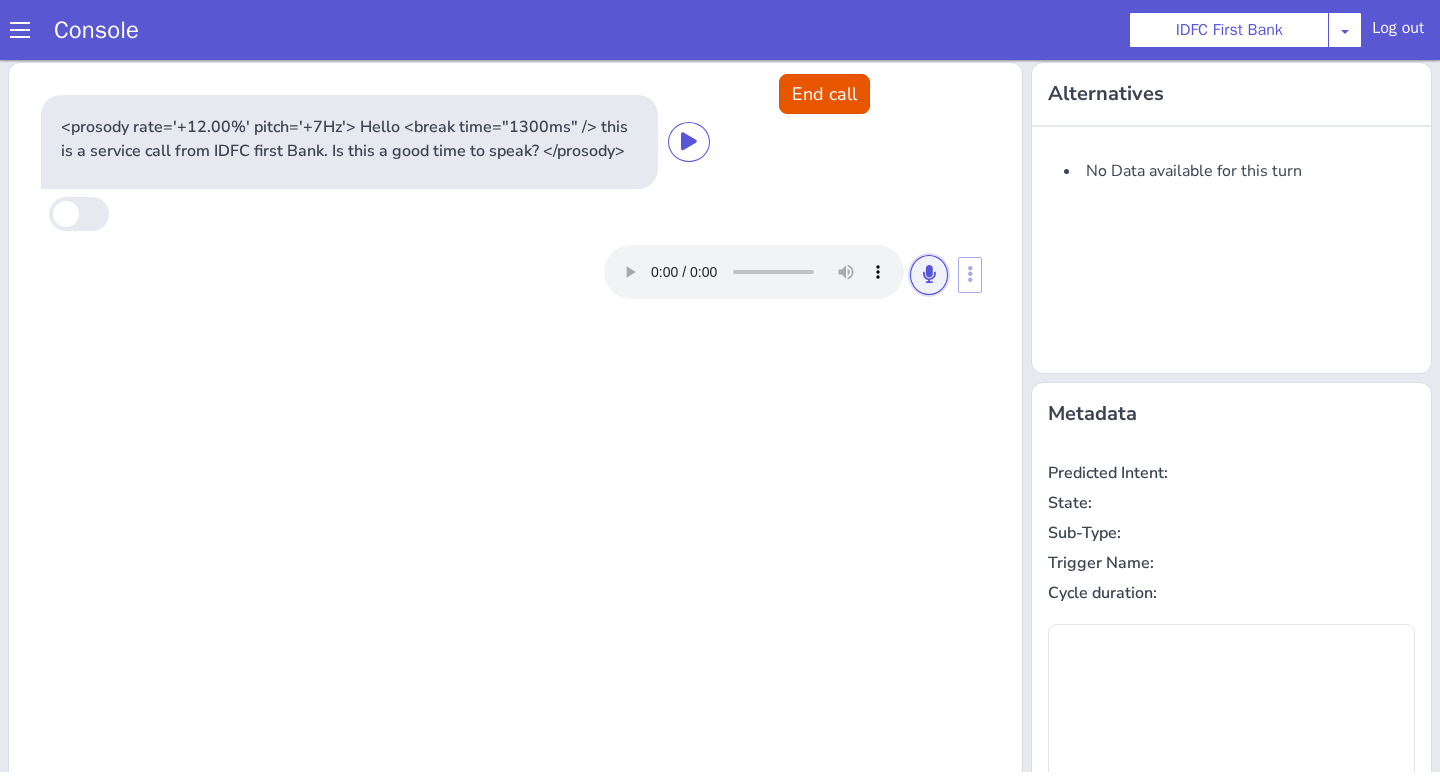click at bounding box center (929, 274) 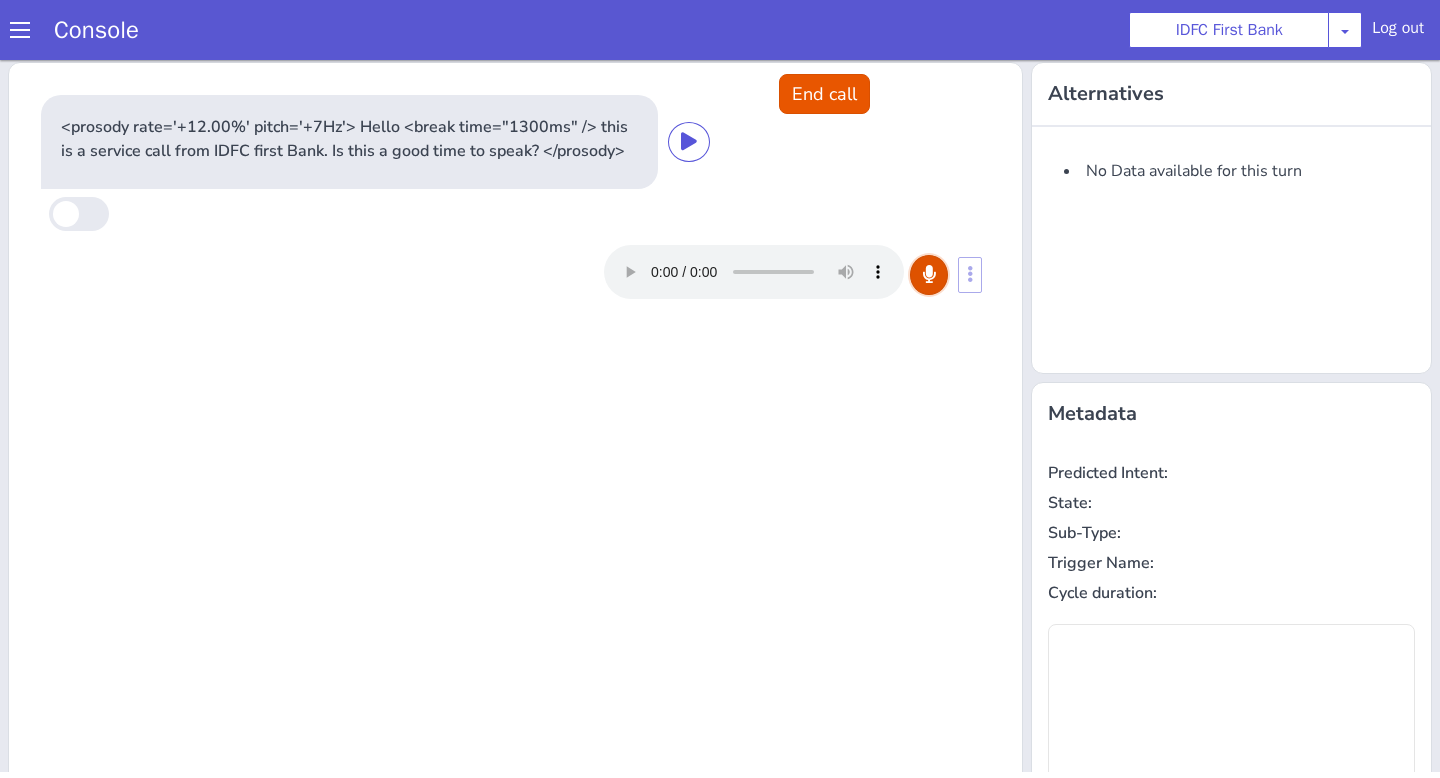 click at bounding box center (929, 274) 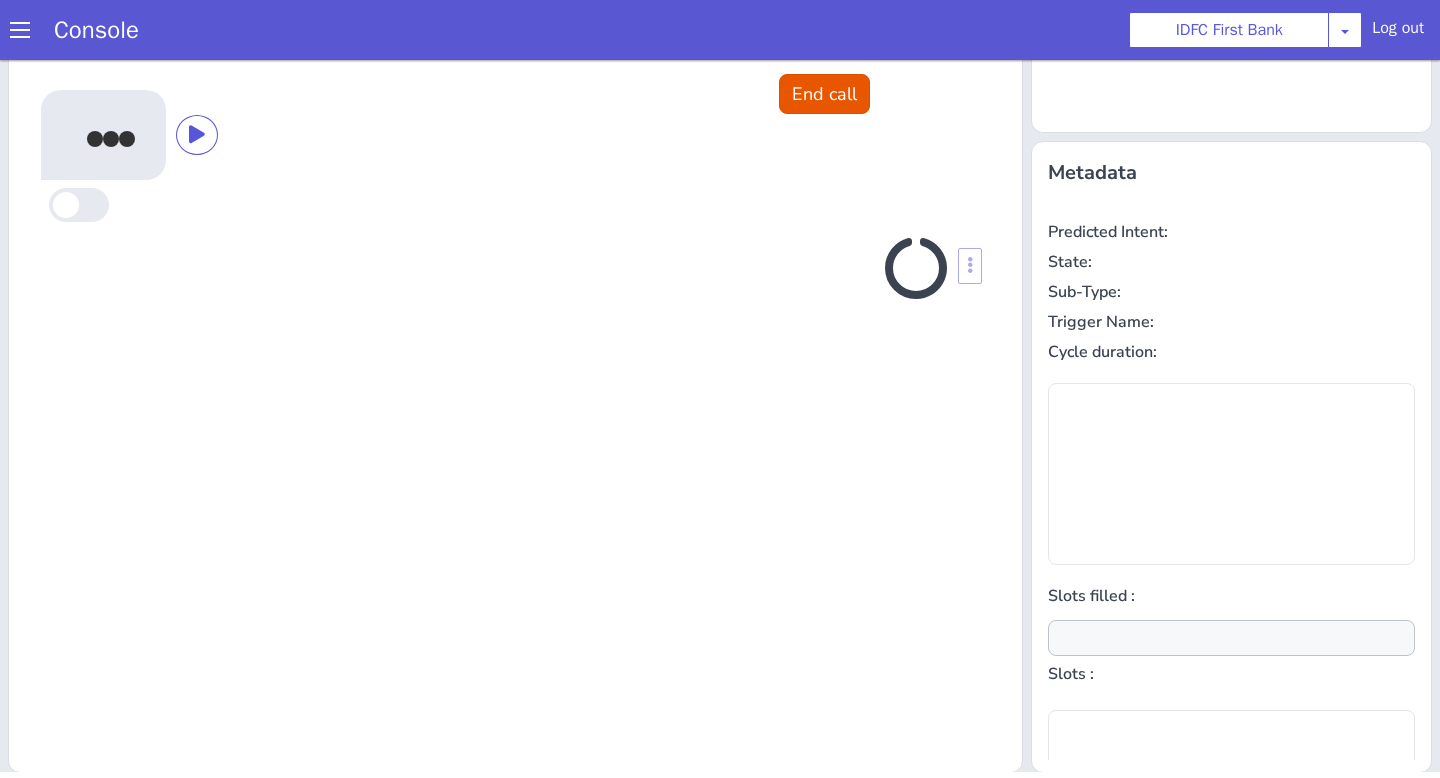 scroll, scrollTop: 242, scrollLeft: 0, axis: vertical 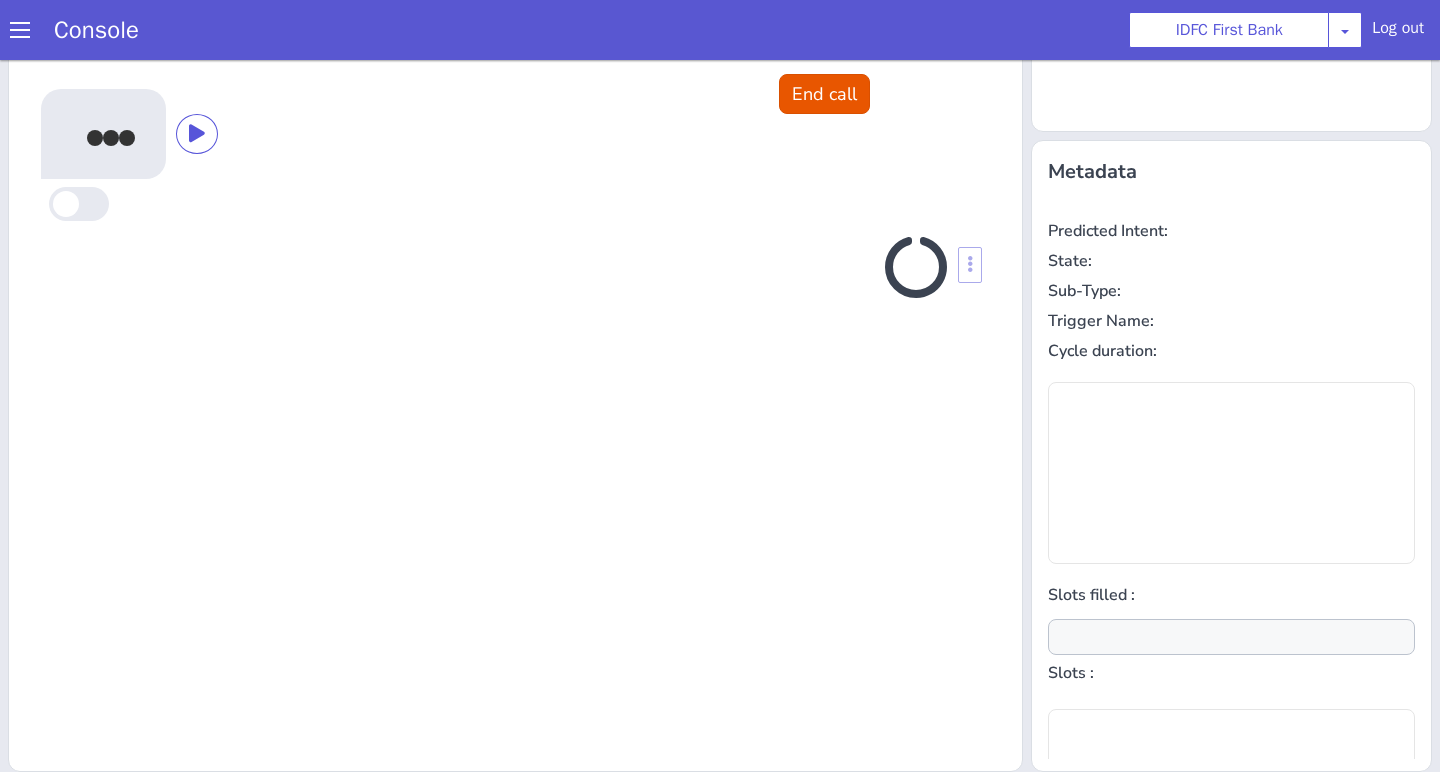 type on "null" 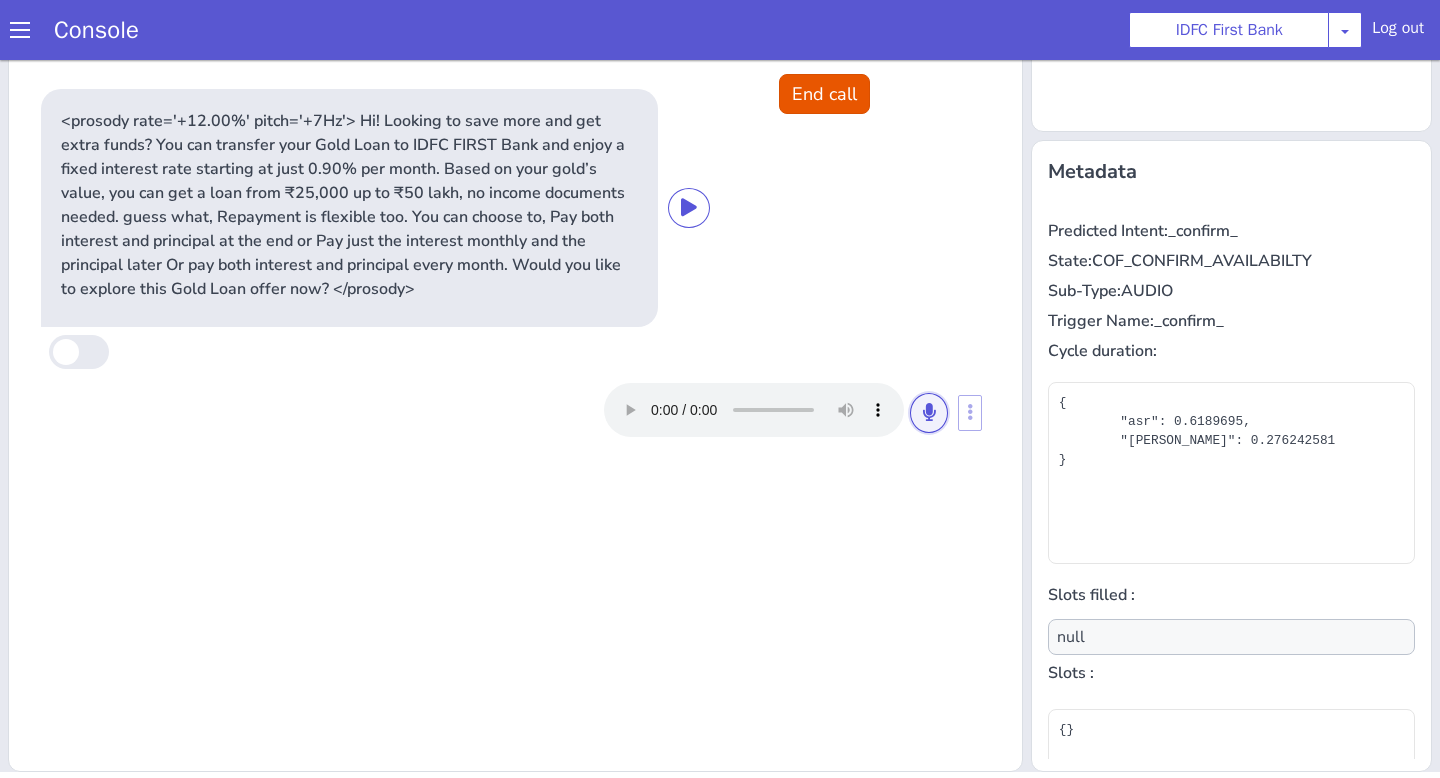 click at bounding box center (929, 412) 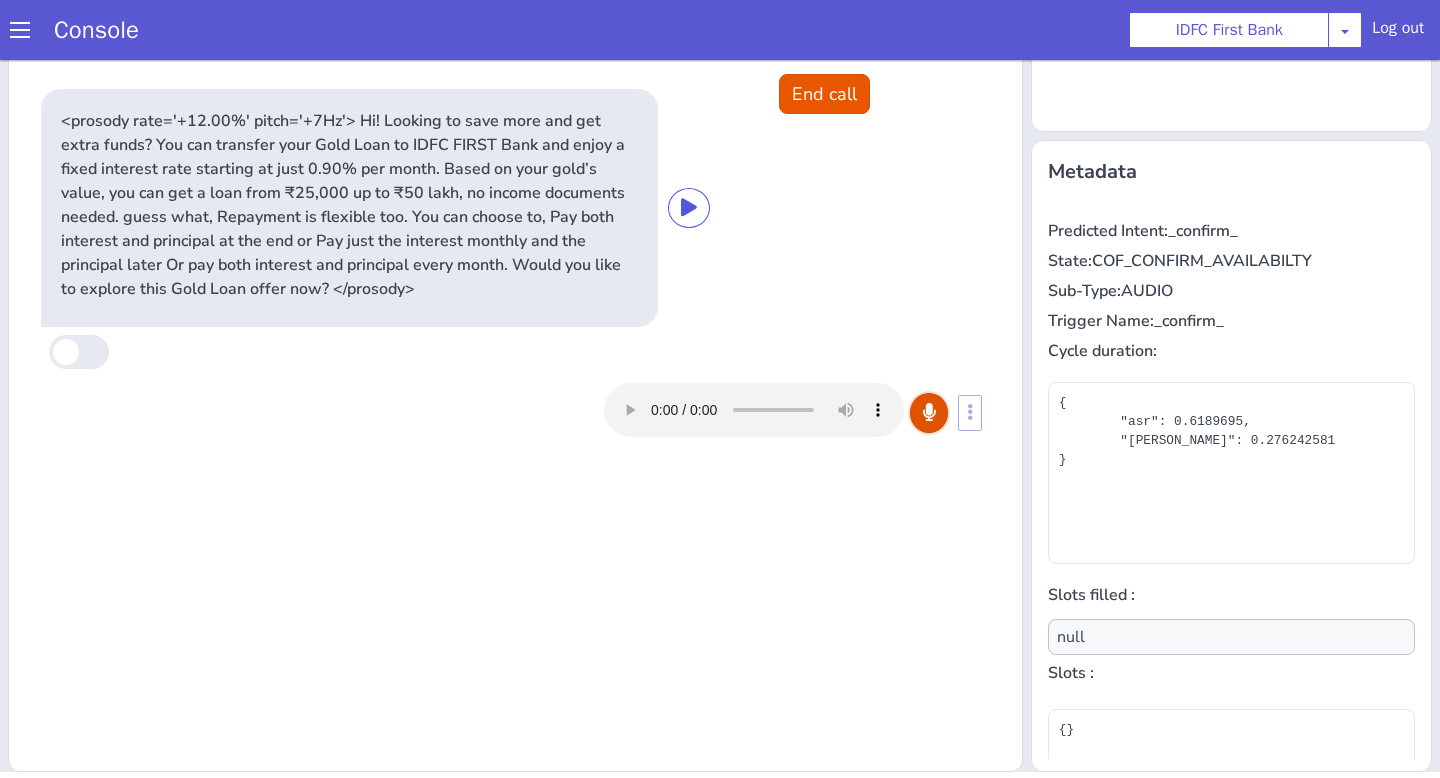 click at bounding box center (929, 412) 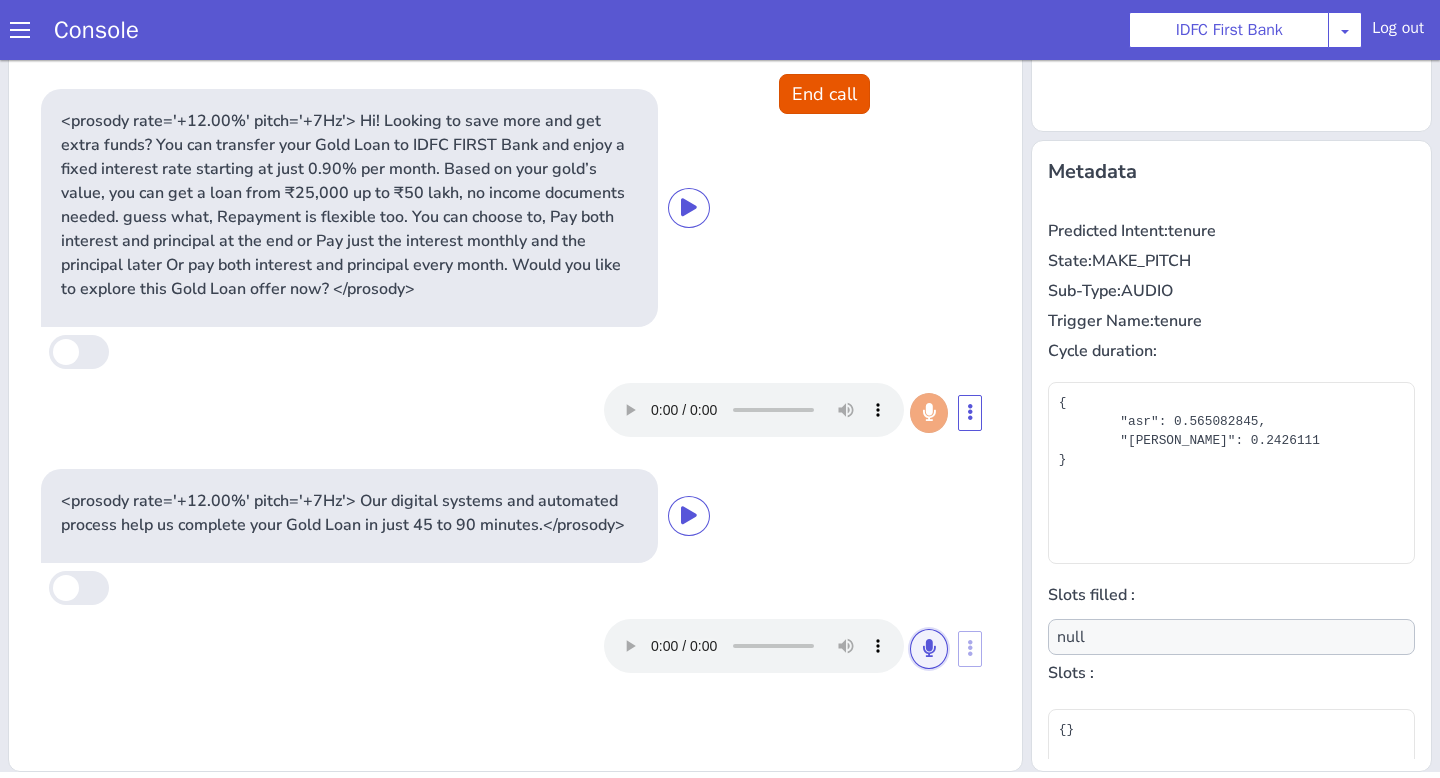 click at bounding box center [929, 649] 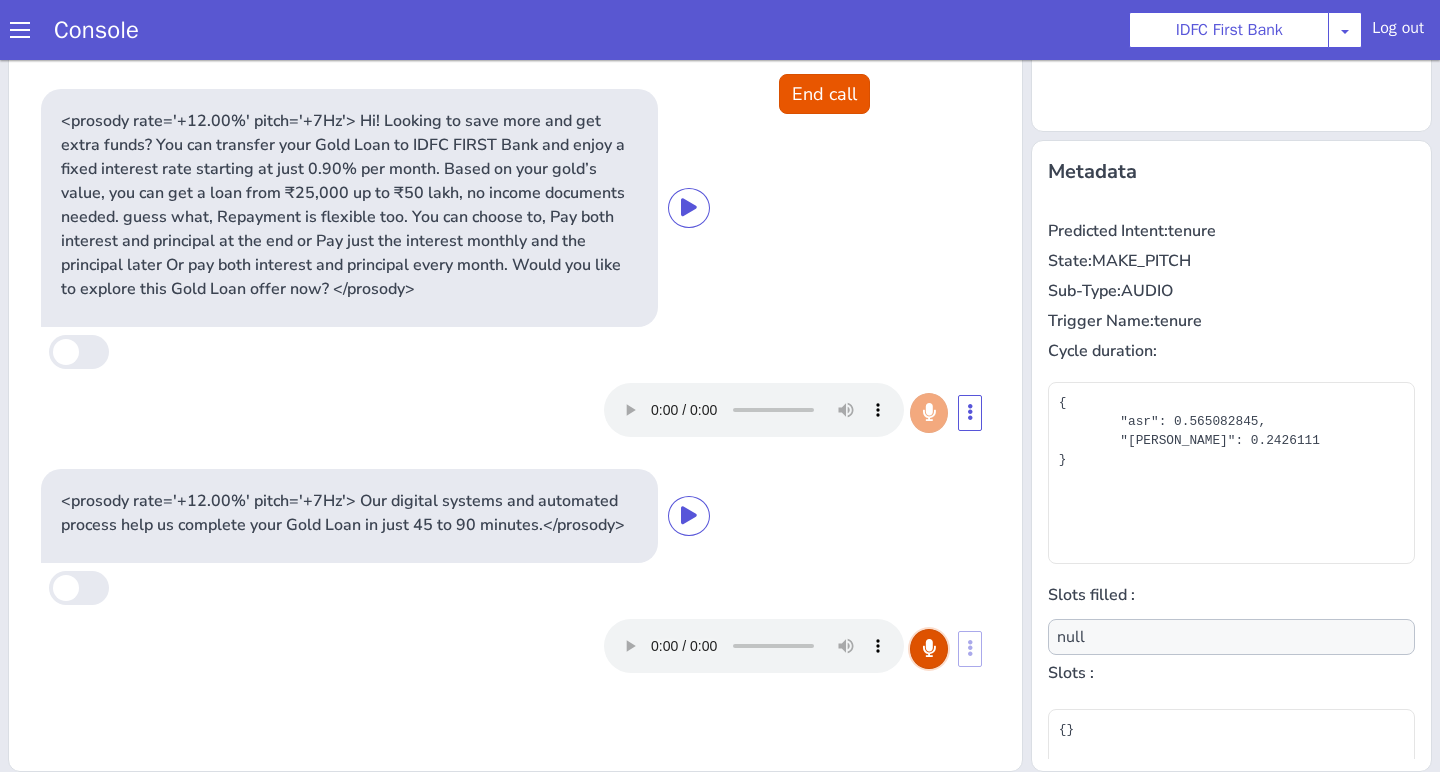 click at bounding box center (929, 649) 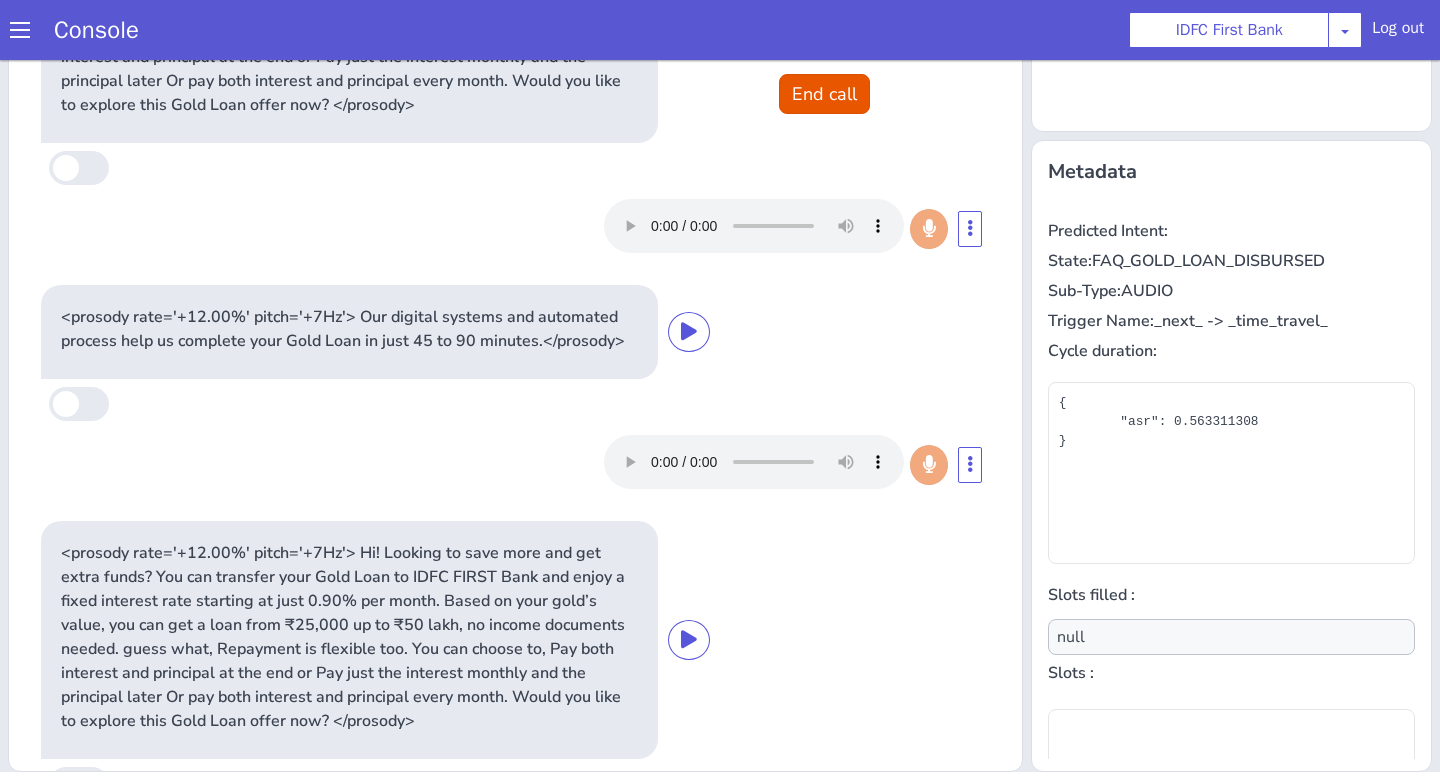 scroll, scrollTop: 322, scrollLeft: 0, axis: vertical 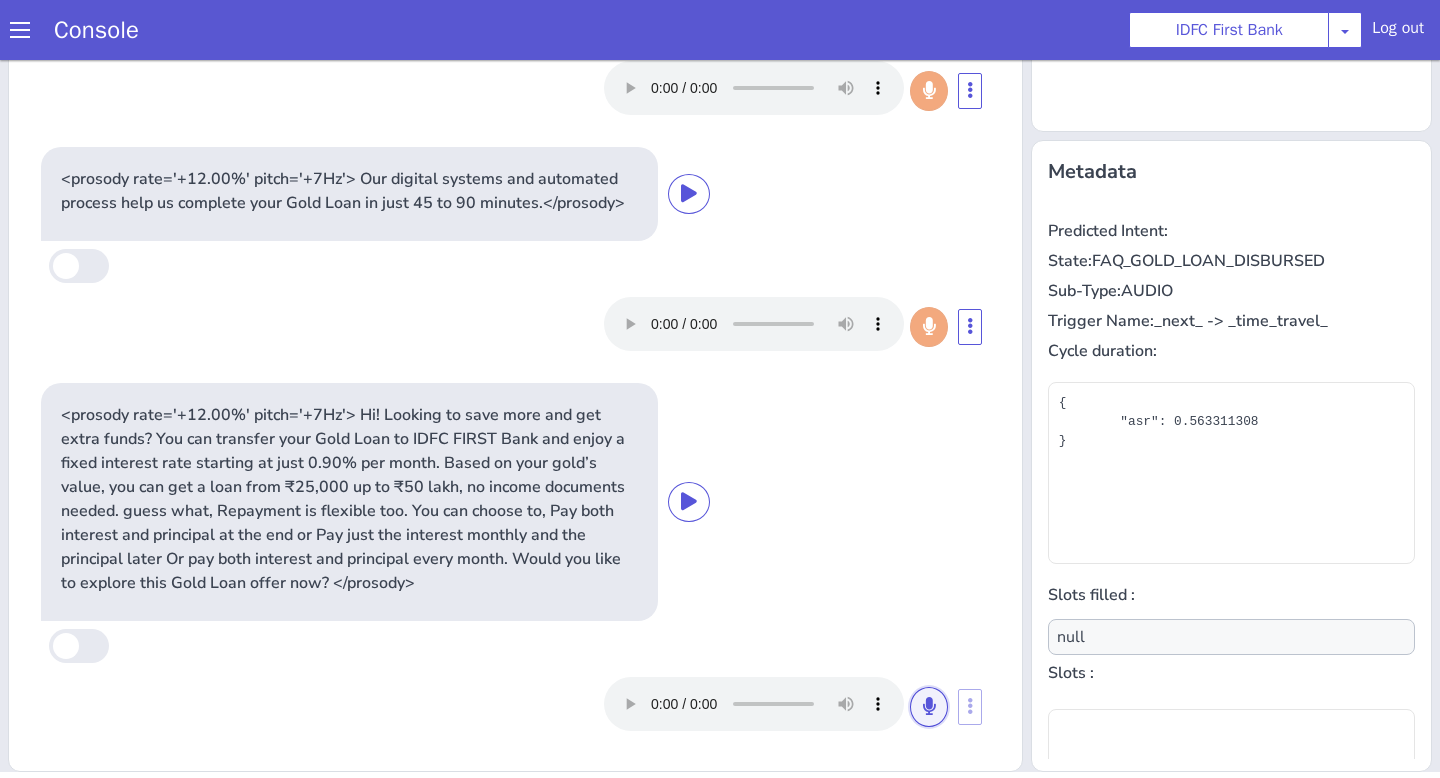 click at bounding box center [929, 706] 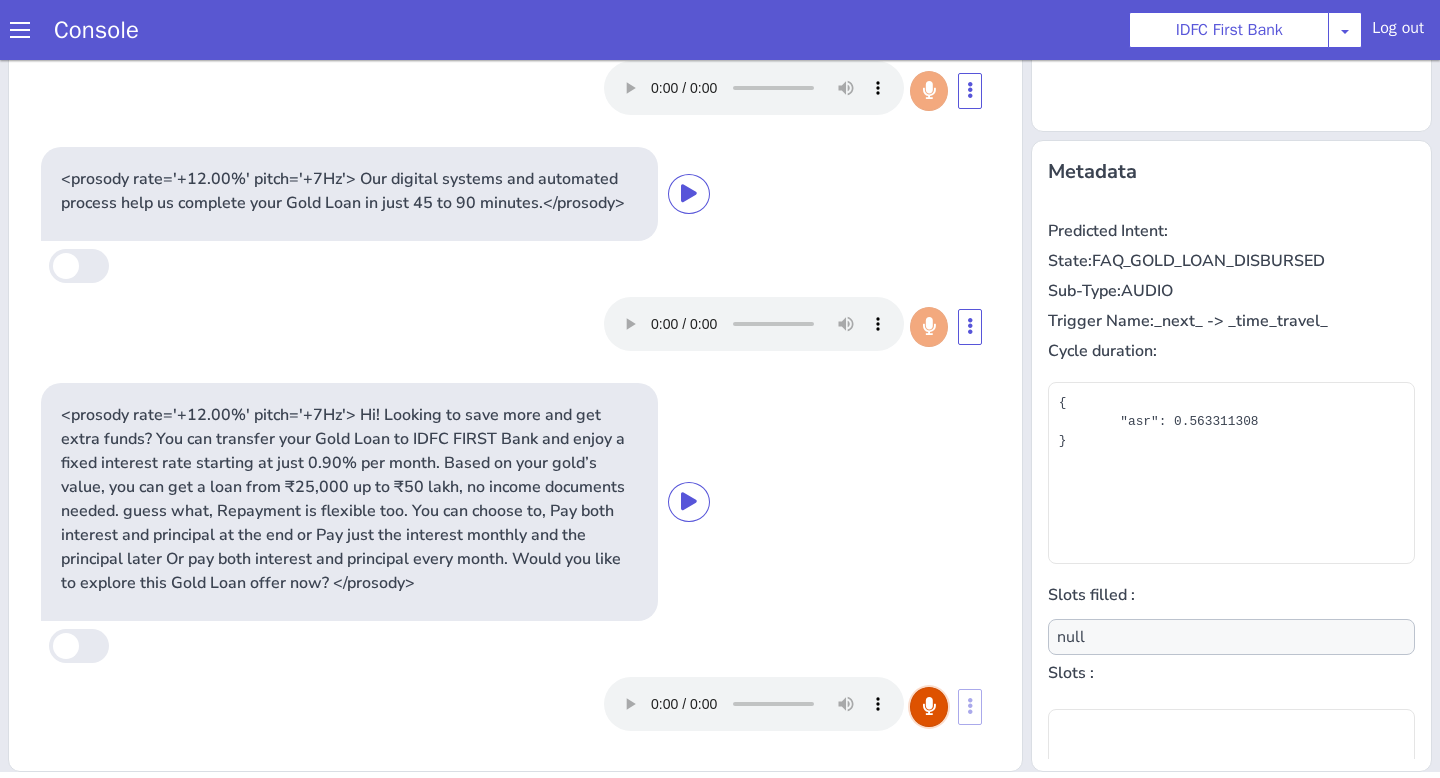 click at bounding box center (929, 706) 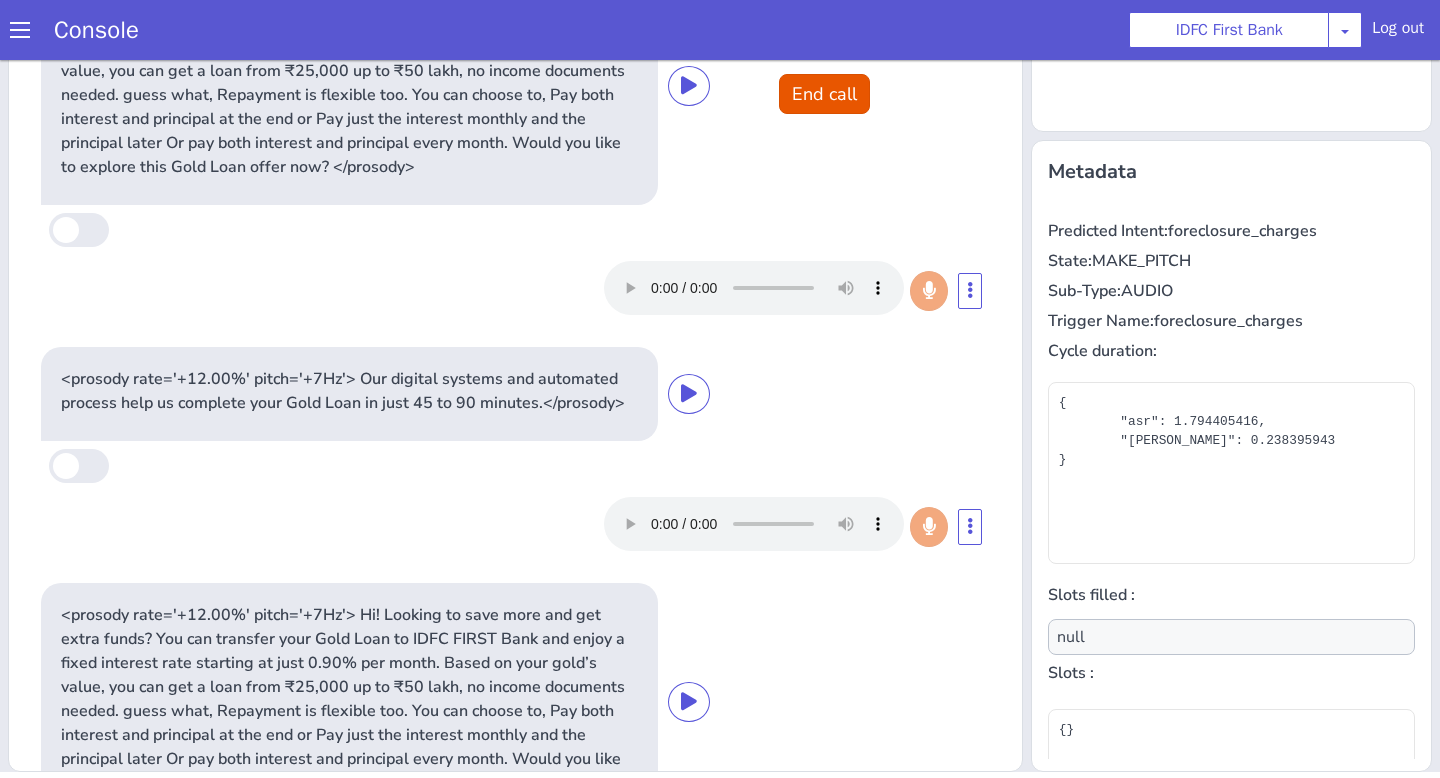 scroll, scrollTop: 0, scrollLeft: 0, axis: both 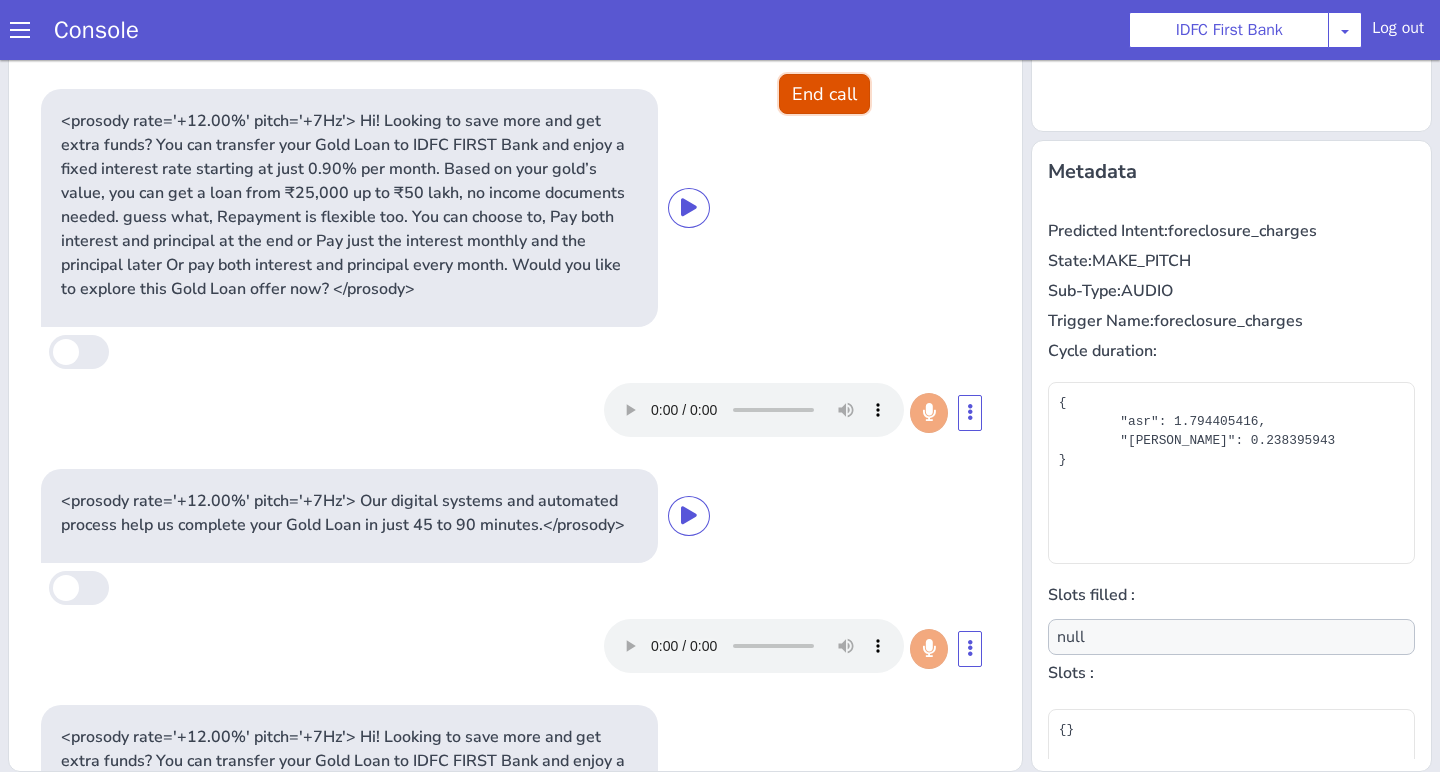 click on "End call" at bounding box center (824, 94) 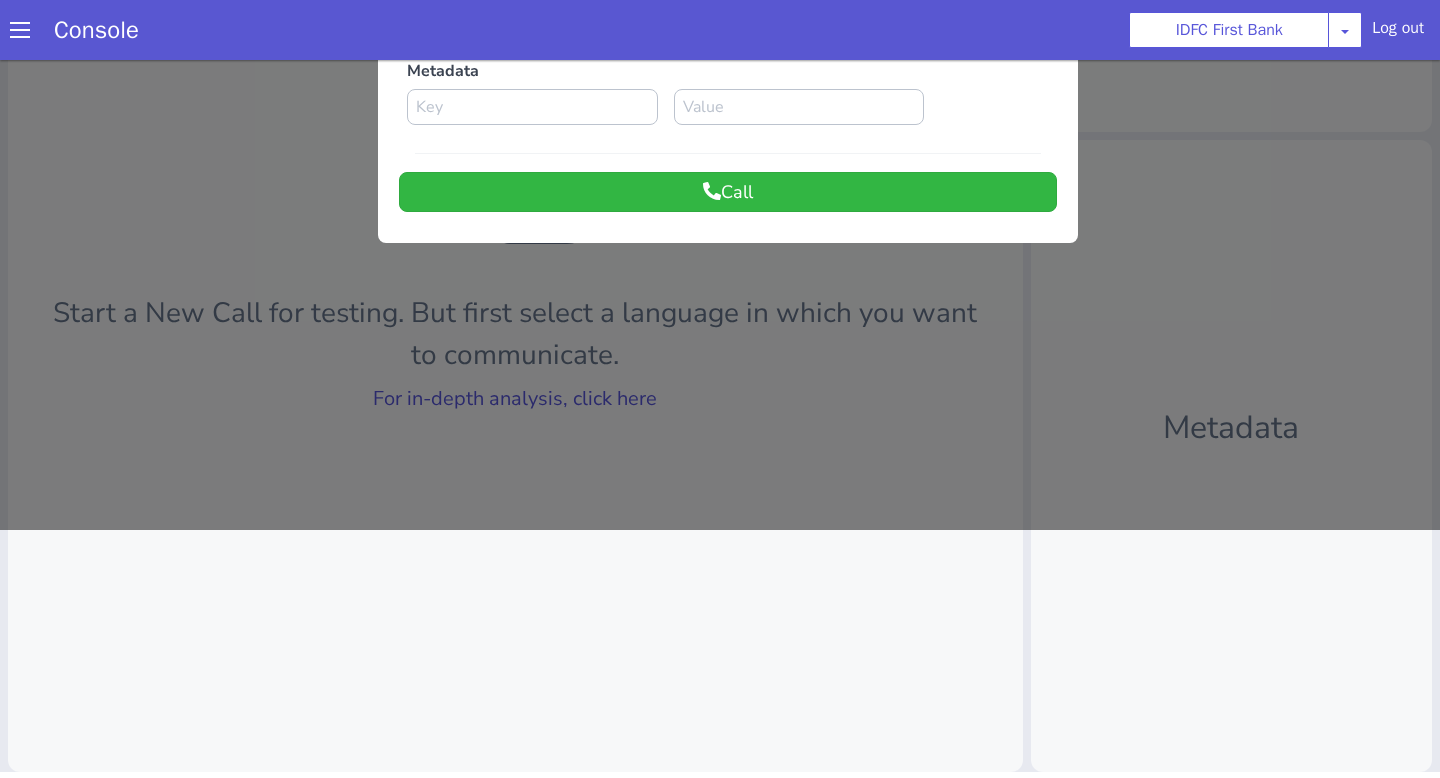 click at bounding box center [720, 171] 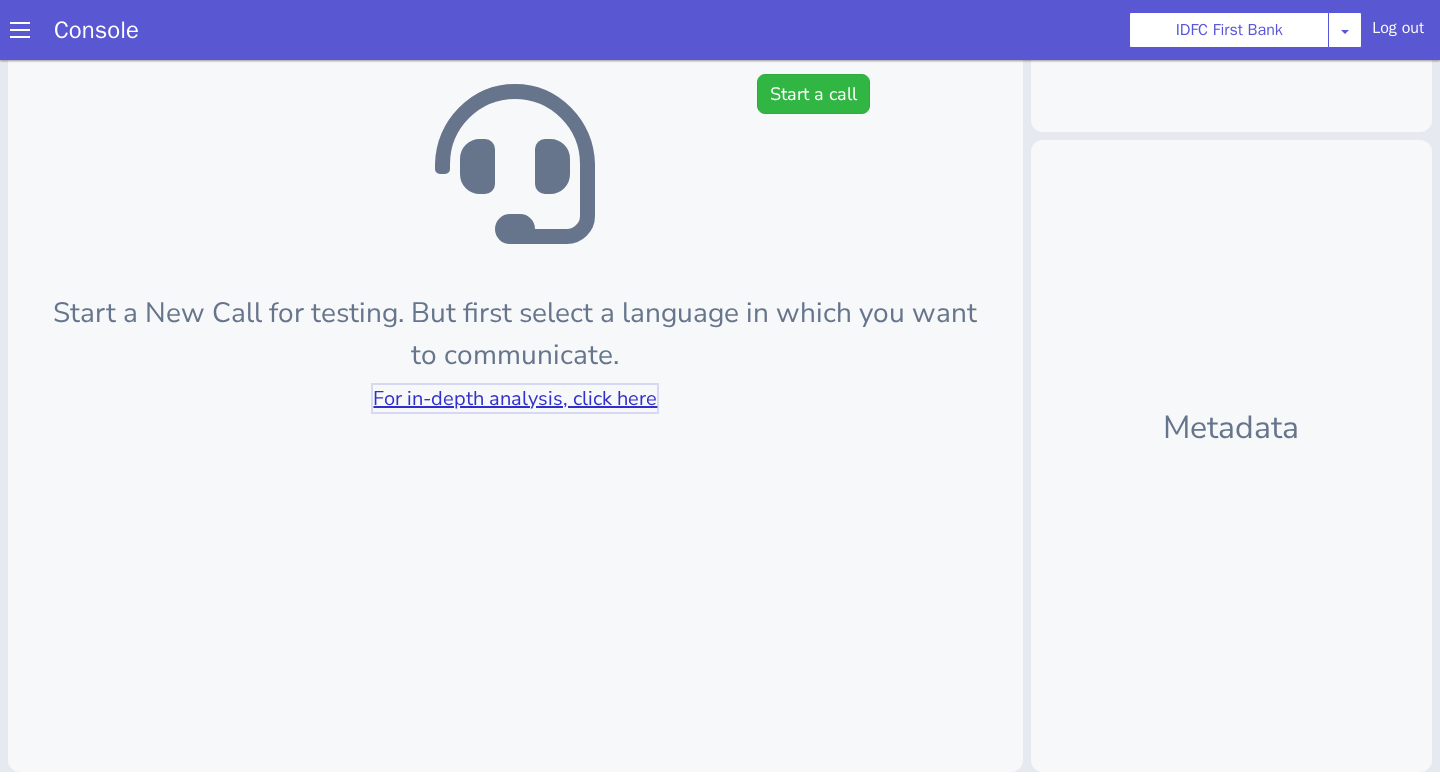 click on "For in-depth analysis, click here" at bounding box center [515, 398] 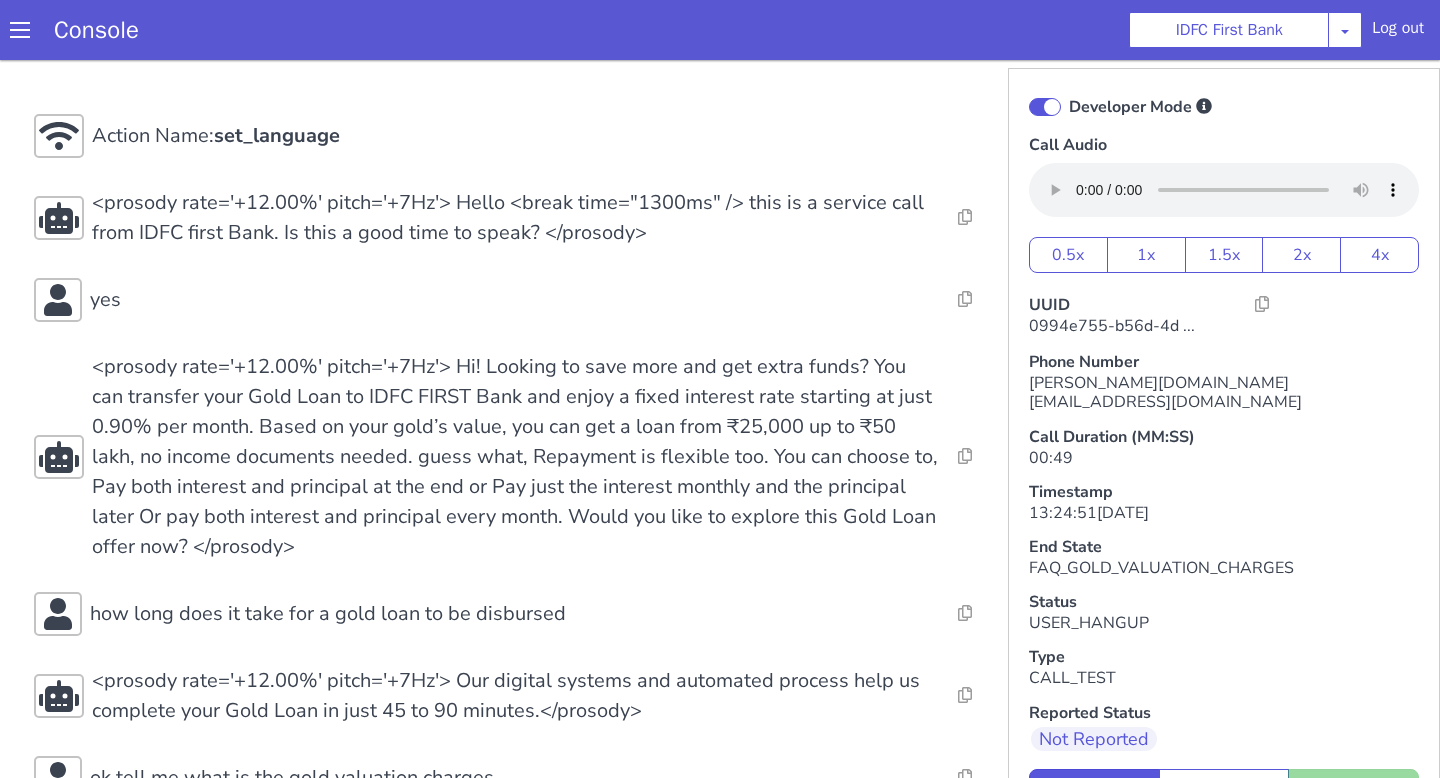 scroll, scrollTop: 464, scrollLeft: 0, axis: vertical 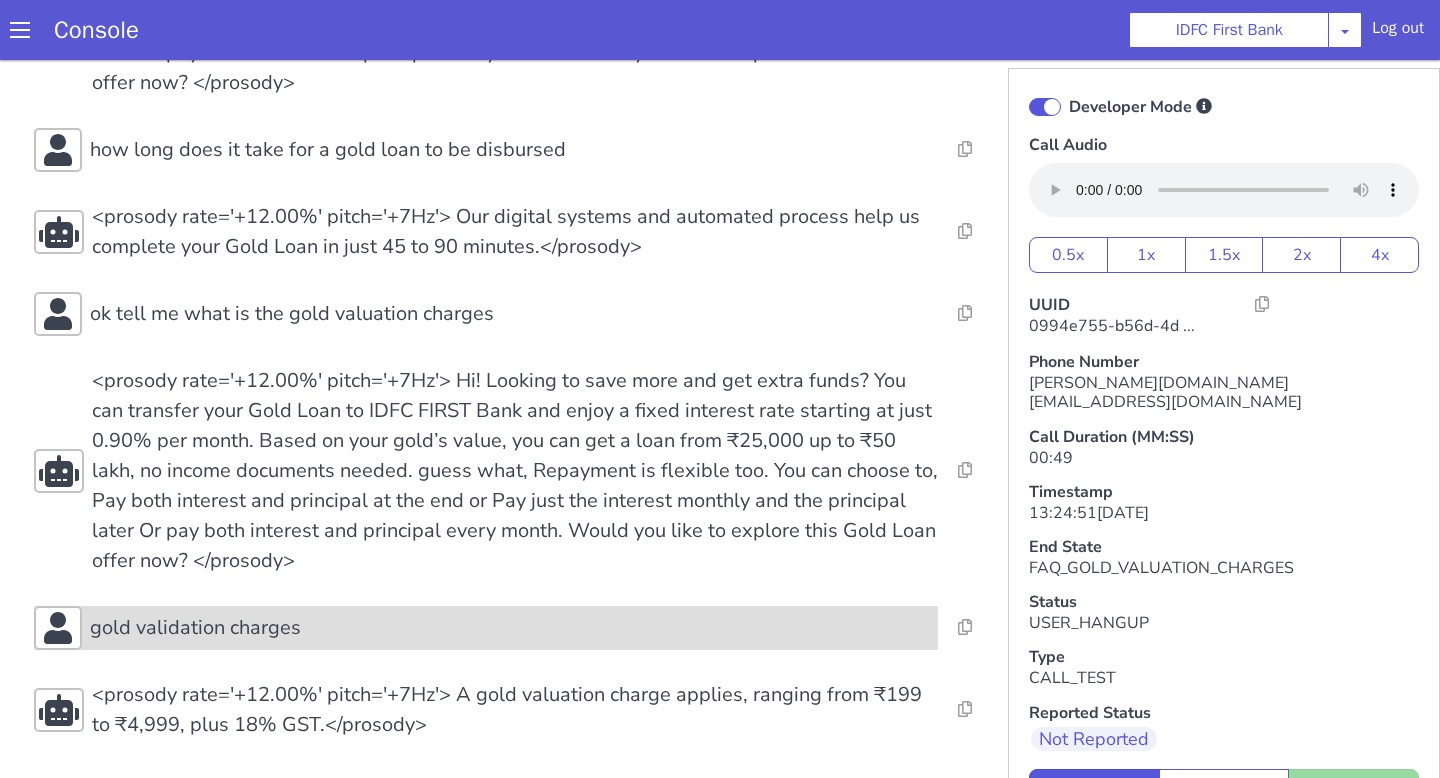 click on "gold validation charges" at bounding box center [510, 628] 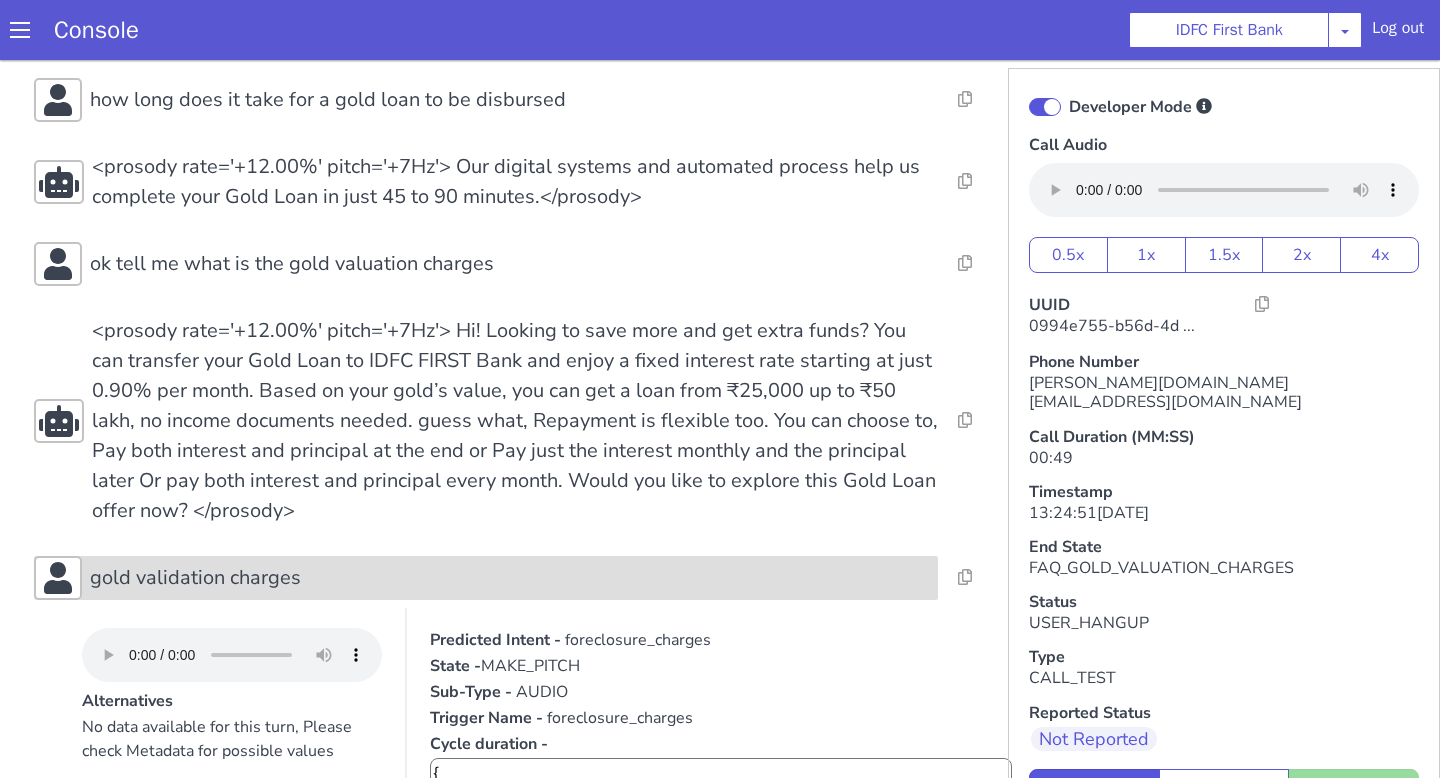 click on "gold validation charges" at bounding box center (486, 578) 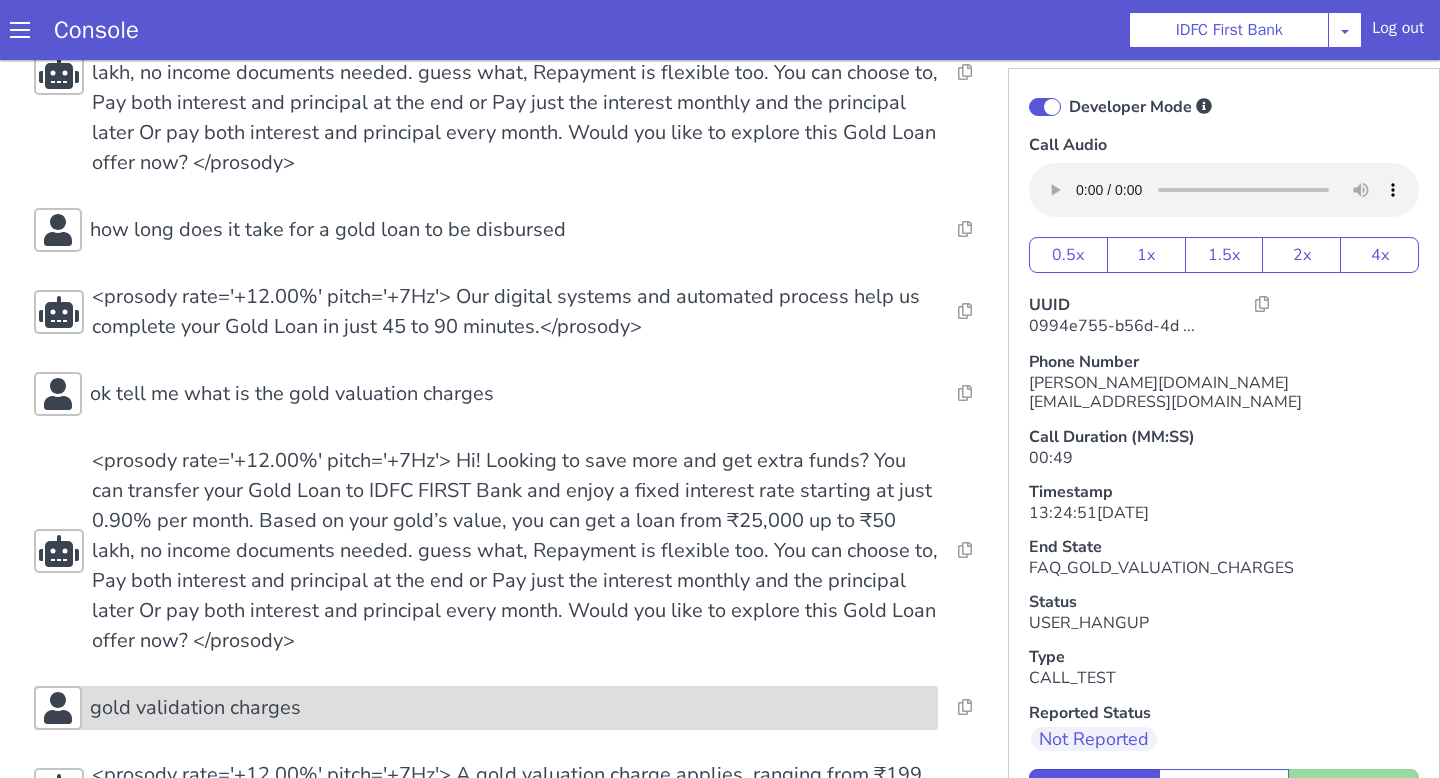 scroll, scrollTop: 366, scrollLeft: 0, axis: vertical 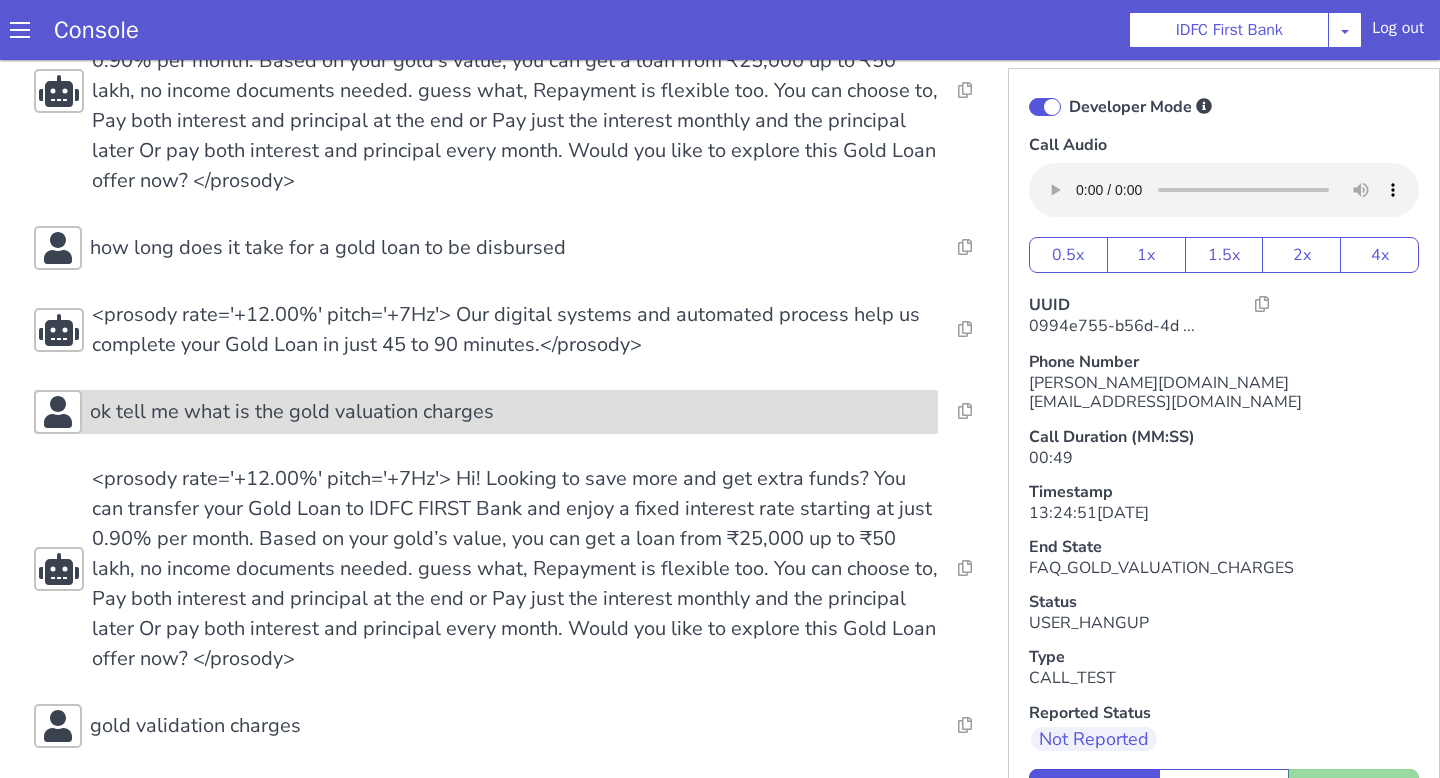click on "ok tell me what is the gold valuation charges" at bounding box center (486, 412) 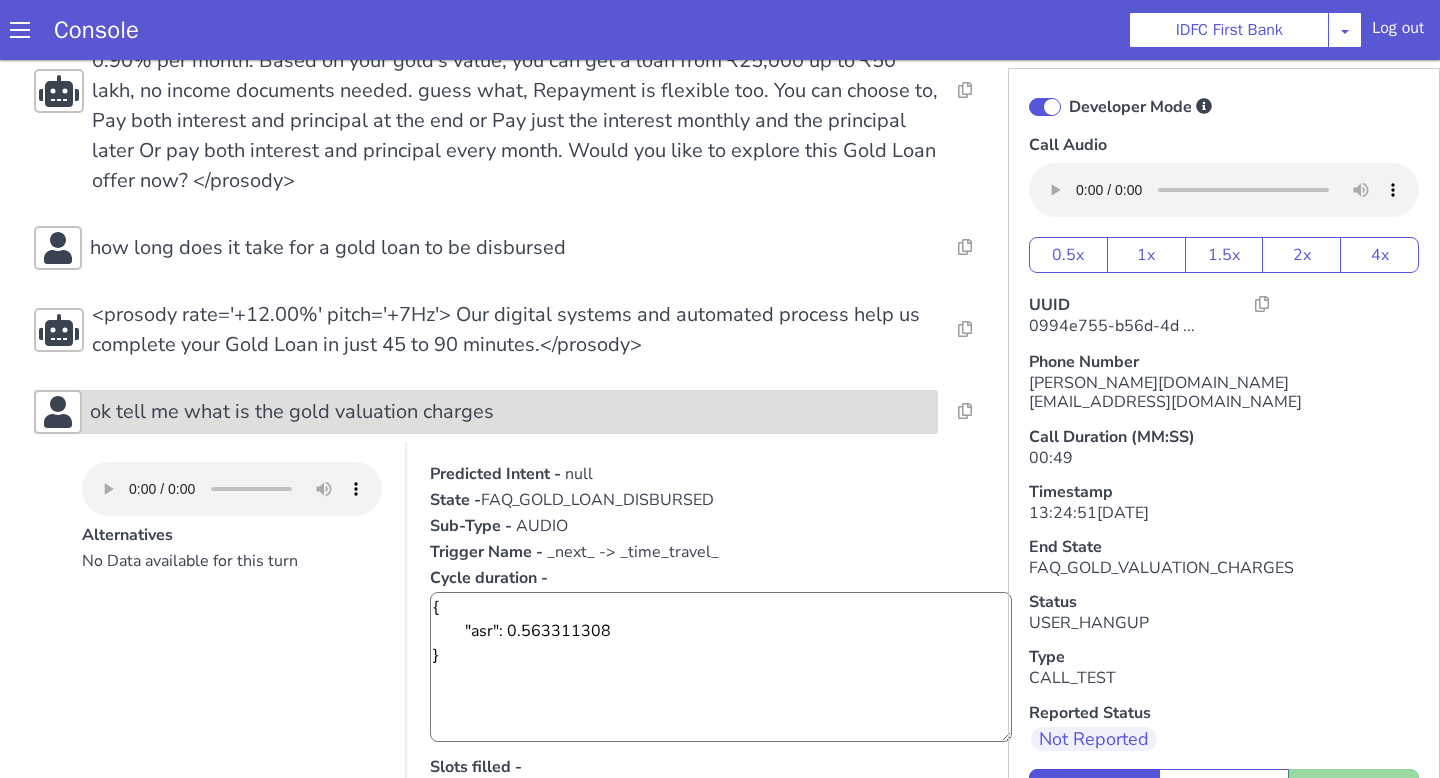 click on "ok tell me what is the gold valuation charges" at bounding box center (510, 412) 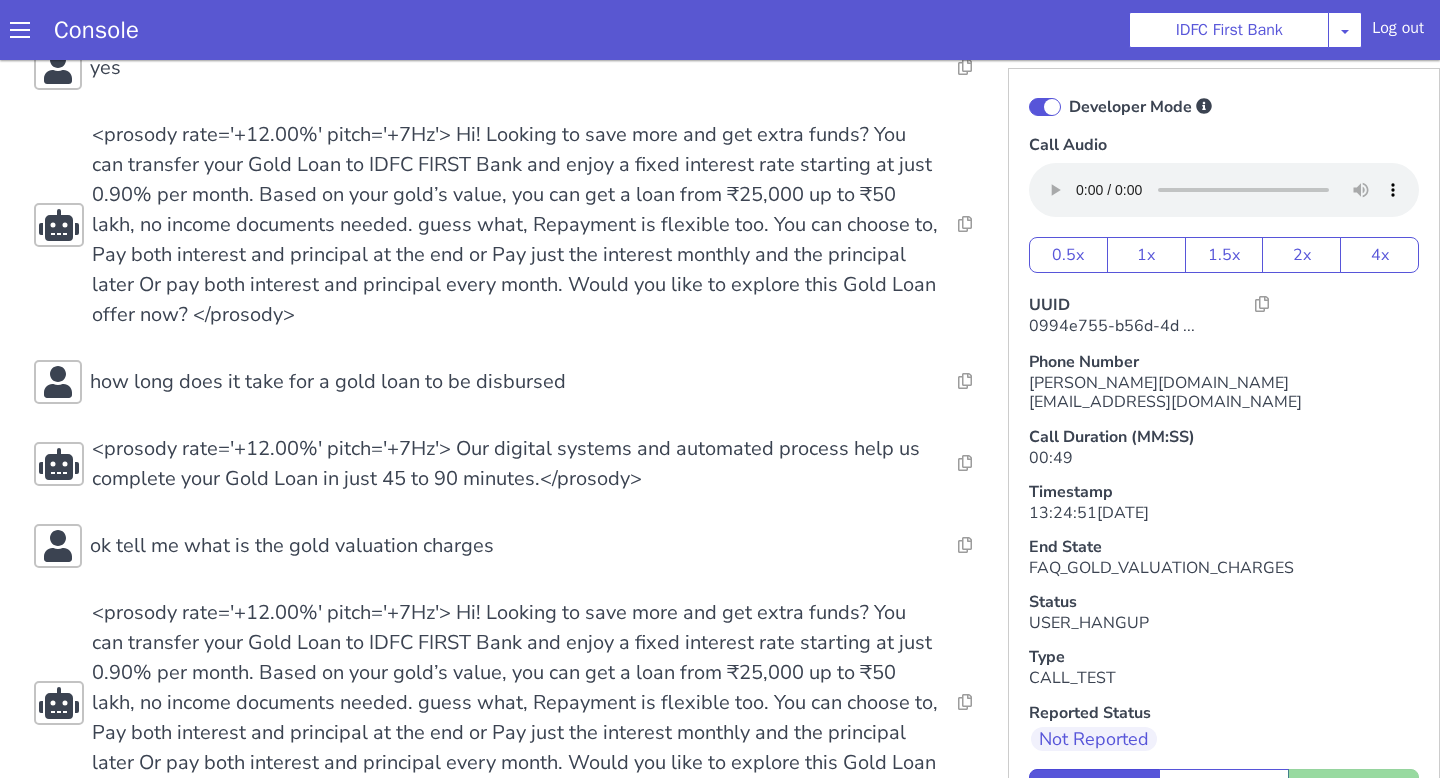 scroll, scrollTop: 218, scrollLeft: 0, axis: vertical 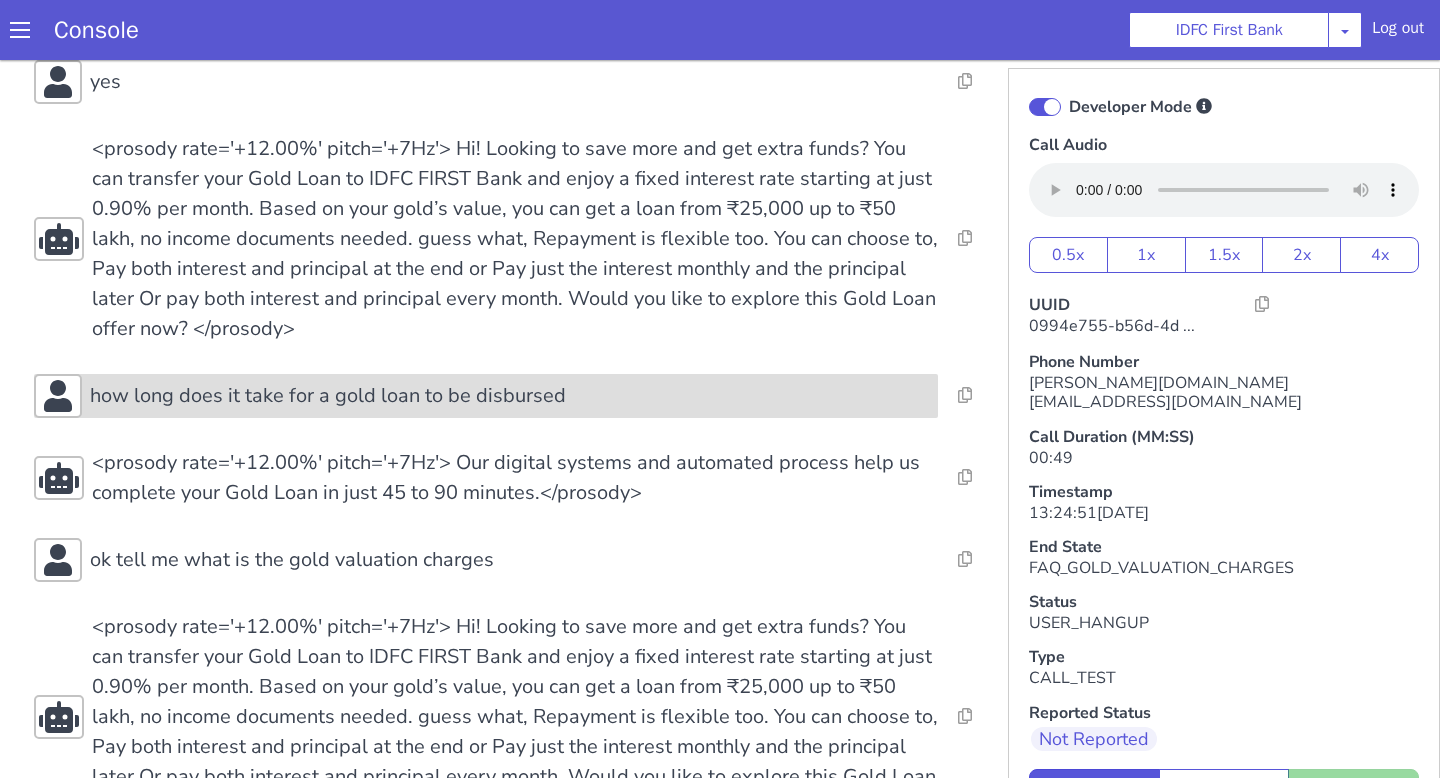 click on "how long does it take for a gold loan to be disbursed" at bounding box center [328, 396] 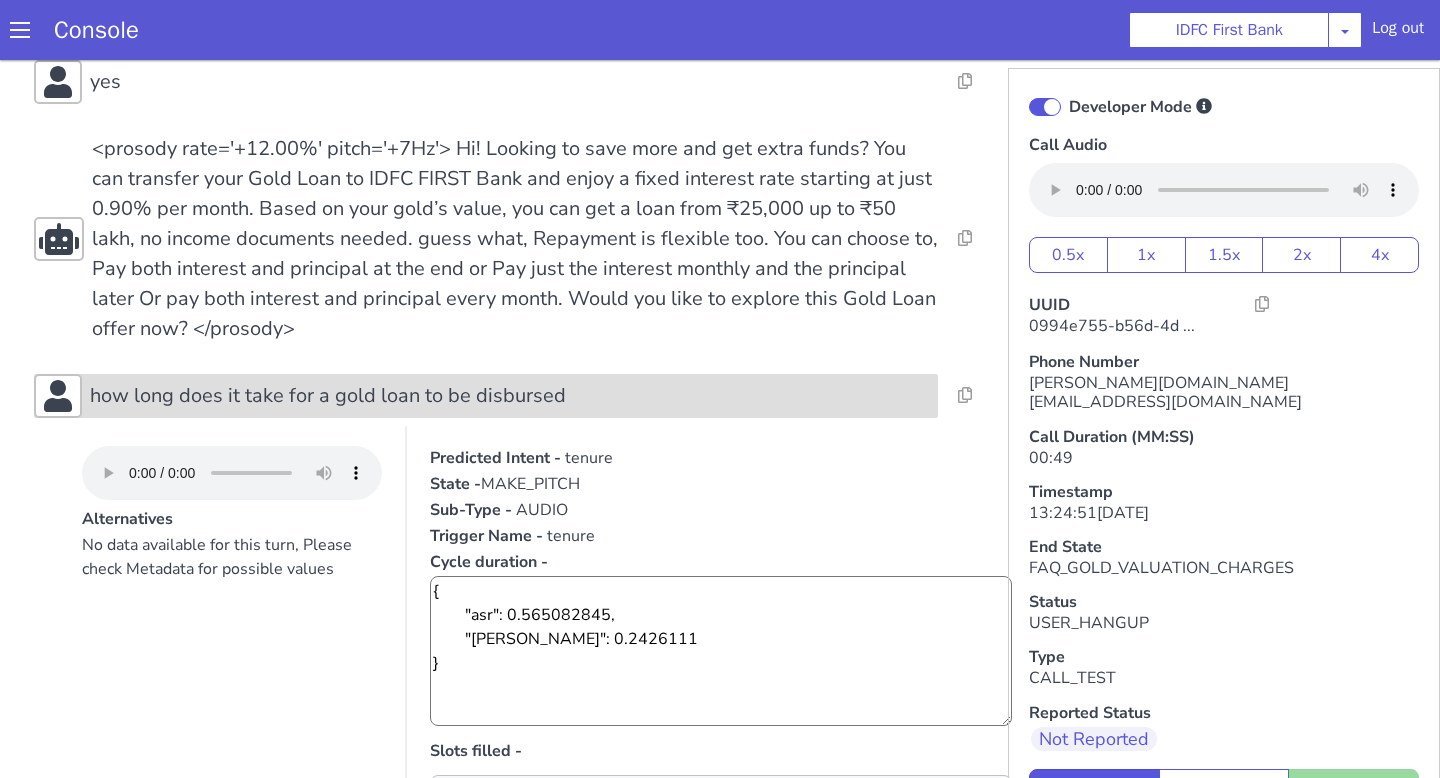 click on "how long does it take for a gold loan to be disbursed" at bounding box center (328, 396) 